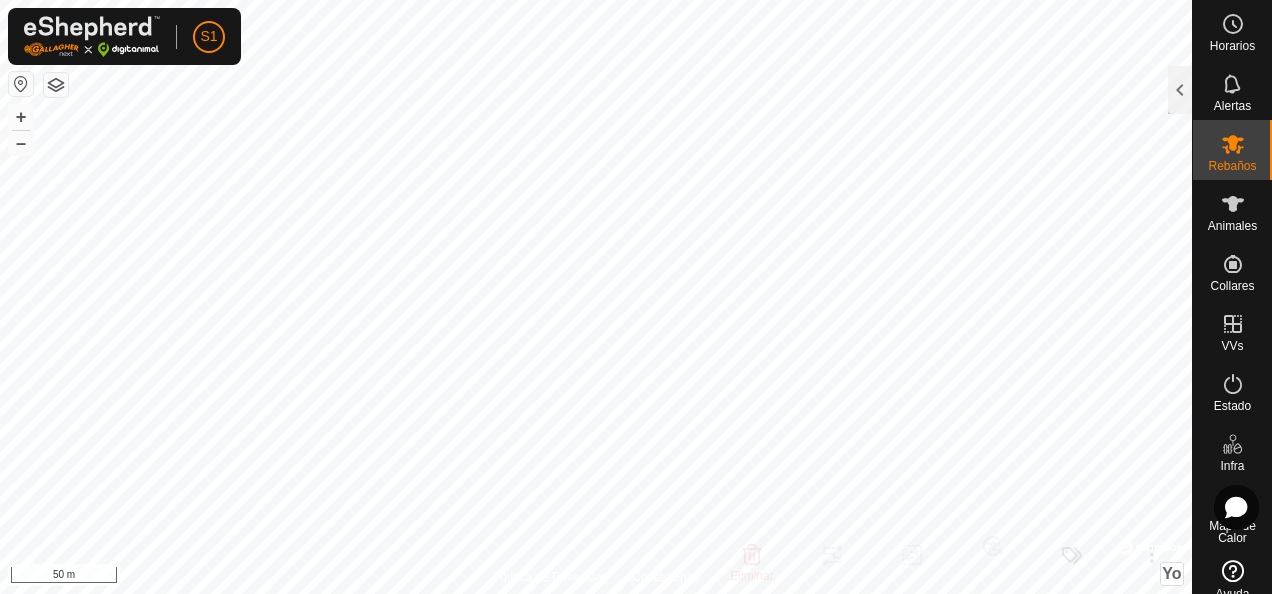 scroll, scrollTop: 0, scrollLeft: 0, axis: both 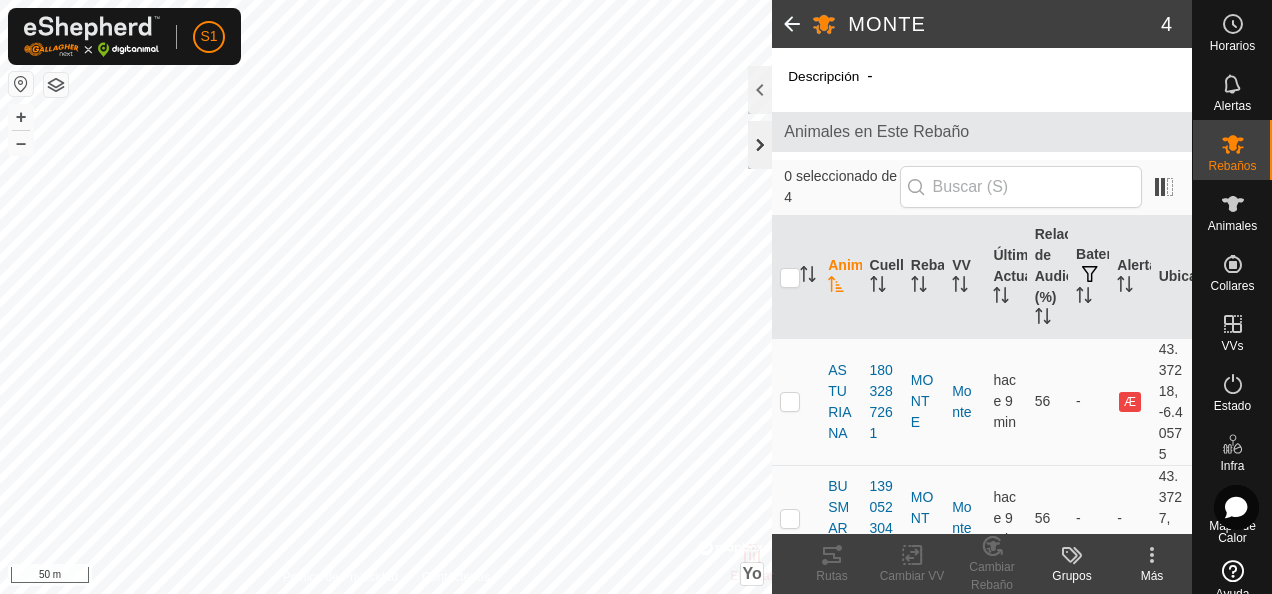 click 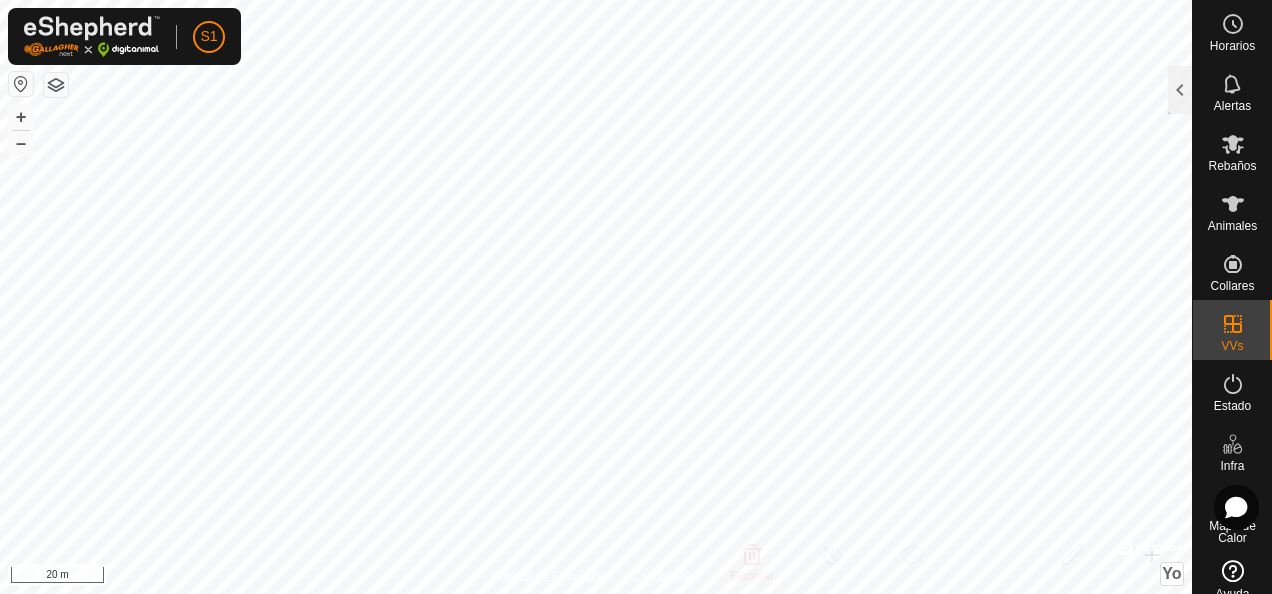 click on "S1 Horarios Alertas Rebaños Animales Collares VVs Estado Infra Mapa de Calor Ayuda Vallados Virtuales 2 0 seleccionado de 2     Nombre   Validez   Estado   Rebaño   Cabezas   Vallado   VV sin recinto  Monte  Necesita punto de agua  ENCENDIDO  MONTE   4   -  BAJO CASA  Necesita punto de agua  APAGADO  -   0   -  Eliminar  Apagar   Mostrar/Ocultar   Copiar   Editar   Crear  Política de Privacidad Contáctenos
CARINOSA
0107083381
MONTE
Monte + – ⇧ Yo ©  Mapbox , ©  OpenStreetMap ,  Improve this map 20 m" at bounding box center [636, 297] 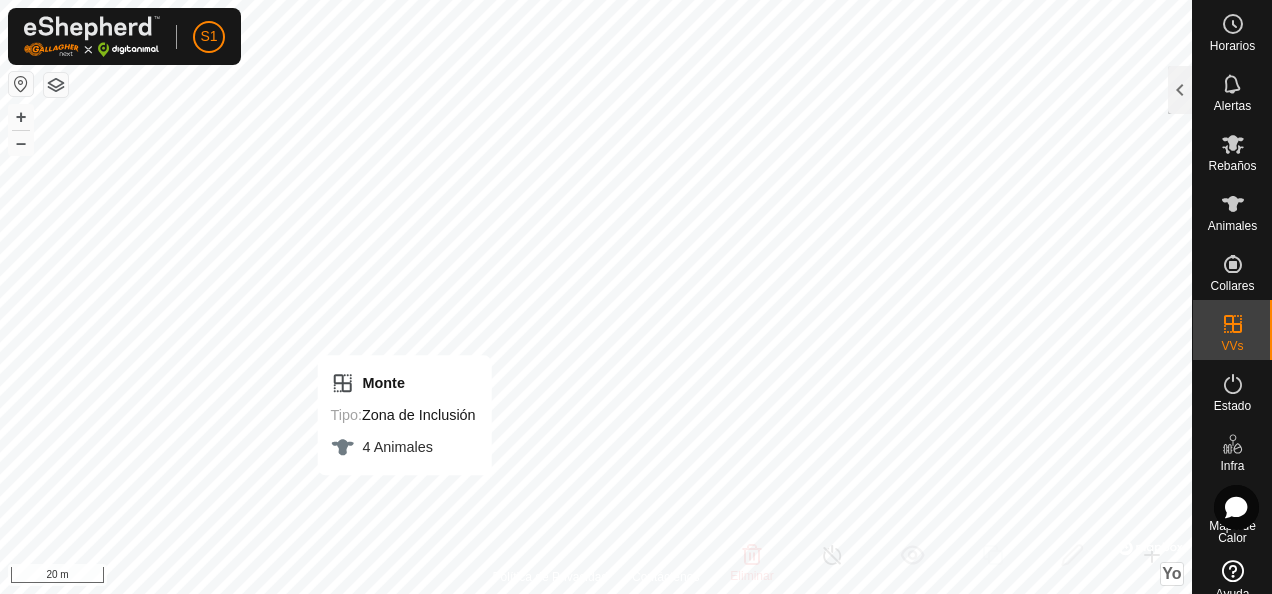 checkbox on "false" 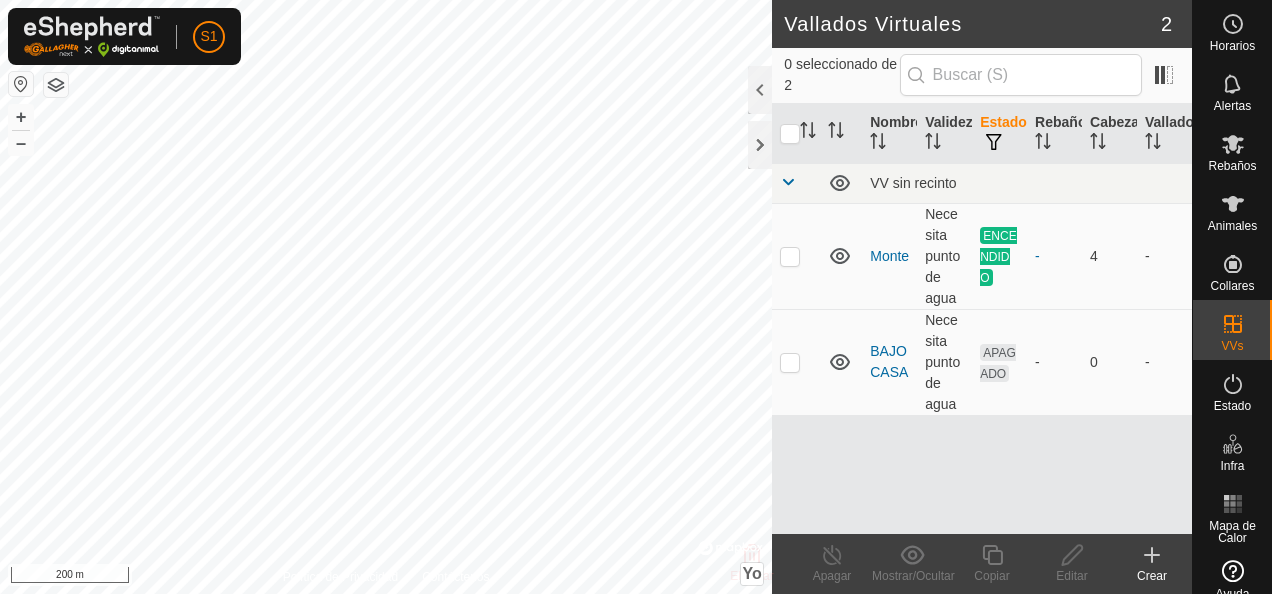 scroll, scrollTop: 0, scrollLeft: 0, axis: both 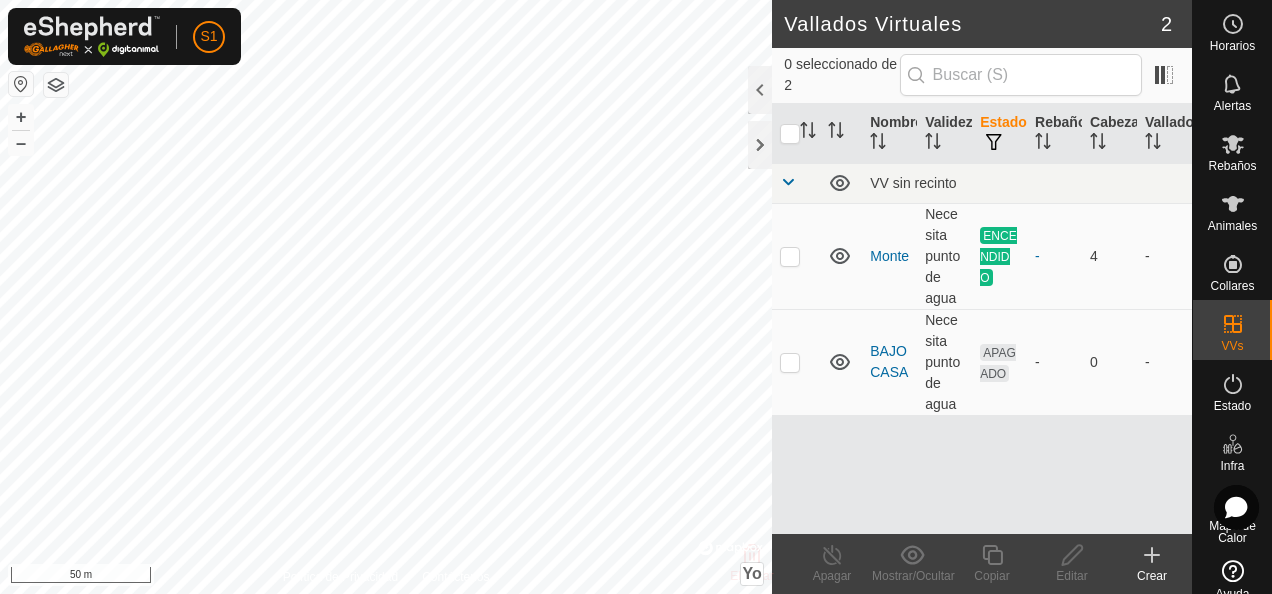 click on "S1 Horarios Alertas Rebaños Animales Collares VVs Estado Infra Mapa de Calor Ayuda Vallados Virtuales 2 0 seleccionado de 2     Nombre   Validez   Estado   Rebaño   Cabezas   Vallado   VV sin recinto  Monte  Necesita punto de agua  ENCENDIDO  -   4   -  BAJO CASA  Necesita punto de agua  APAGADO  -   0   -  Eliminar  Apagar   Mostrar/Ocultar   Copiar   Editar   Crear  Política de Privacidad Contáctenos + – ⇧ Yo ©  Mapbox , ©  OpenStreetMap ,  Improve this map 50 m" at bounding box center [636, 297] 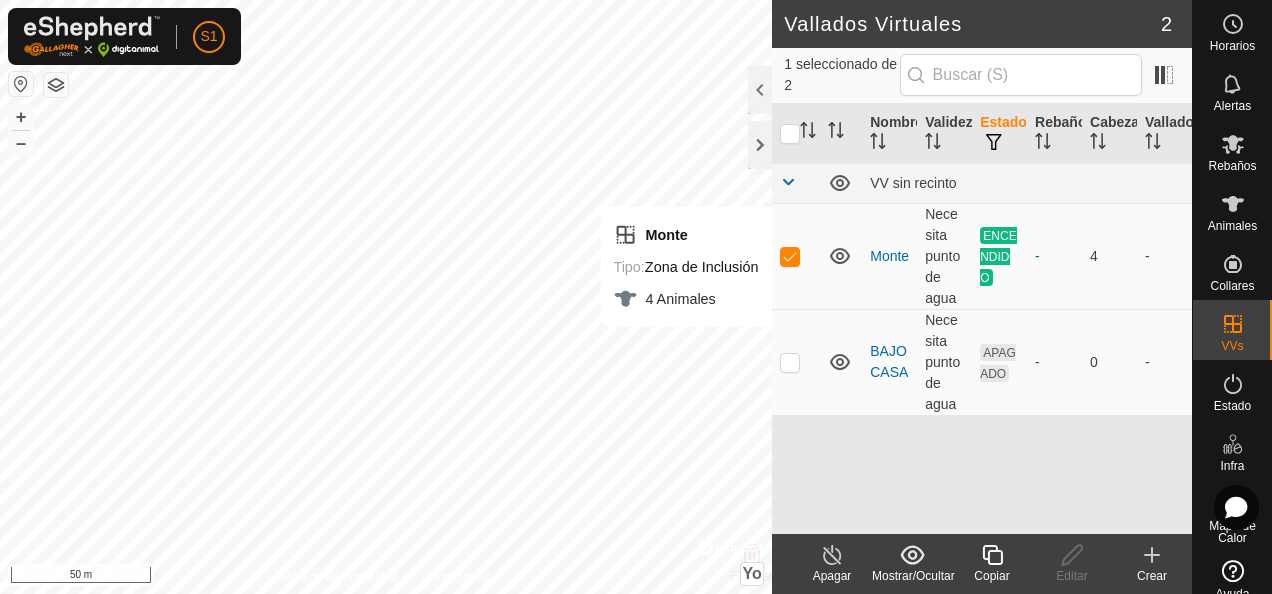 click on "Vallados Virtuales 2 1 seleccionado de 2     Nombre   Validez   Estado   Rebaño   Cabezas   Vallado   VV sin recinto  Monte  Necesita punto de agua  ENCENDIDO  -   4   -  BAJO CASA  Necesita punto de agua  APAGADO  -   0   -  Eliminar  Apagar   Mostrar/Ocultar   Copiar   Editar   Crear  Política de Privacidad Contáctenos
Monte Tipo:  Zona de Inclusión 4 Animales
+ – ⇧ Yo ©  Mapbox , ©  OpenStreetMap ,  Improve this map 50 m" 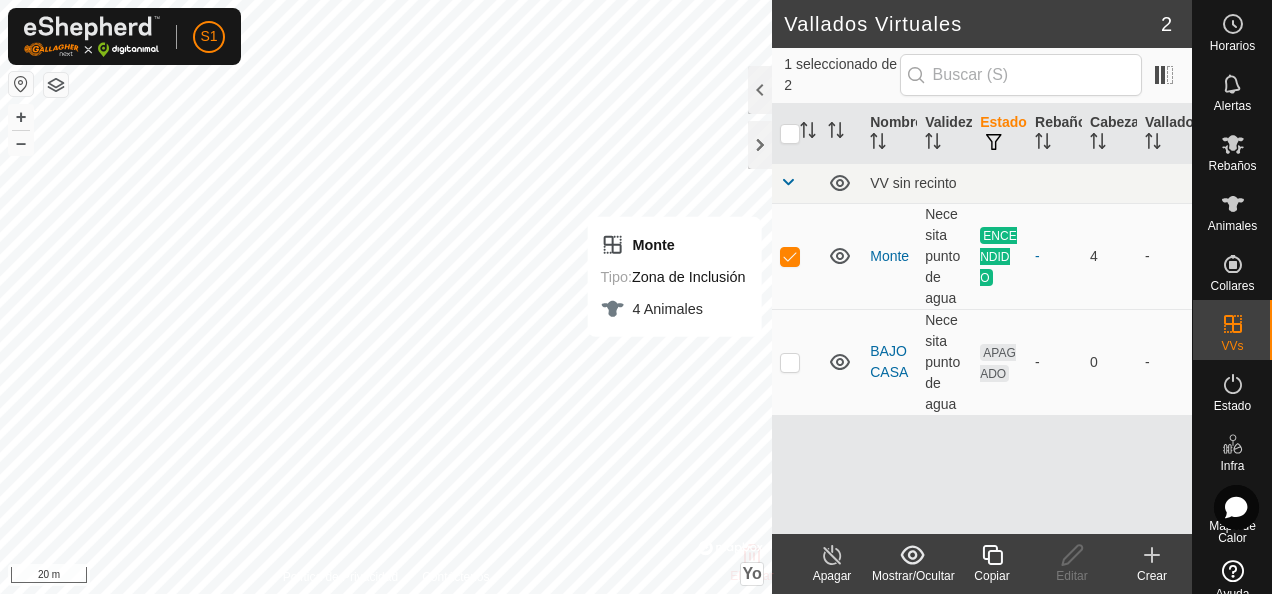 checkbox on "false" 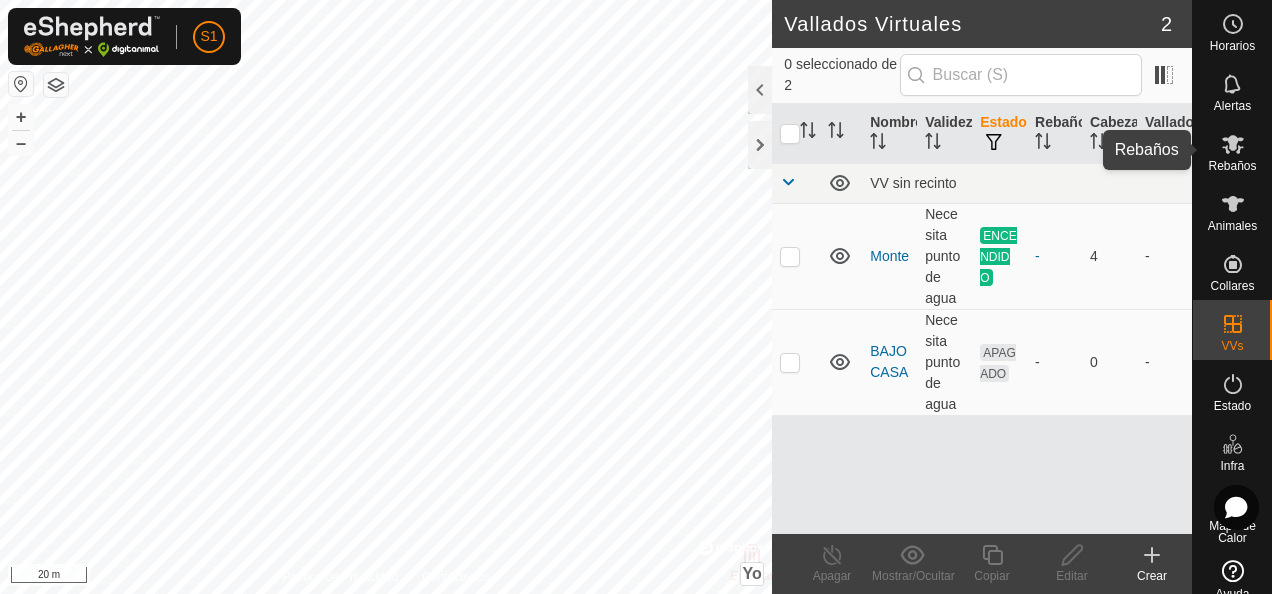 click 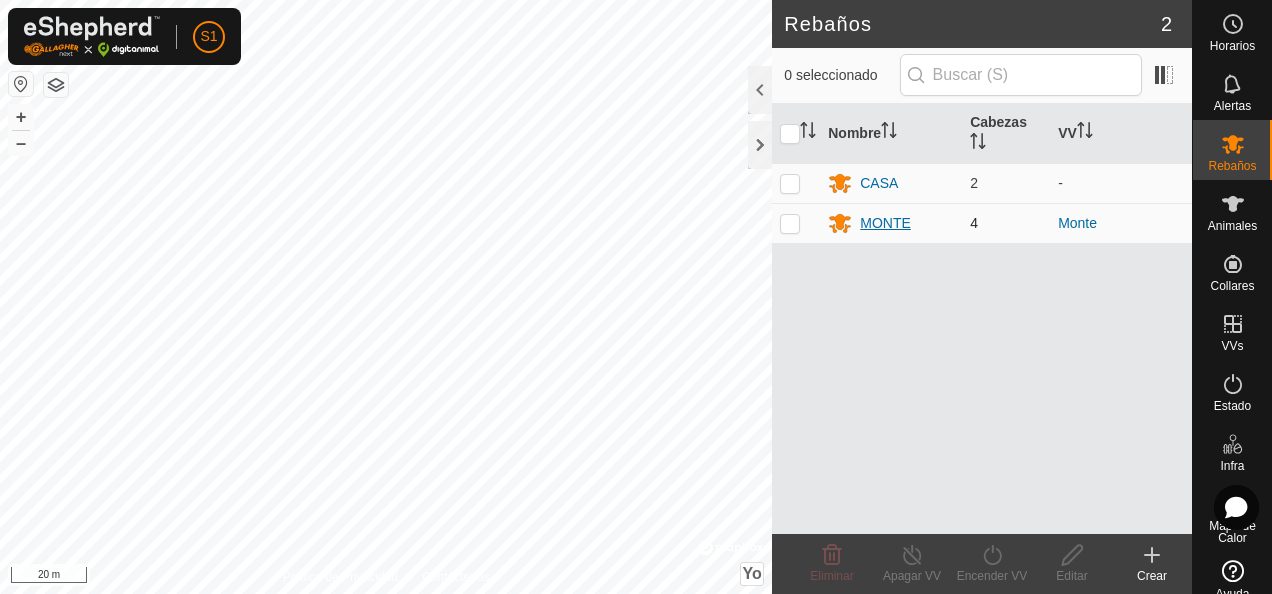 click on "MONTE" at bounding box center [885, 223] 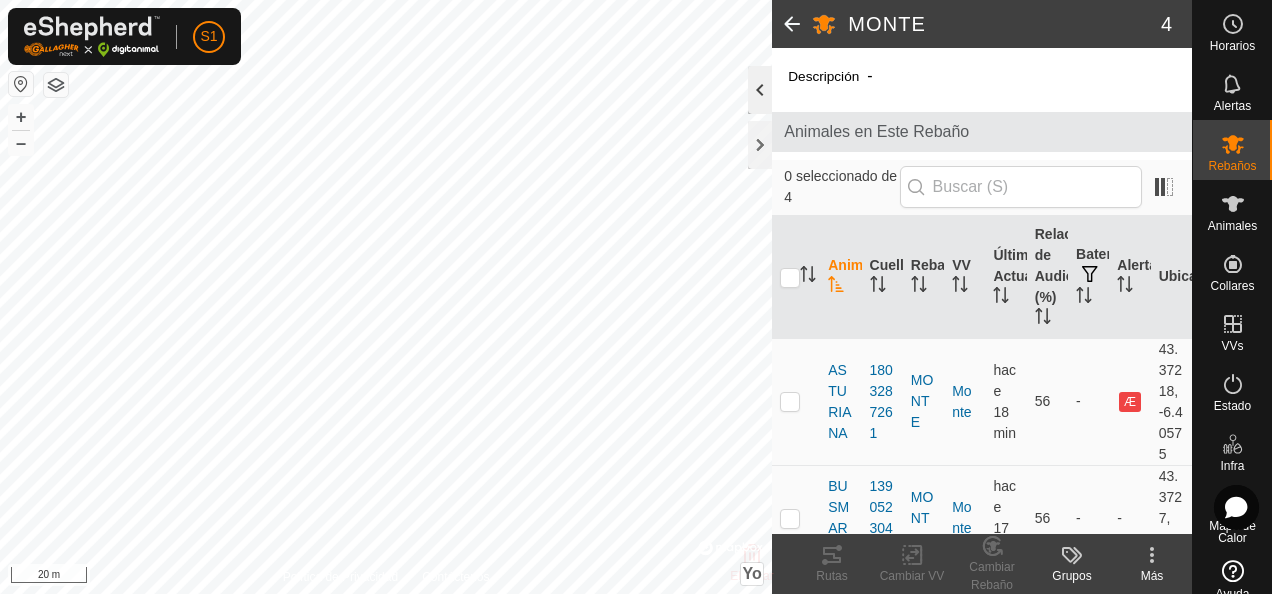 click 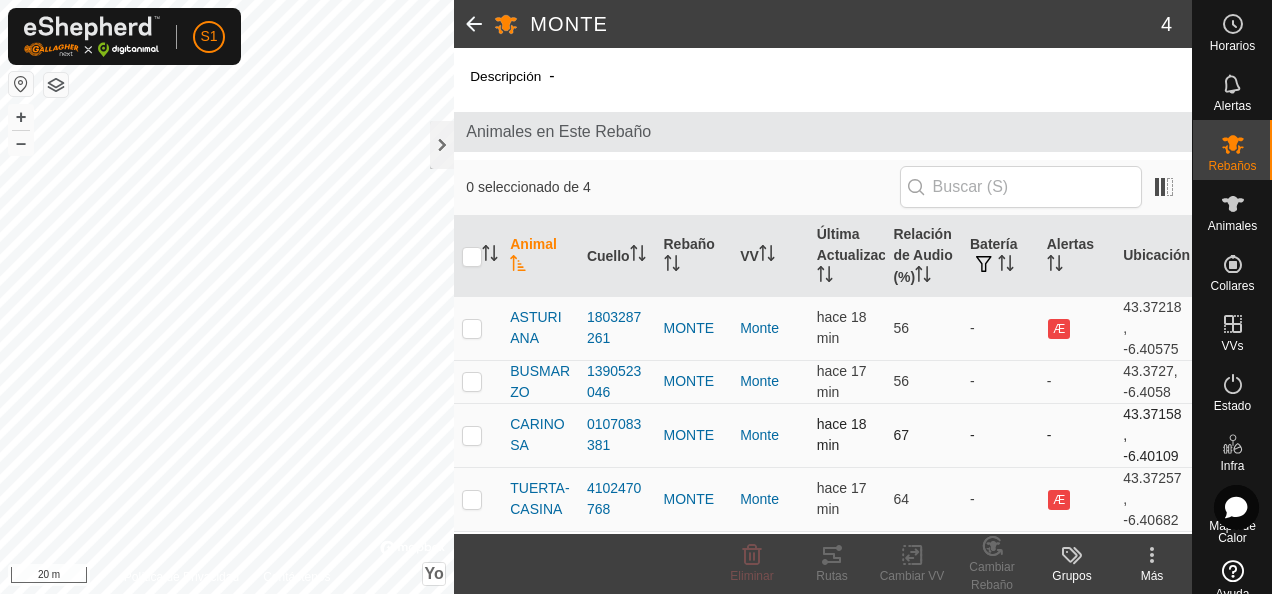 click on "Monte" at bounding box center (770, 435) 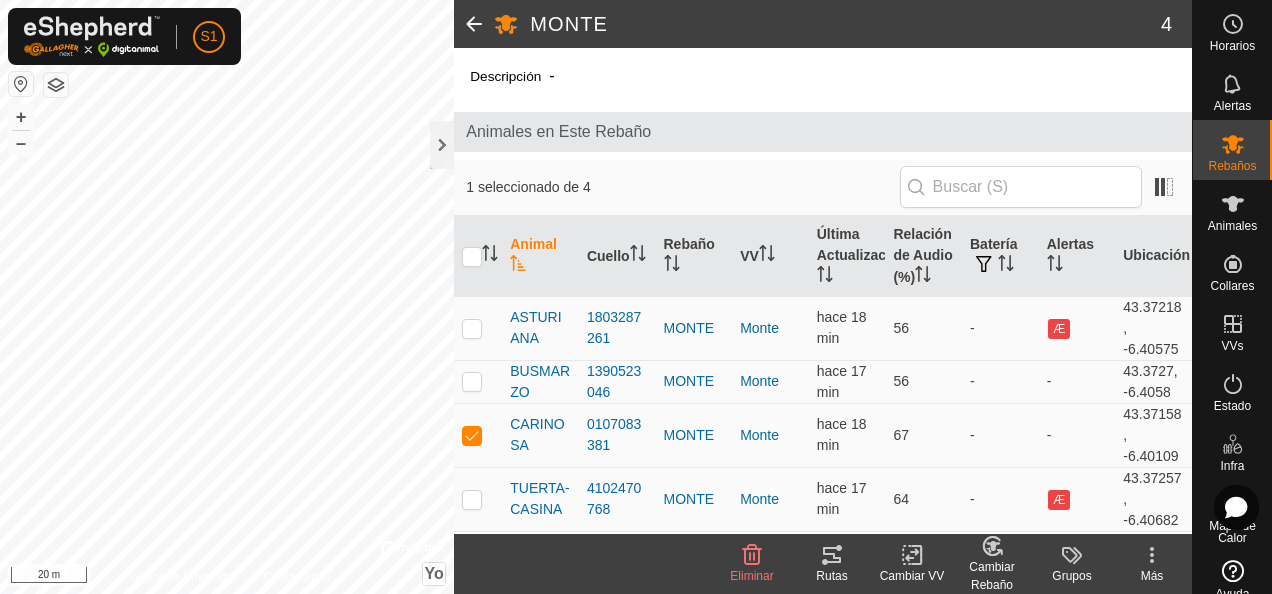 click 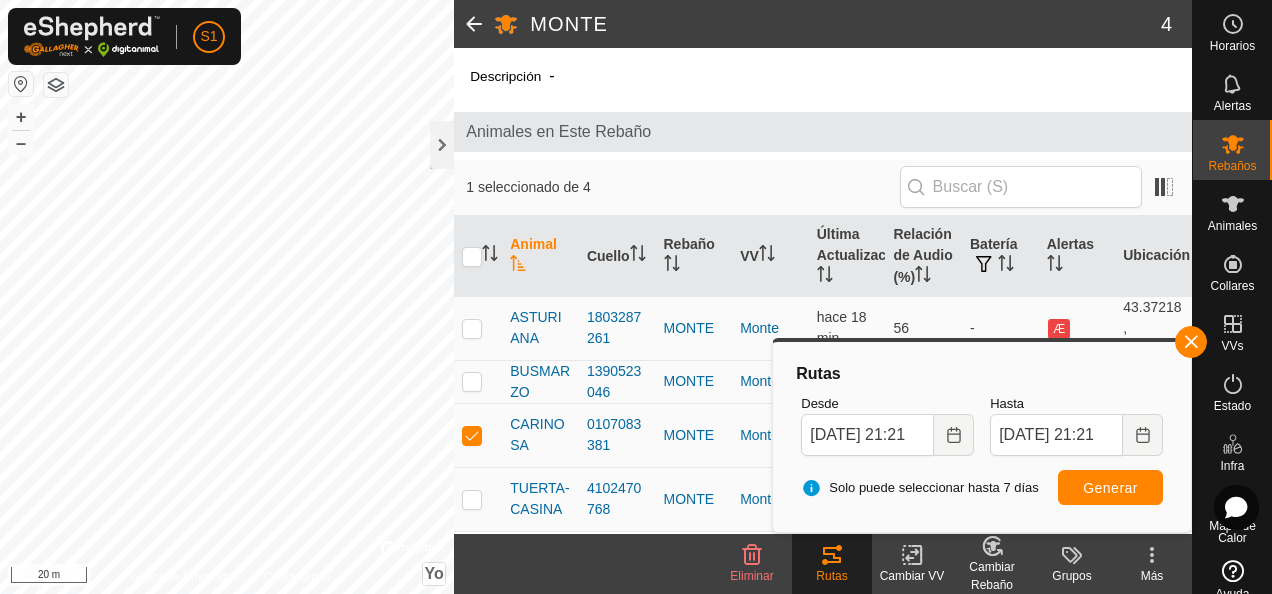 click on "MONTE 4 Descripción  - Animales en Este Rebaño  1 seleccionado de 4   Animal   Cuello   Rebaño   VV   Última Actualización   Relación de Audio (%)   Batería   Alertas   Ubicación   ASTURIANA   1803287261   MONTE  Monte  hace 18 min  56  -  Æ   43.37218, -6.40575   BUSMARZO   1390523046   MONTE  Monte  hace 17 min  56  -  -   43.3727, -6.4058   CARINOSA   0107083381   MONTE  Monte  hace 18 min  67  -  -   43.37158, -6.40109   TUERTA-CASINA   4102470768   MONTE  Monte  hace 17 min  64  -  Æ   43.37257, -6.40682  Eliminar  Rutas   Cambiar VV   Cambiar Rebaño   Grupos   Más  Política de Privacidad Contáctenos + – ⇧ Yo ©  Mapbox , ©  OpenStreetMap ,  Improve this map 20 m" 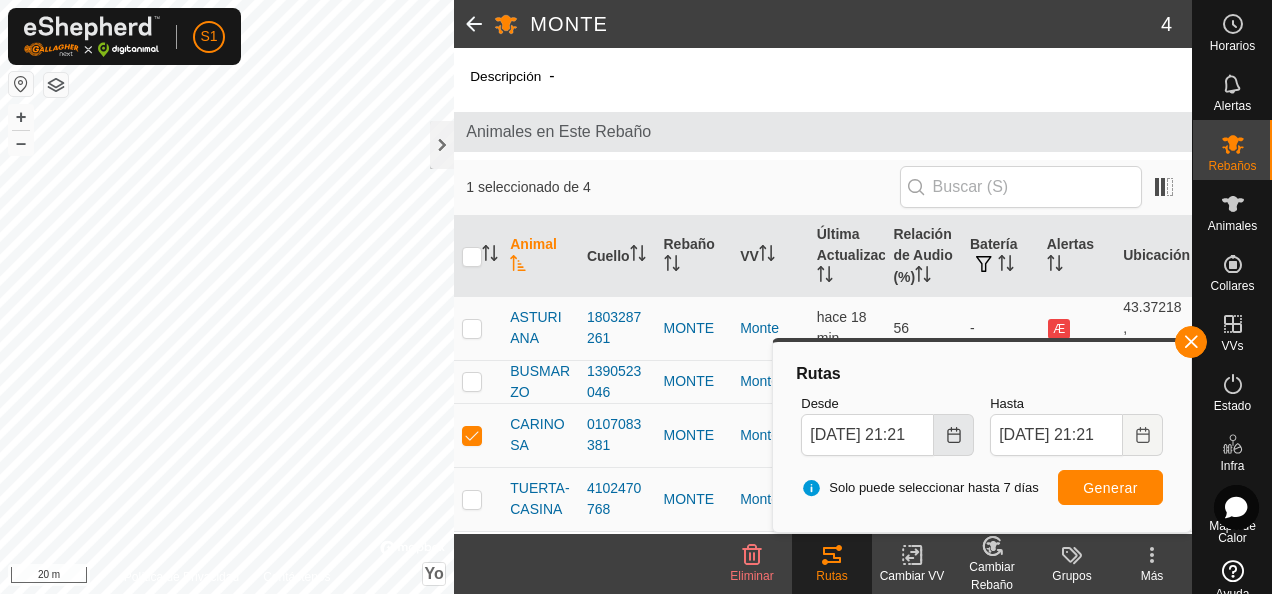 click 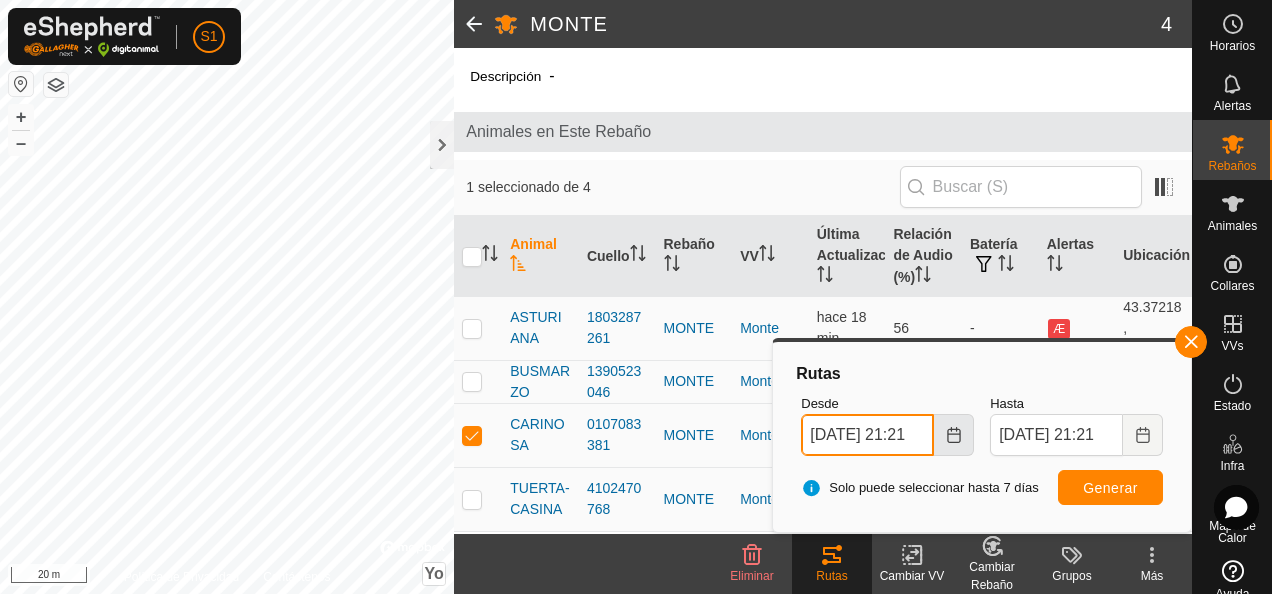 scroll, scrollTop: 0, scrollLeft: 14, axis: horizontal 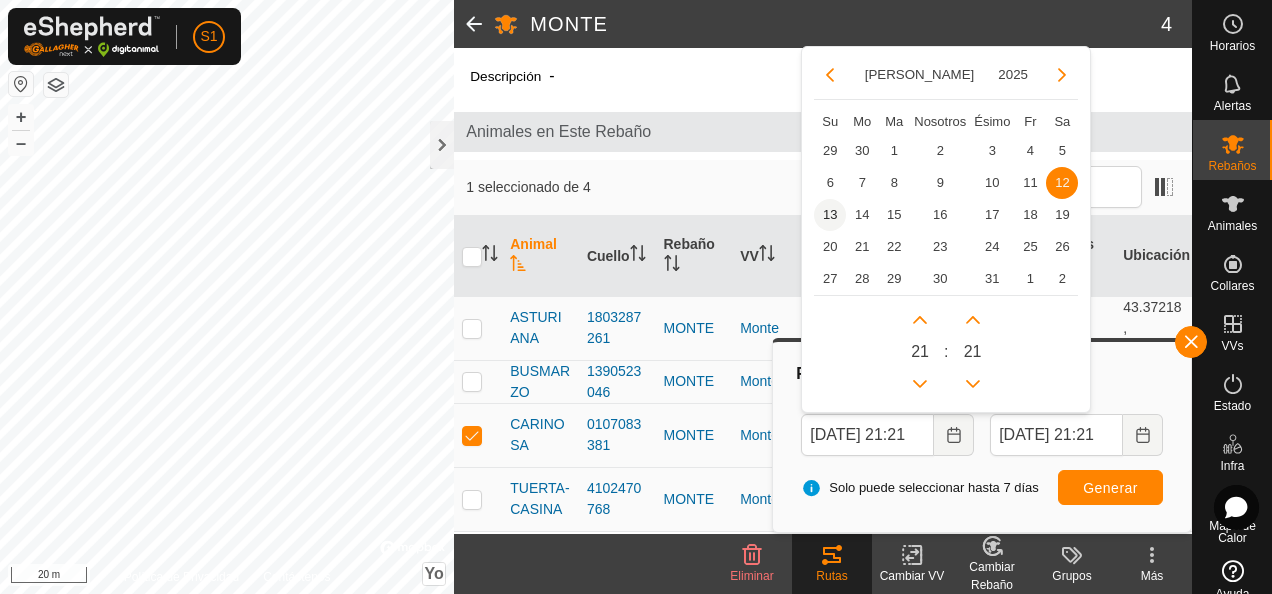 click on "13" at bounding box center (830, 215) 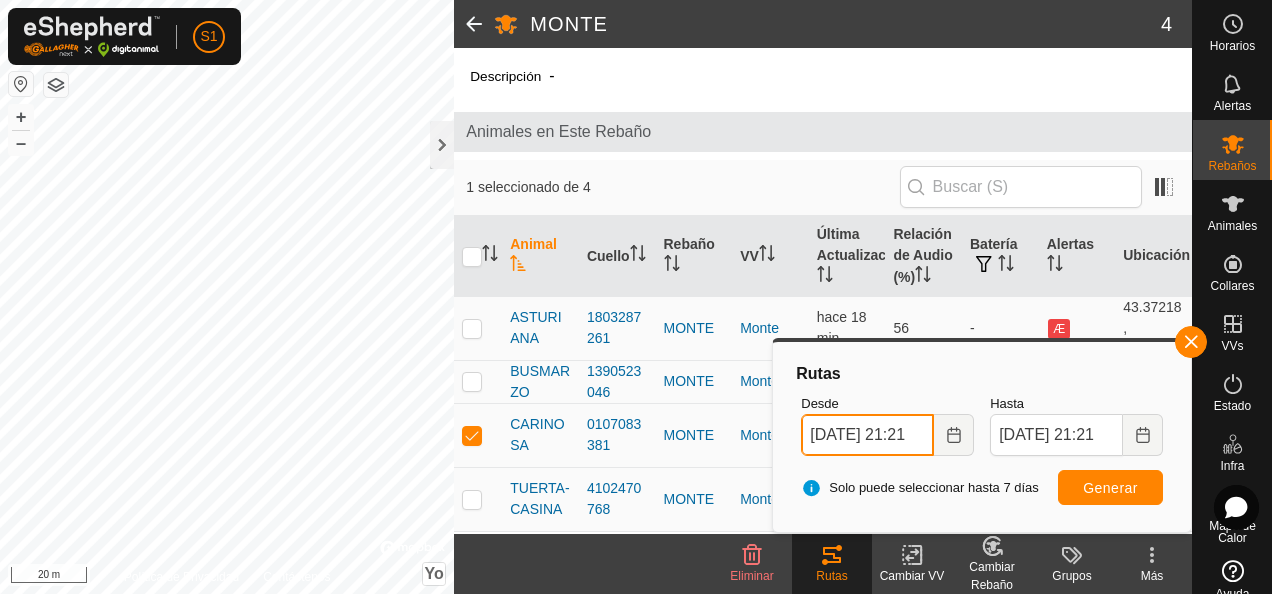 scroll, scrollTop: 0, scrollLeft: 14, axis: horizontal 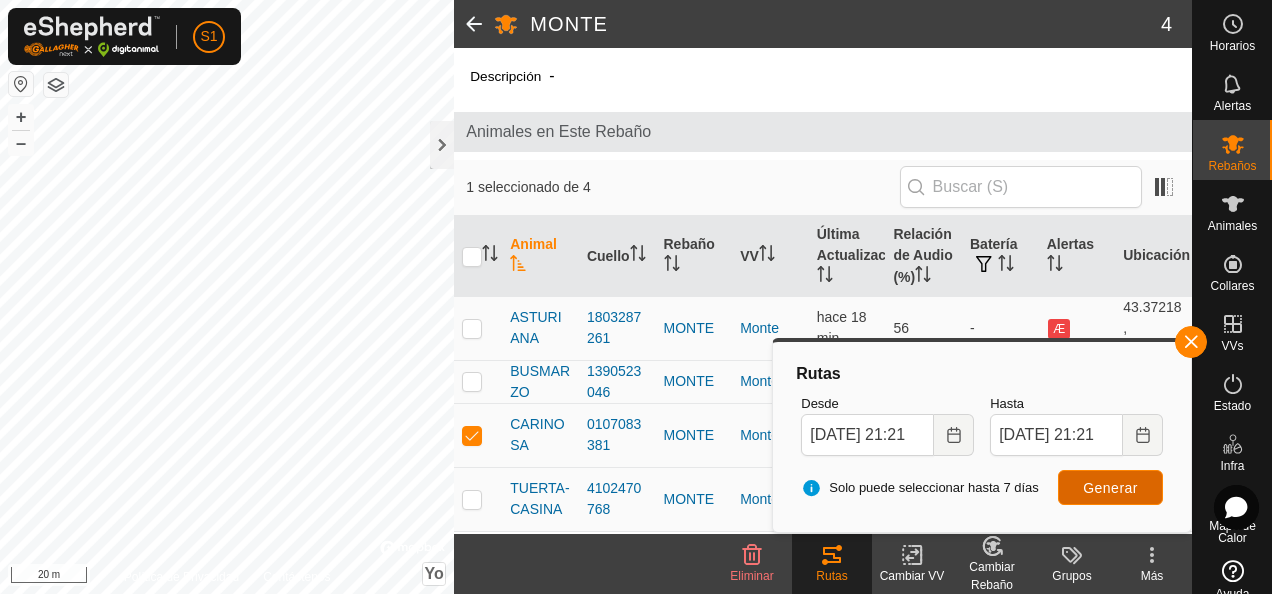 click on "Generar" at bounding box center (1110, 488) 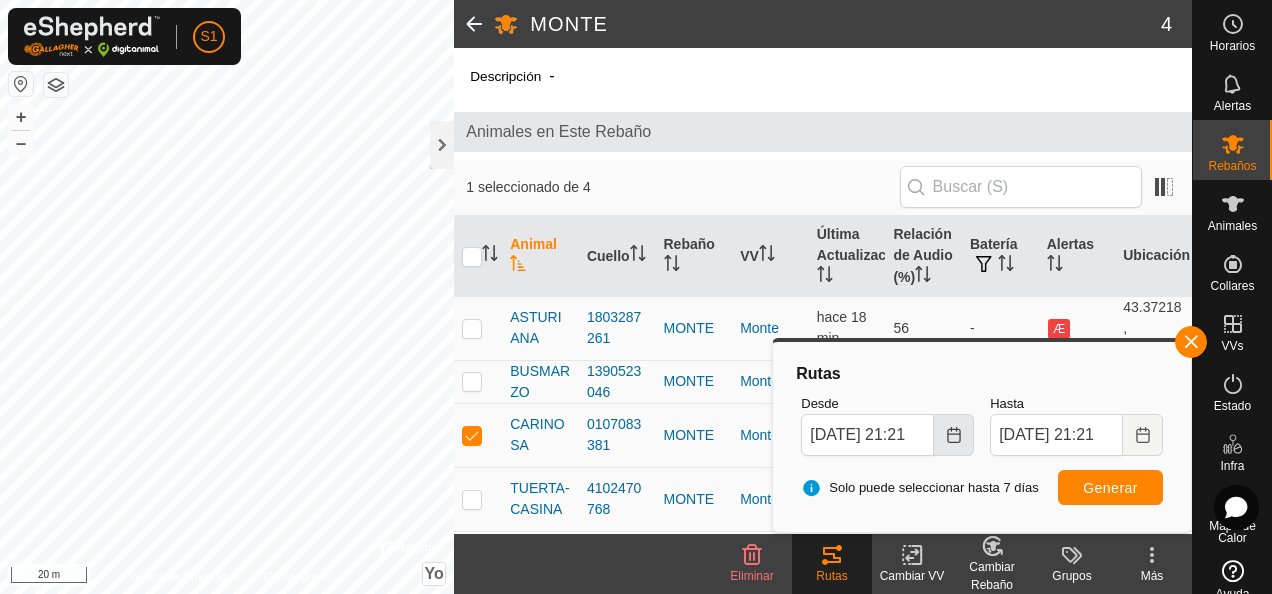 click 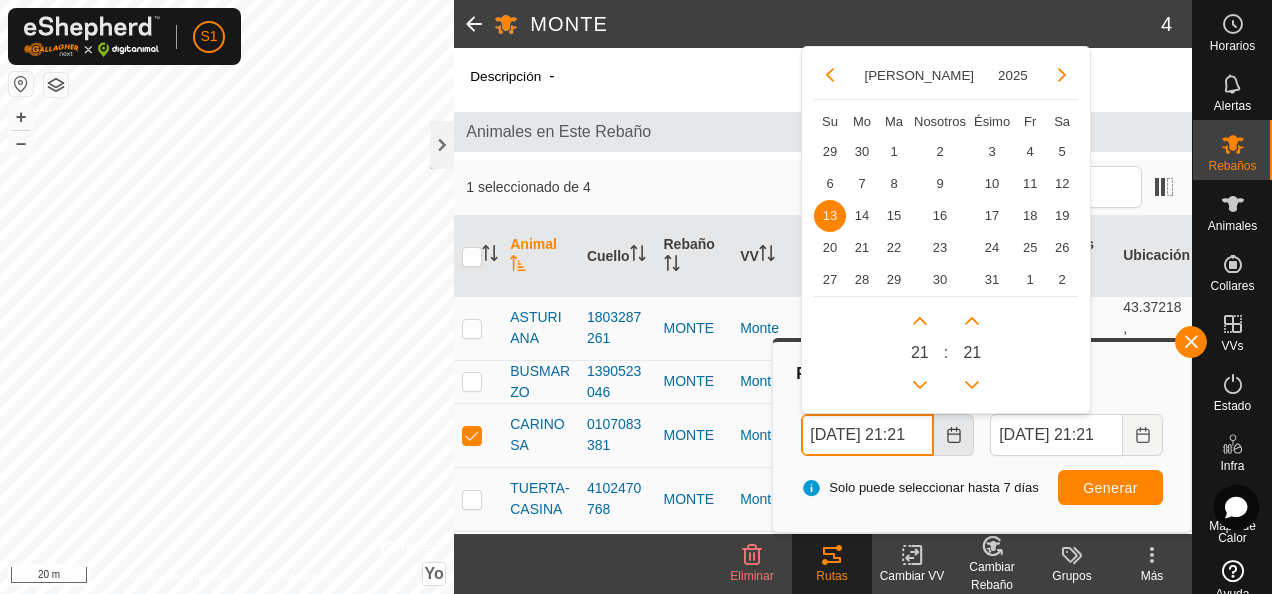 scroll, scrollTop: 0, scrollLeft: 14, axis: horizontal 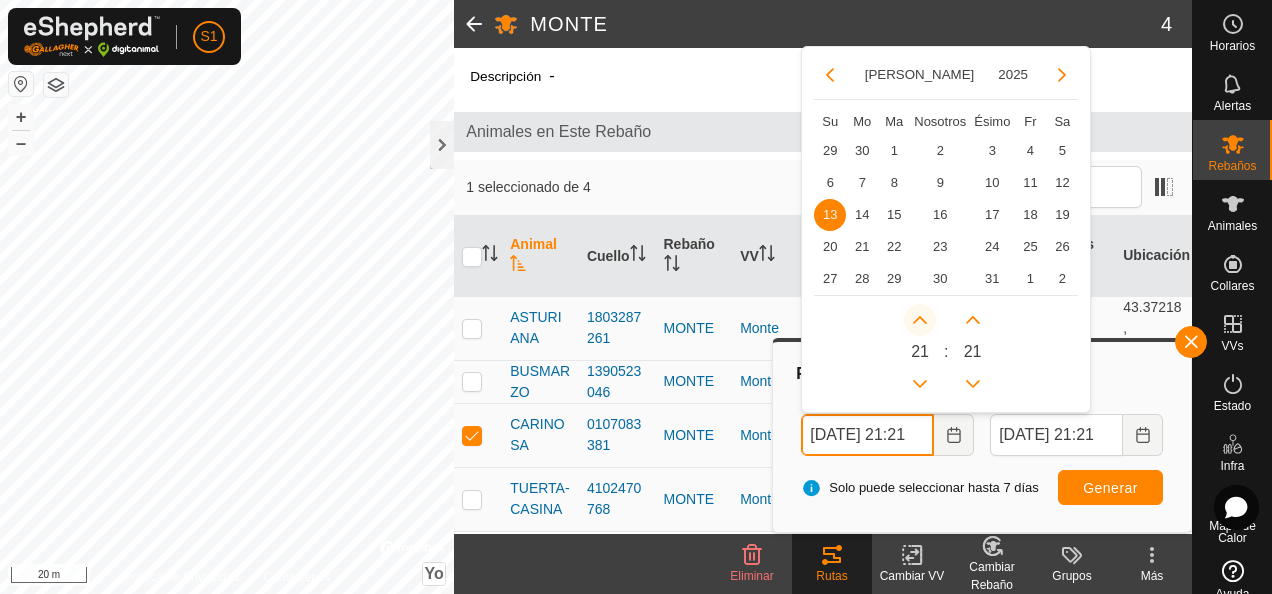 click at bounding box center [920, 320] 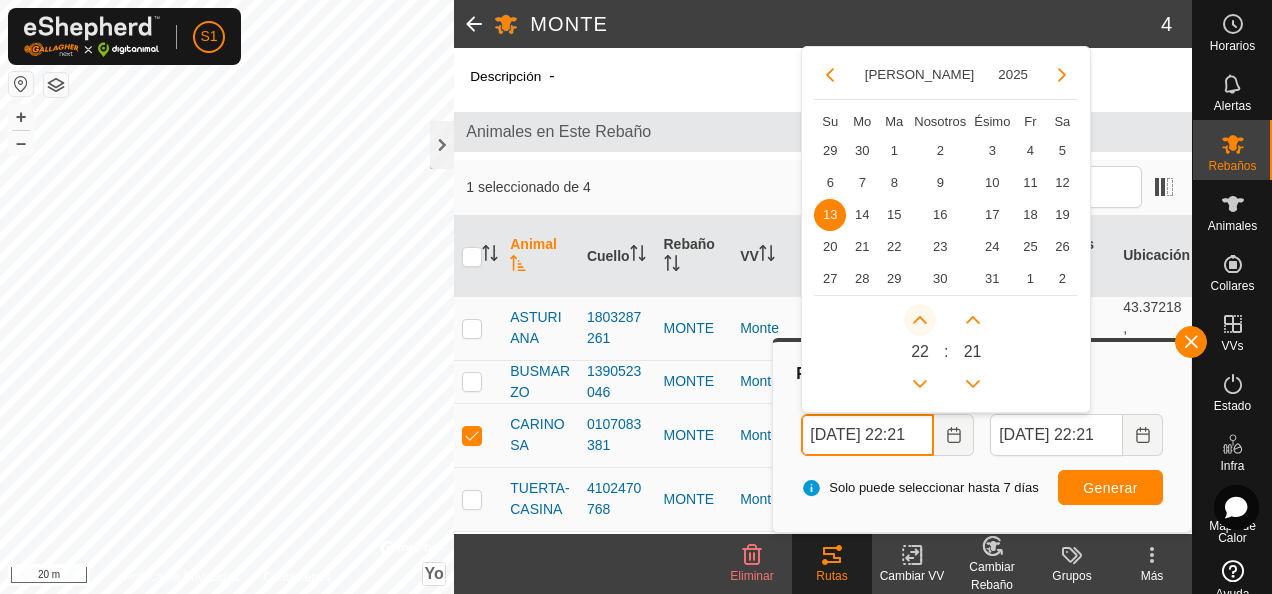click at bounding box center (923, 320) 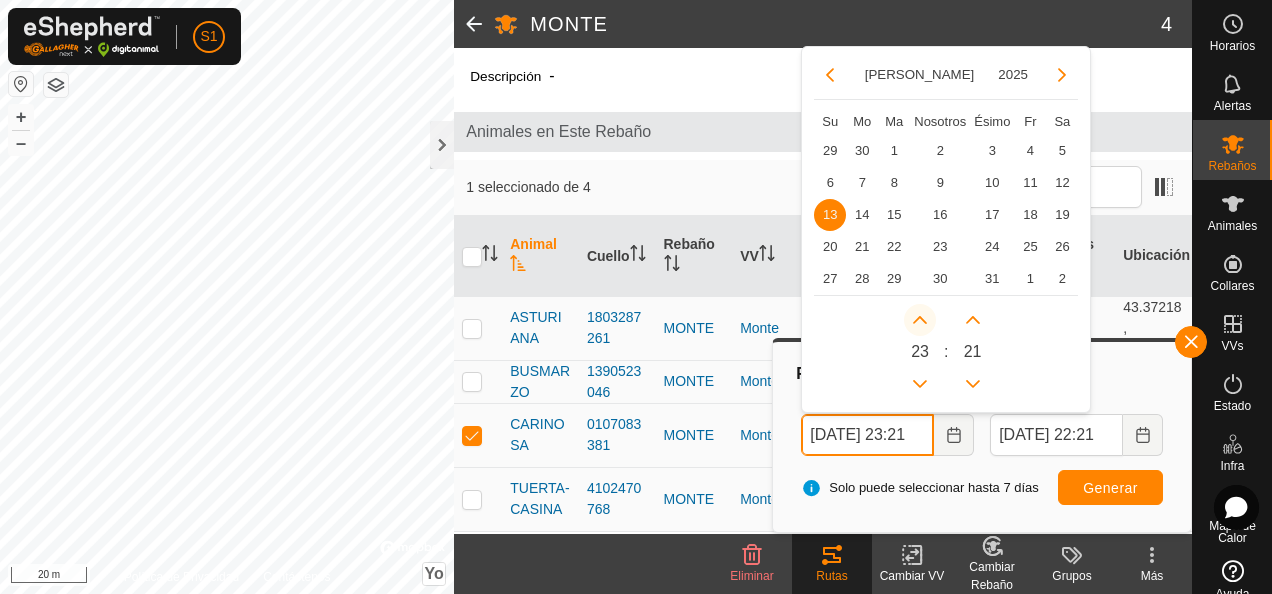 click at bounding box center (920, 320) 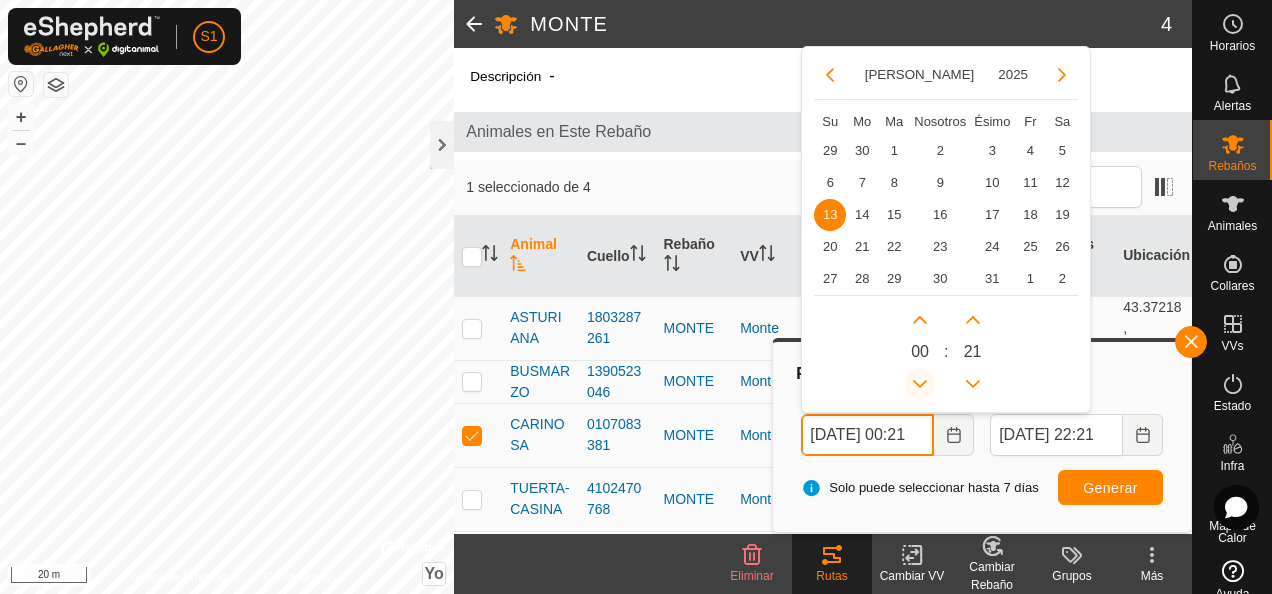 click at bounding box center [920, 384] 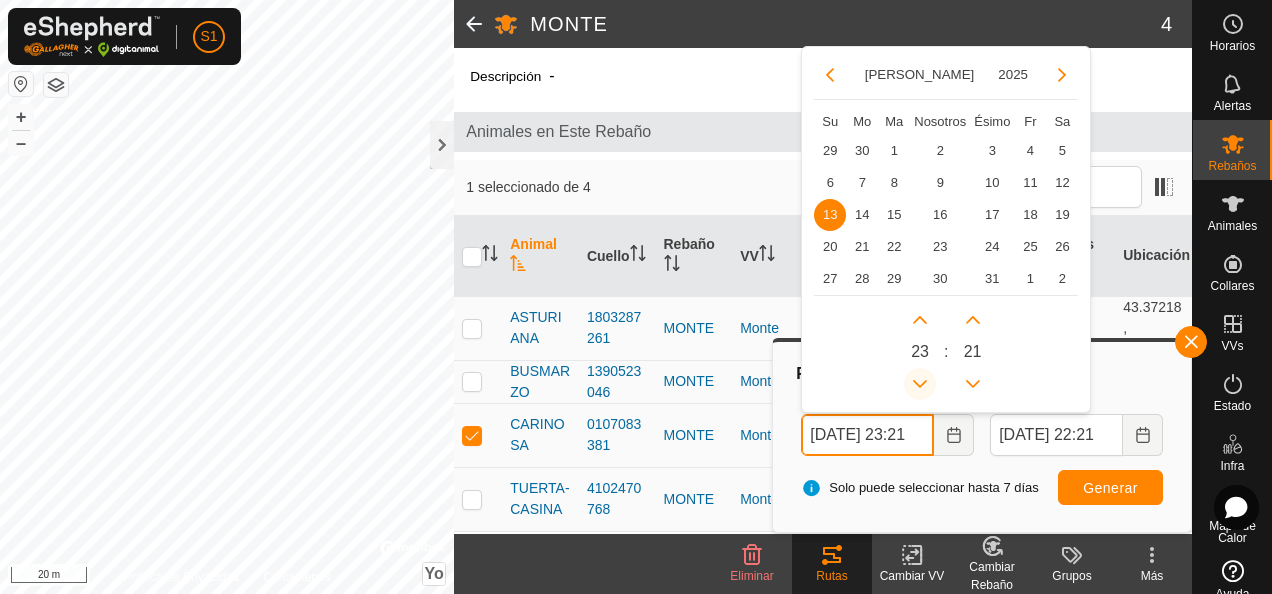 click at bounding box center [921, 384] 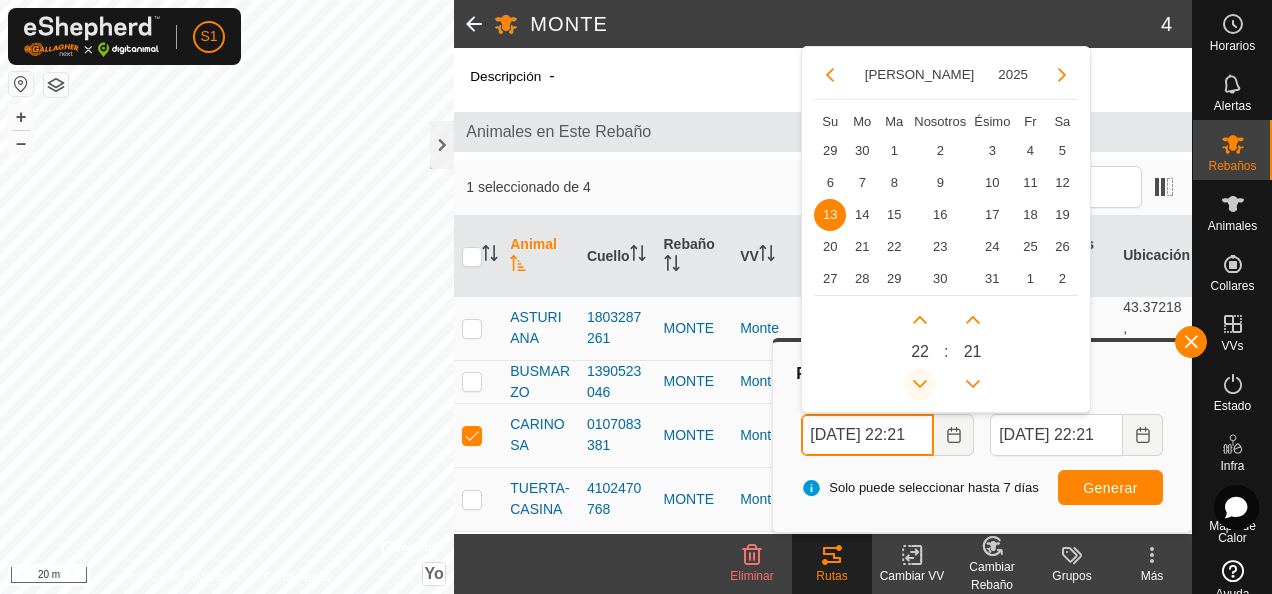 click at bounding box center (920, 384) 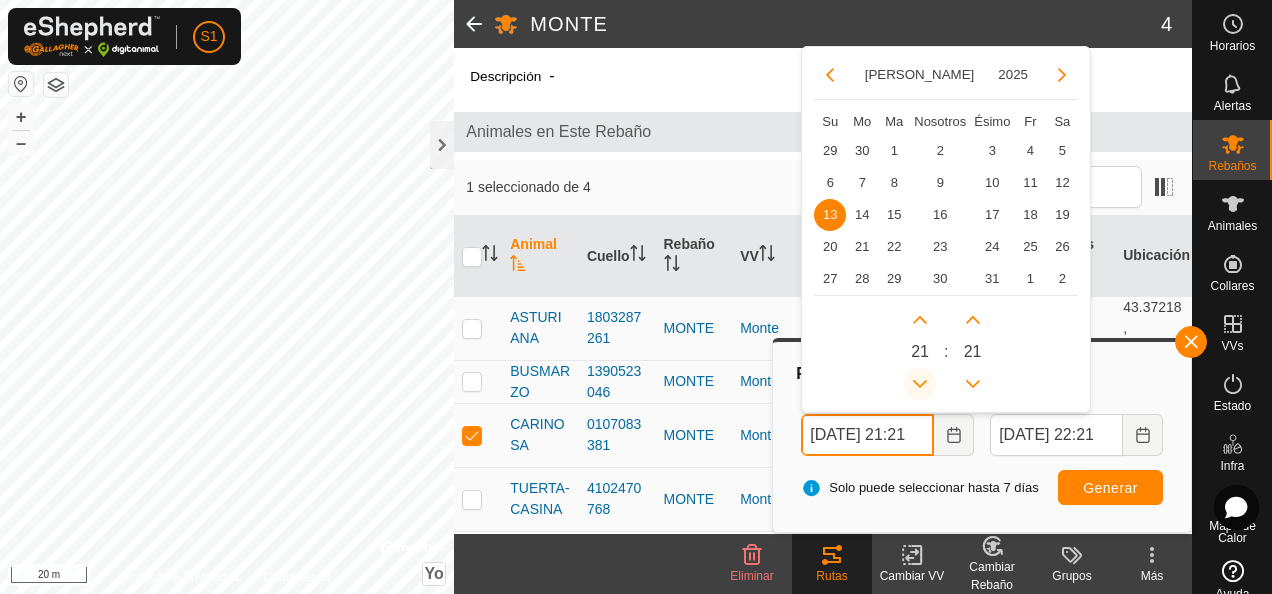 click at bounding box center [920, 384] 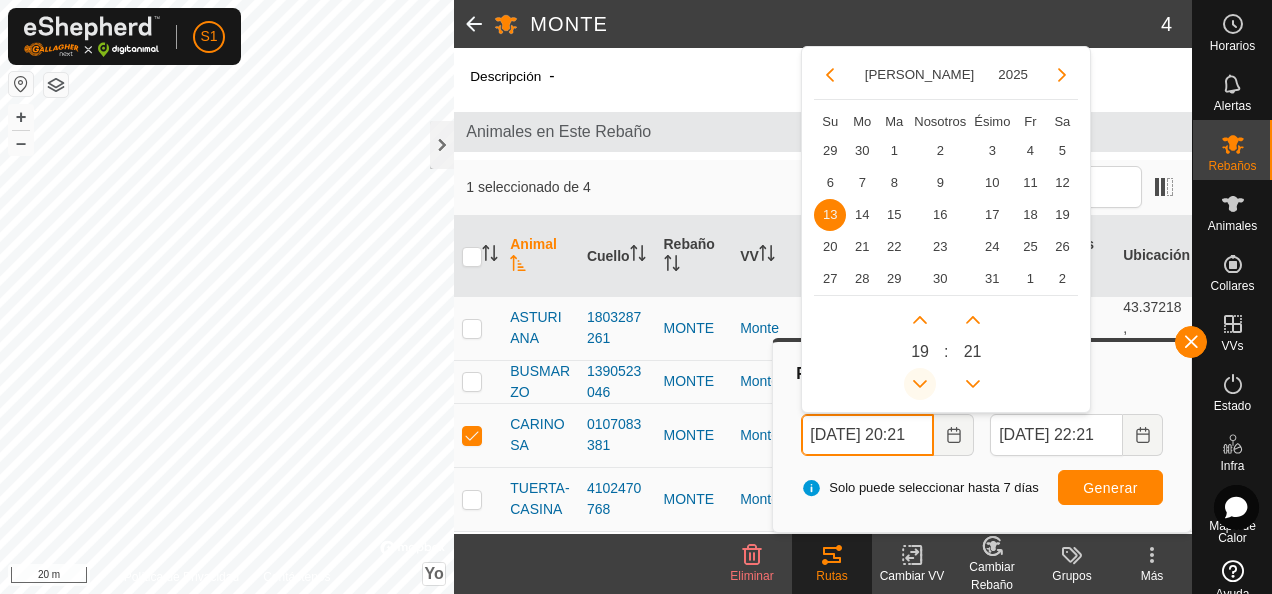 click at bounding box center [920, 384] 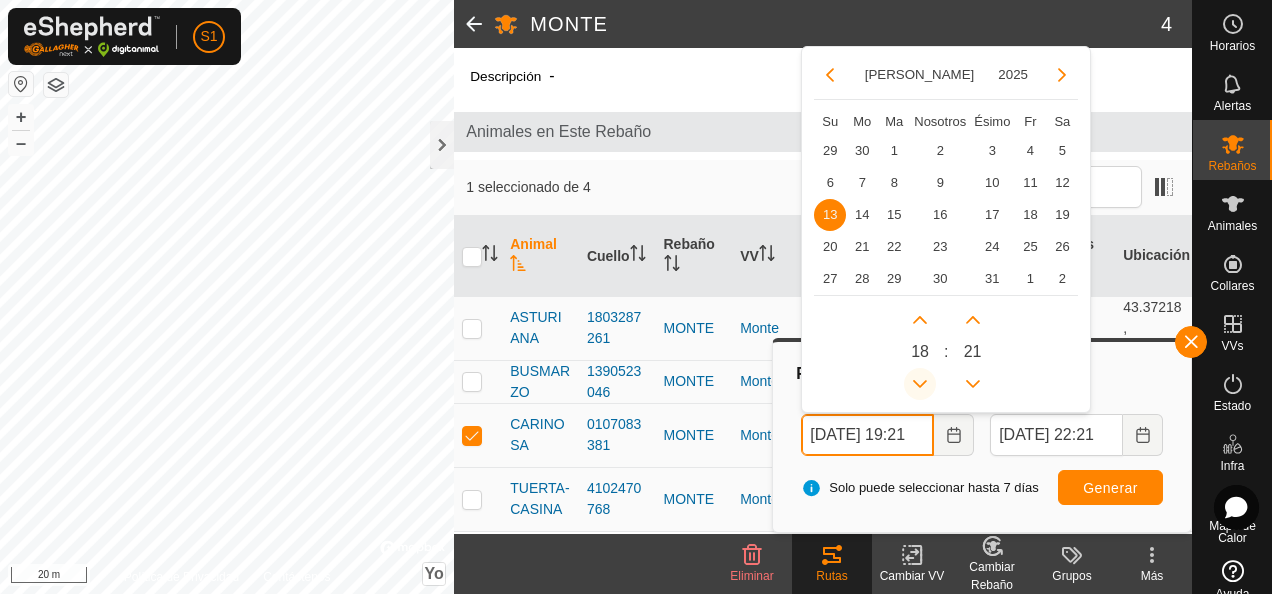 click at bounding box center [920, 384] 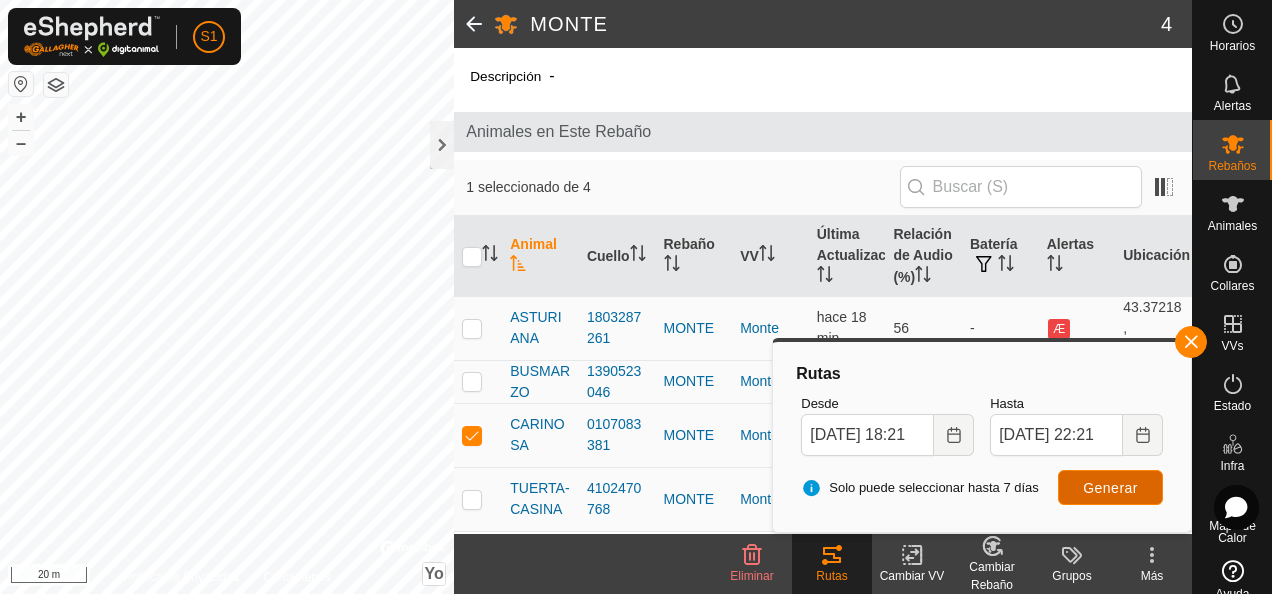 click on "Generar" at bounding box center (1110, 488) 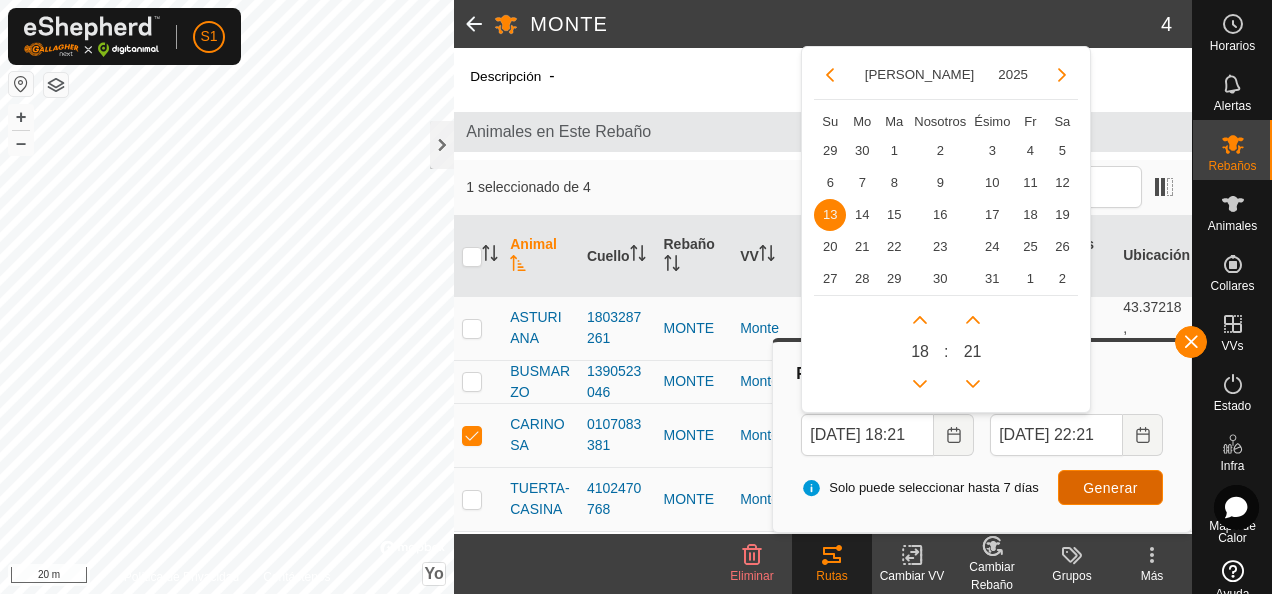 scroll, scrollTop: 0, scrollLeft: 0, axis: both 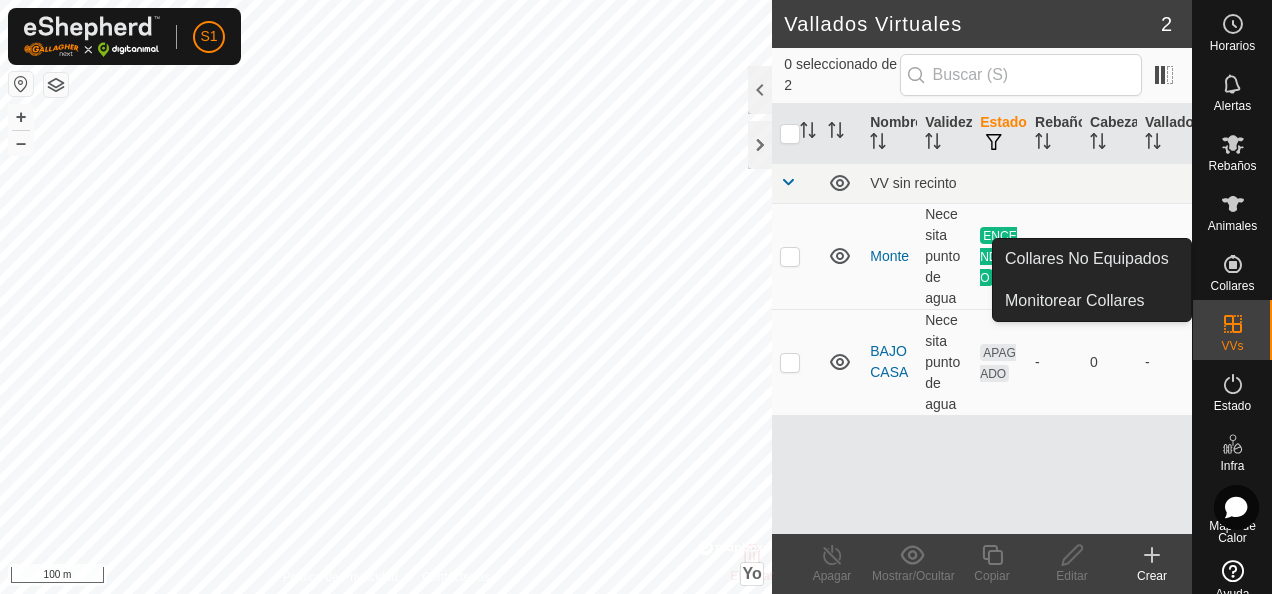 click 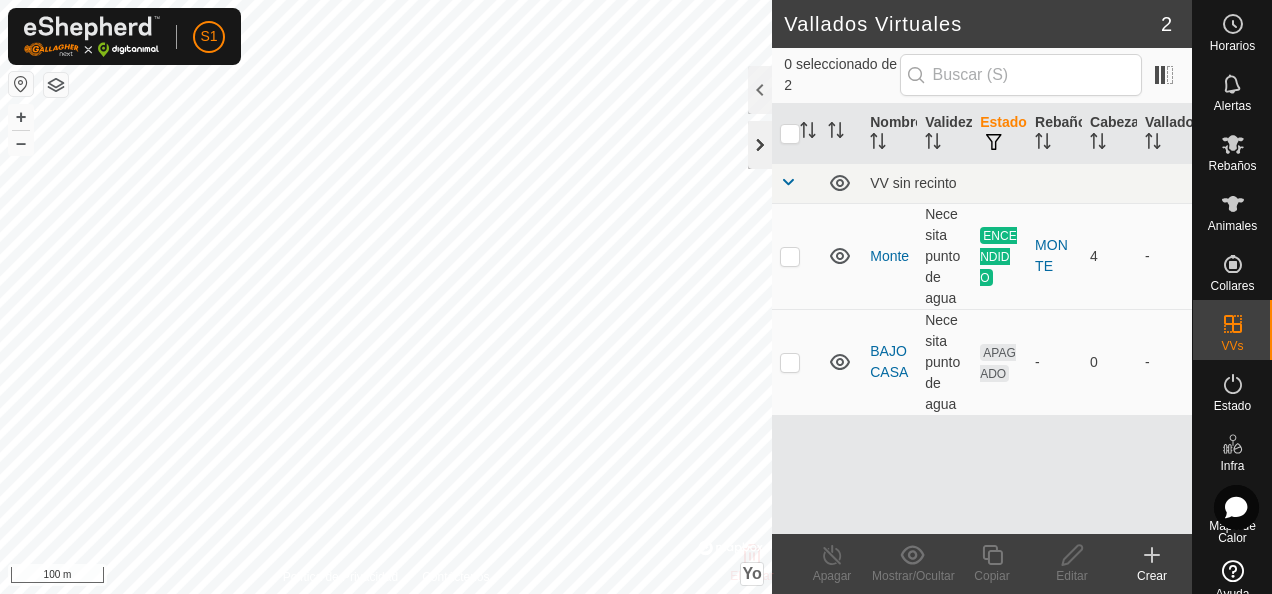 click 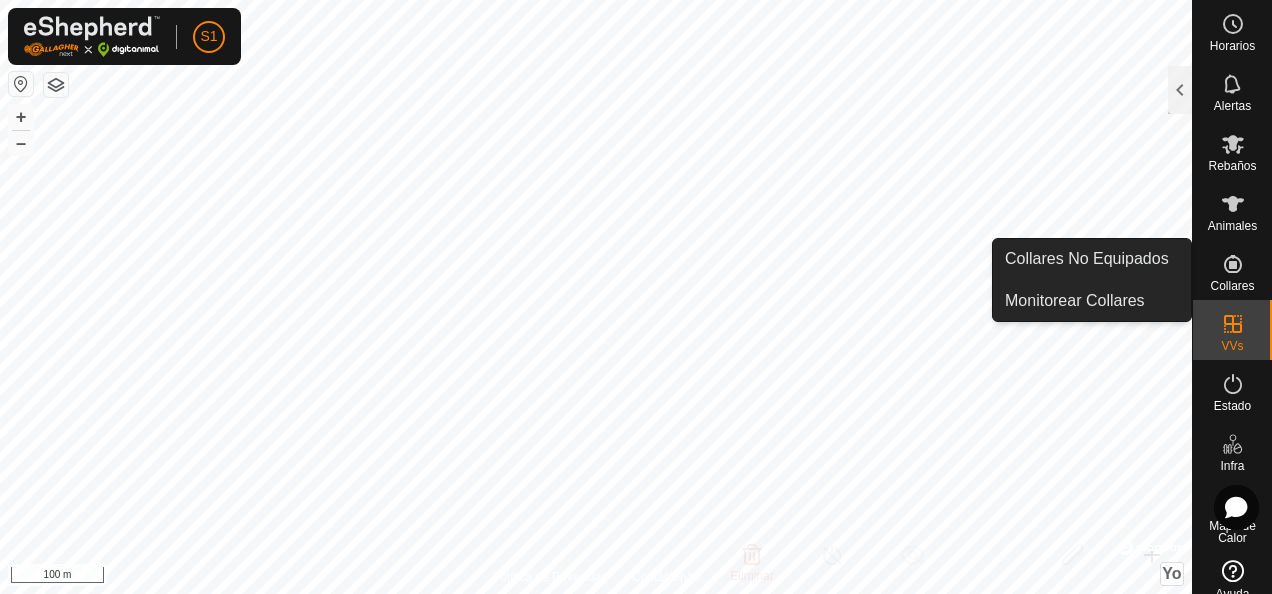 click 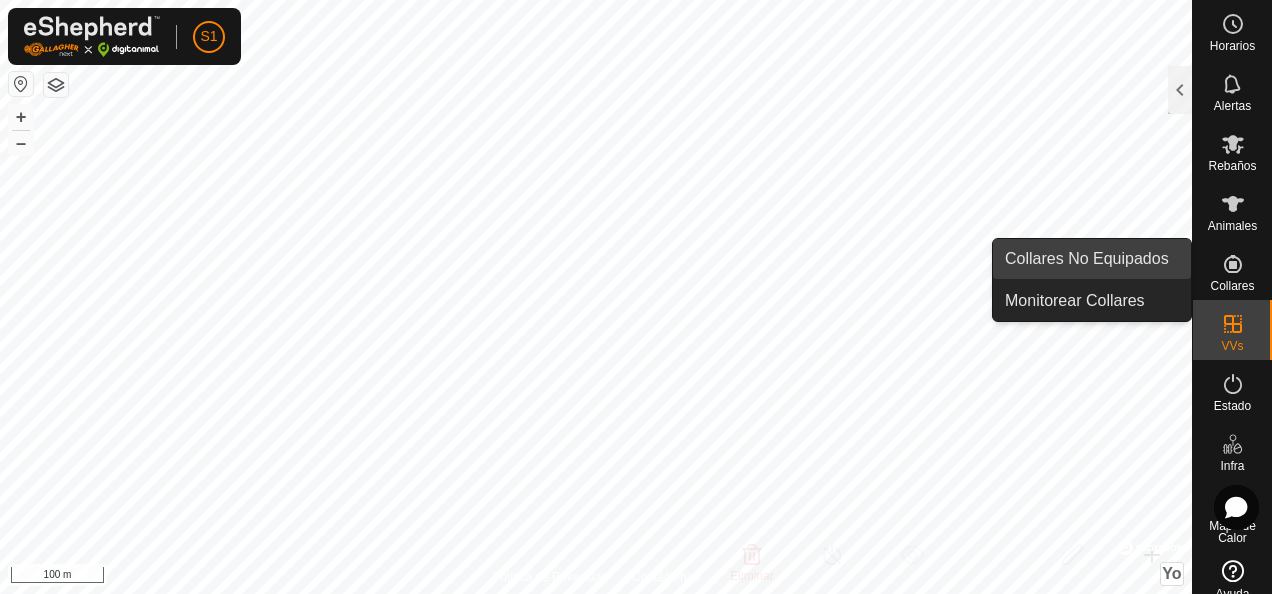 click on "Collares No Equipados" at bounding box center (1092, 259) 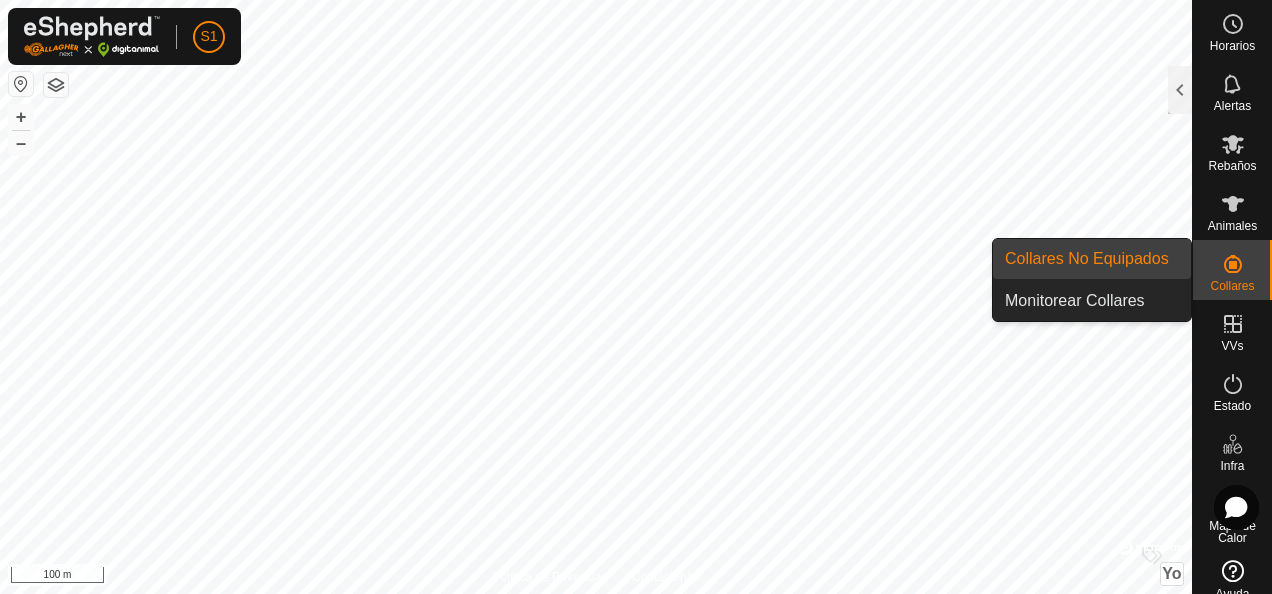 click on "Collares No Equipados" at bounding box center [1092, 259] 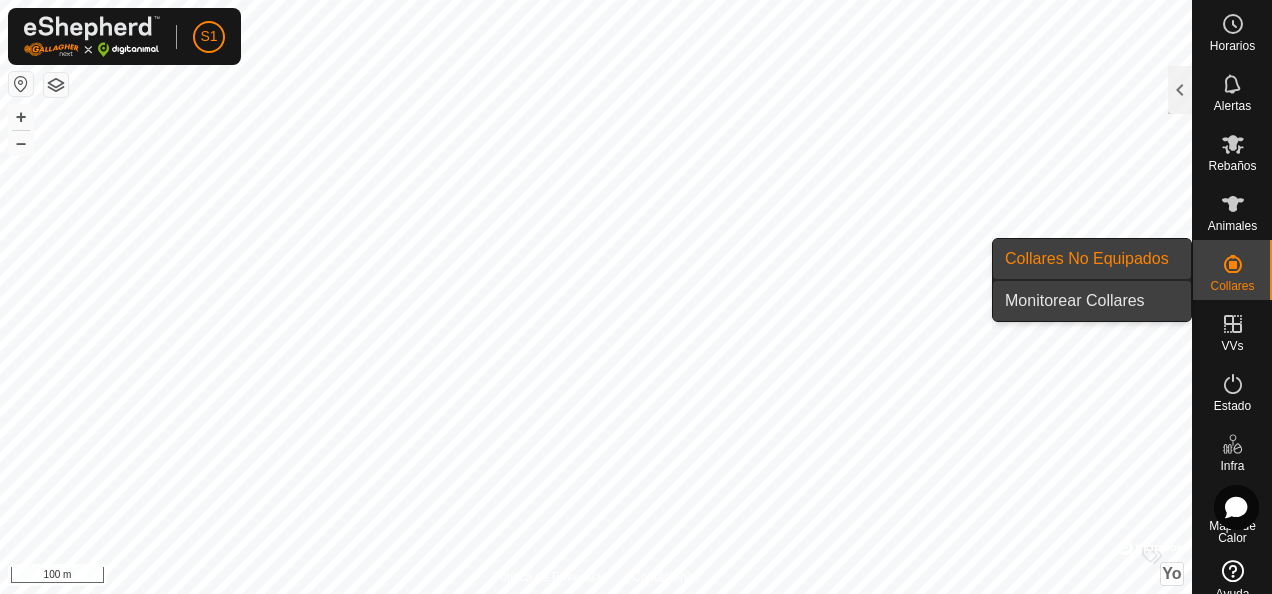 click on "Monitorear Collares" at bounding box center (1092, 301) 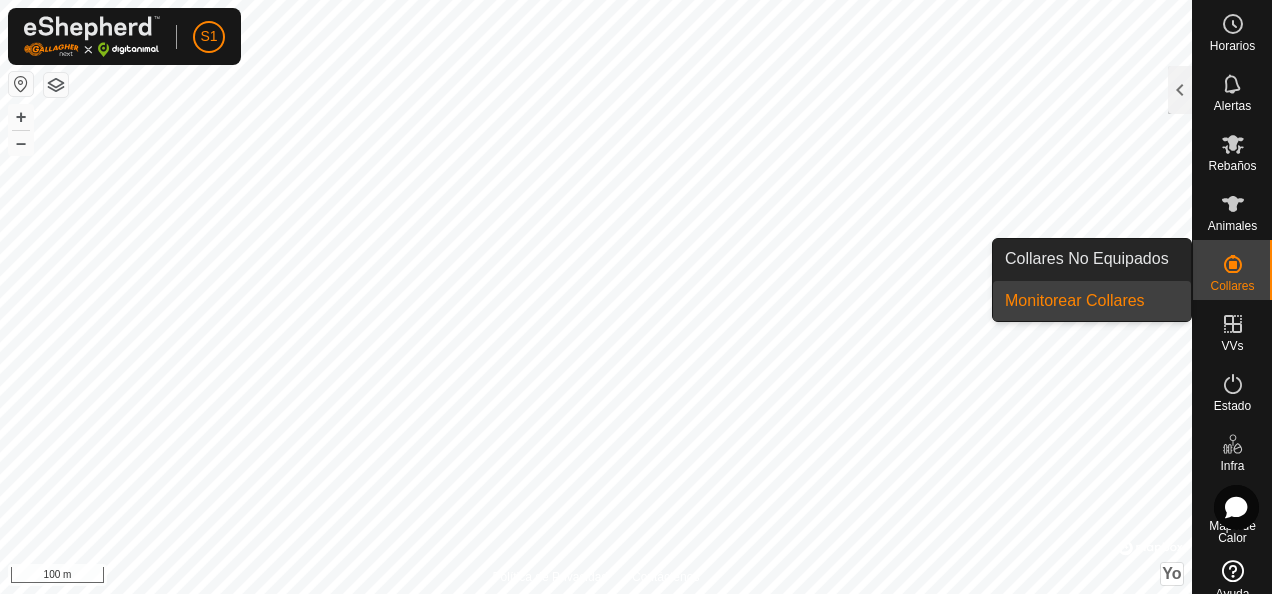 click 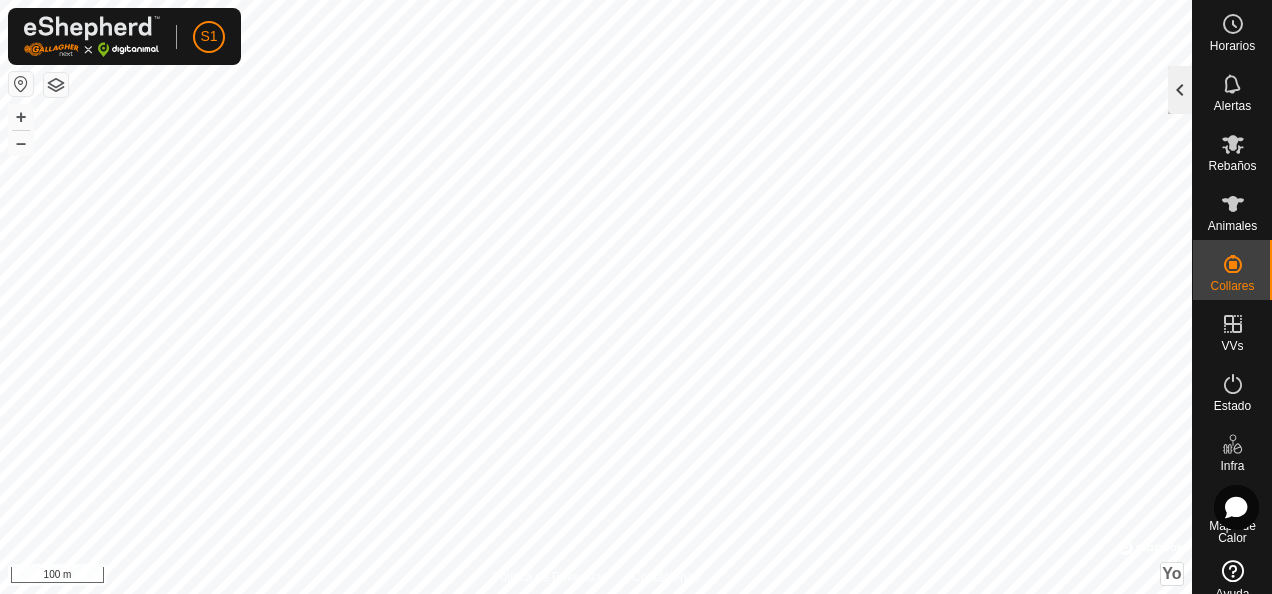 click 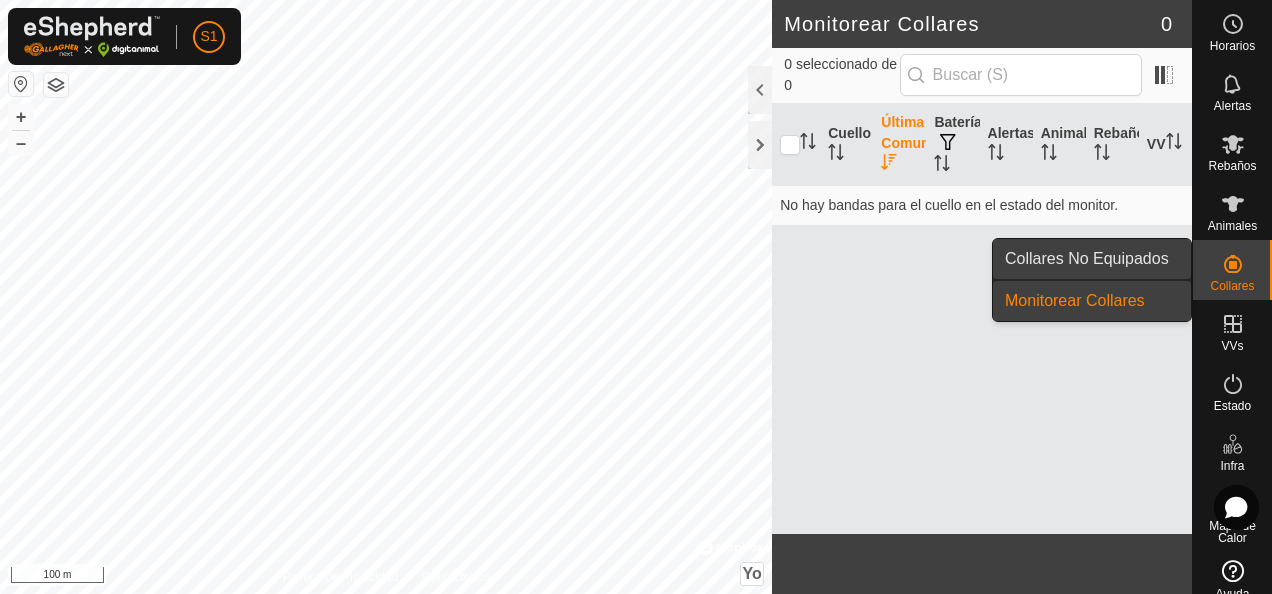 click on "Collares No Equipados" at bounding box center (1092, 259) 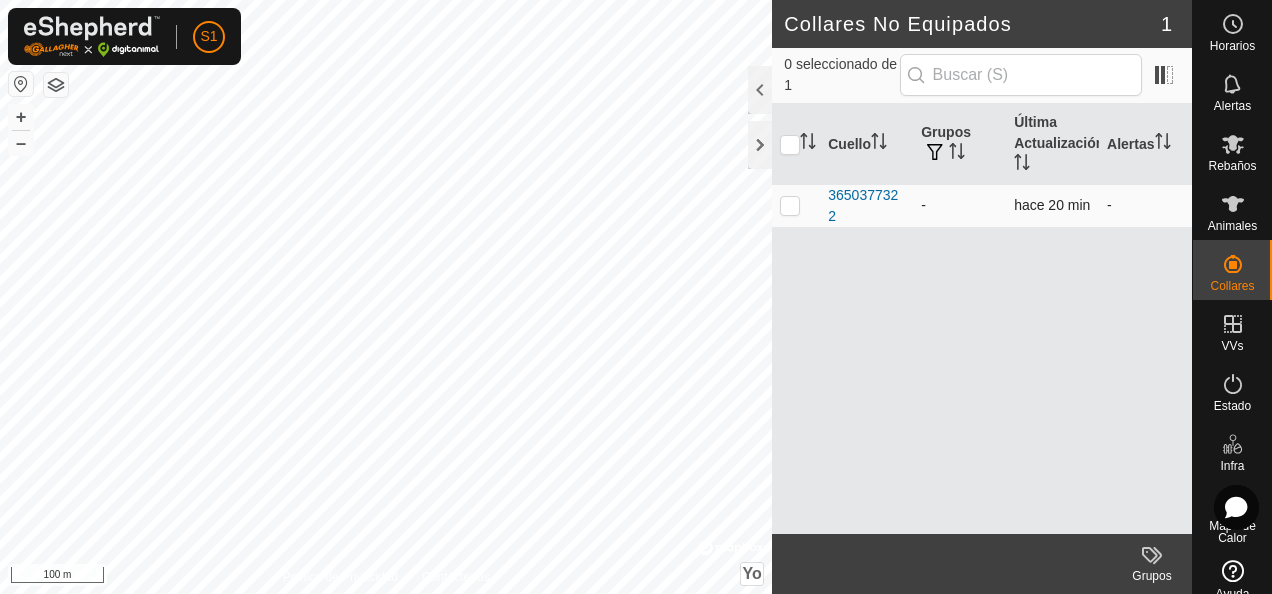 click at bounding box center [790, 205] 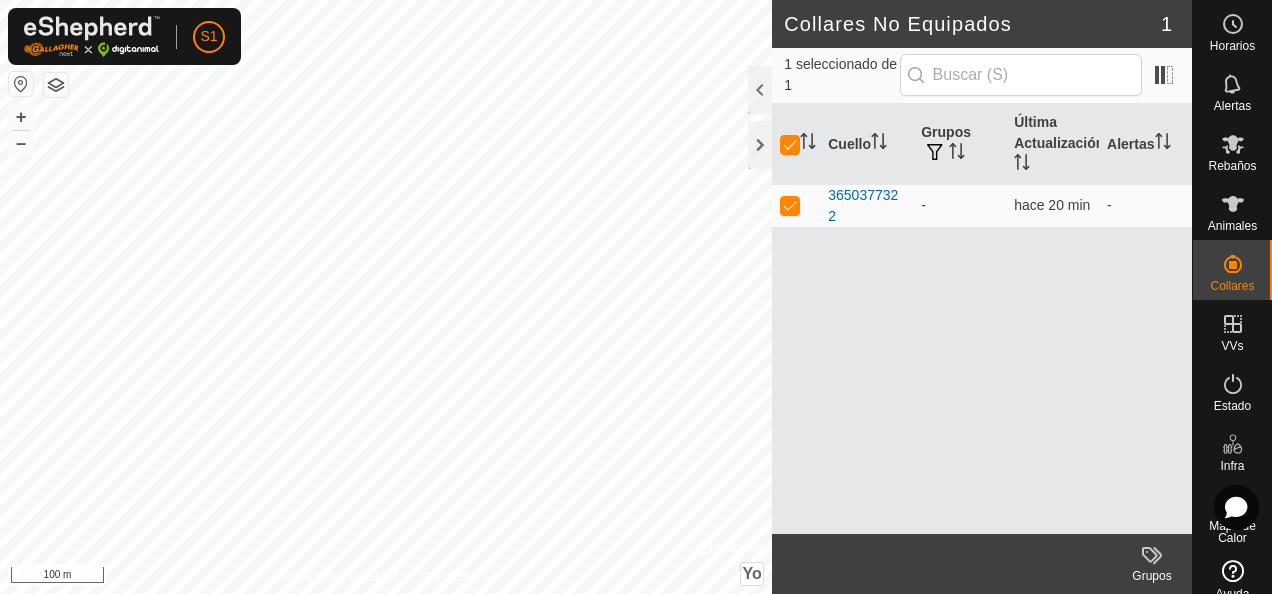 click 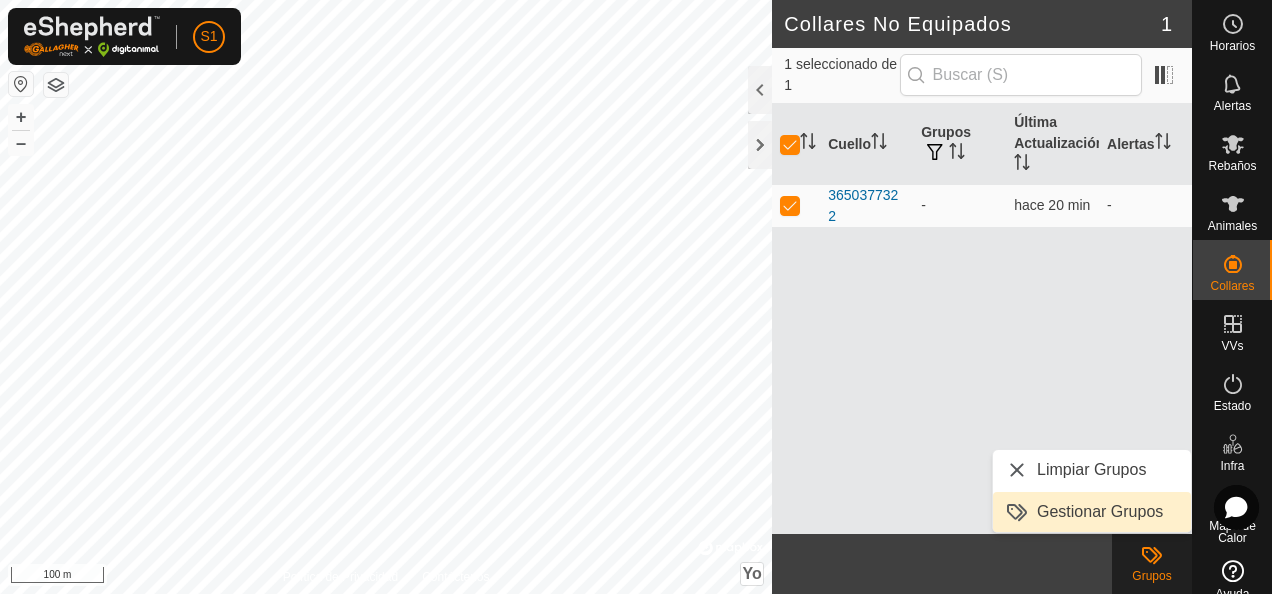 click on "Gestionar Grupos" at bounding box center [1092, 512] 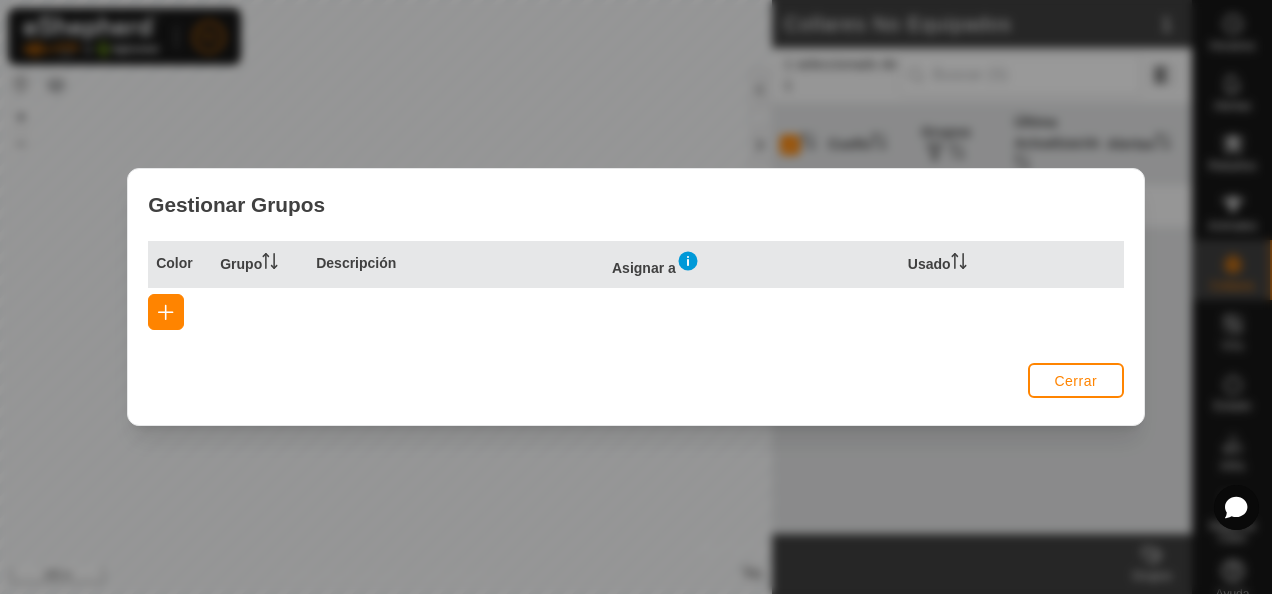 click at bounding box center [688, 261] 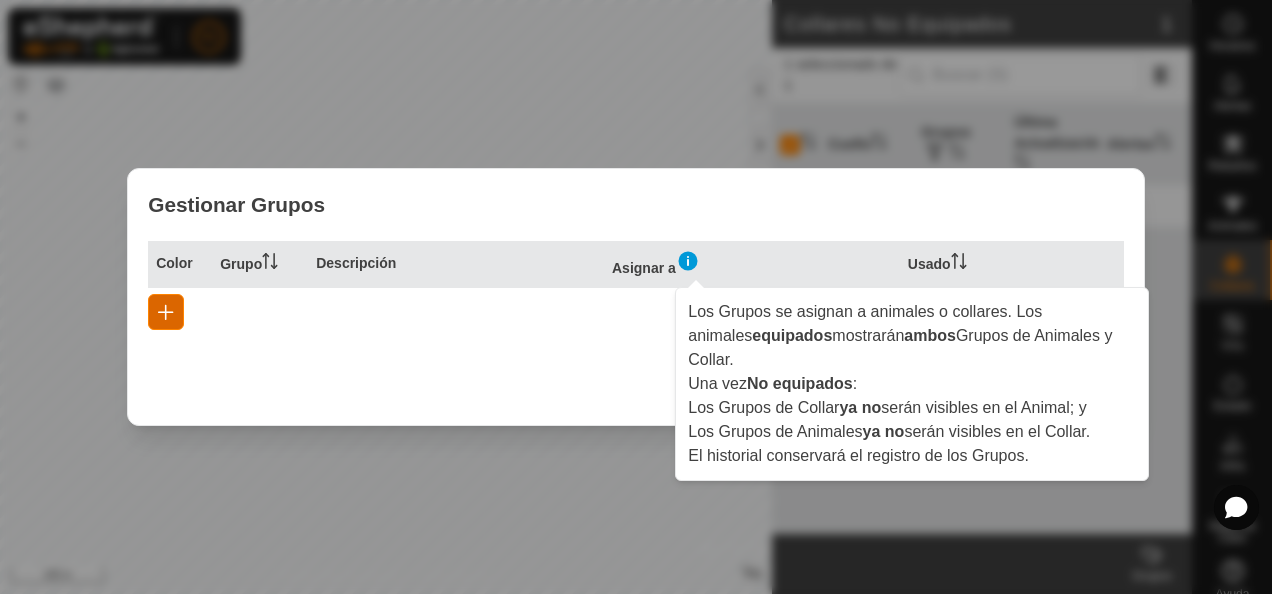 click 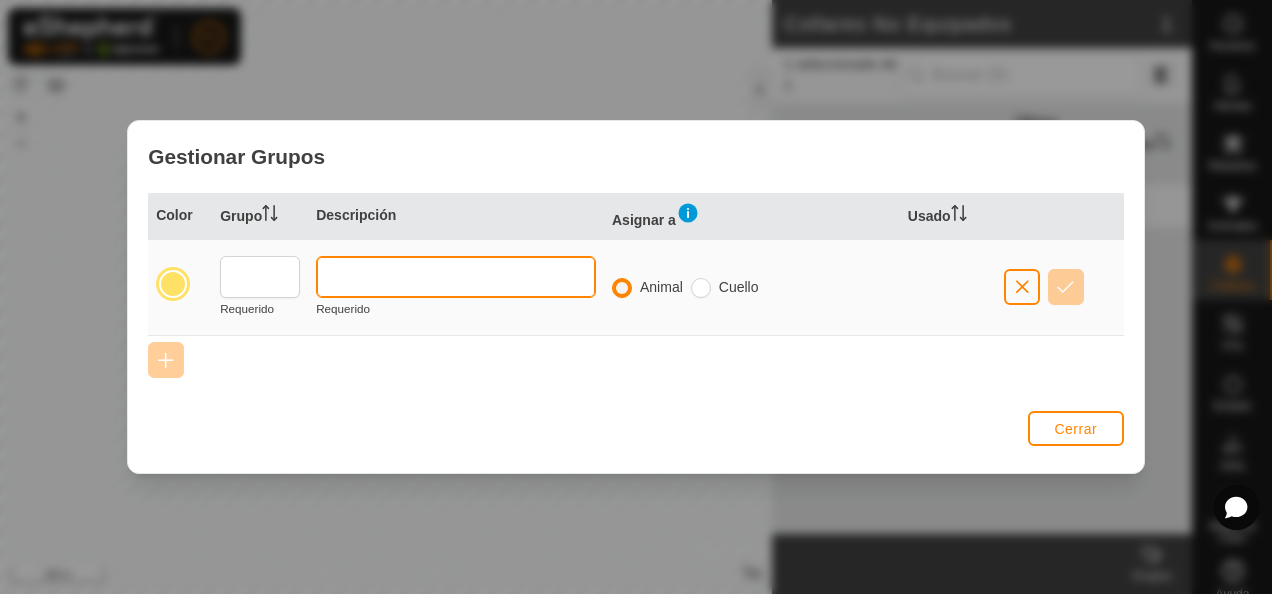 click at bounding box center [456, 277] 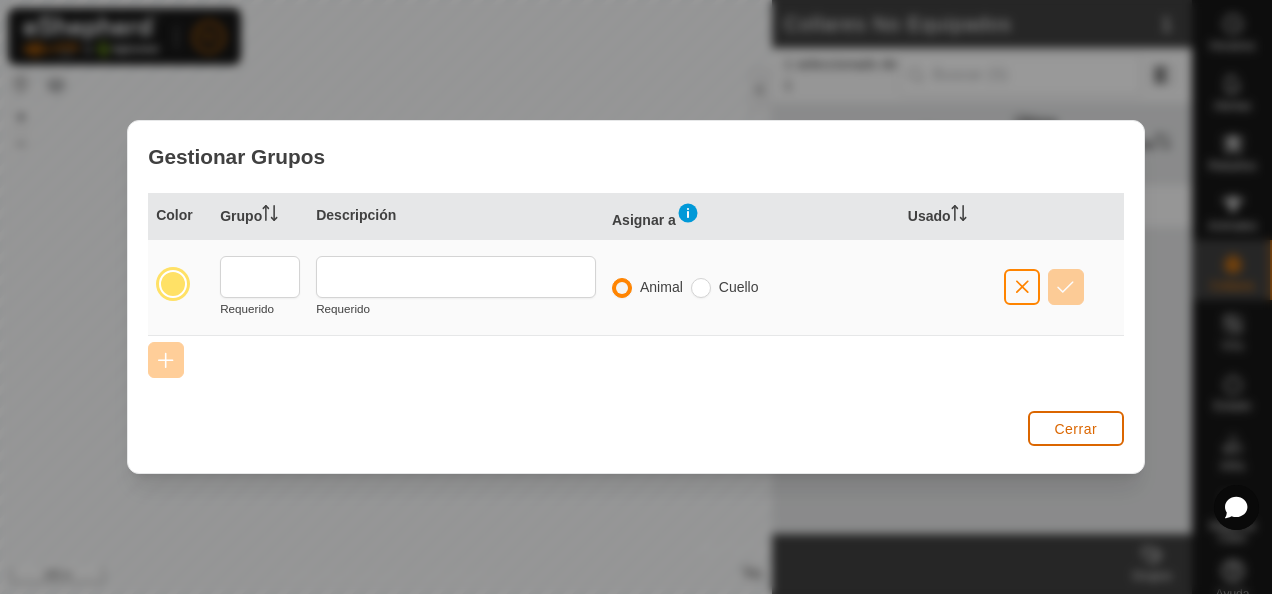 click on "Cerrar" 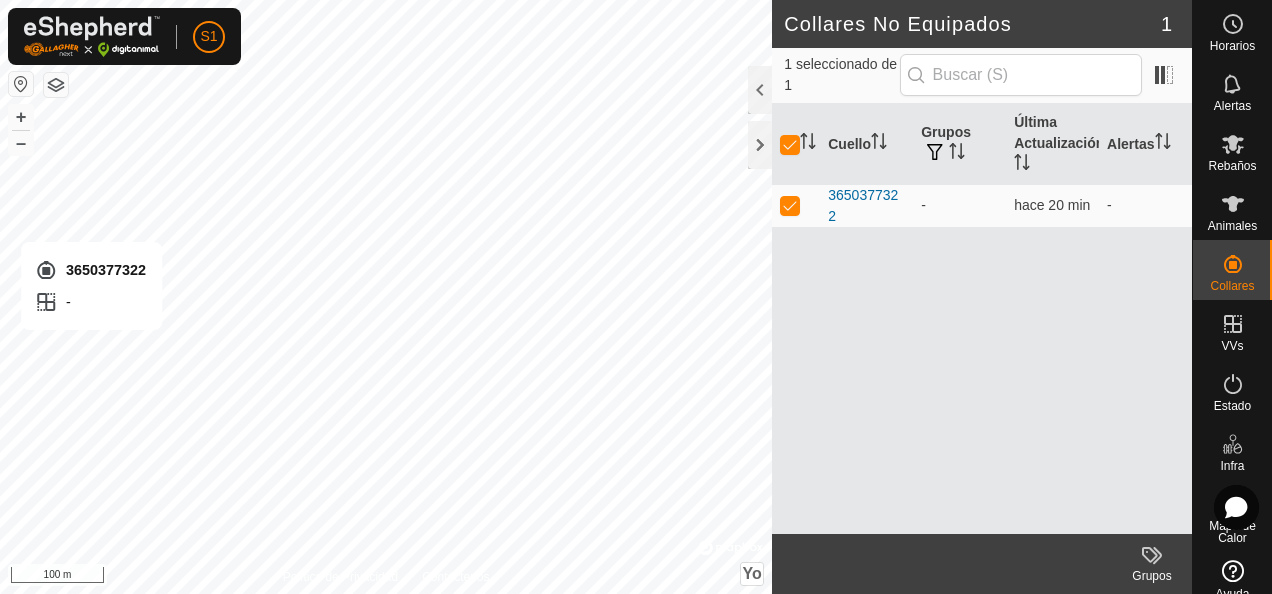 checkbox on "false" 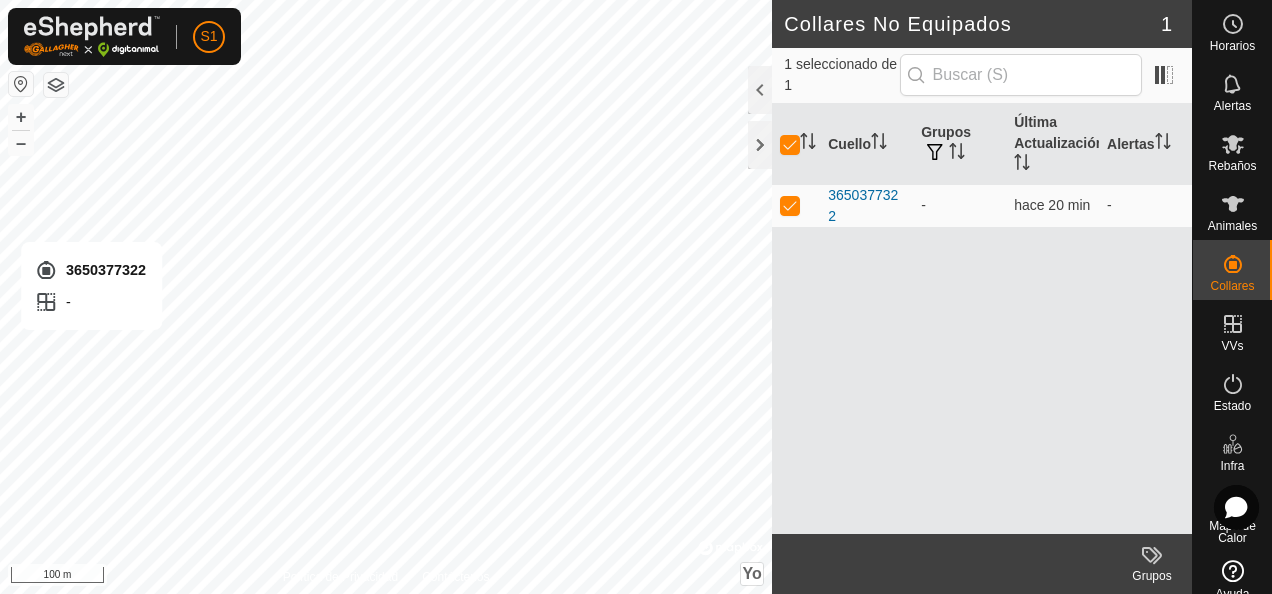 checkbox on "false" 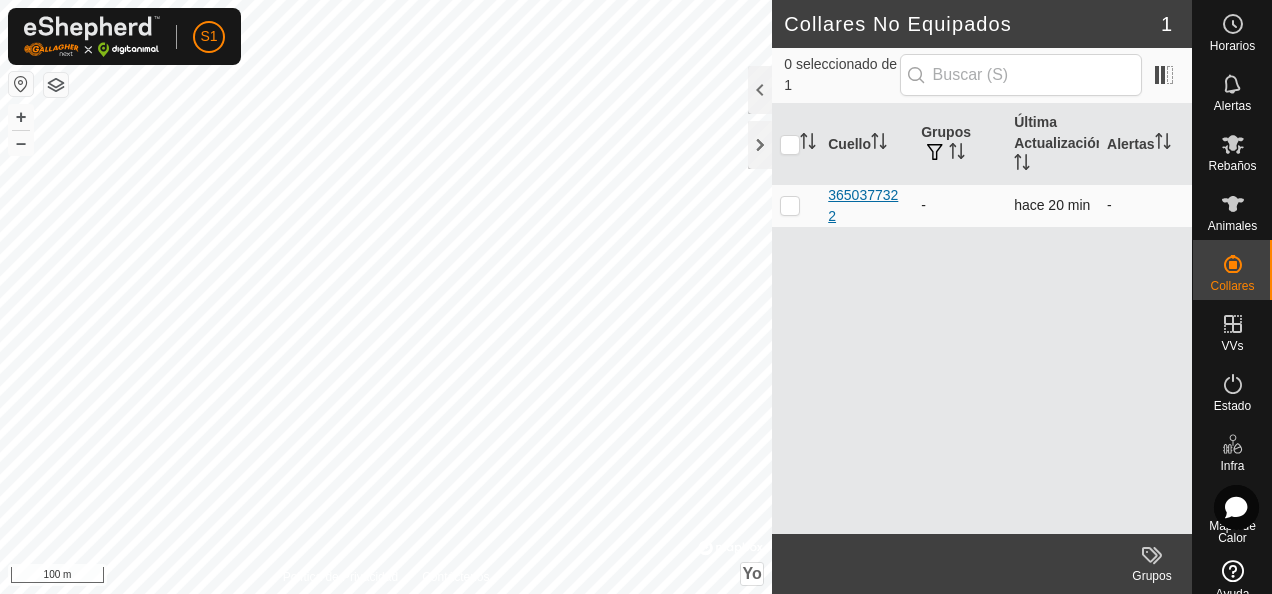 click on "3650377322" at bounding box center (866, 206) 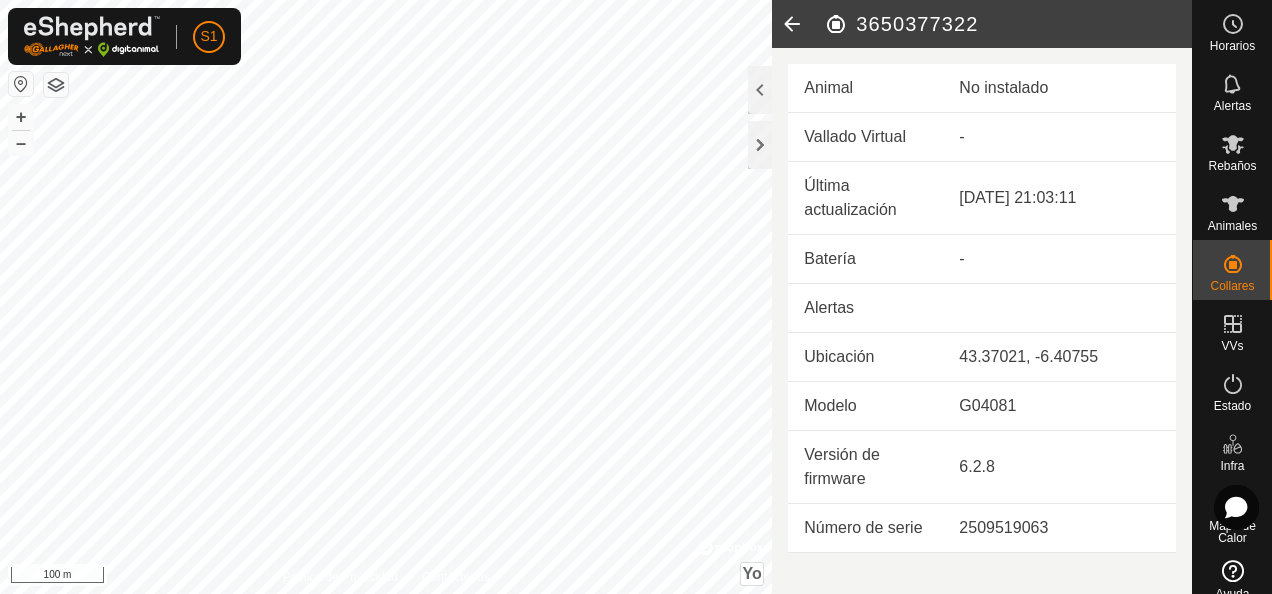click 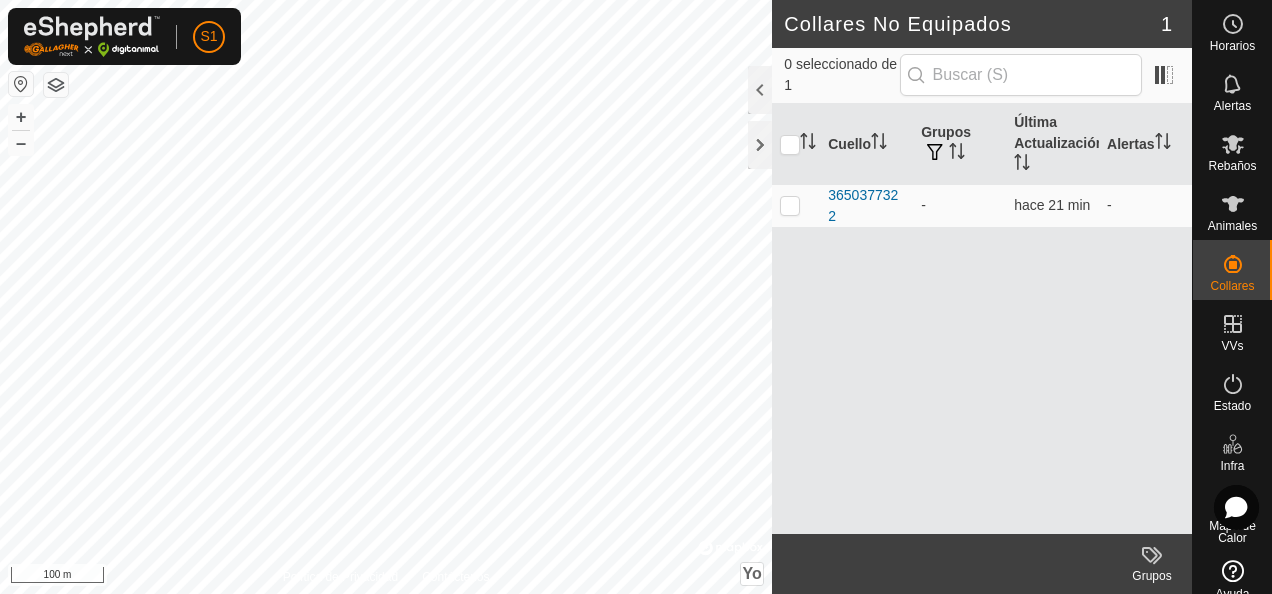 drag, startPoint x: 890, startPoint y: 194, endPoint x: 982, endPoint y: 315, distance: 152.0033 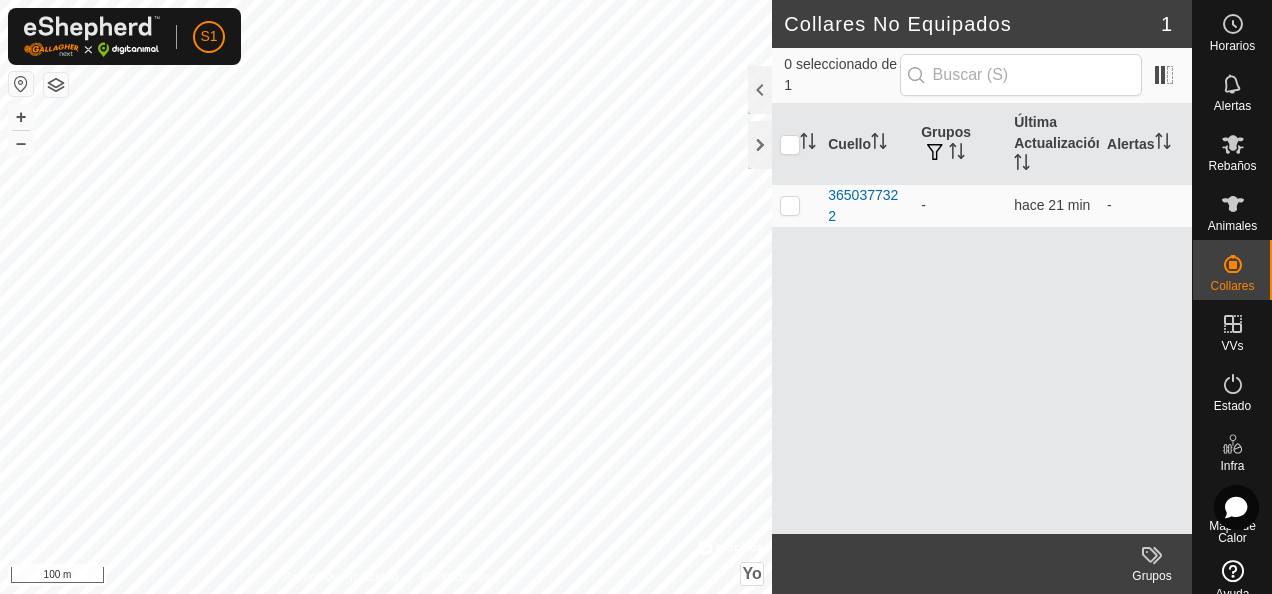 click on "Cuello   Grupos   Última Actualización   Alertas   3650377322   -  hace 21 min  -" at bounding box center (982, 319) 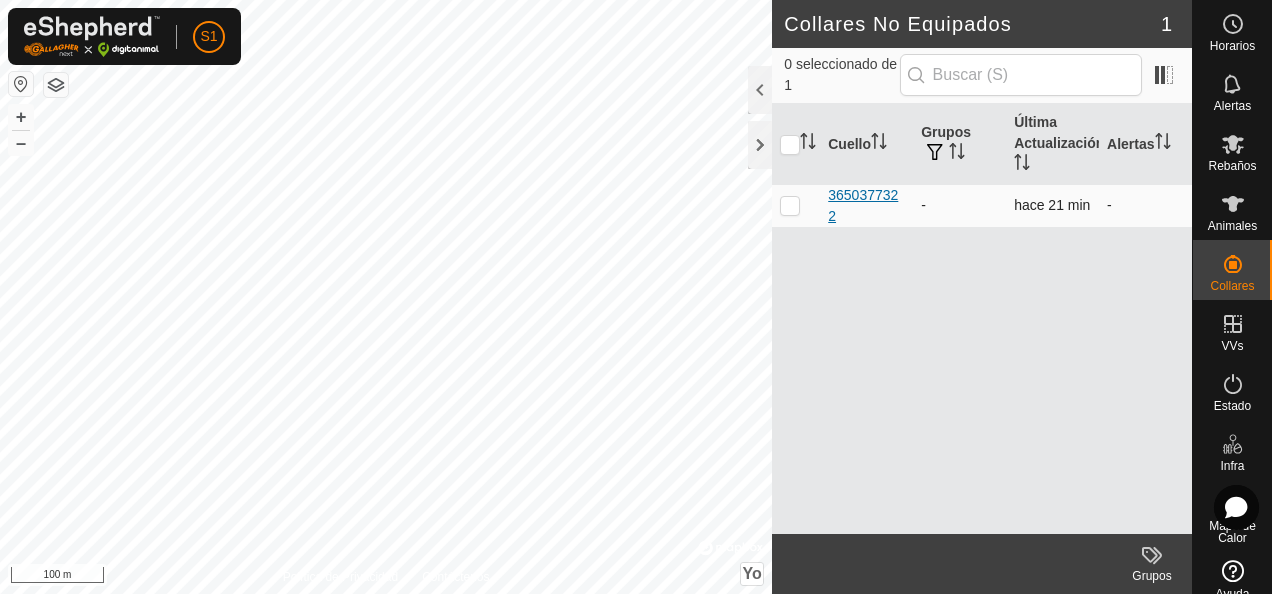 drag, startPoint x: 982, startPoint y: 315, endPoint x: 868, endPoint y: 195, distance: 165.51736 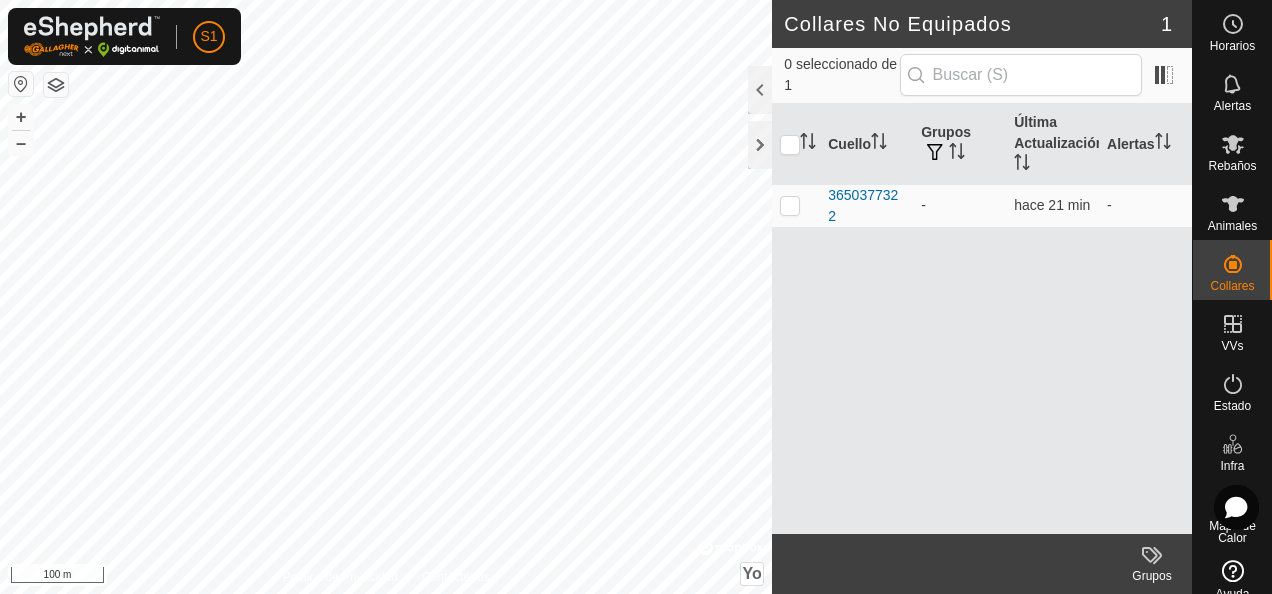 click on "Cuello   Grupos   Última Actualización   Alertas   3650377322   -  hace 21 min  -" at bounding box center (982, 319) 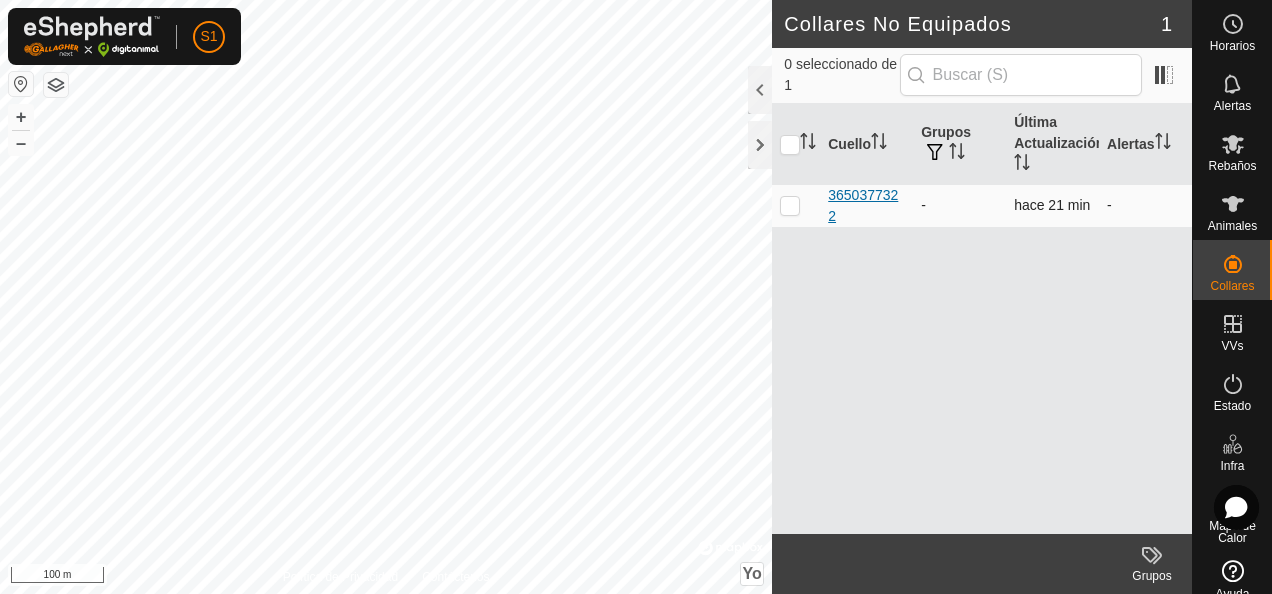 click on "3650377322" at bounding box center (866, 206) 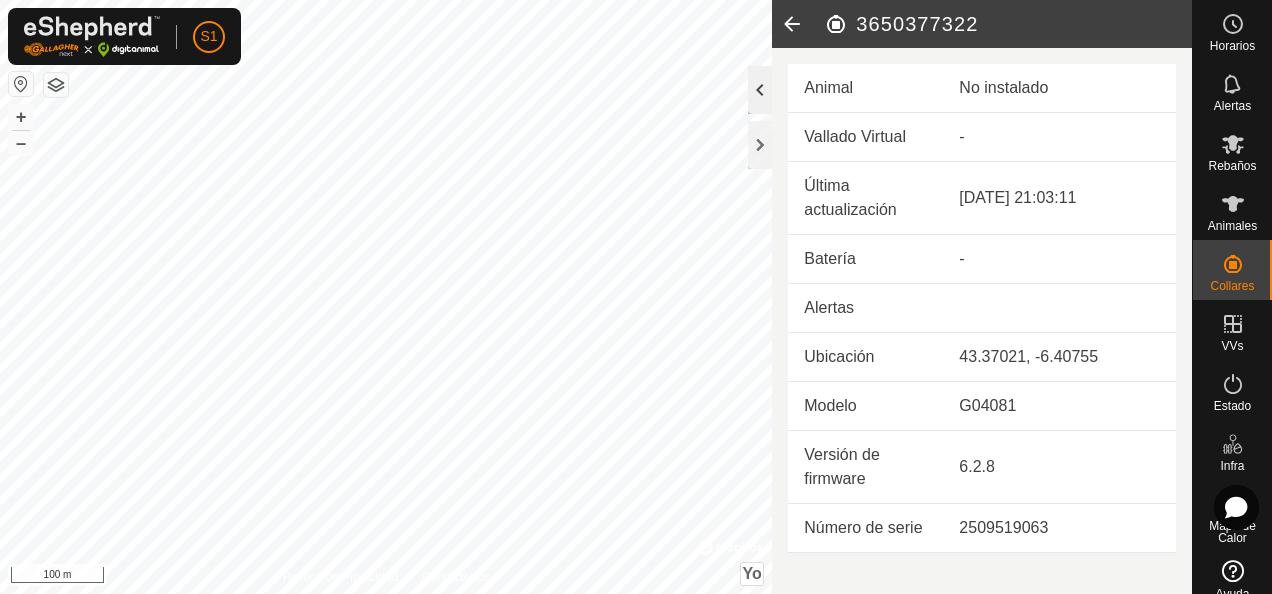click 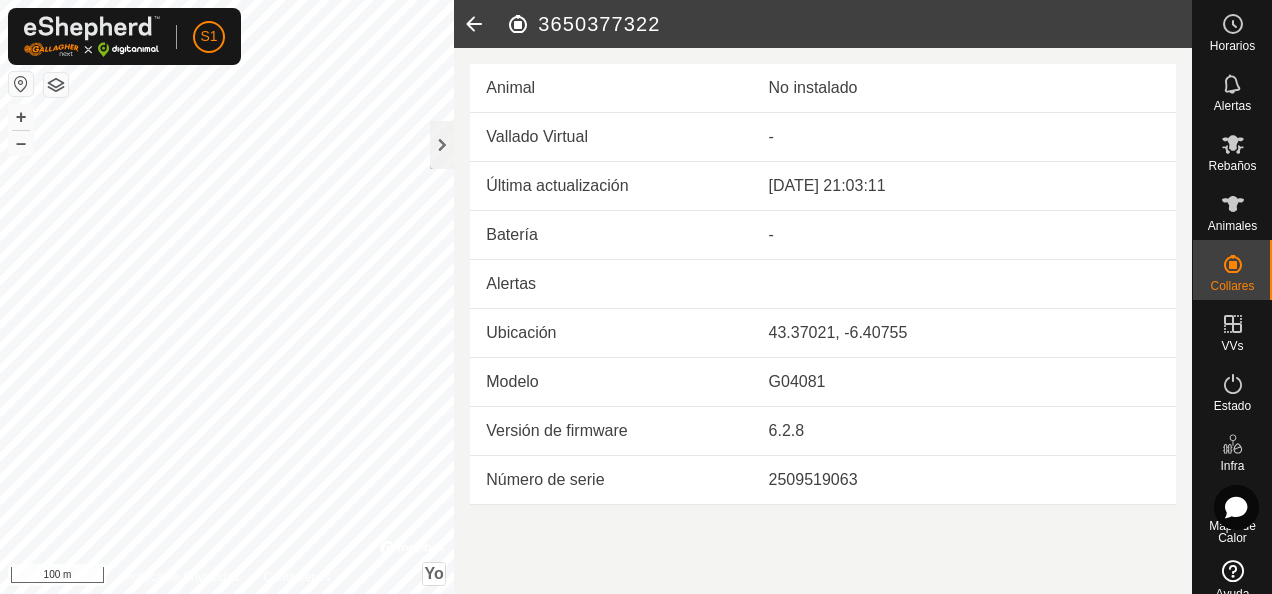 click 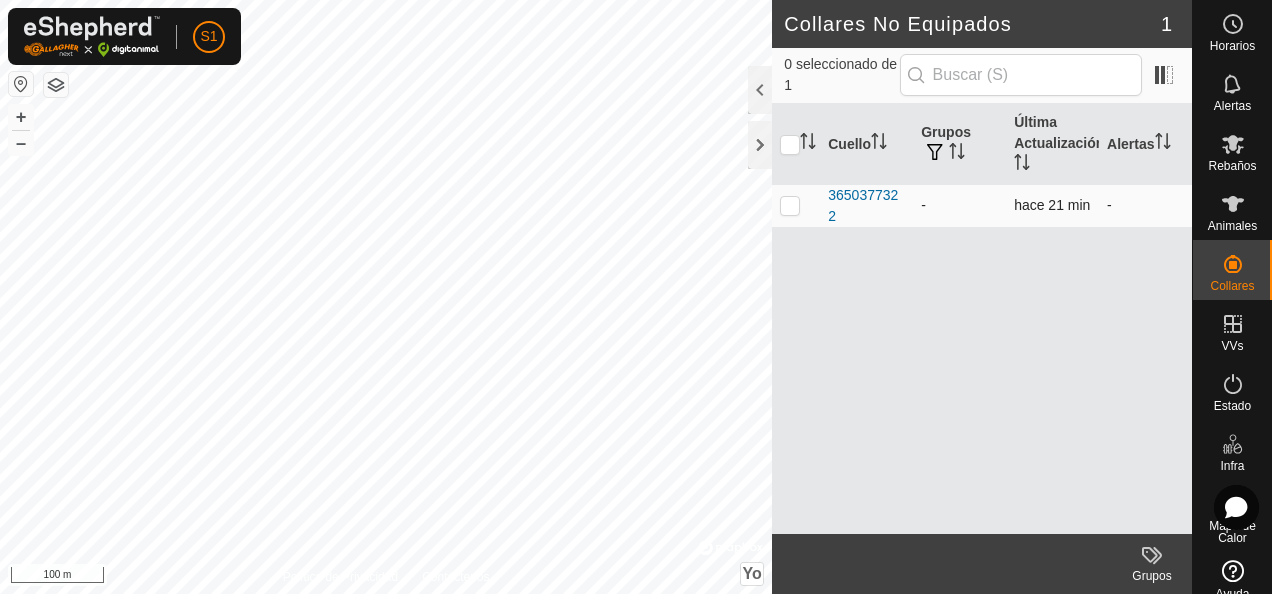 click at bounding box center (790, 205) 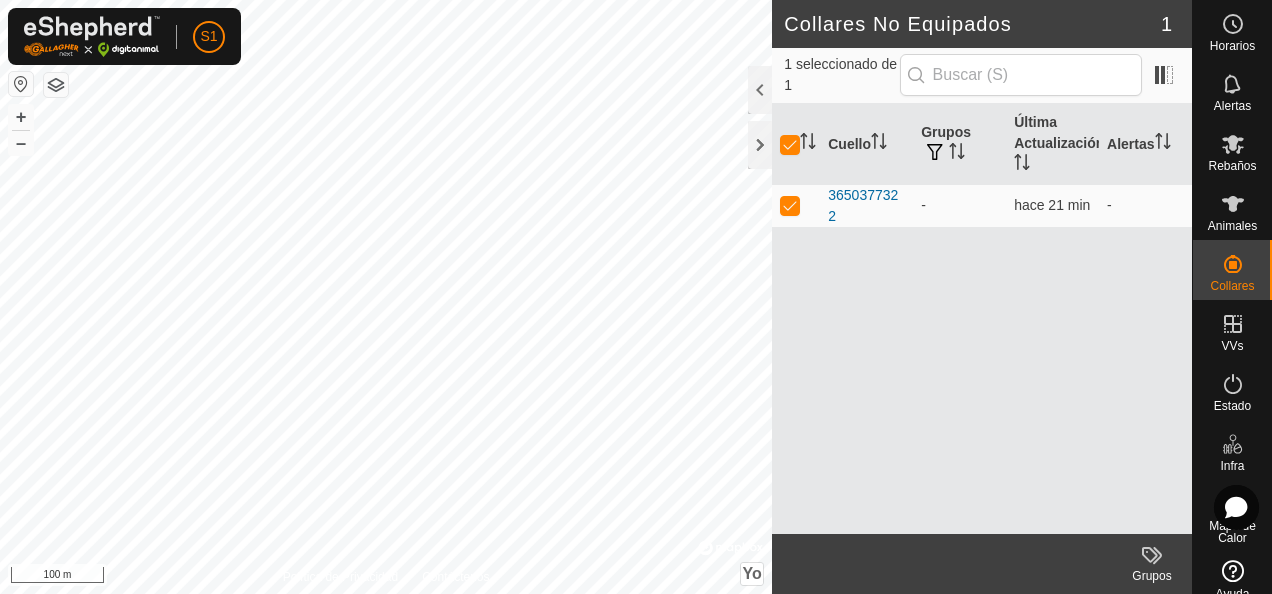 drag, startPoint x: 891, startPoint y: 188, endPoint x: 935, endPoint y: 284, distance: 105.60303 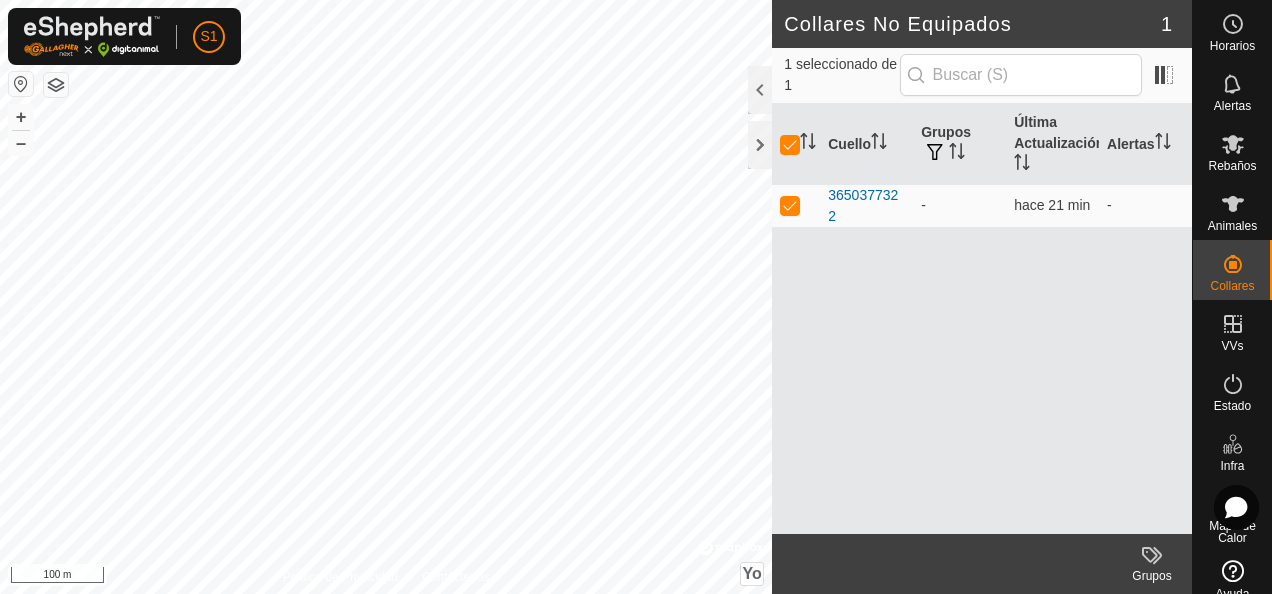 click on "Cuello   Grupos   Última Actualización   Alertas   3650377322   -  hace 21 min  -" at bounding box center (982, 319) 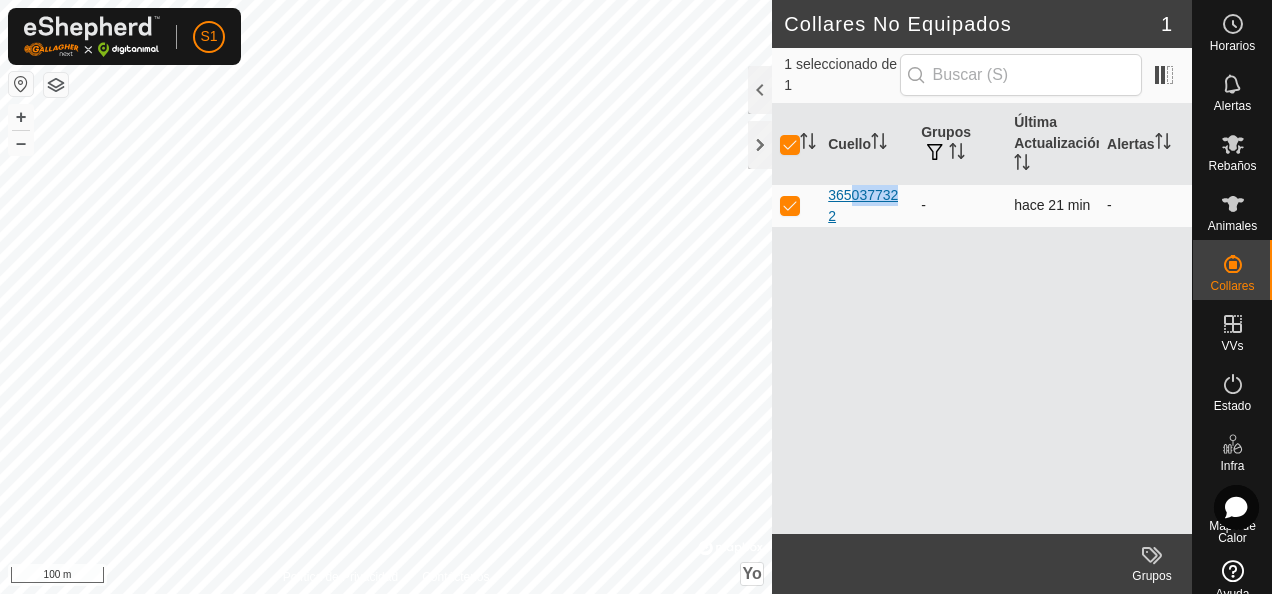 drag, startPoint x: 894, startPoint y: 191, endPoint x: 839, endPoint y: 199, distance: 55.578773 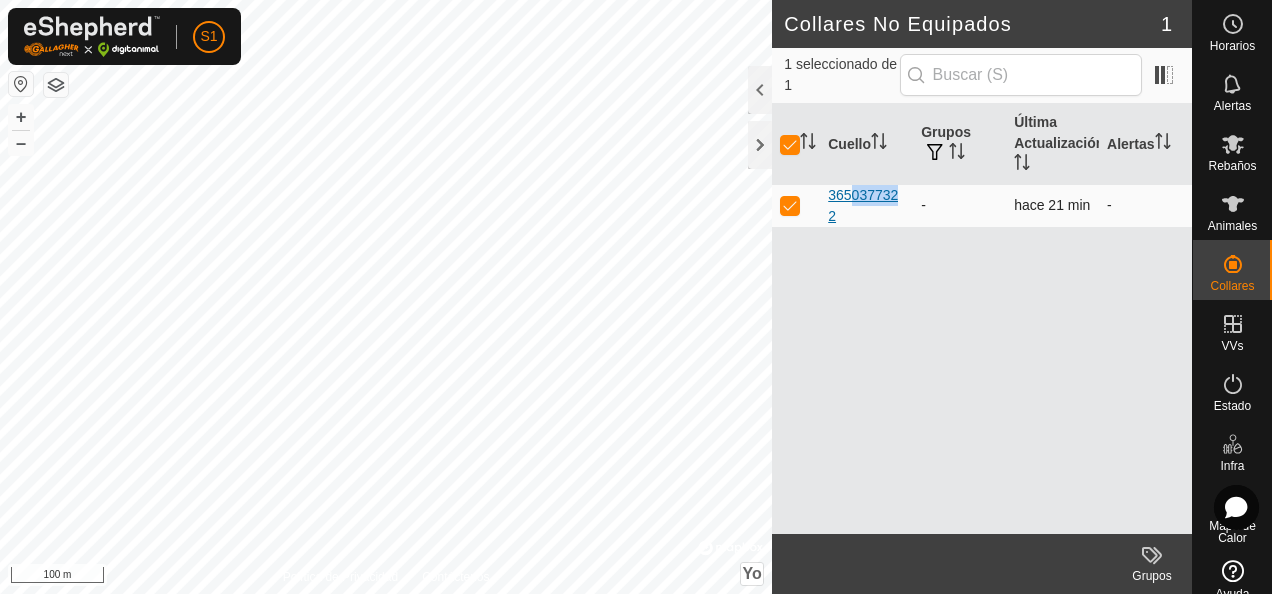 click on "3650377322" at bounding box center [866, 206] 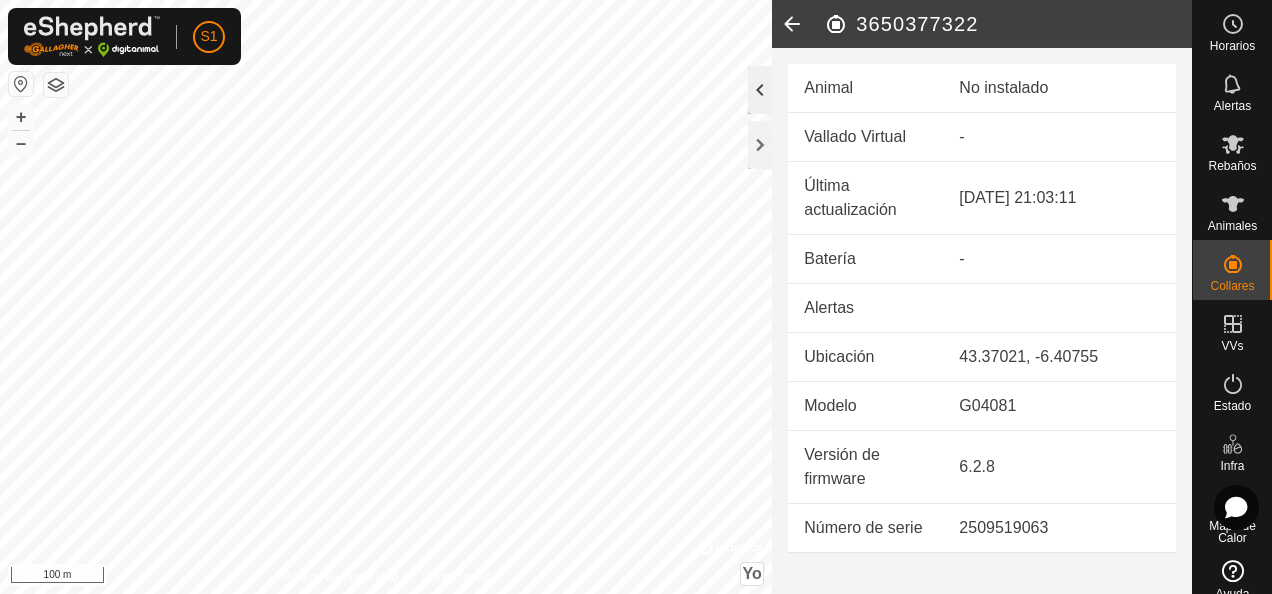 click 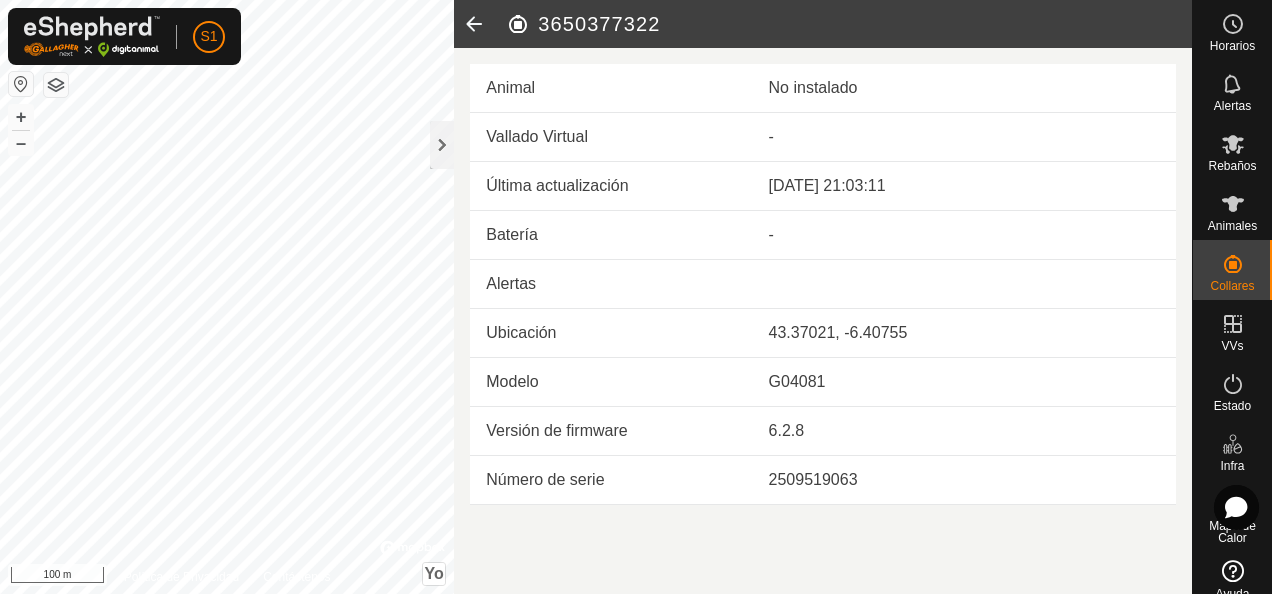 click 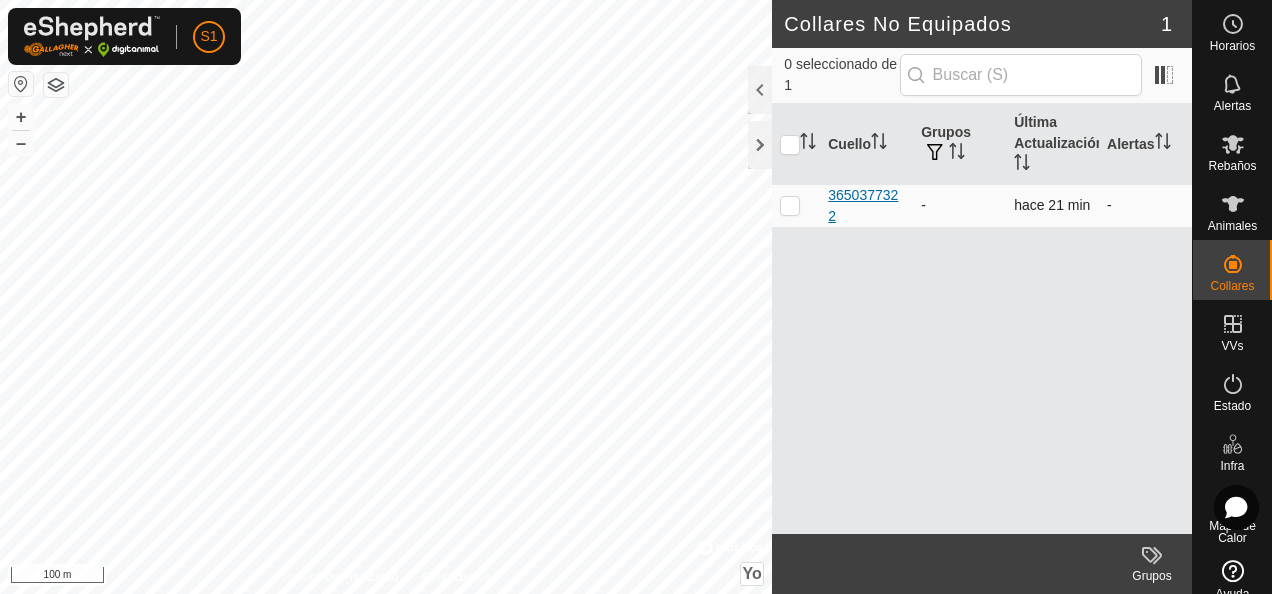 drag, startPoint x: 902, startPoint y: 193, endPoint x: 883, endPoint y: 183, distance: 21.470911 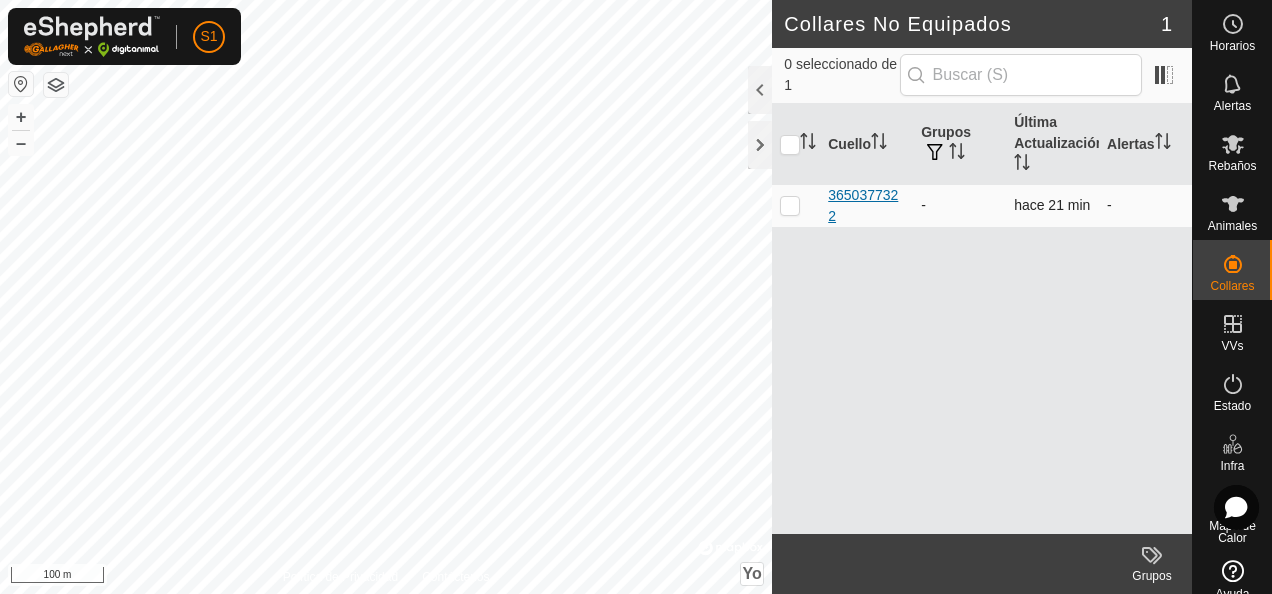 click on "3650377322" at bounding box center [866, 206] 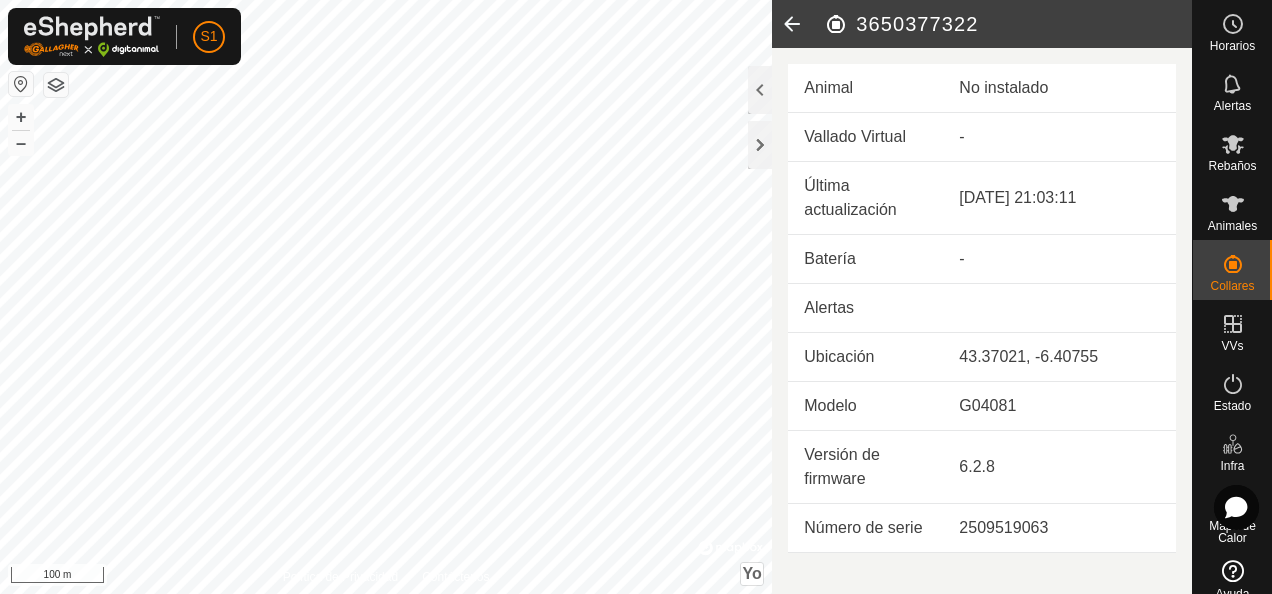 click 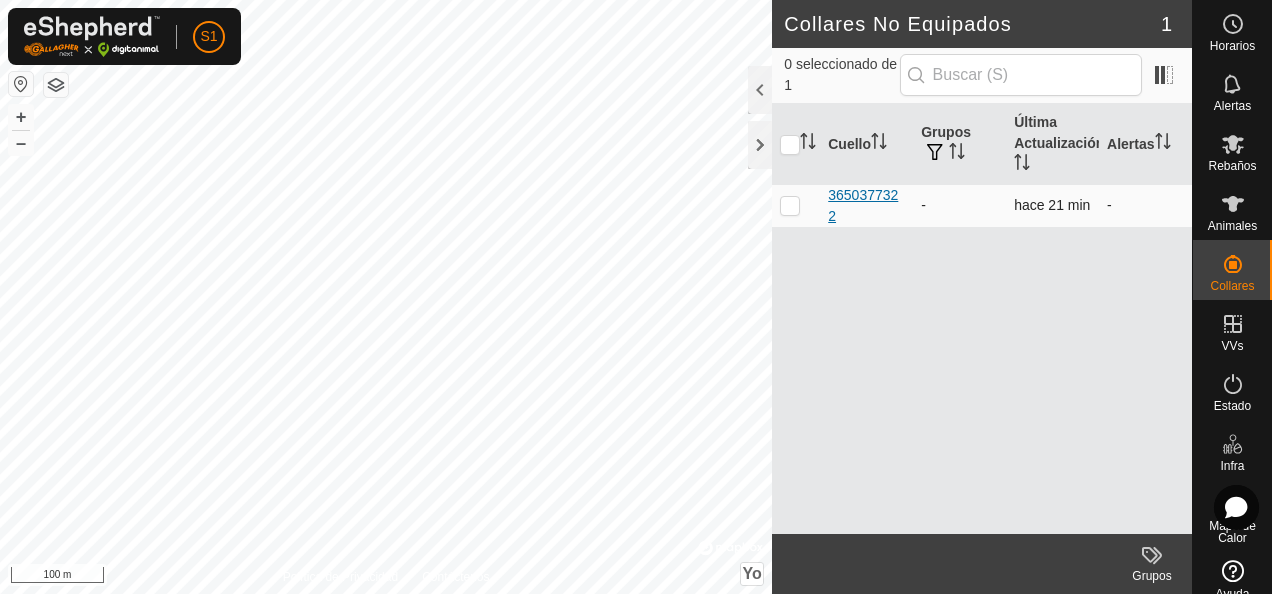drag, startPoint x: 903, startPoint y: 192, endPoint x: 836, endPoint y: 206, distance: 68.44706 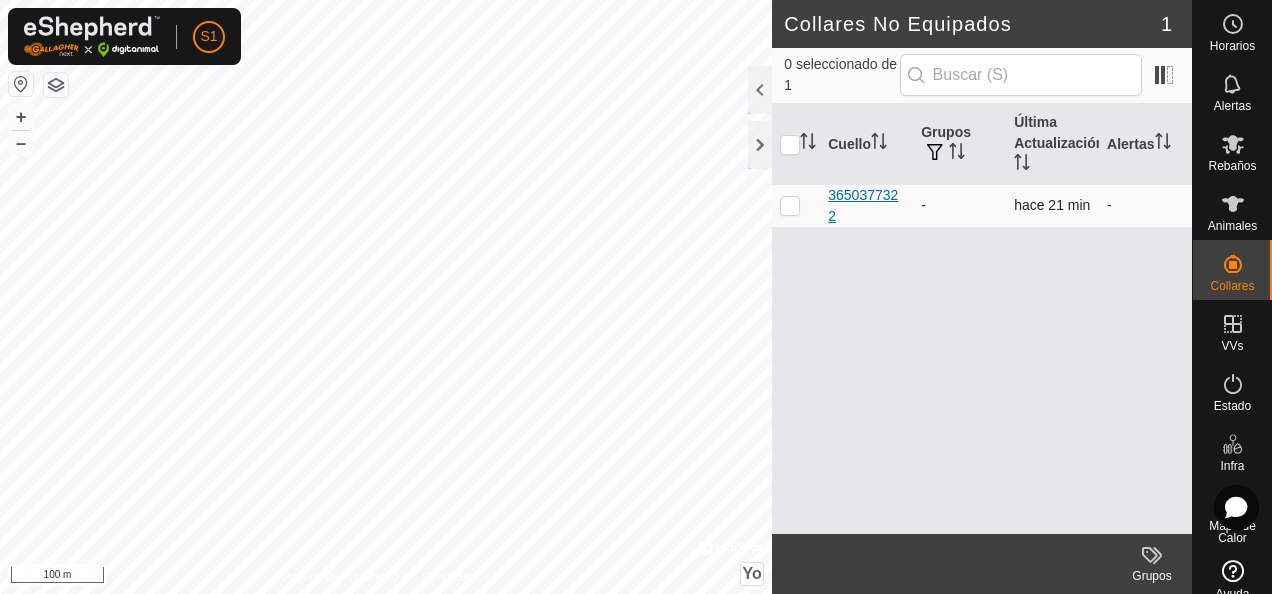 click on "3650377322" at bounding box center (866, 206) 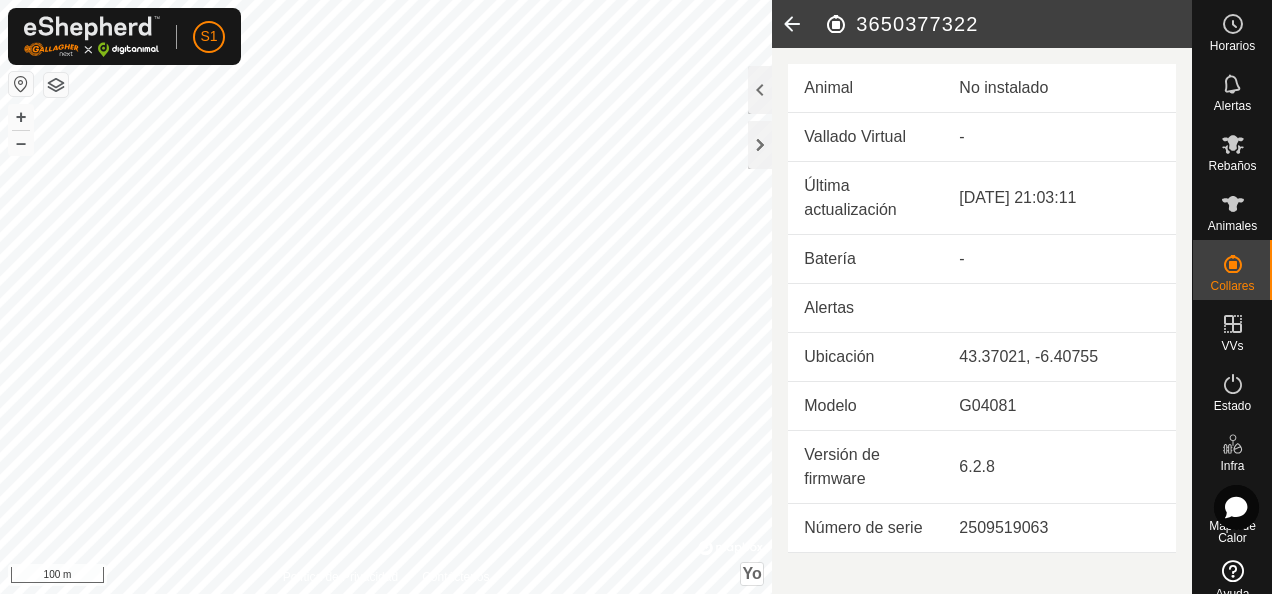 drag, startPoint x: 989, startPoint y: 26, endPoint x: 856, endPoint y: 47, distance: 134.64769 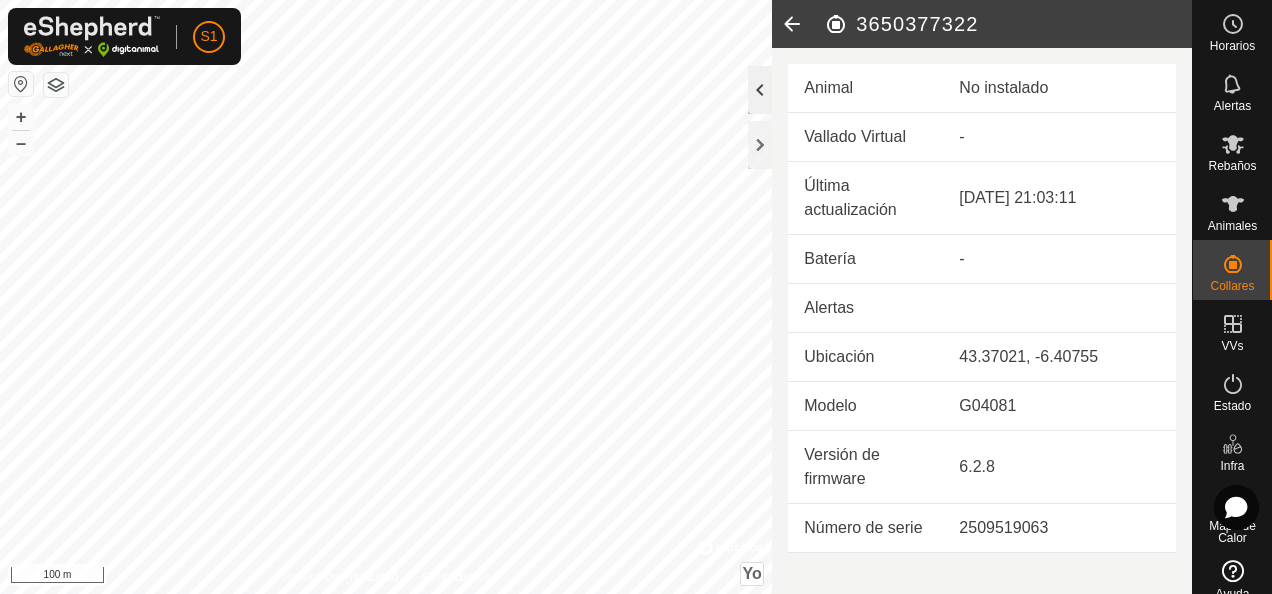 click 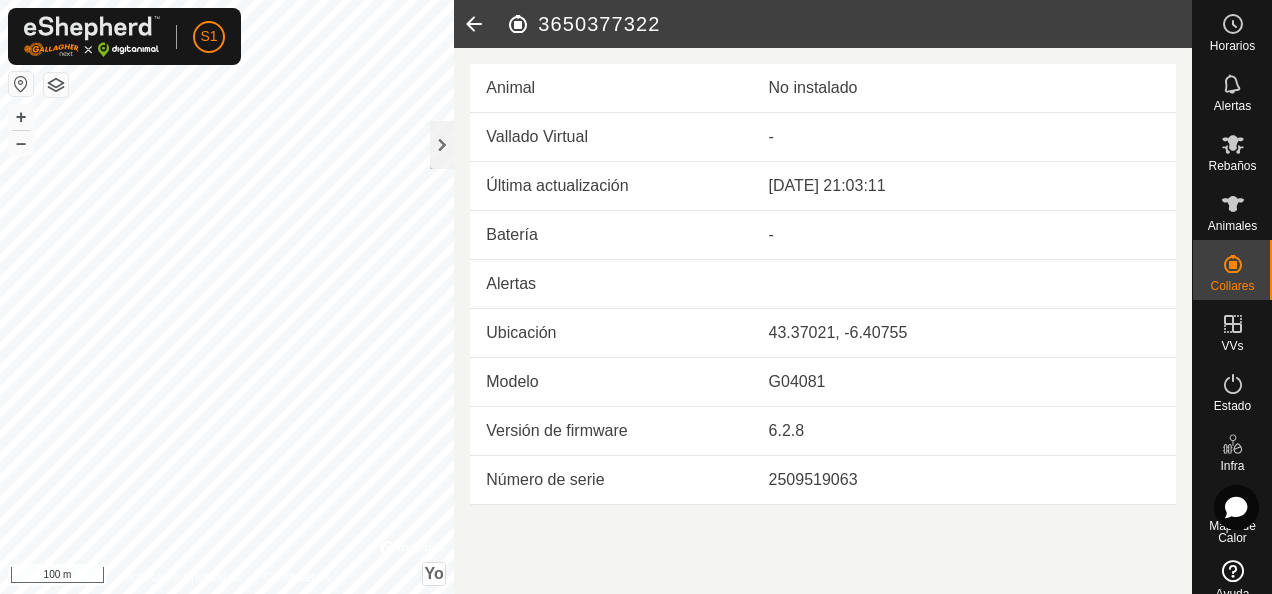 click 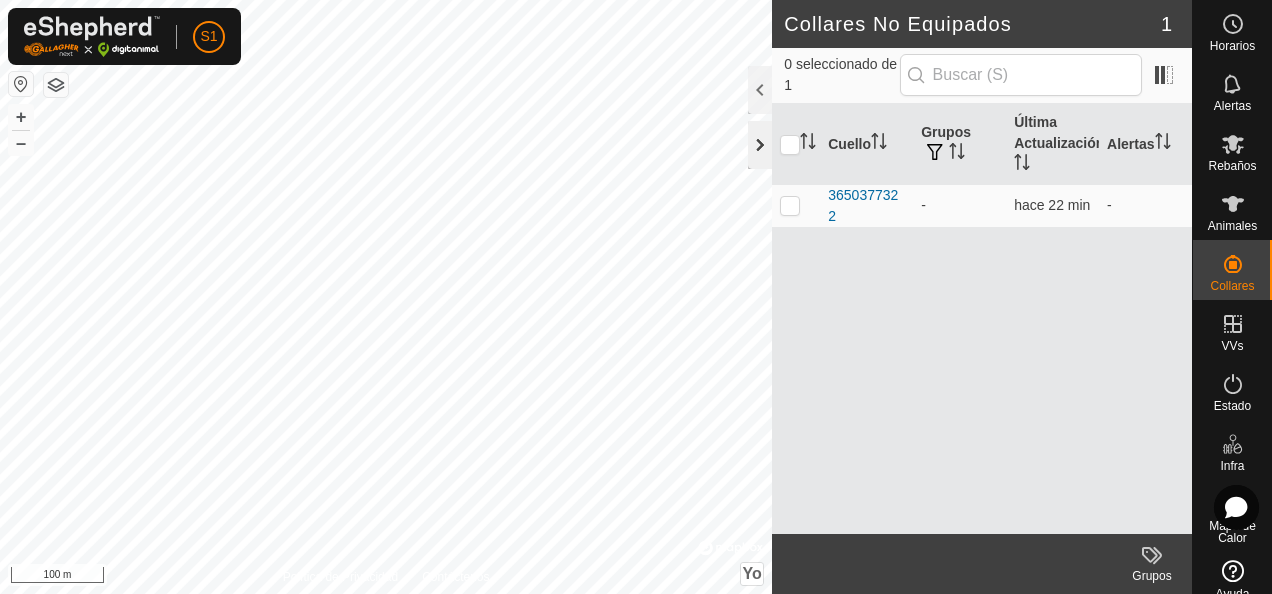 click 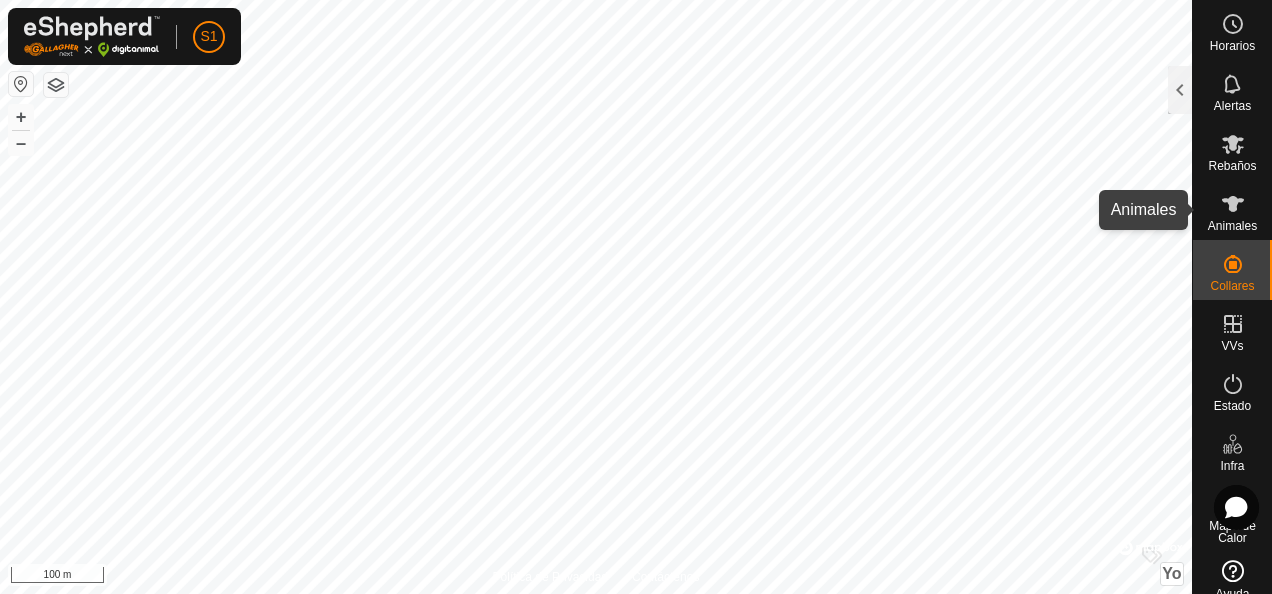 click 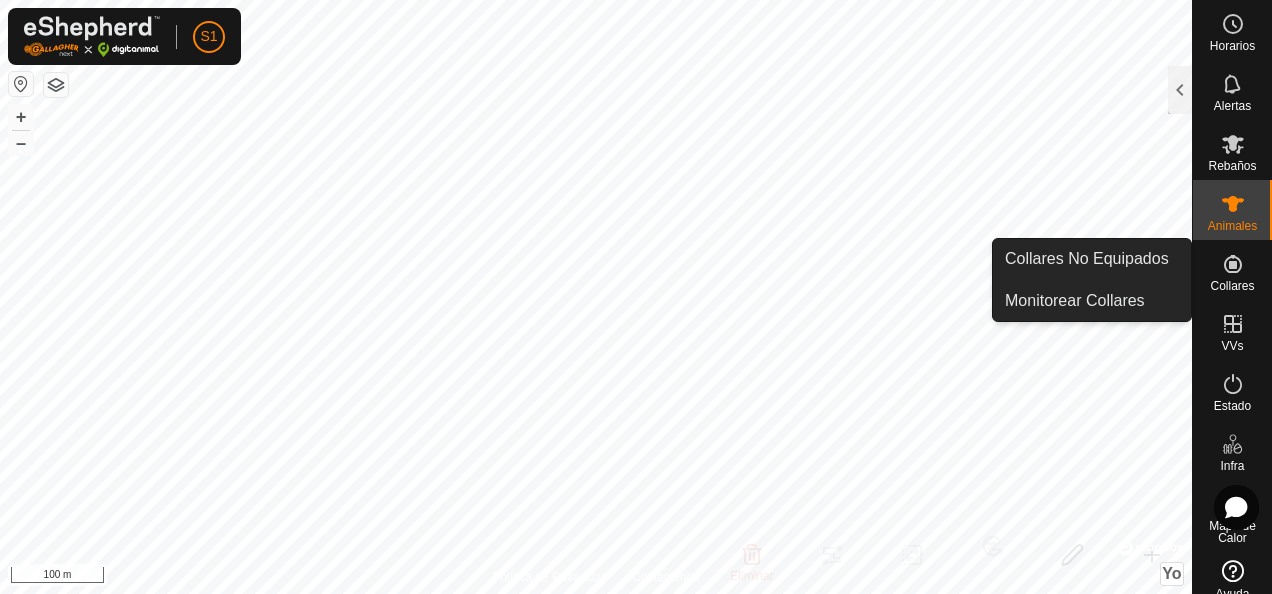 click 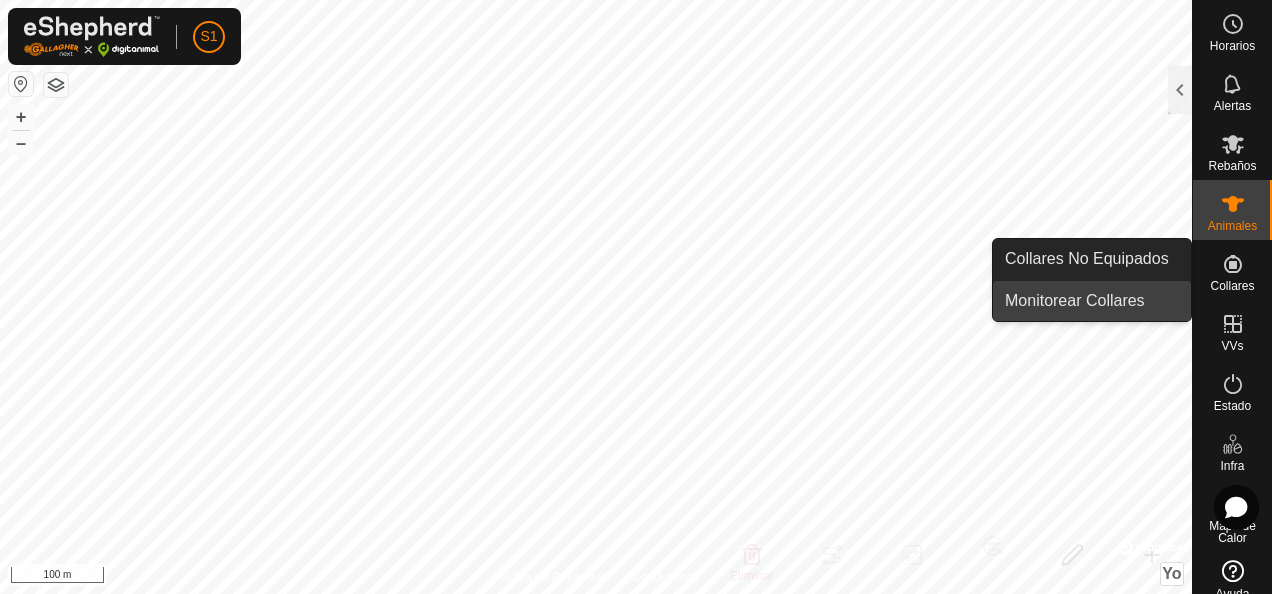 click on "Monitorear Collares" at bounding box center (1092, 301) 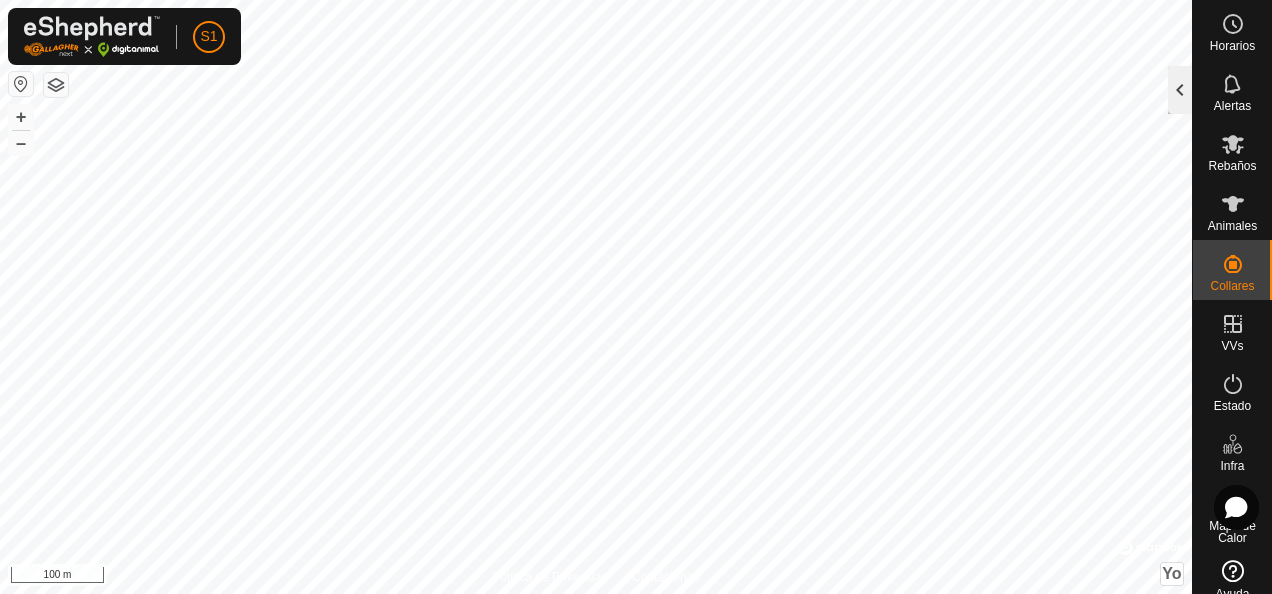 click 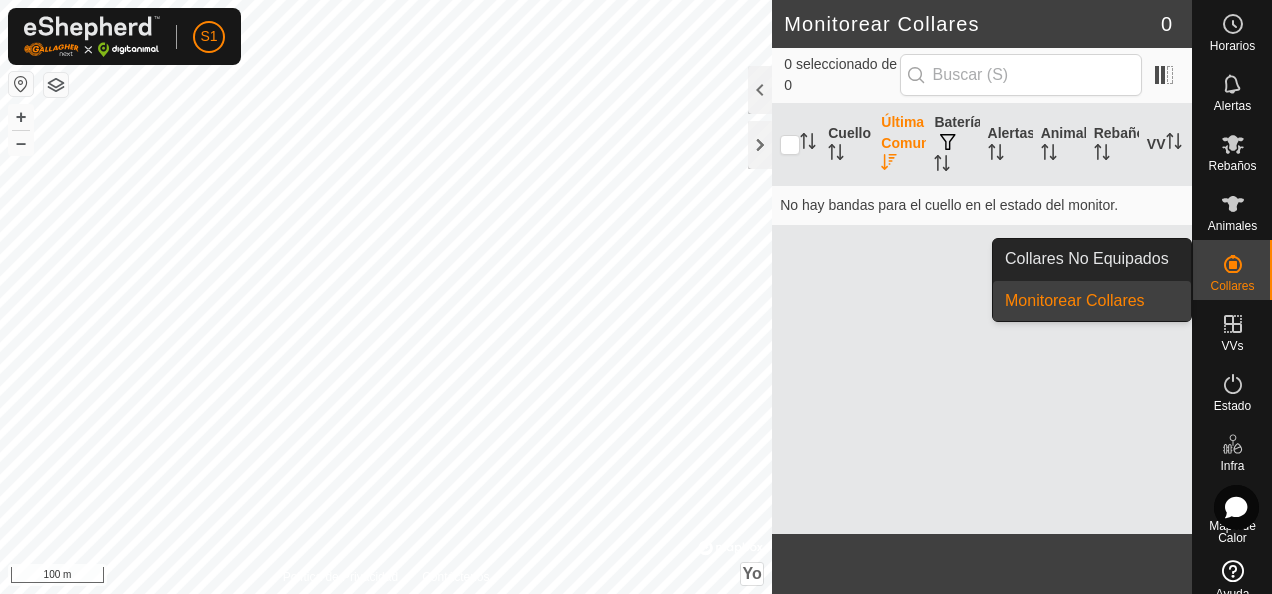click 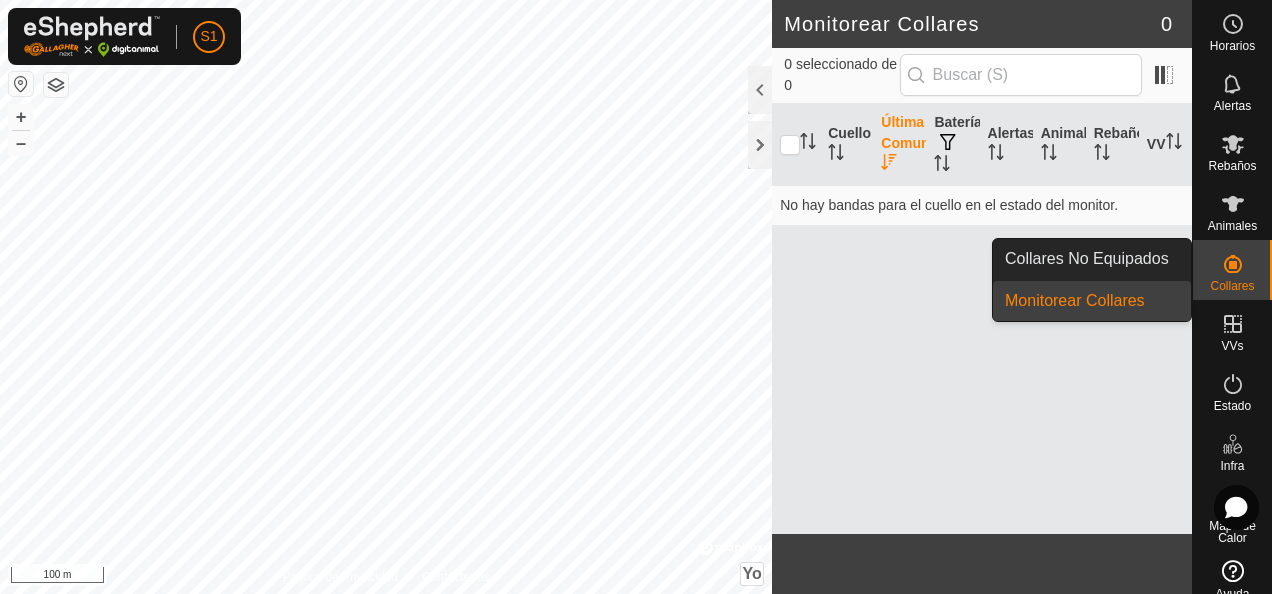 click on "Collares No Equipados" at bounding box center (1092, 259) 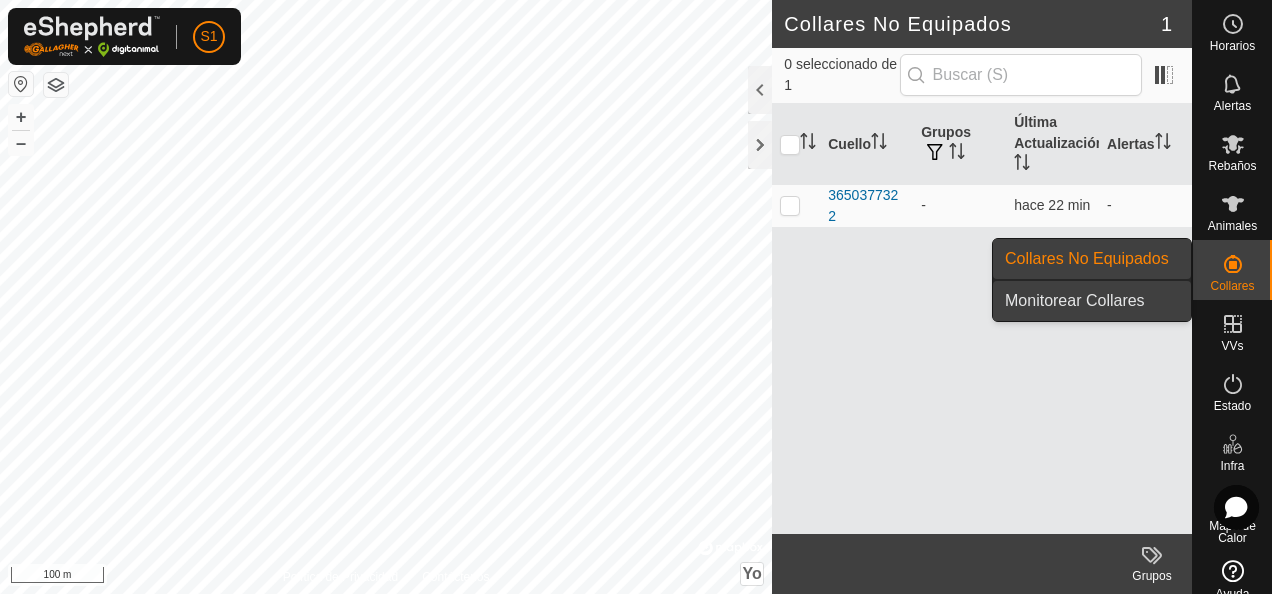 click on "Monitorear Collares" at bounding box center (1092, 301) 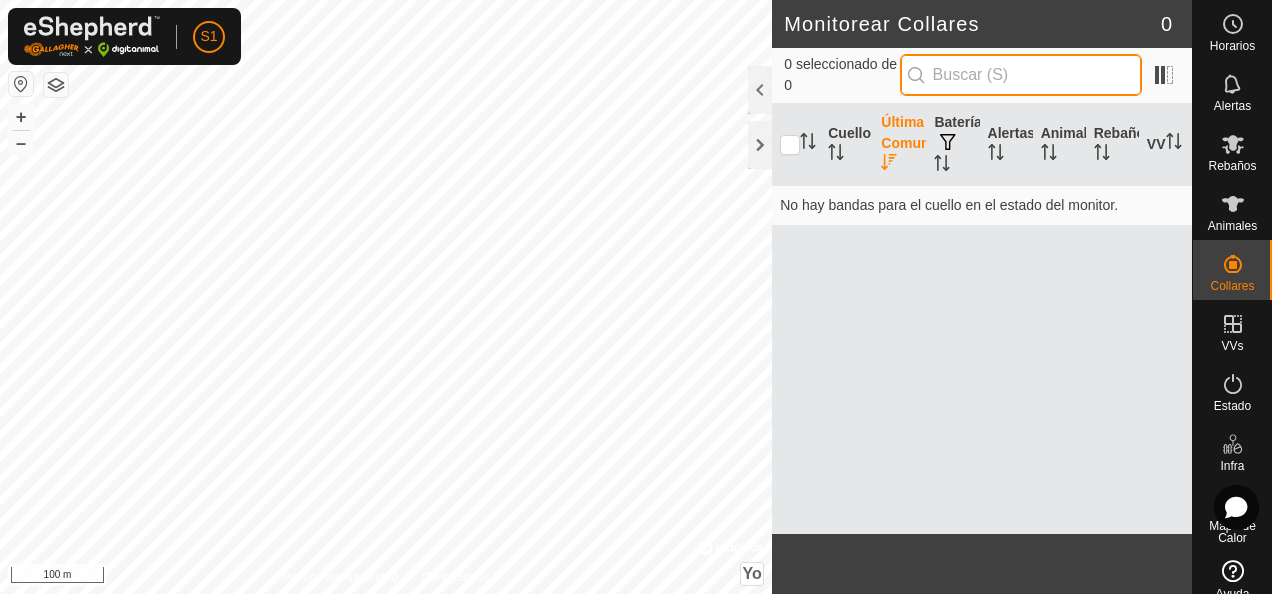 click at bounding box center (1021, 75) 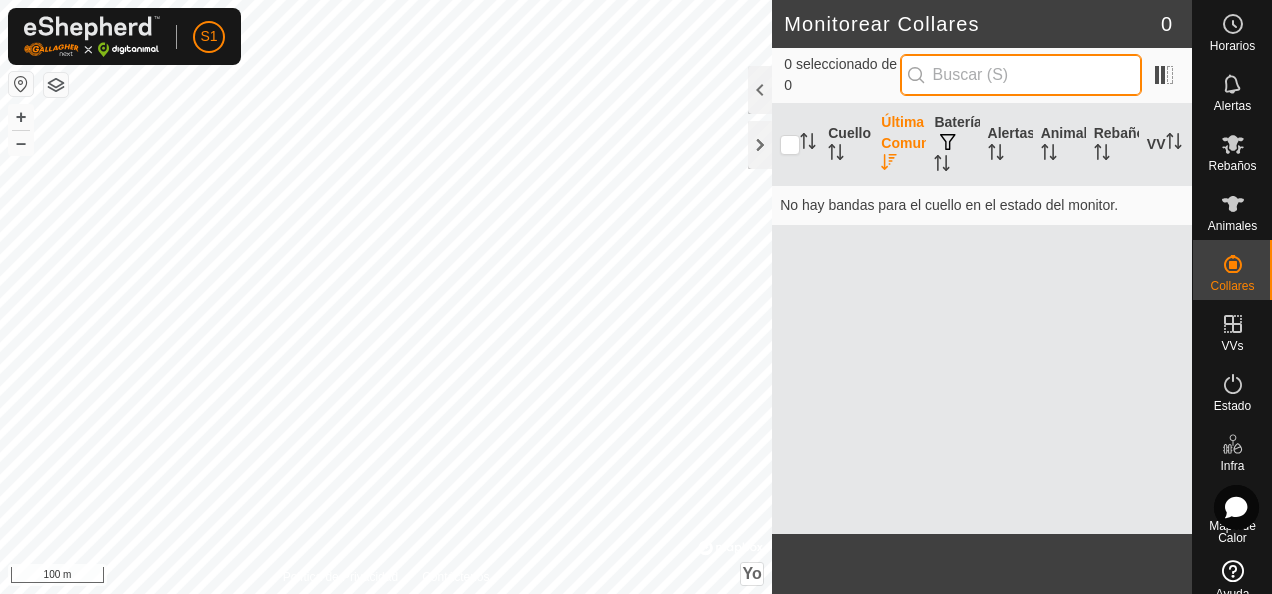 paste on "3650377322" 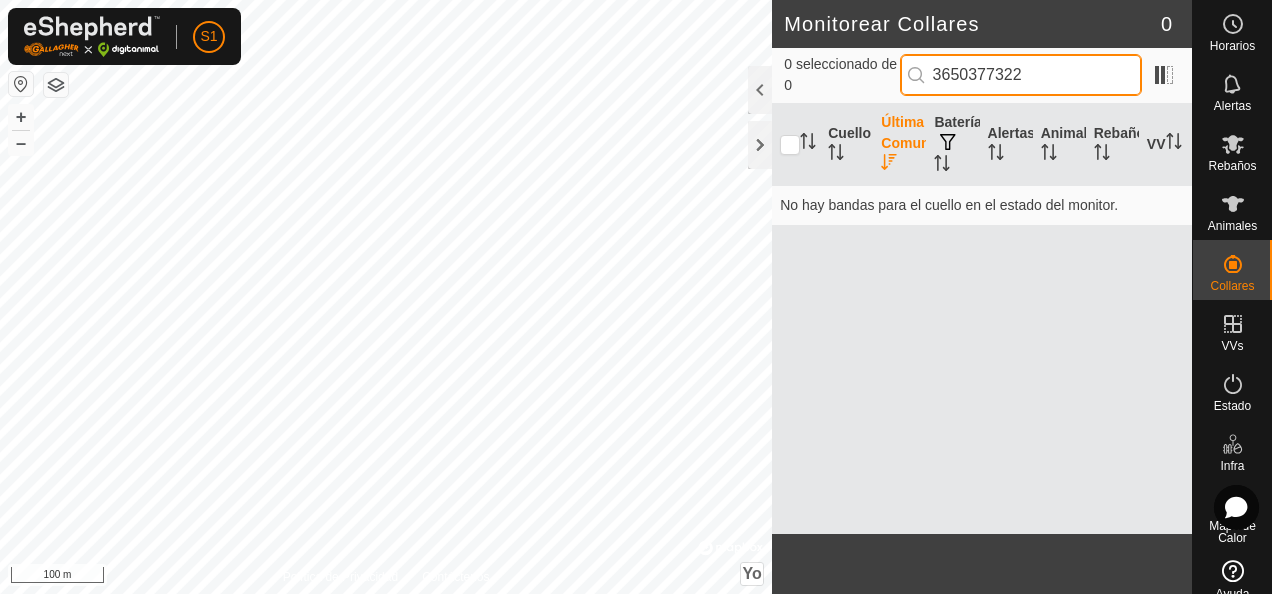 type on "3650377322" 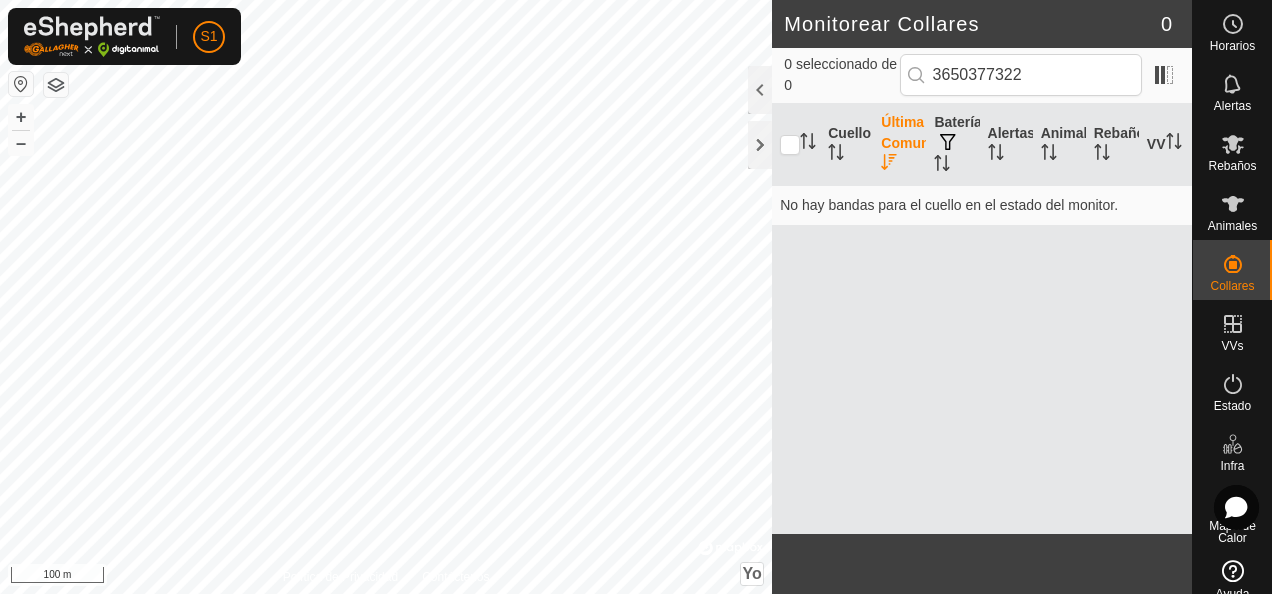 click at bounding box center [916, 75] 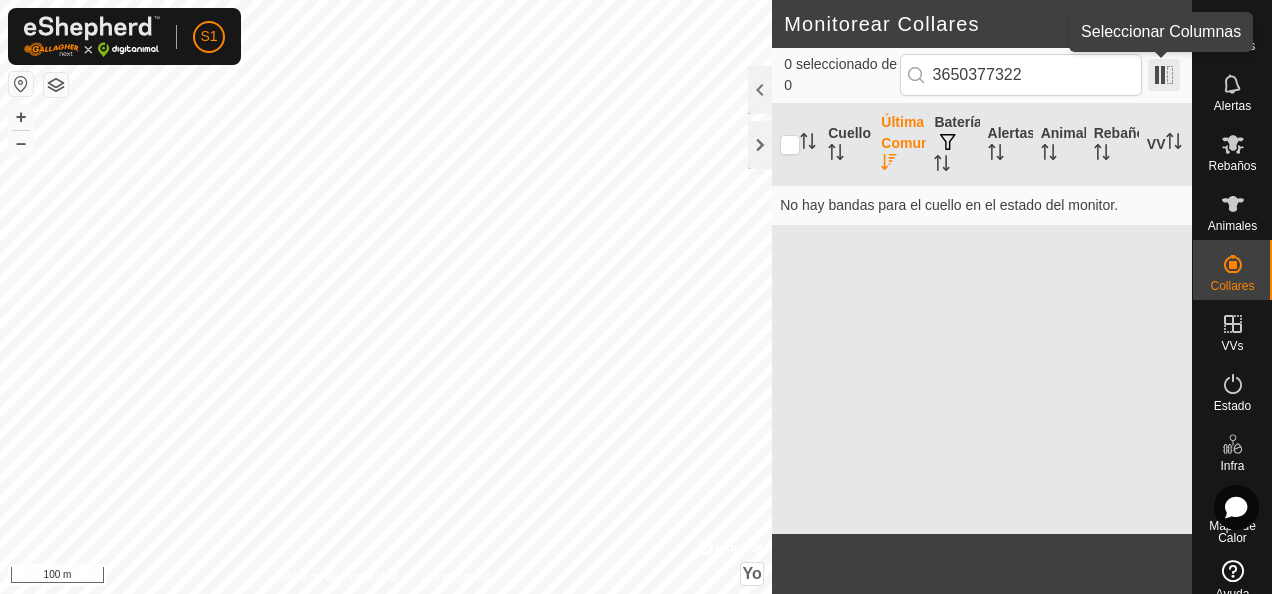 click at bounding box center [1164, 75] 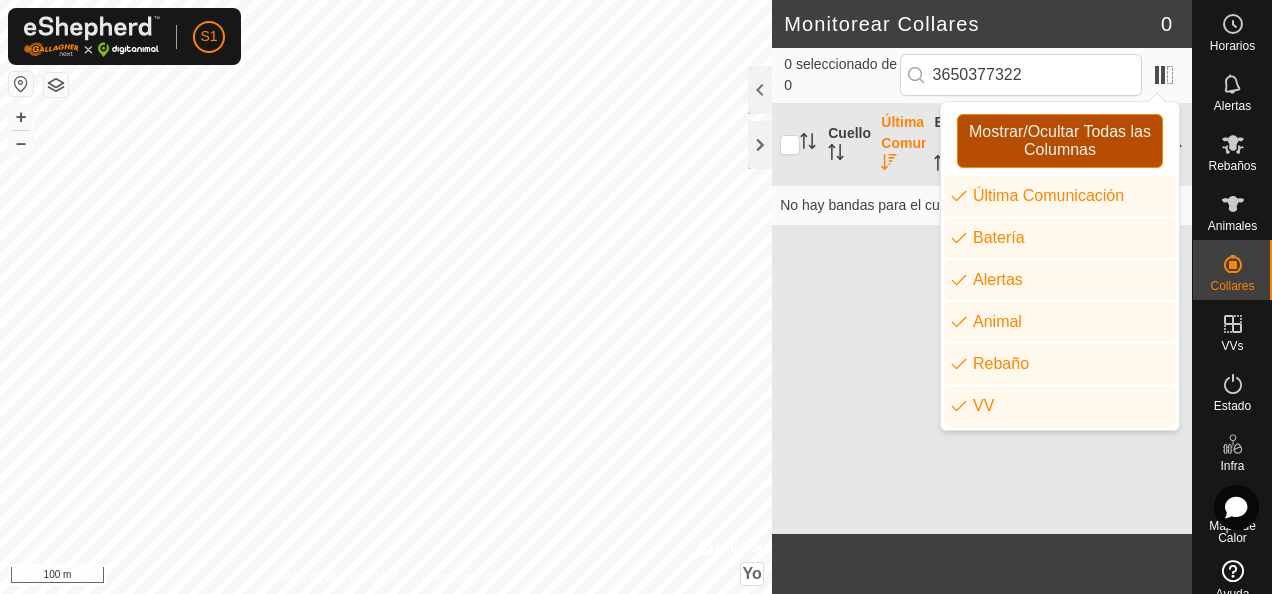 click on "Mostrar/Ocultar Todas las Columnas" at bounding box center (1060, 141) 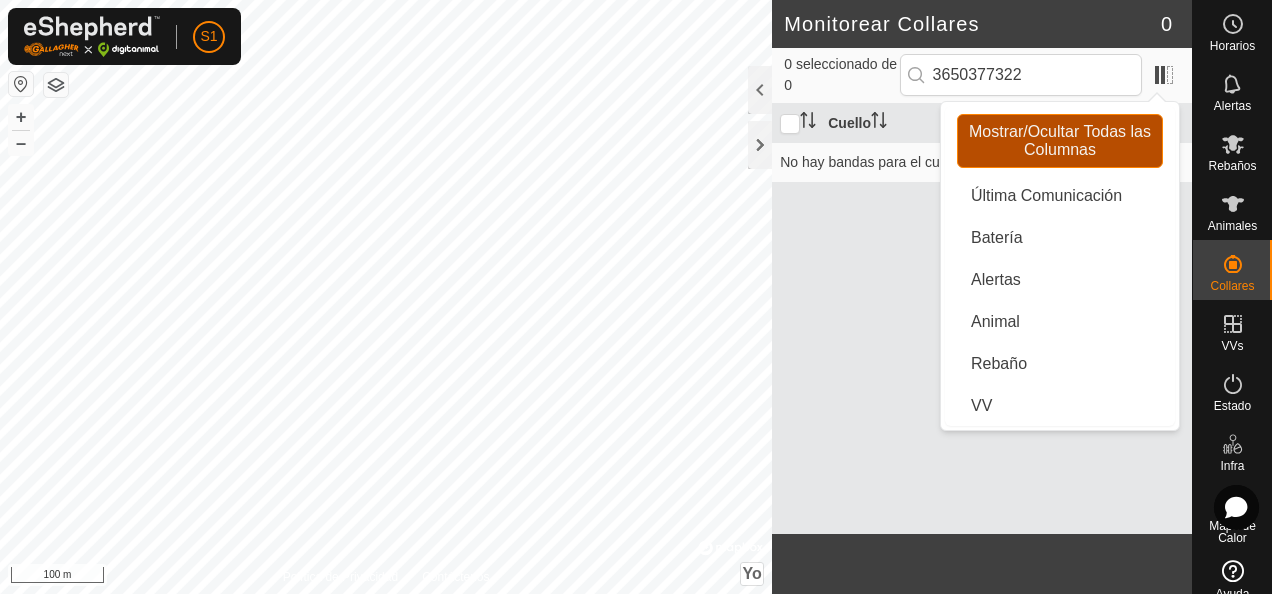 click on "Mostrar/Ocultar Todas las Columnas" at bounding box center [1060, 141] 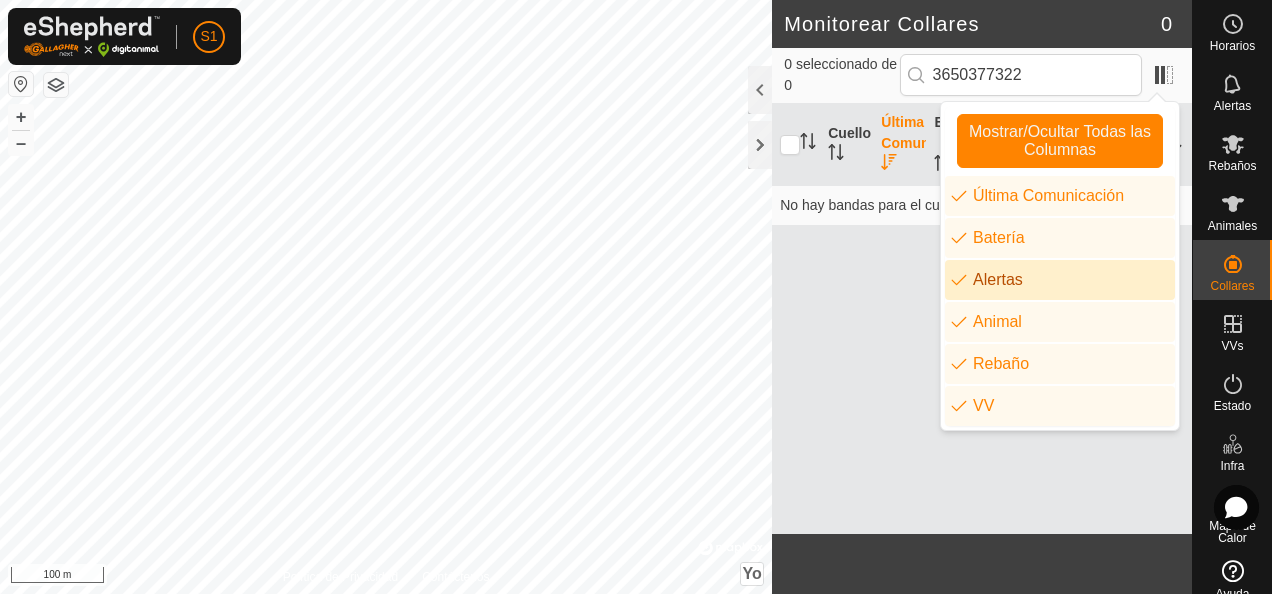 click on "Cuello   Última Comunicación   Batería   Alertas   Animal   Rebaño   VV  No hay bandas para el cuello en el estado del monitor." at bounding box center [982, 319] 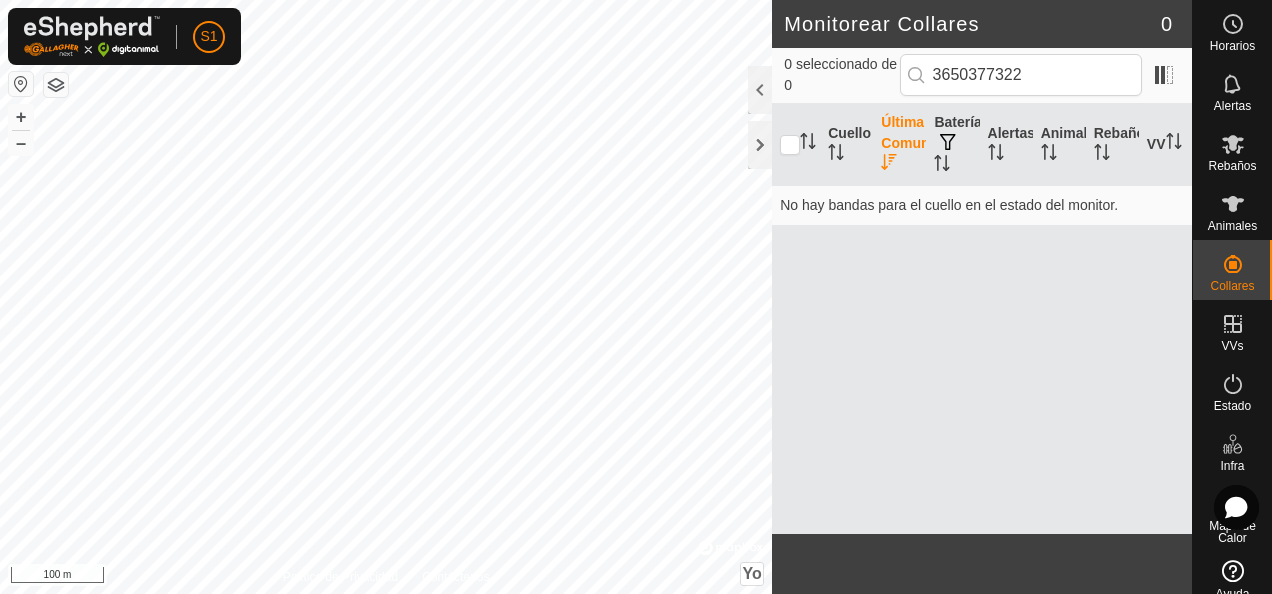 click at bounding box center (916, 75) 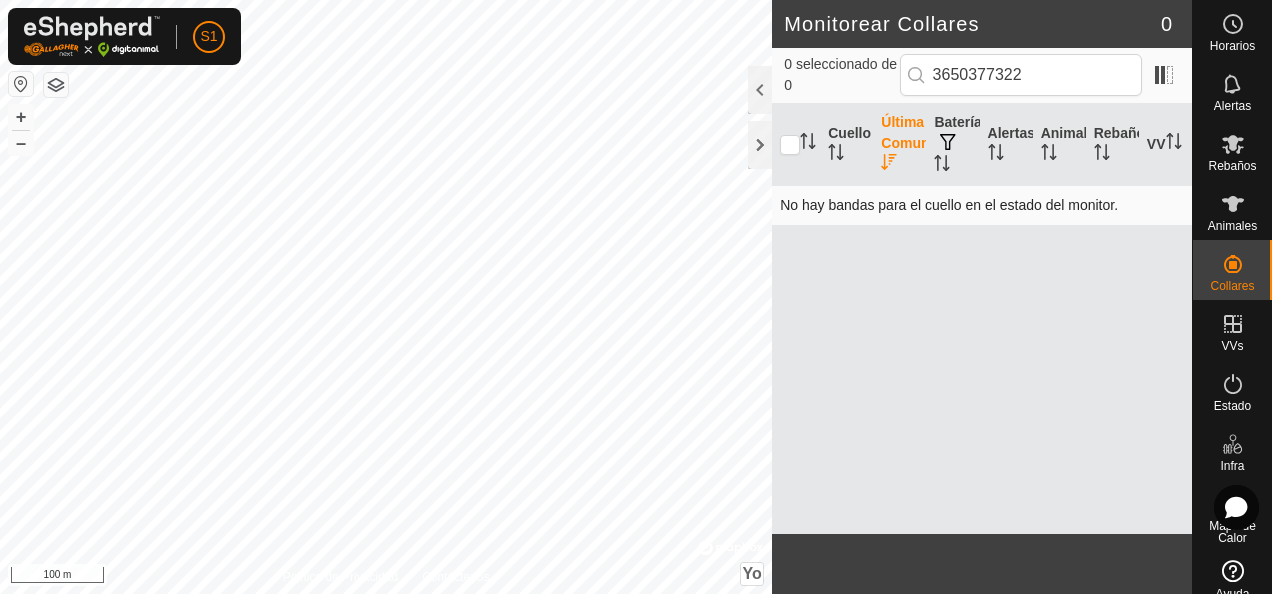 click on "No hay bandas para el cuello en el estado del monitor." at bounding box center (982, 205) 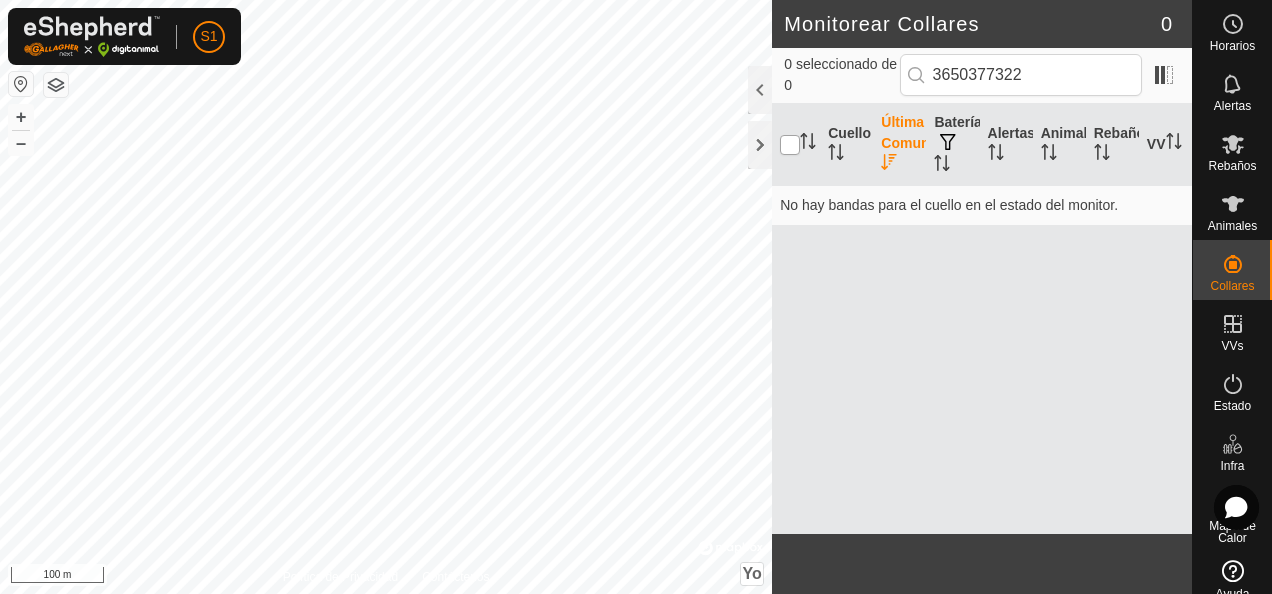 click at bounding box center (790, 145) 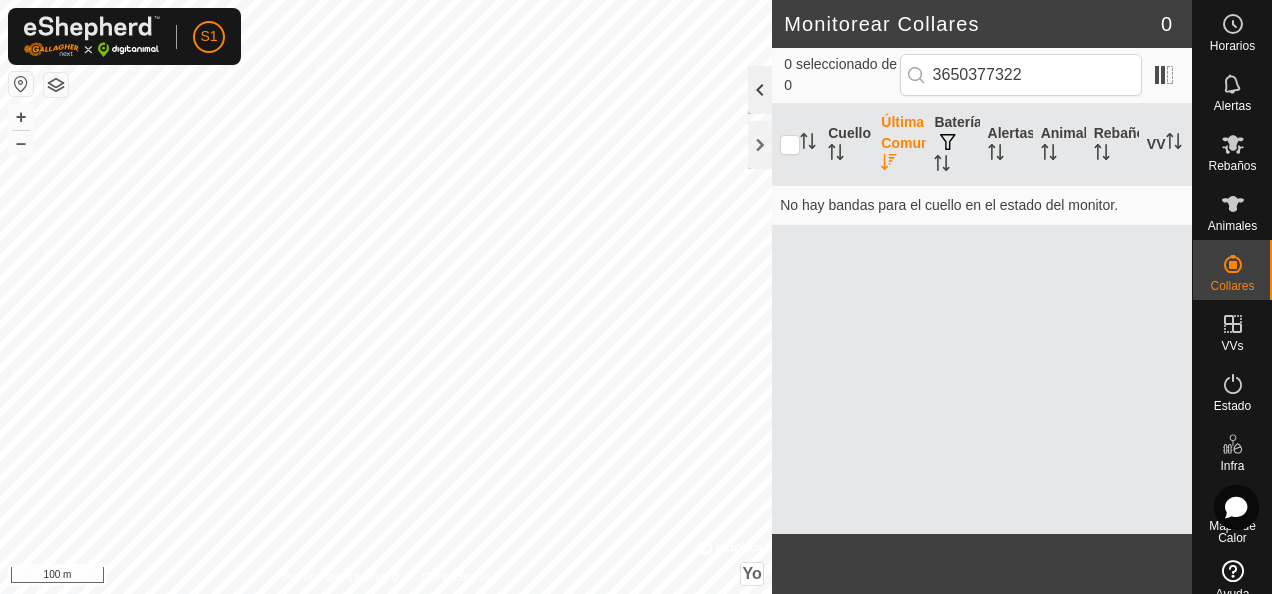 click 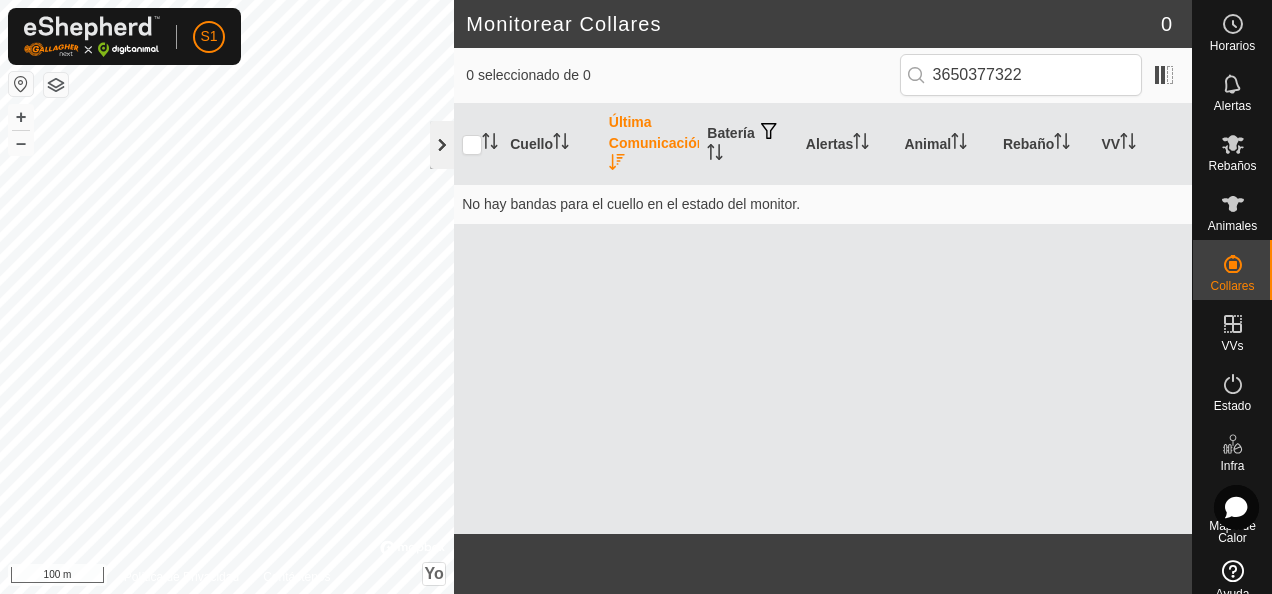 click 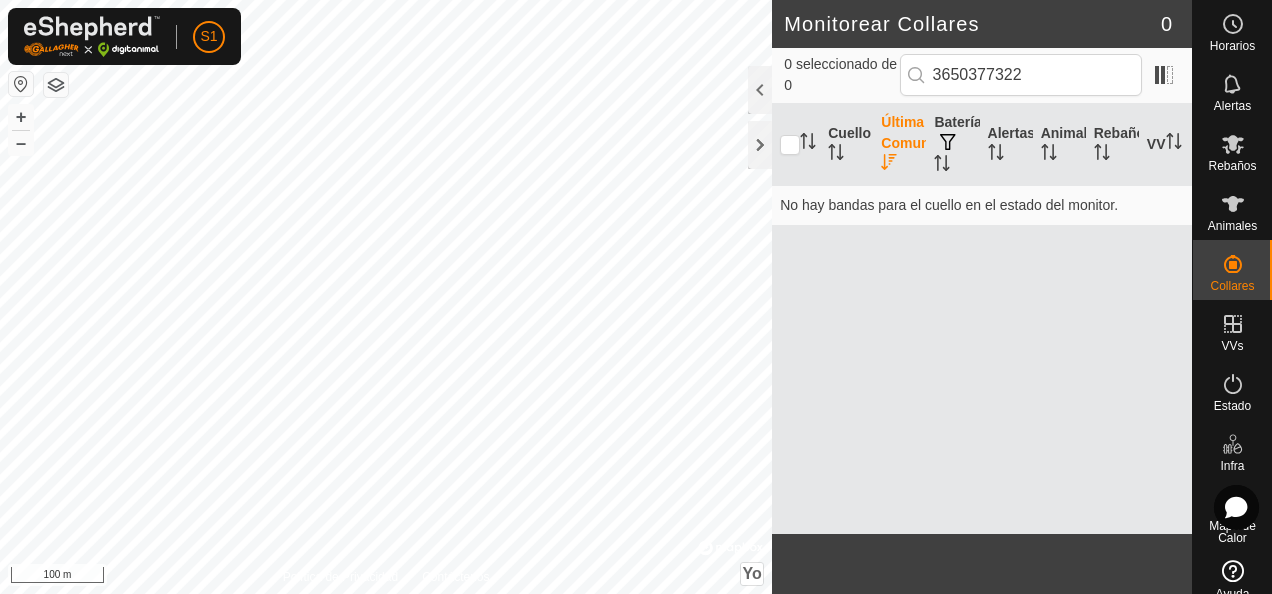 click at bounding box center (796, 145) 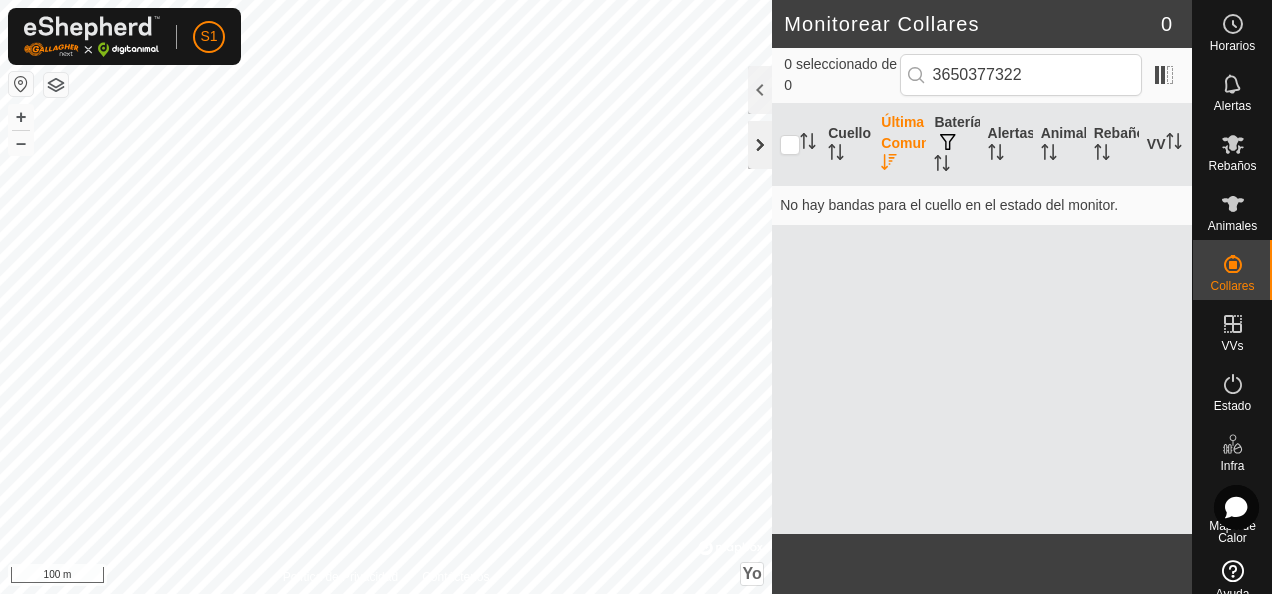 click 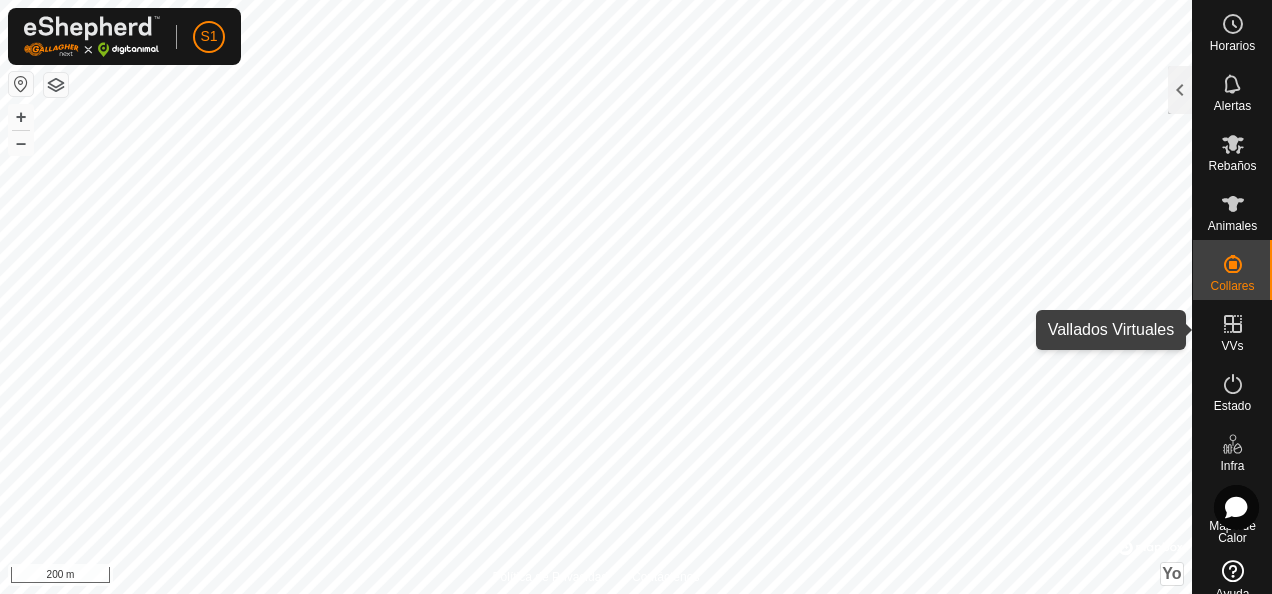 click on "VVs" at bounding box center [1232, 346] 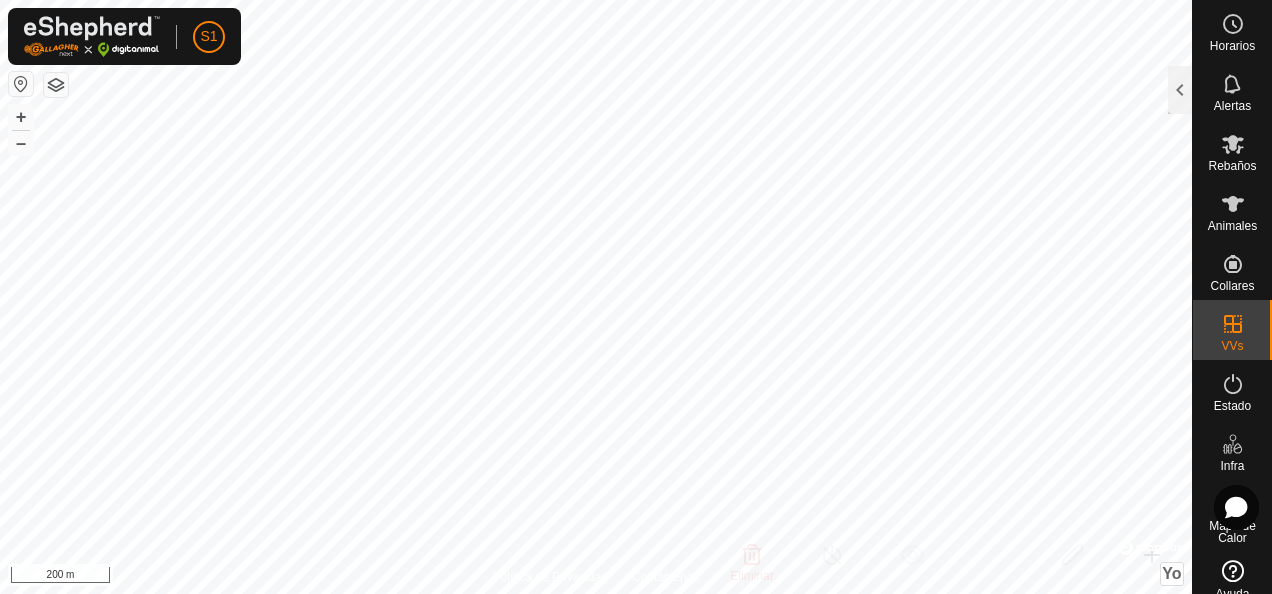 click 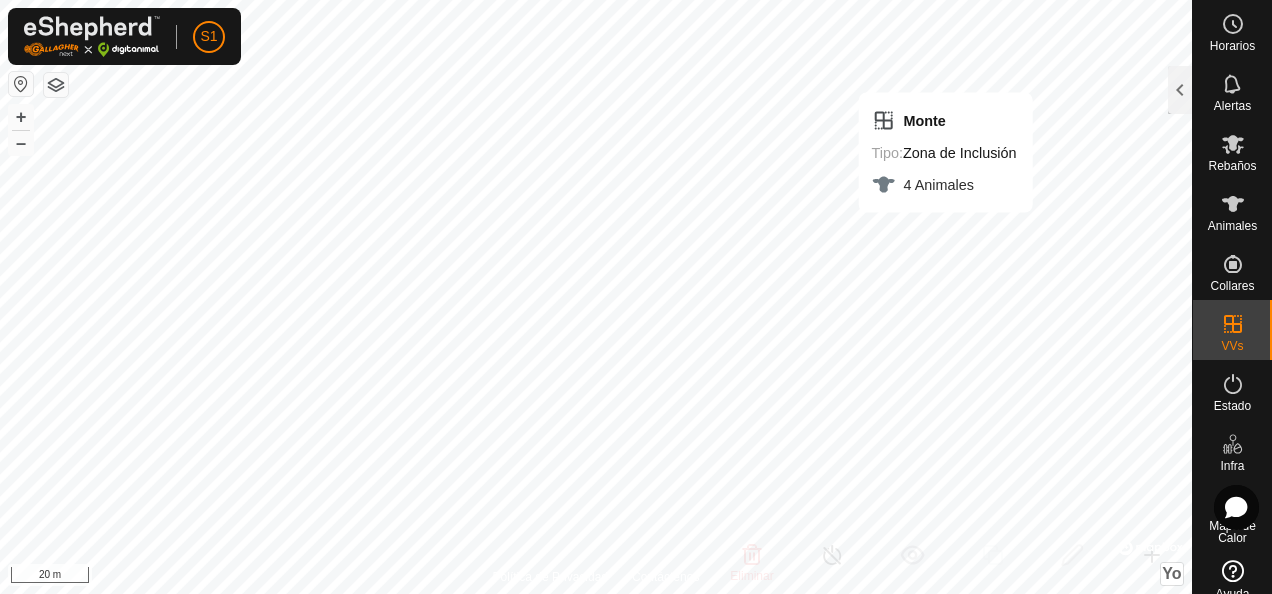 checkbox on "false" 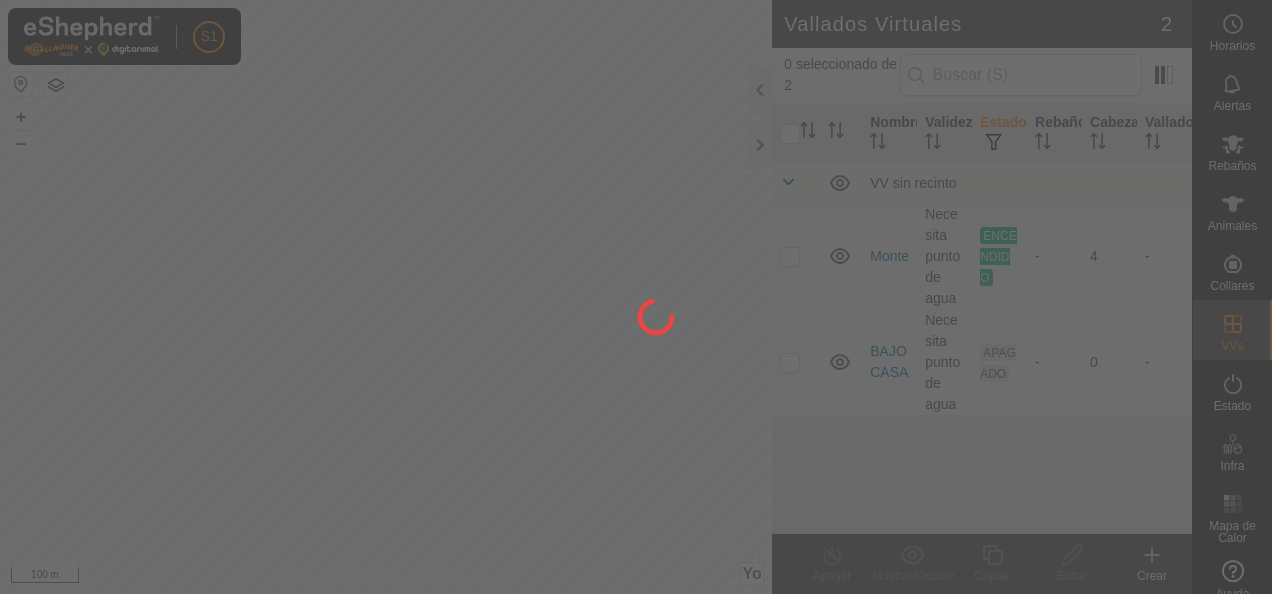 scroll, scrollTop: 0, scrollLeft: 0, axis: both 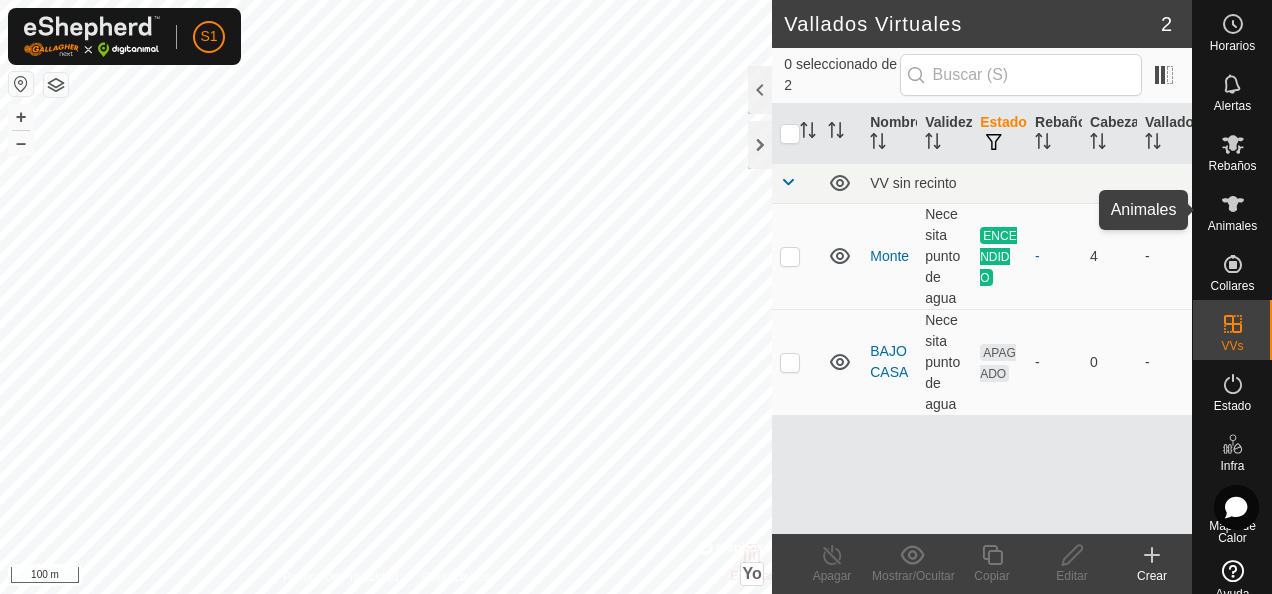 click at bounding box center (1233, 204) 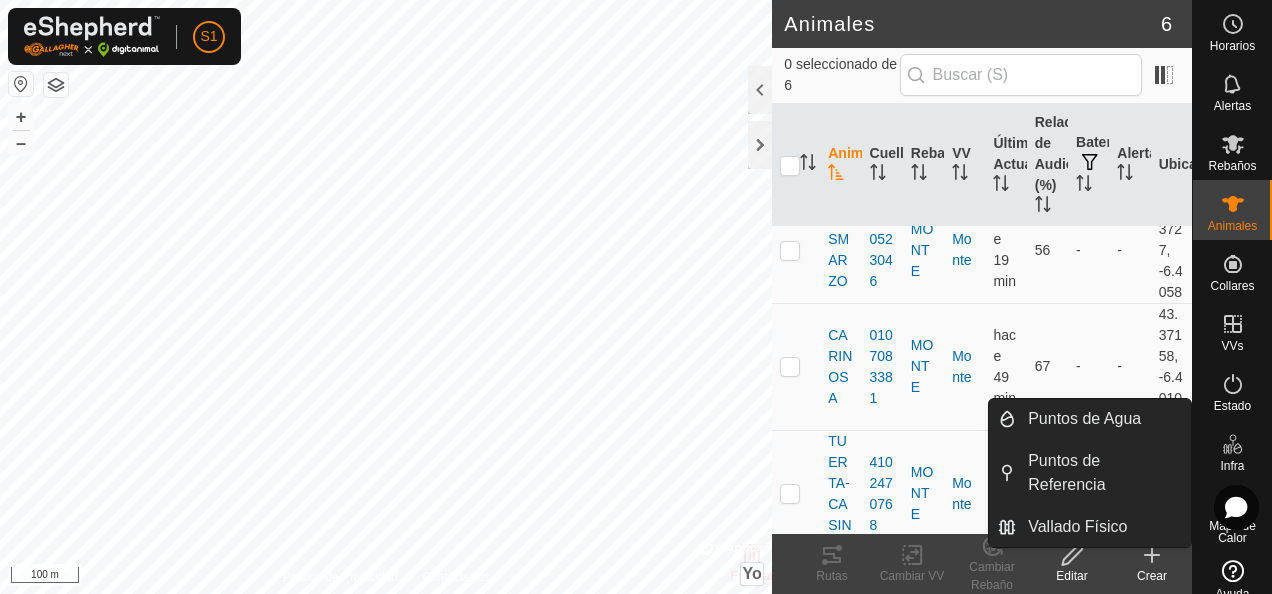 scroll, scrollTop: 430, scrollLeft: 0, axis: vertical 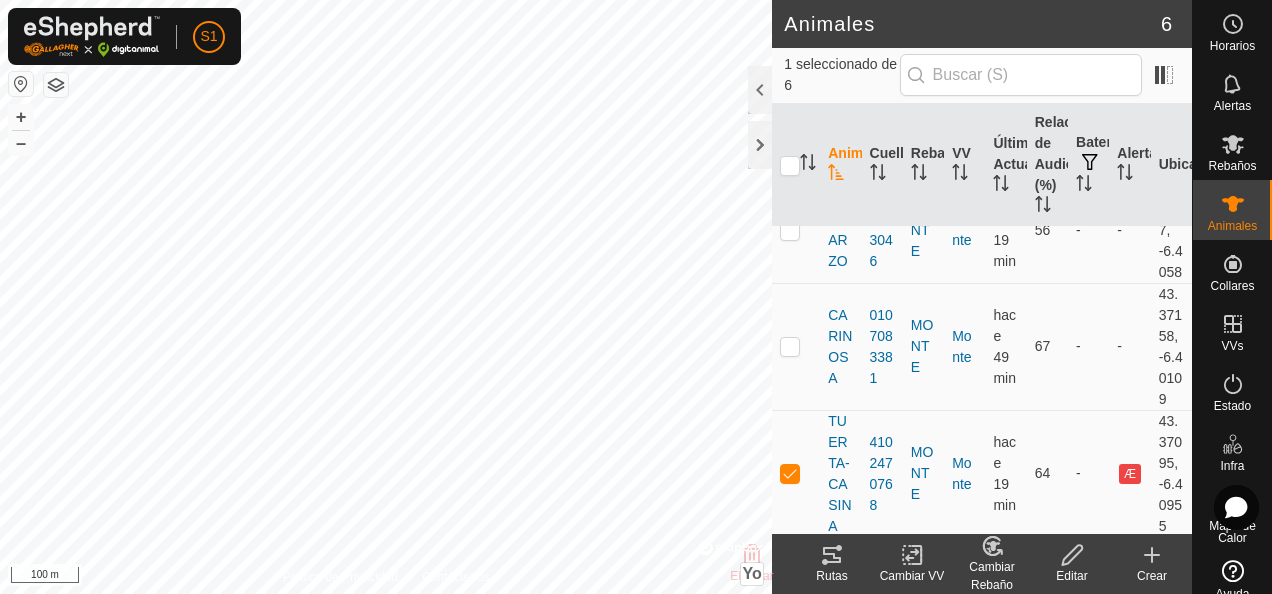 click 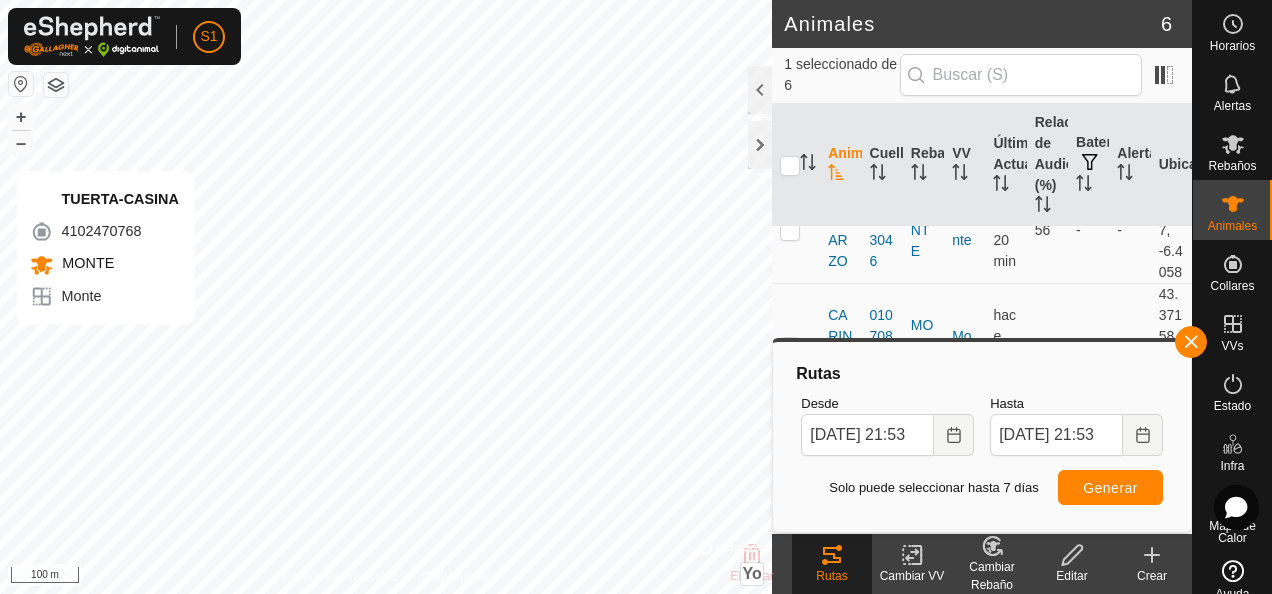 checkbox on "false" 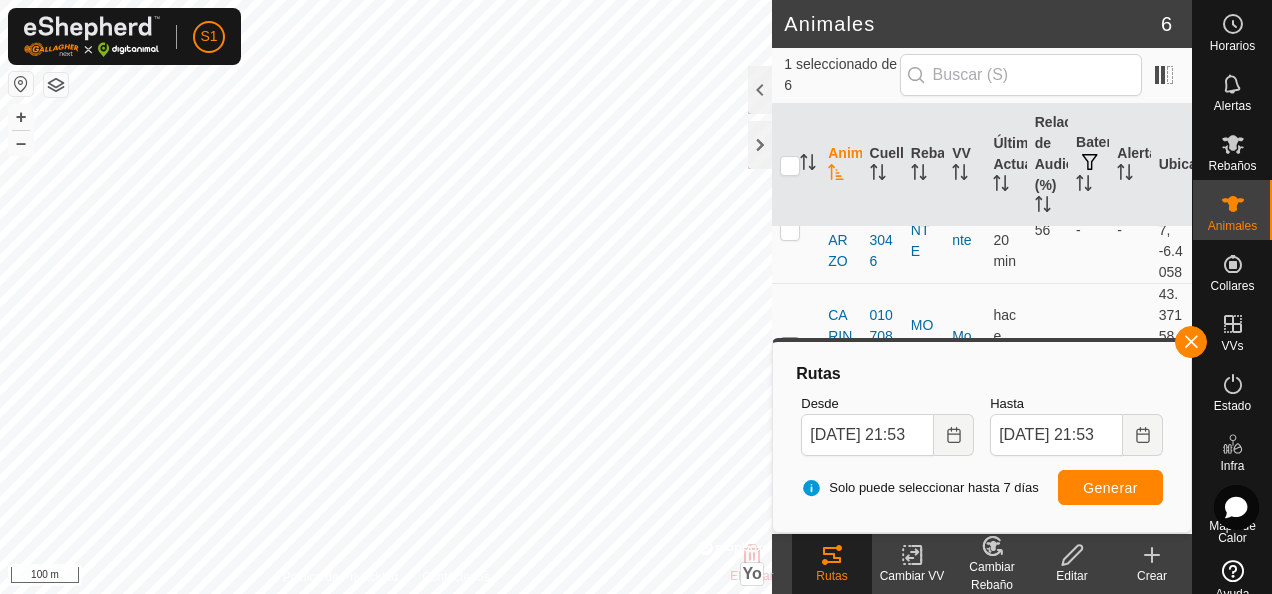 click on "Rutas" 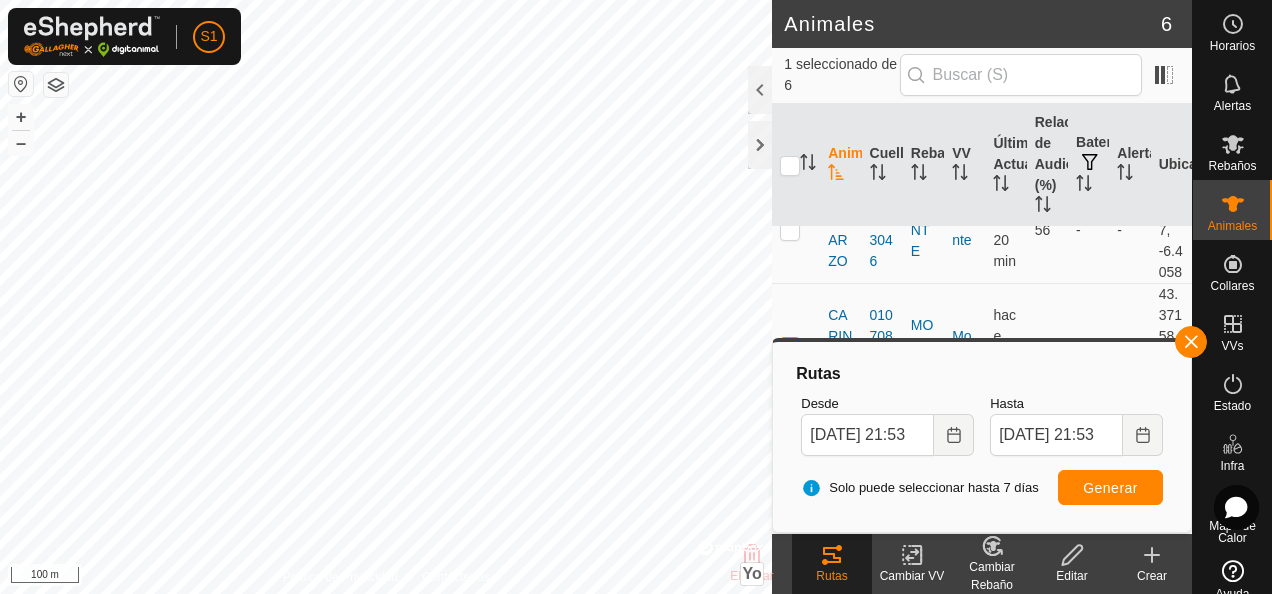 click 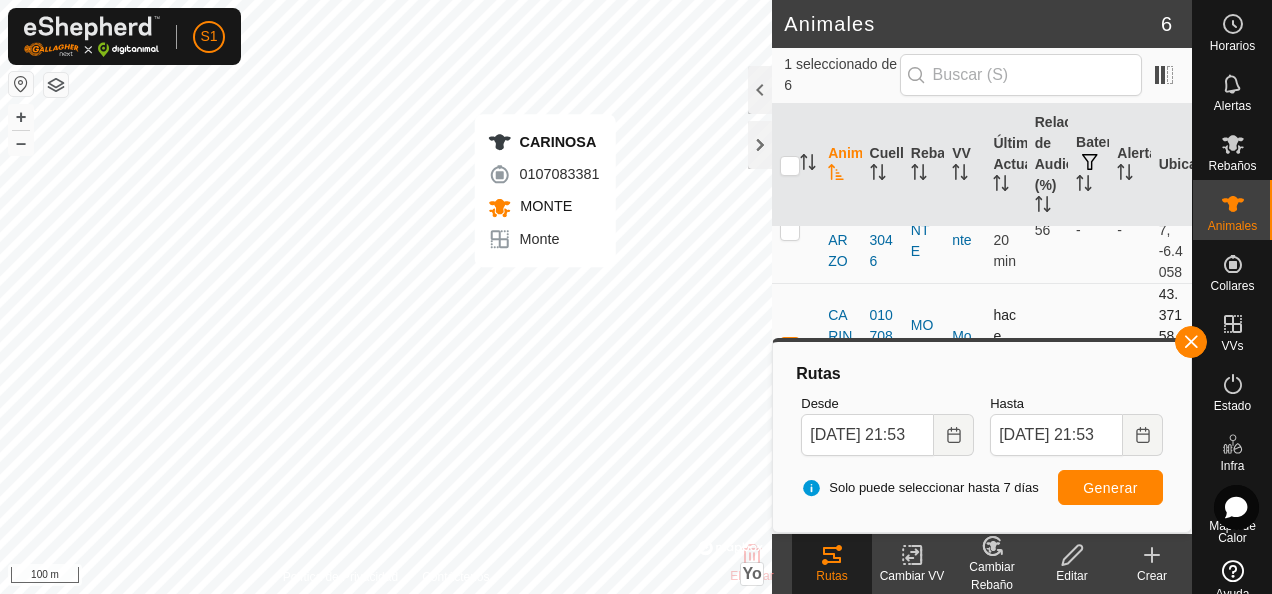 checkbox on "false" 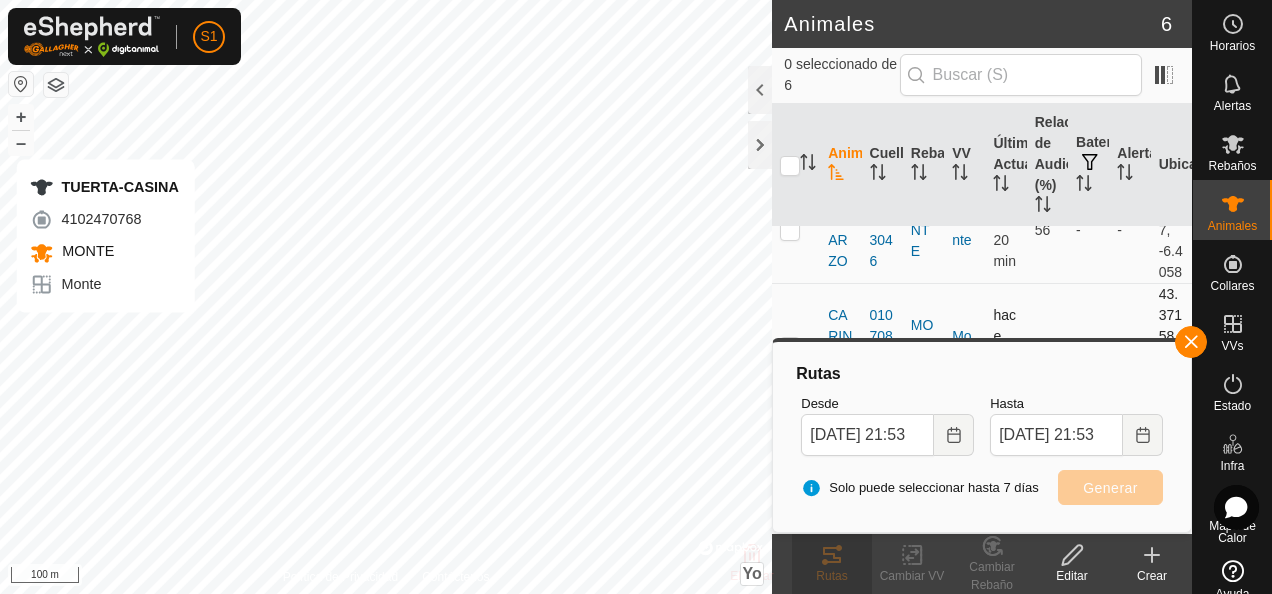 checkbox on "true" 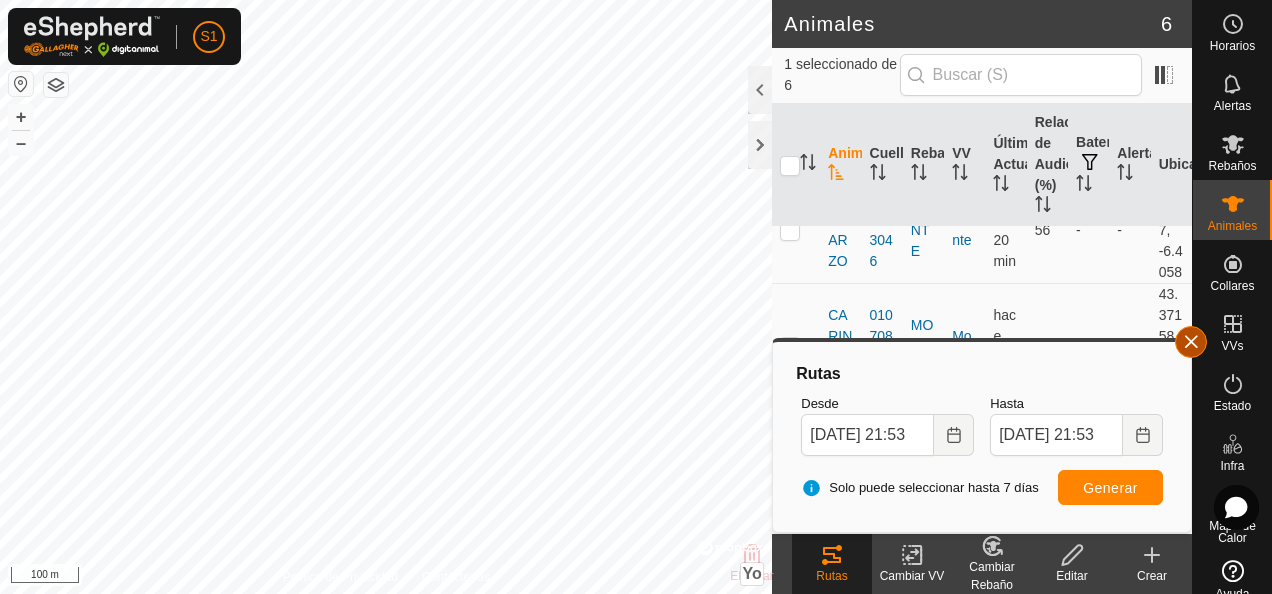 click at bounding box center [1191, 342] 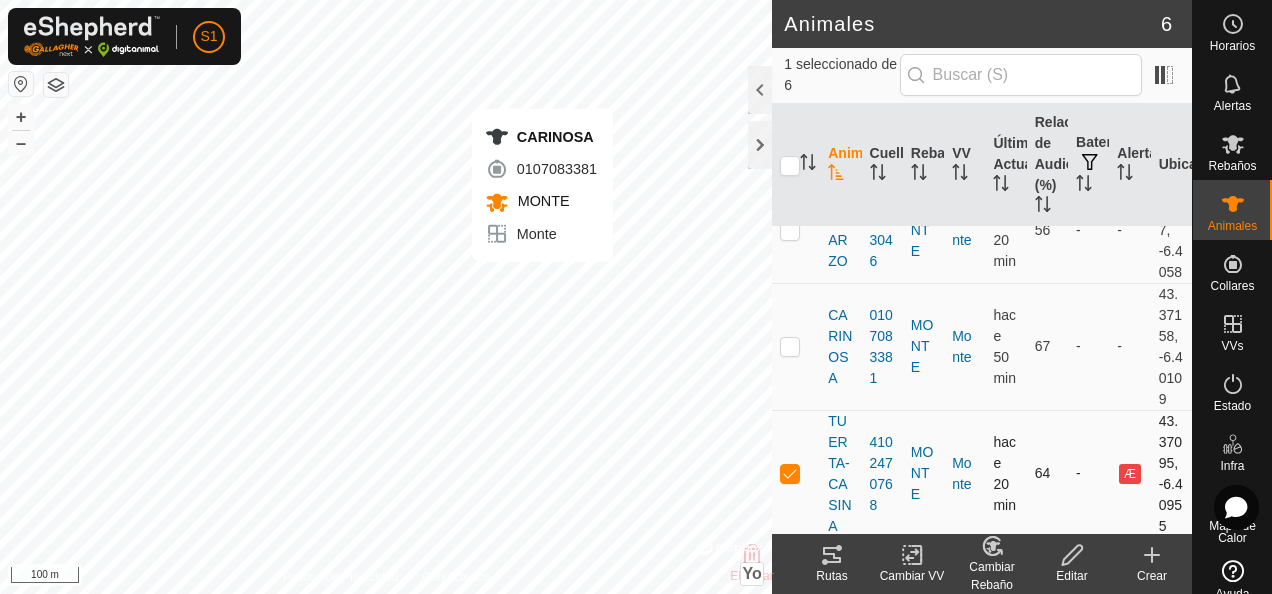 checkbox on "true" 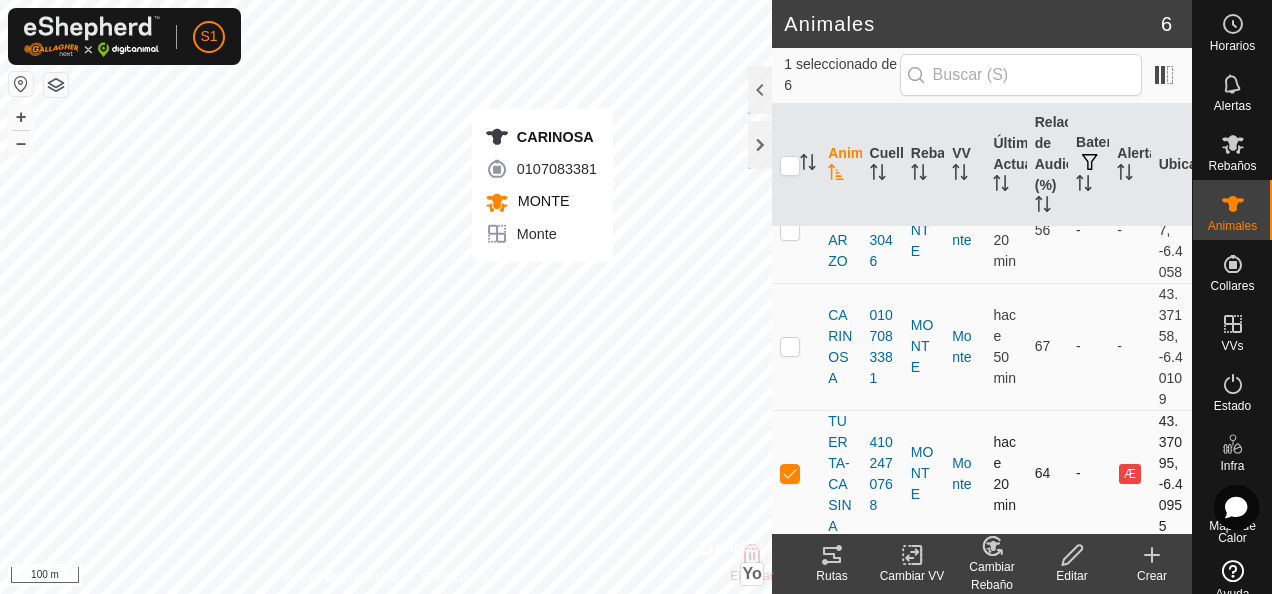 checkbox on "false" 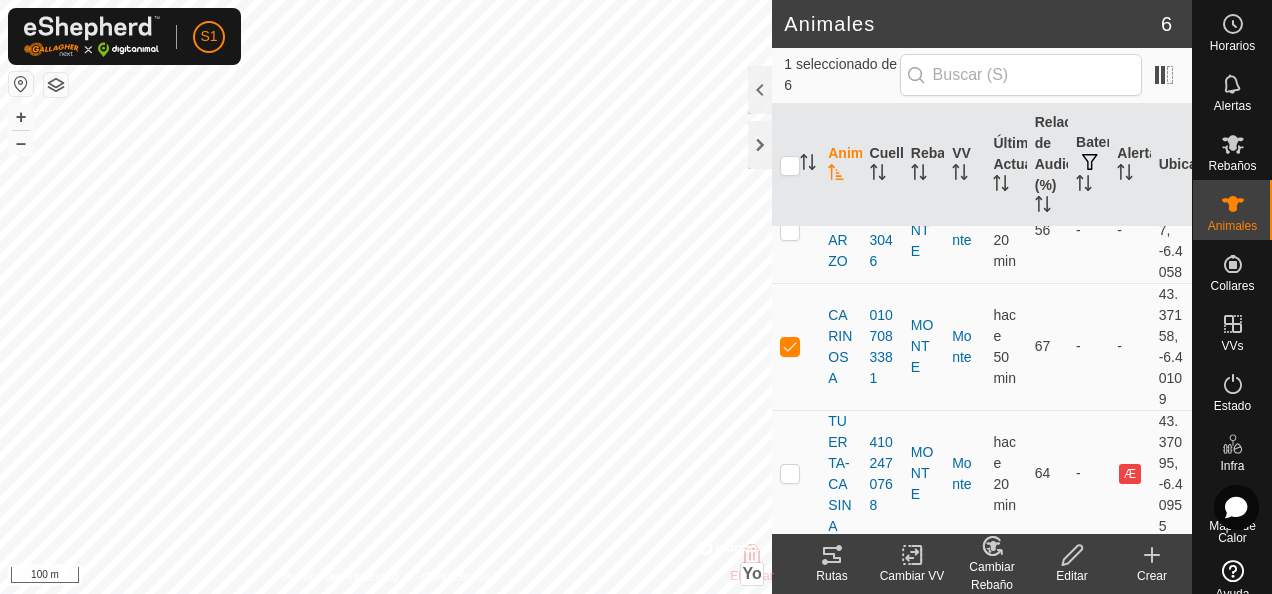 click 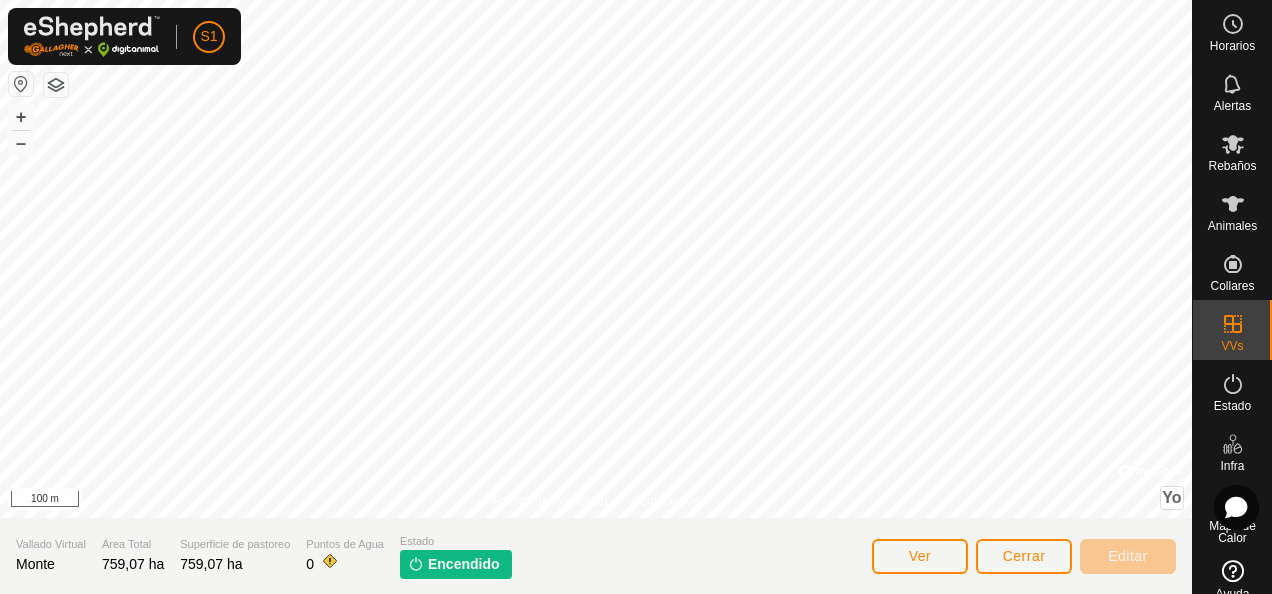 click on "Política de Privacidad Contáctenos + – ⇧ Yo ©  Mapbox , ©  OpenStreetMap ,  Improve this map 100 m Vallado Virtual Monte Área Total 759,07 ha Superficie de pastoreo 759,07 ha Puntos de Agua 0 Estado Encendido Ver Cerrar Editar" 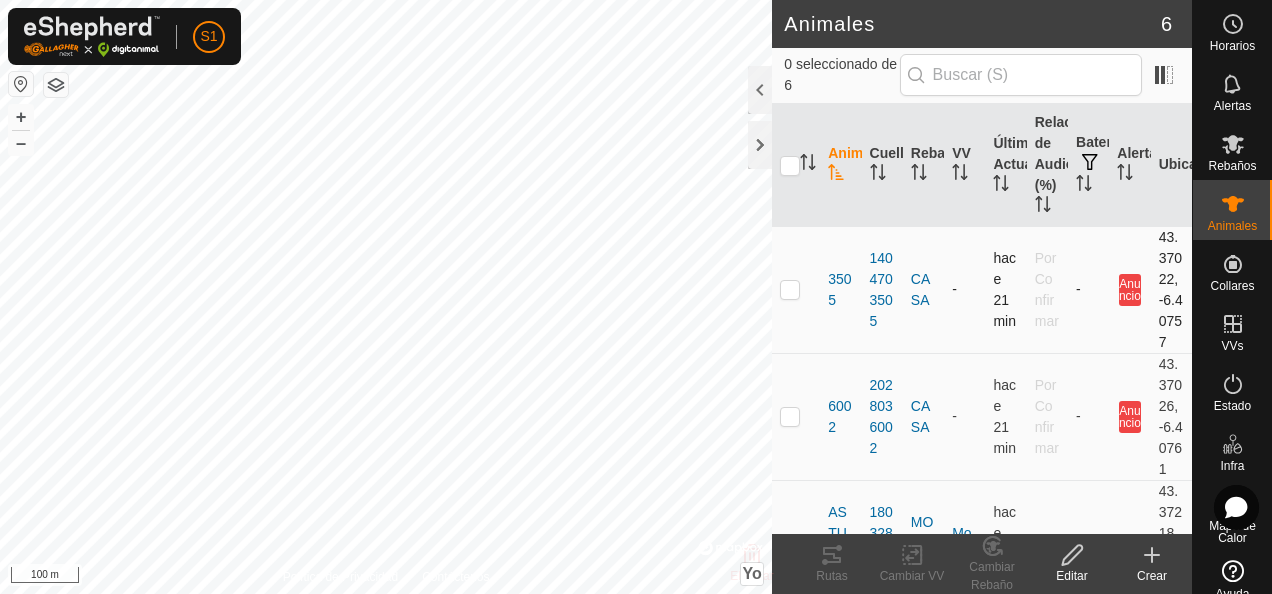 click on "Animales 6  0 seleccionado de 6   Animal   Cuello   Rebaño   VV   Última Actualización   Relación de Audio (%)   Batería   Alertas   Ubicación   3505   1404703505   CASA  -  hace 21 min  Por Confirmar  -  Anuncio   43.37022, -6.40757   6002   2028036002   CASA  -  hace 21 min  Por Confirmar  -  Anuncio   43.37026, -6.40761   ASTURIANA   1803287261   MONTE  Monte  hace 21 min  56  -  Æ   43.37218, -6.40575   BUSMARZO   1390523046   MONTE  Monte  hace 21 min  56  -  -   43.3727, -6.4058   CARINOSA   0107083381   MONTE  Monte  hace 51 min  67  -  -   43.37158, -6.40109   TUERTA-CASINA   4102470768   MONTE  Monte  hace 21 min  64  -  Æ   43.37095, -6.40955  Eliminar  Rutas   Cambiar VV   Cambiar Rebaño   Editar   Crear  Política de Privacidad Contáctenos + – ⇧ Yo ©  Mapbox , ©  OpenStreetMap ,  Improve this map 100 m" 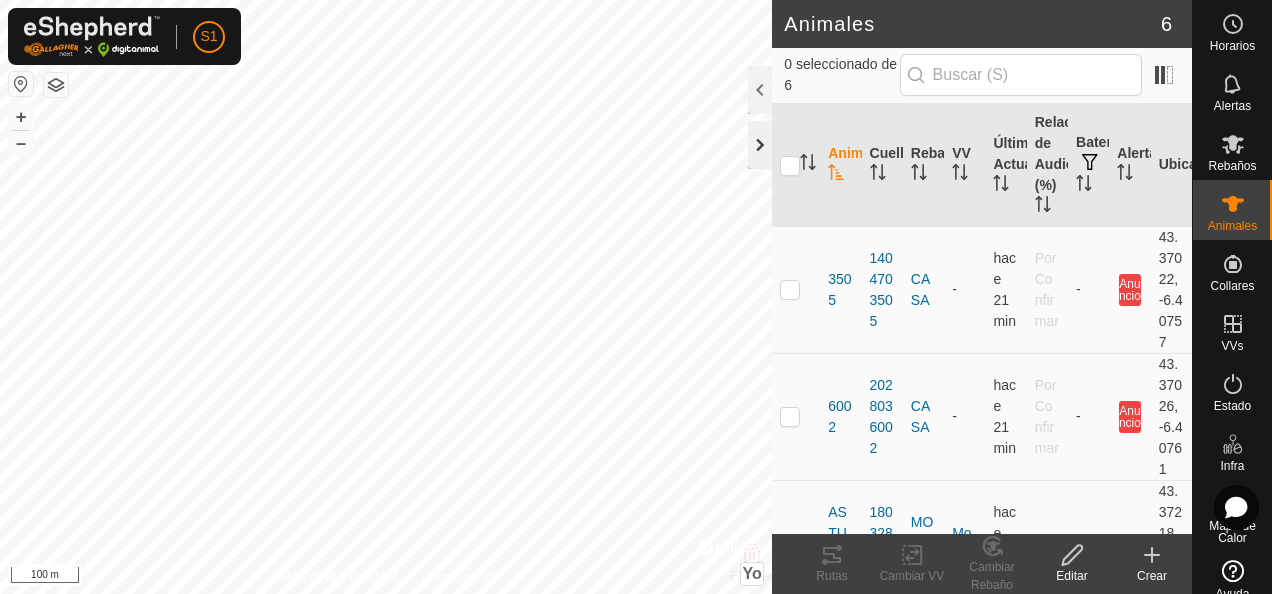 click 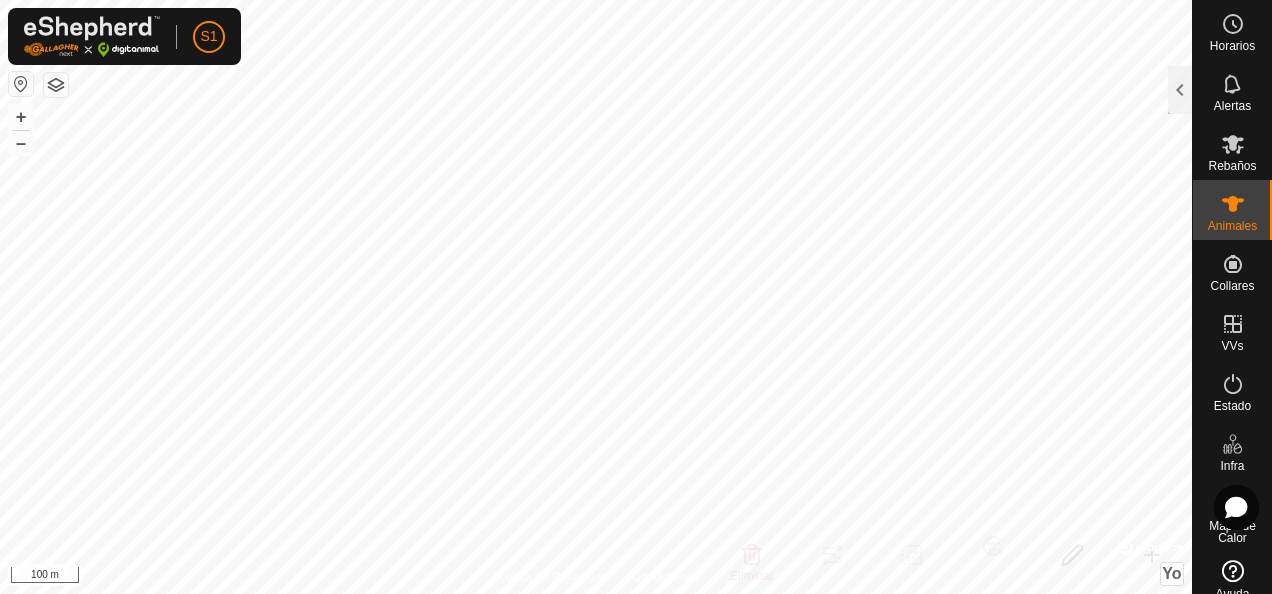 scroll, scrollTop: 18, scrollLeft: 0, axis: vertical 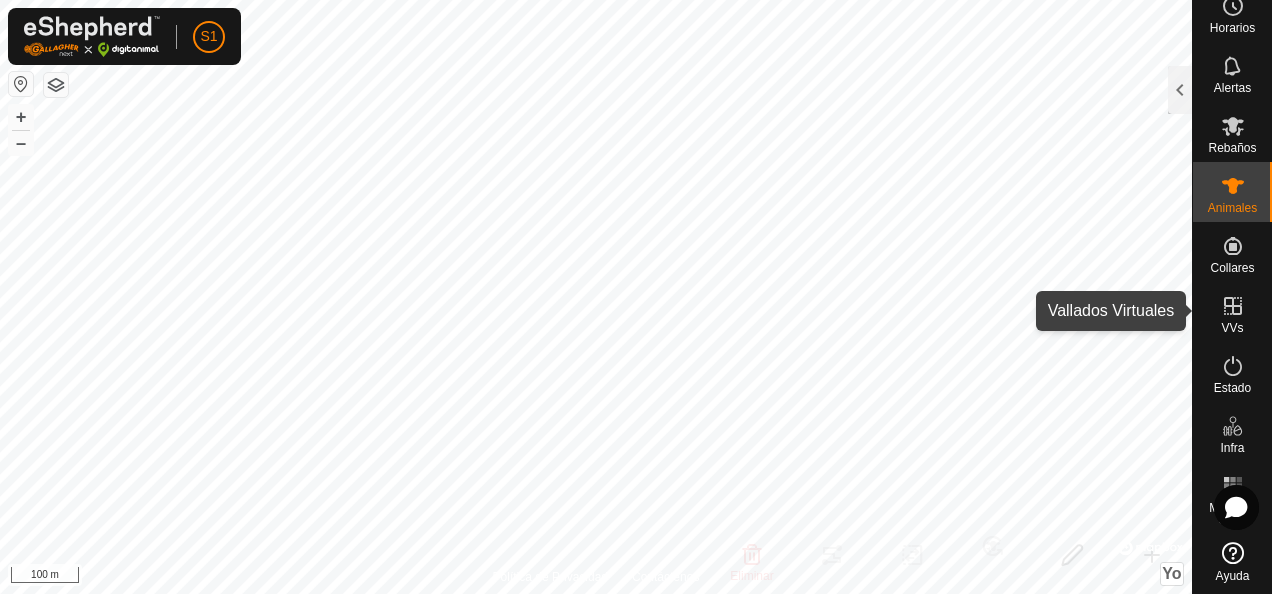 click 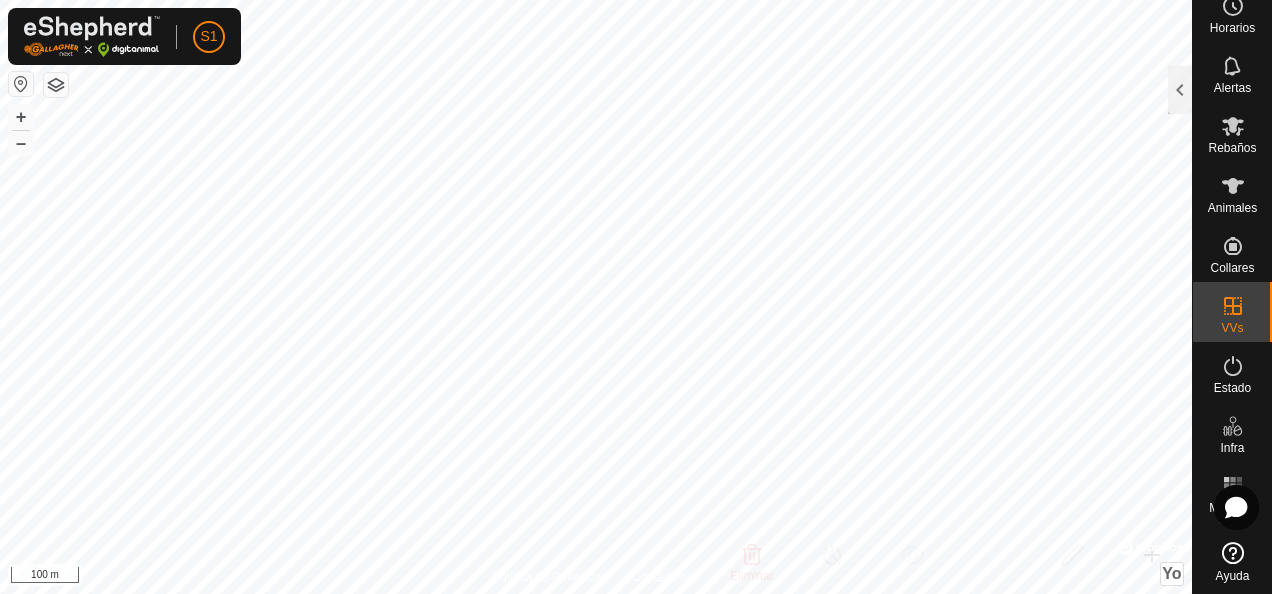 click 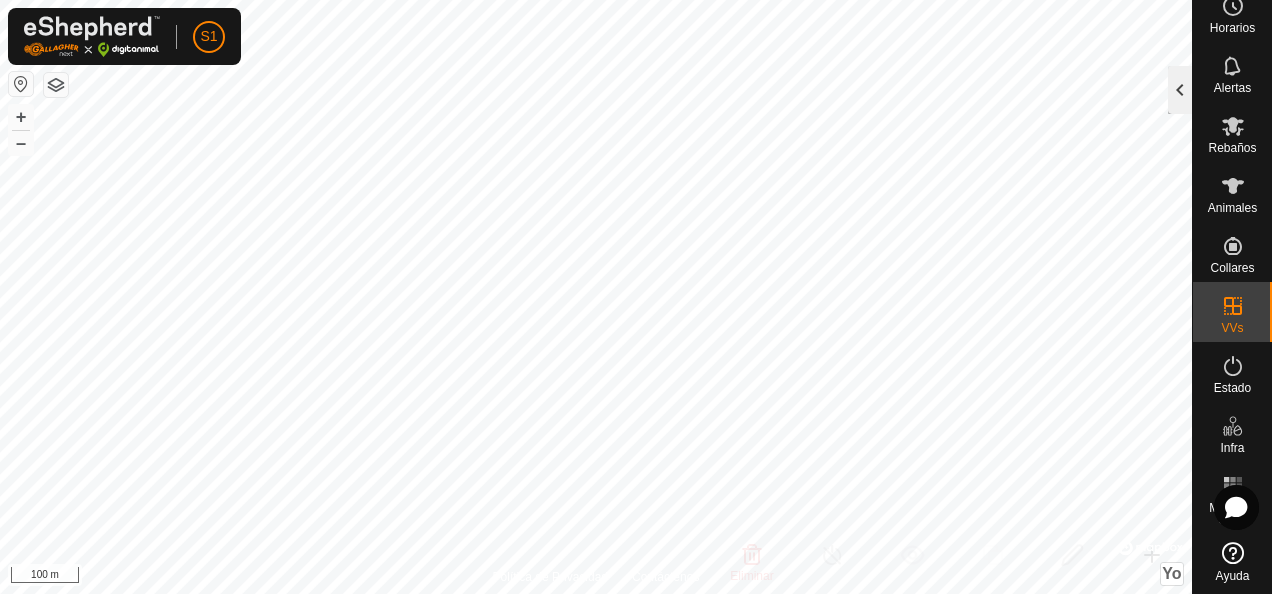 click 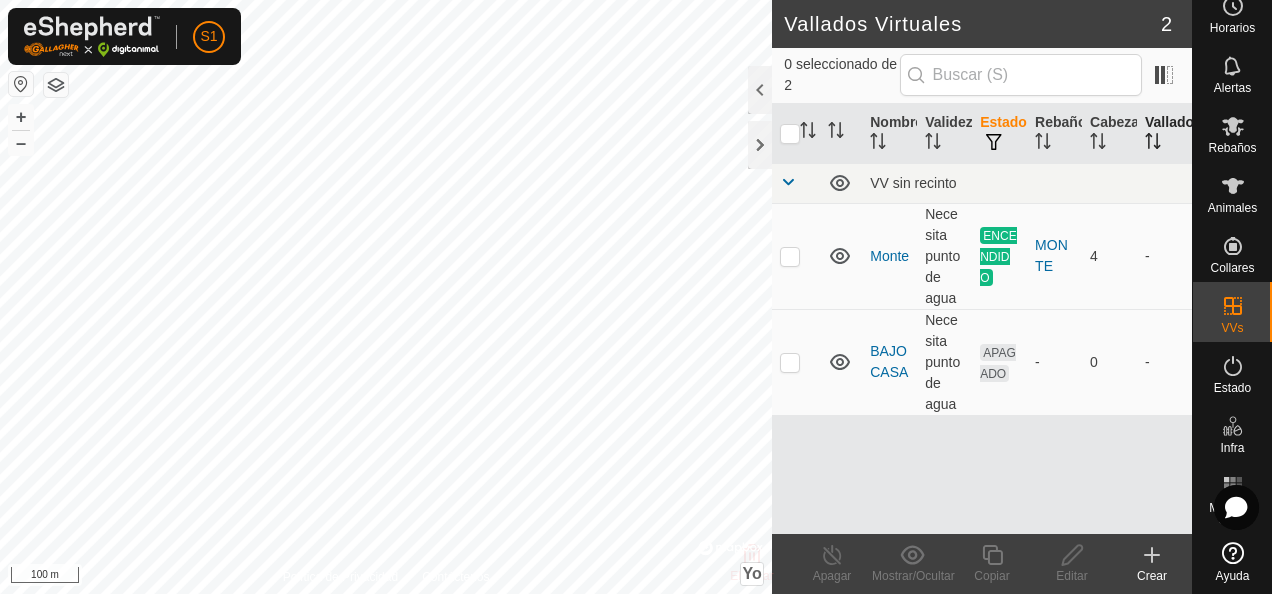 click on "Vallado" at bounding box center [1169, 122] 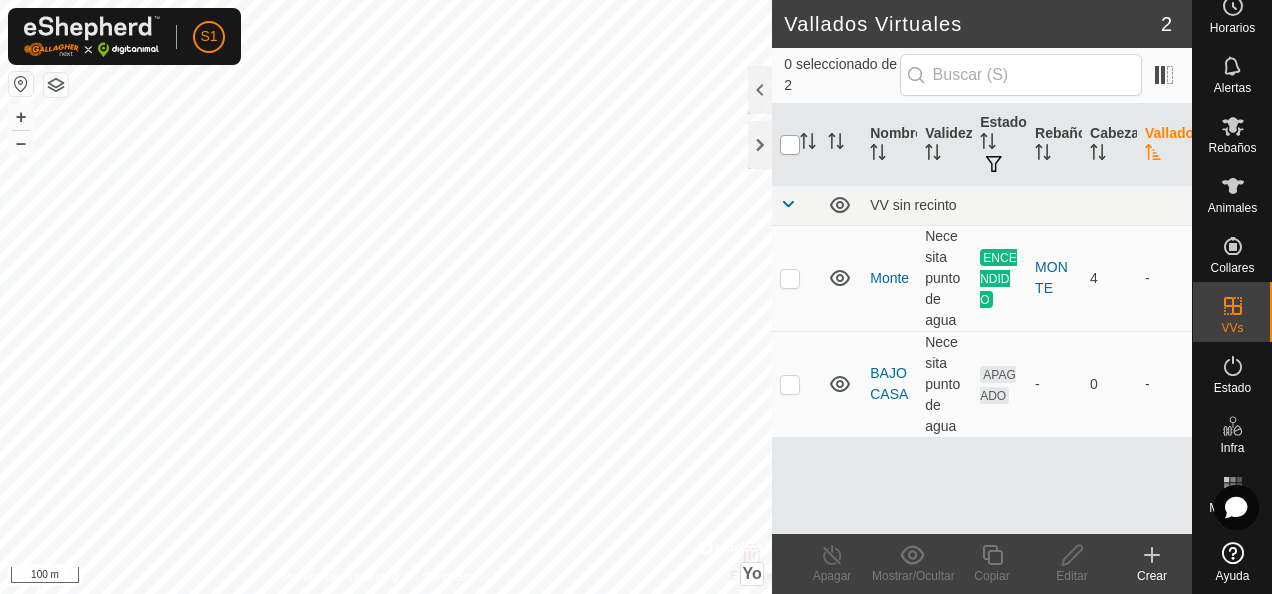 click at bounding box center [790, 145] 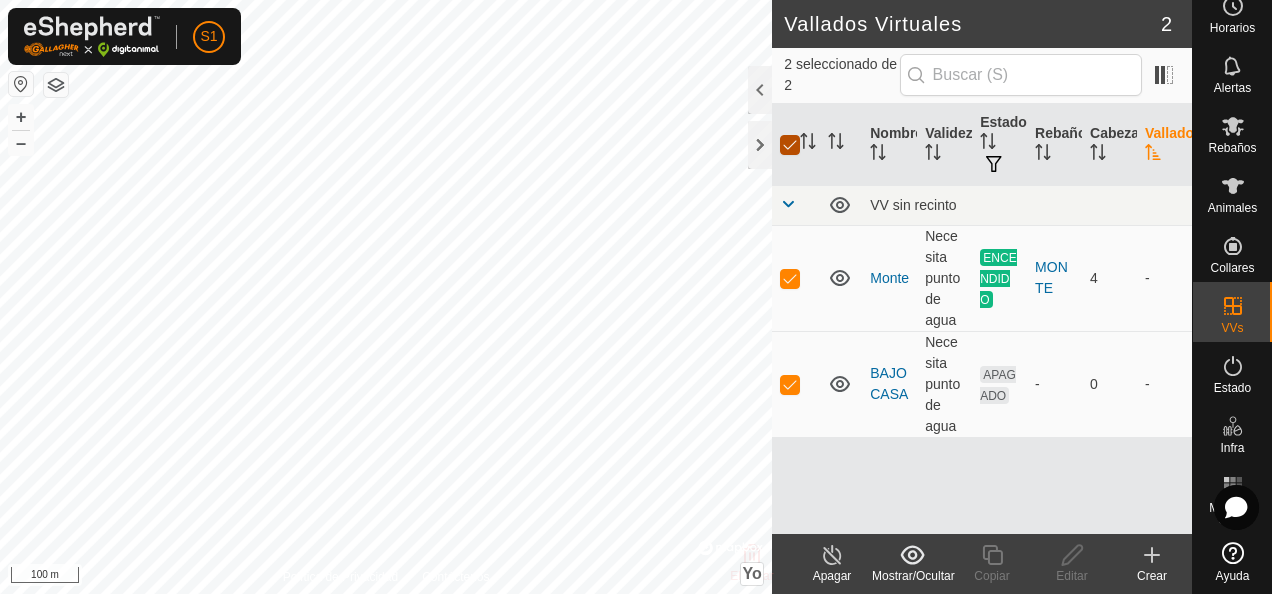 click at bounding box center [790, 145] 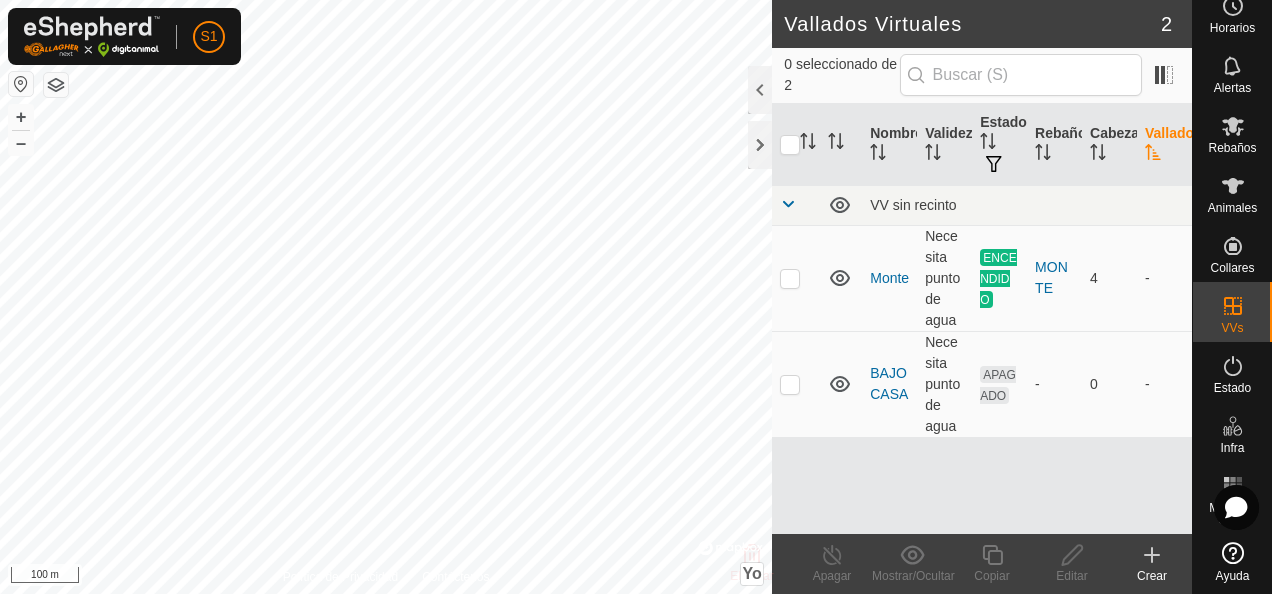 checkbox on "true" 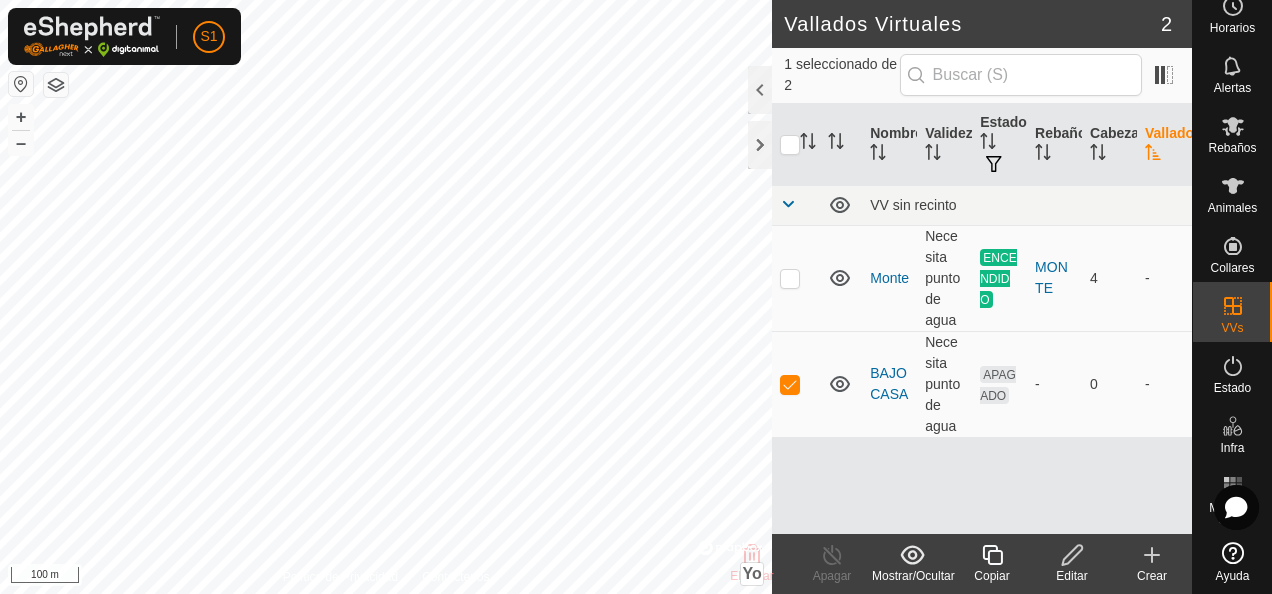 click on "Editar" 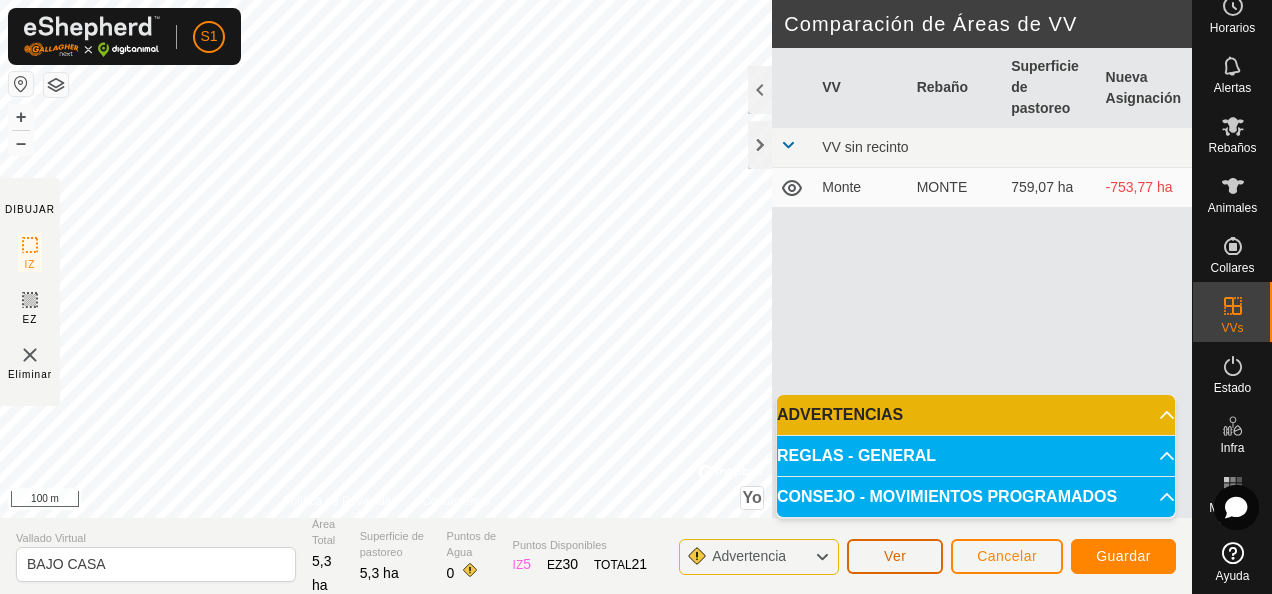 click on "Ver" 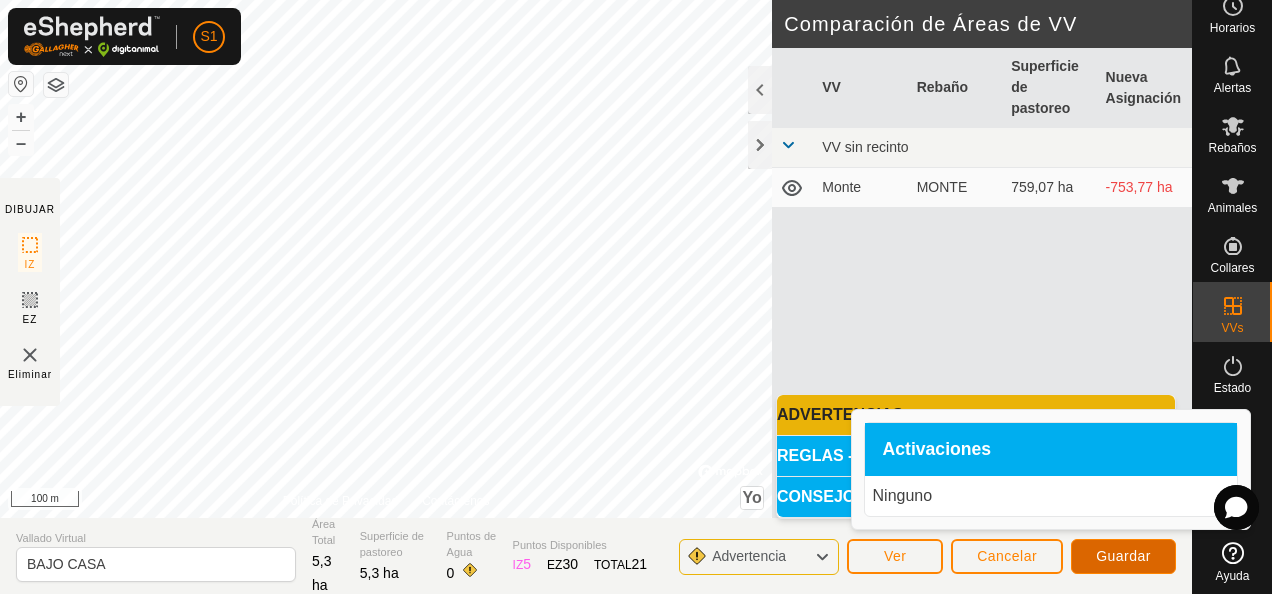 click on "Guardar" 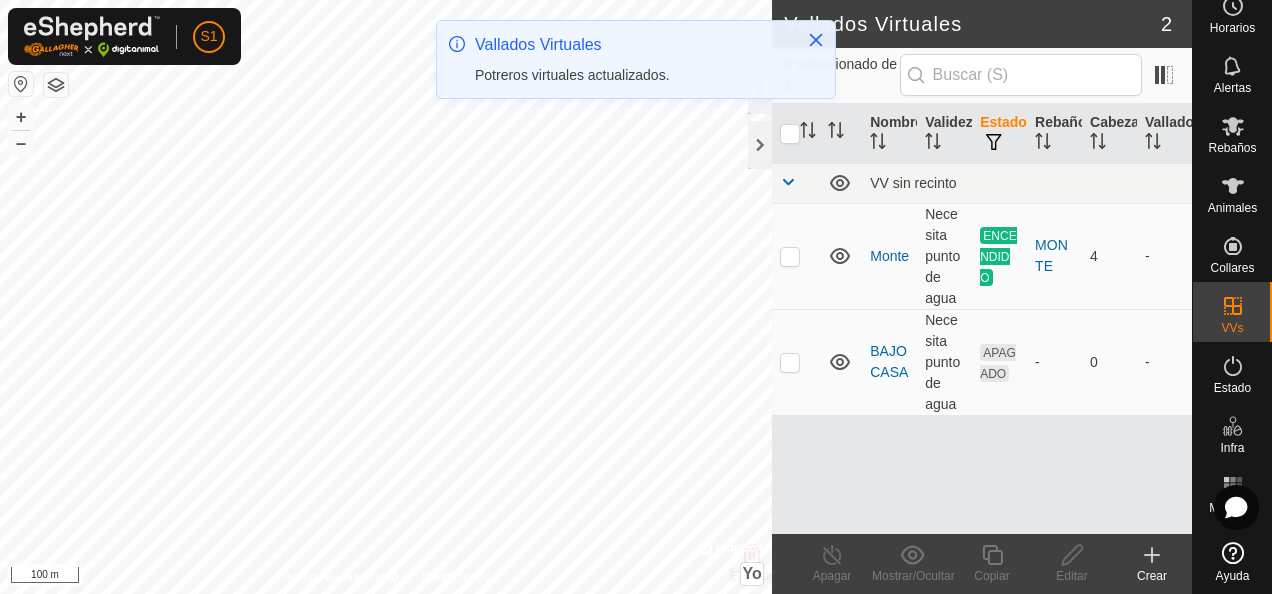 checkbox on "true" 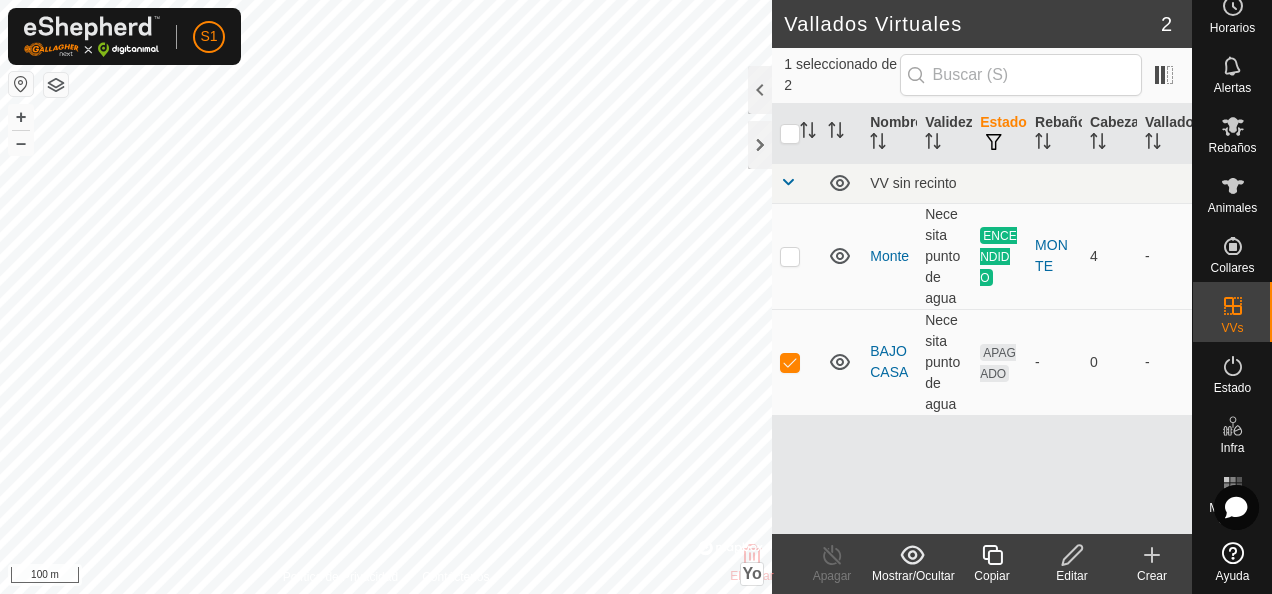click on "Editar" 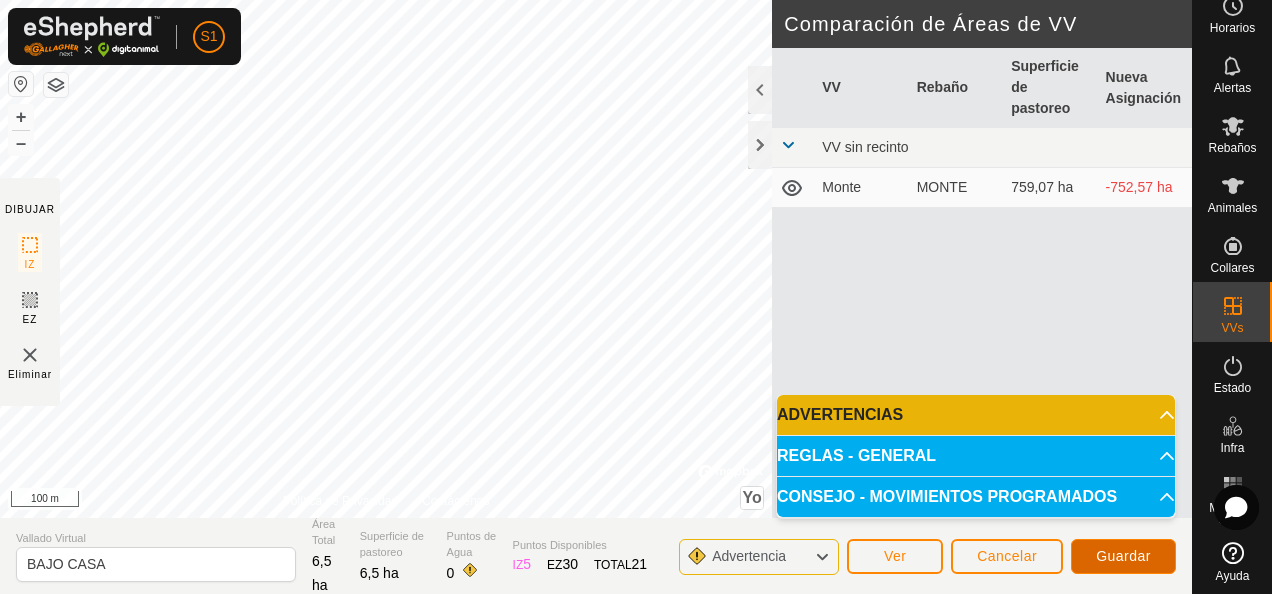 click on "Guardar" 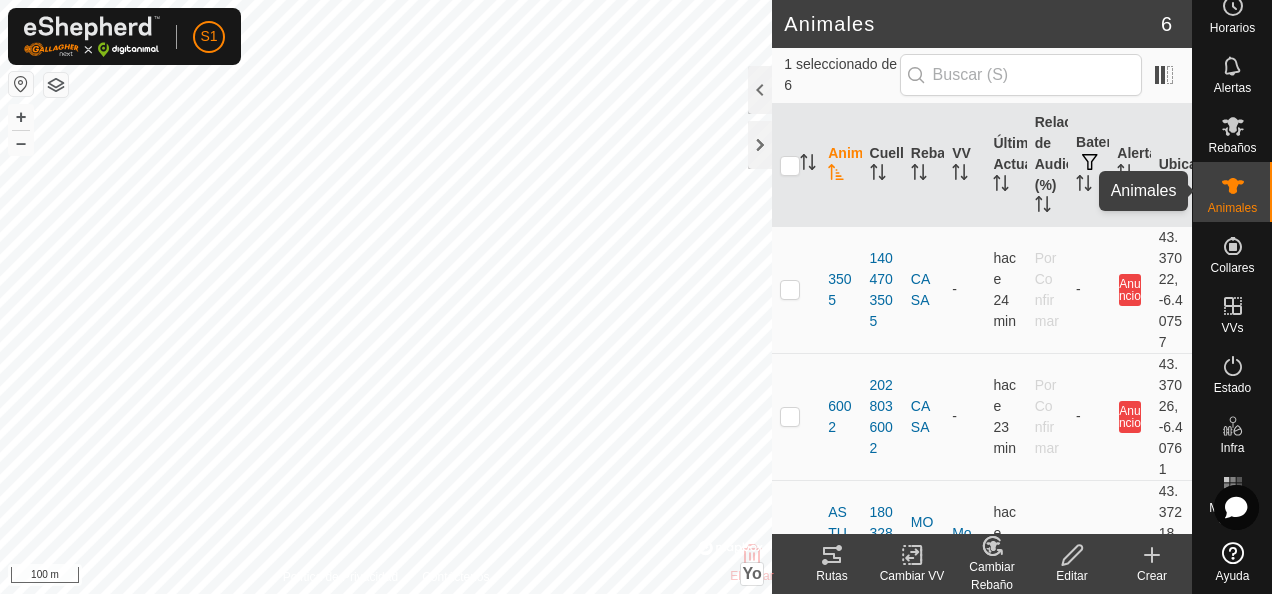 click at bounding box center (1233, 186) 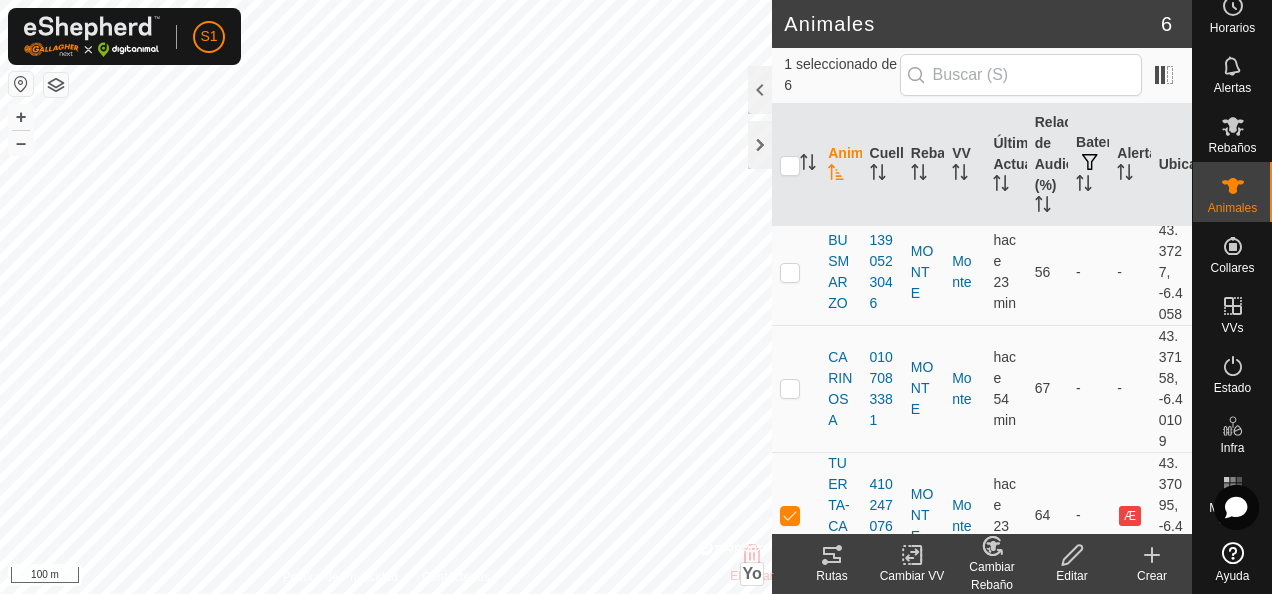 scroll, scrollTop: 430, scrollLeft: 0, axis: vertical 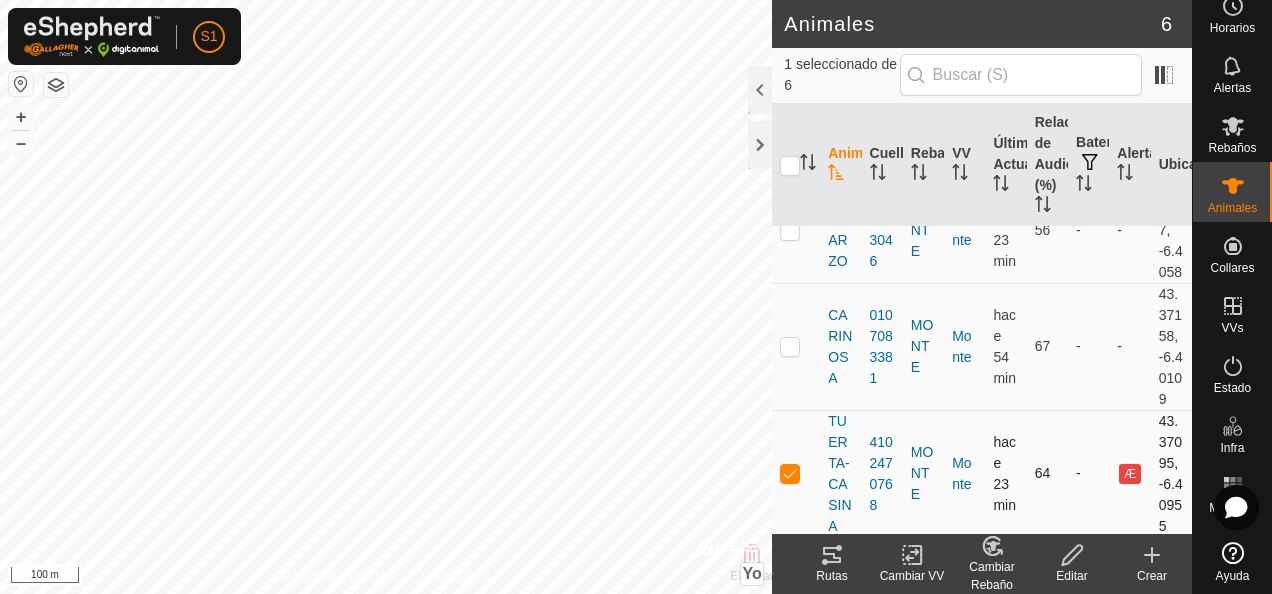 click at bounding box center (790, 473) 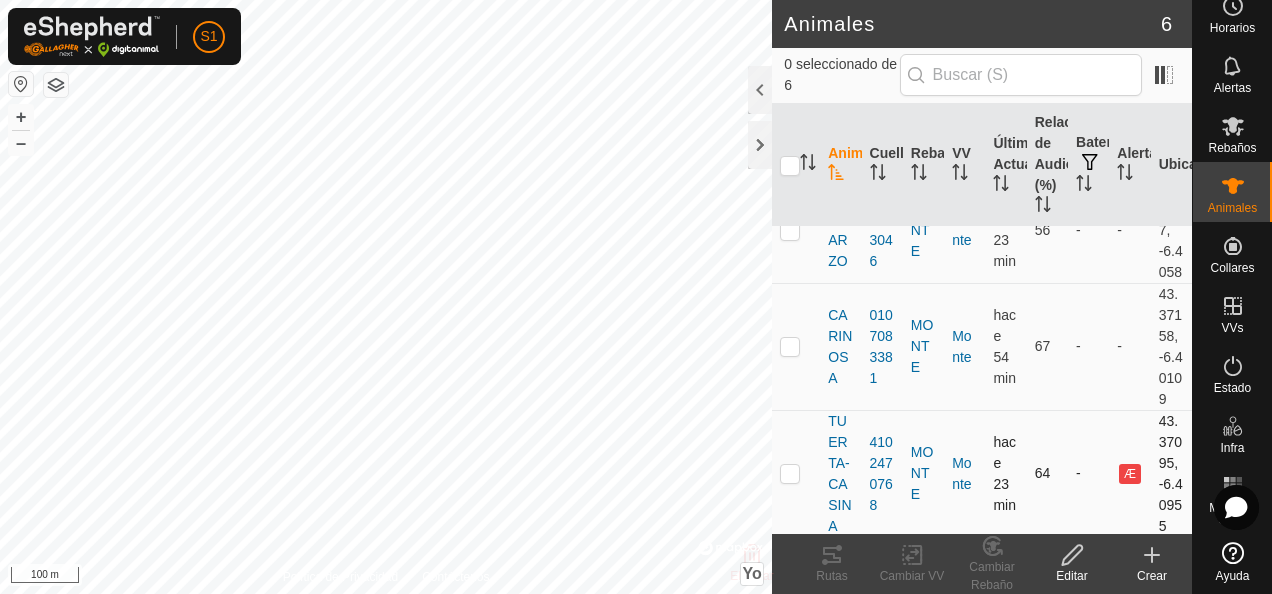 click at bounding box center [790, 473] 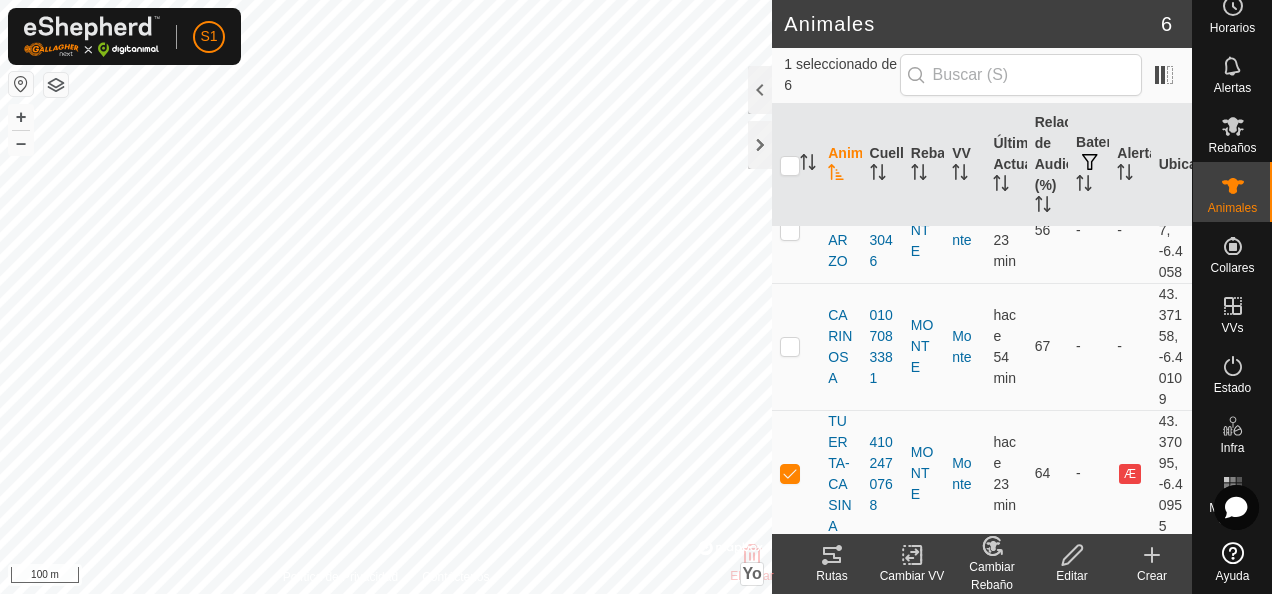 click 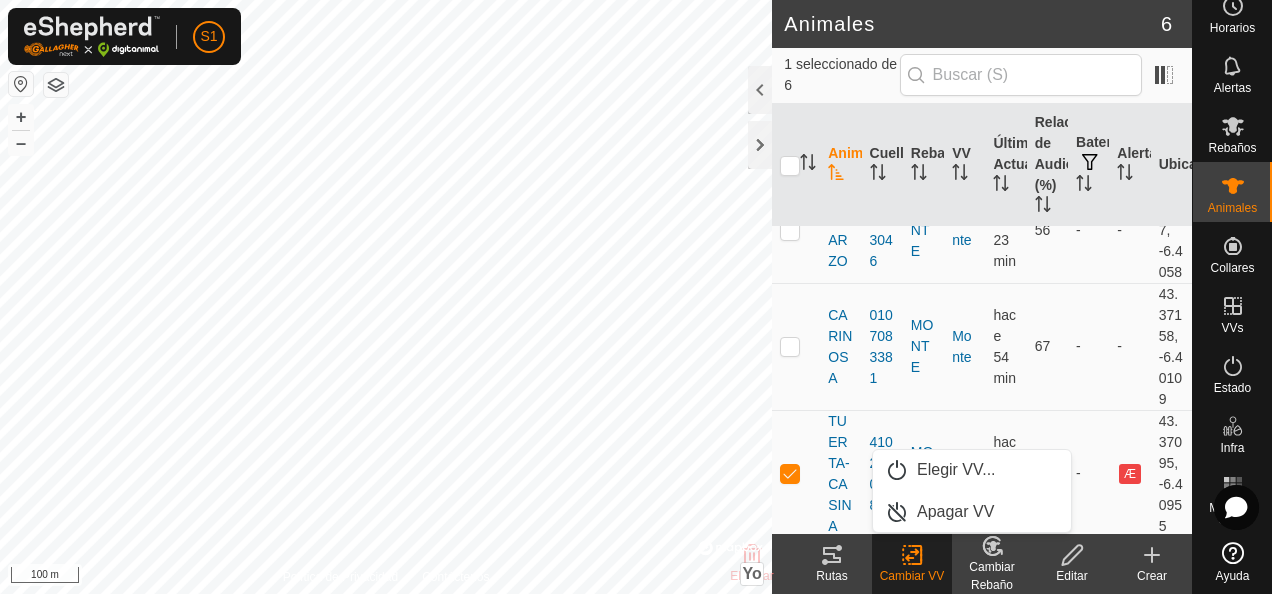 click 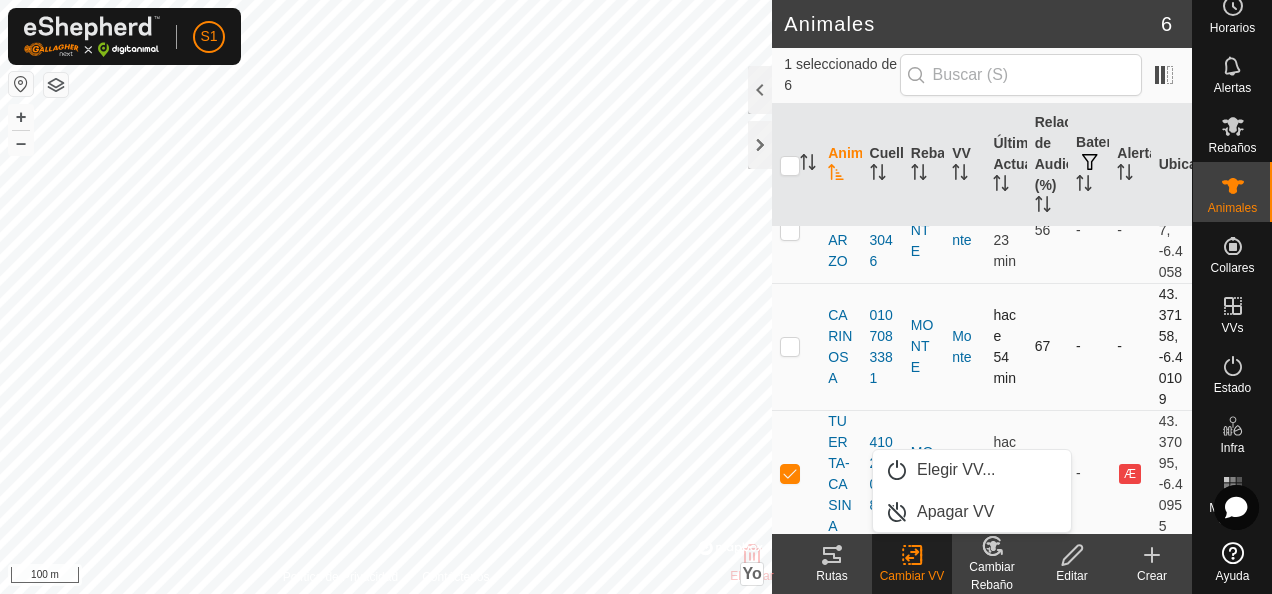 drag, startPoint x: 797, startPoint y: 476, endPoint x: 811, endPoint y: 405, distance: 72.36712 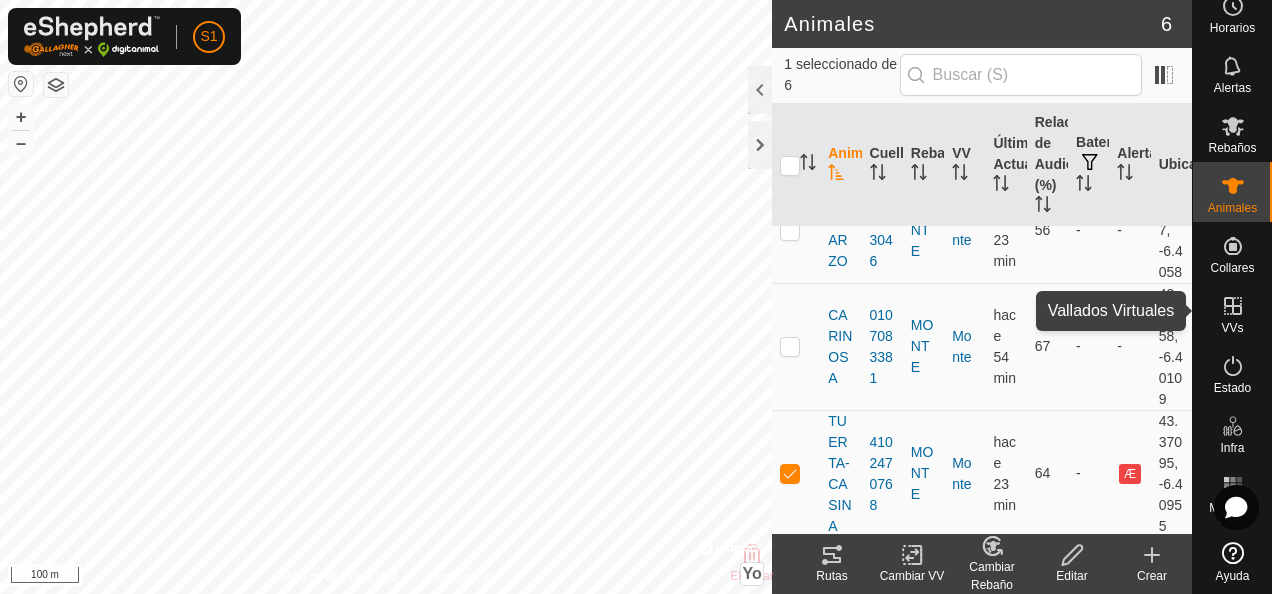 click on "VVs" at bounding box center (1232, 328) 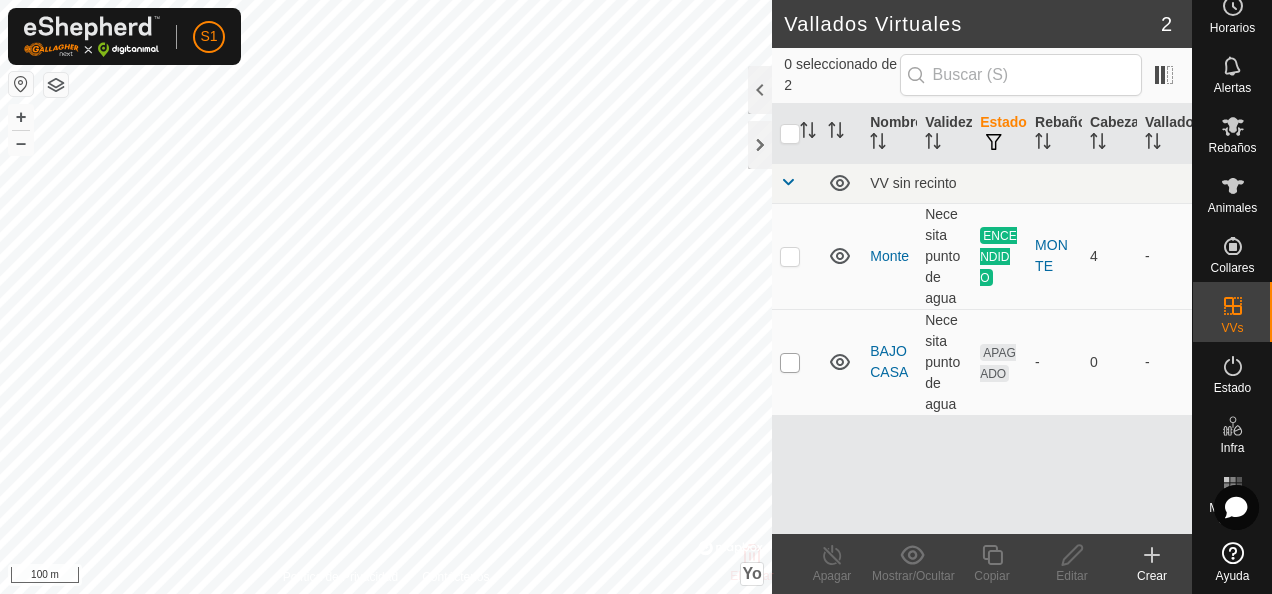 click at bounding box center [790, 363] 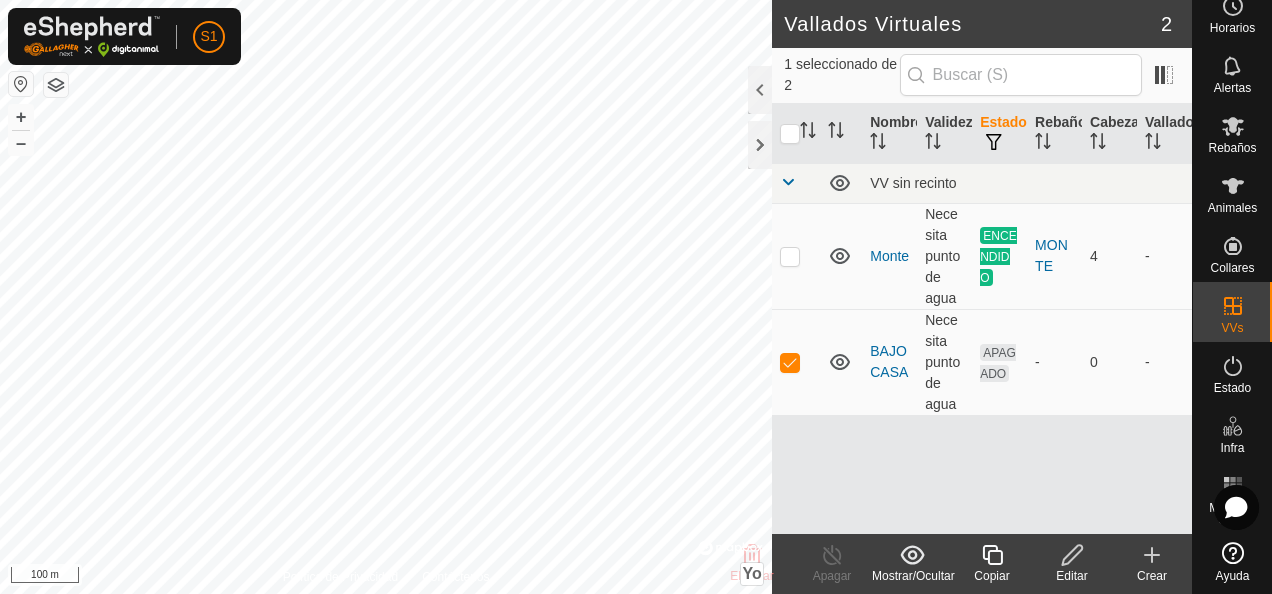 click on "APAGADO" at bounding box center (998, 363) 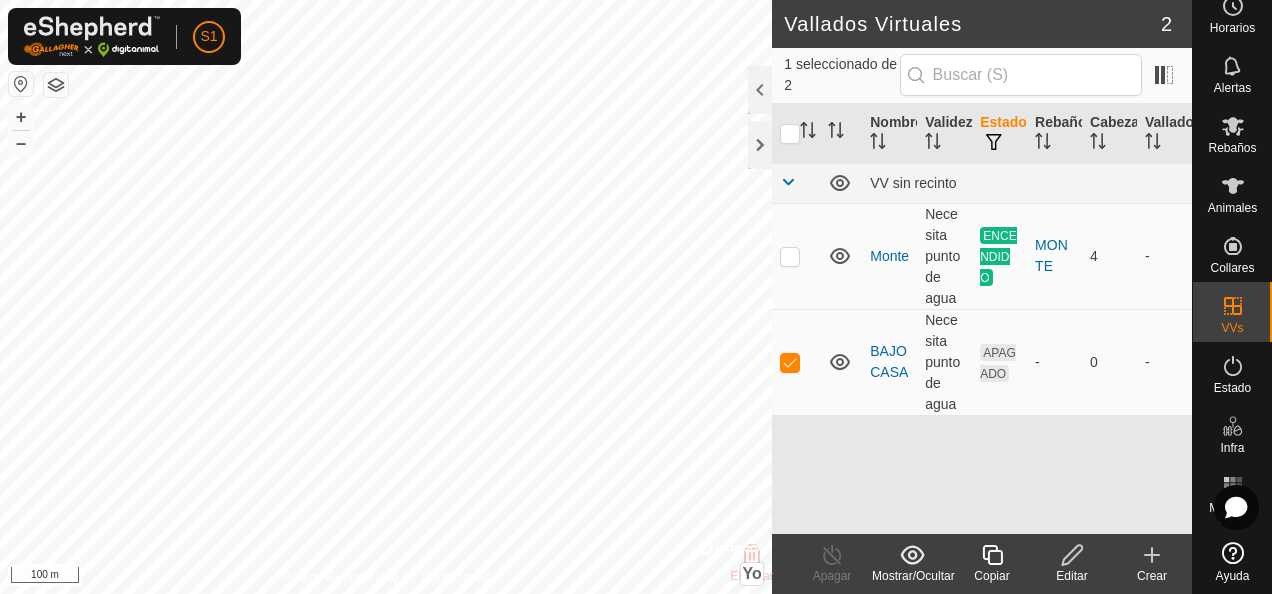 click on "-" at bounding box center [1164, 362] 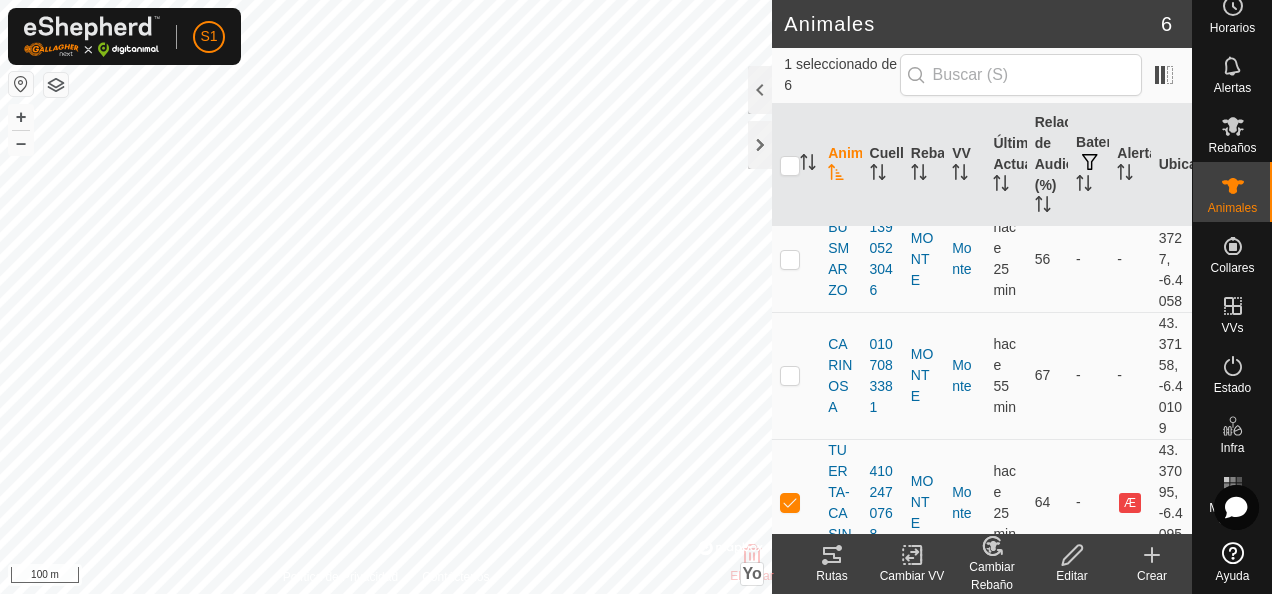 scroll, scrollTop: 430, scrollLeft: 0, axis: vertical 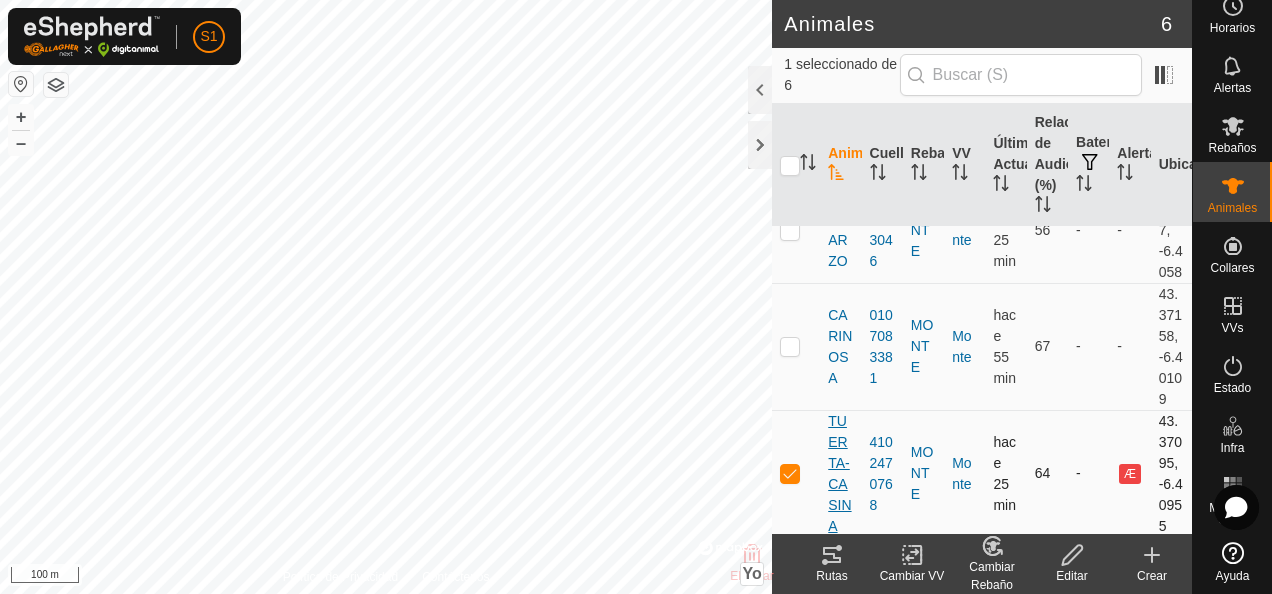 click on "TUERTA-CASINA" at bounding box center [840, 474] 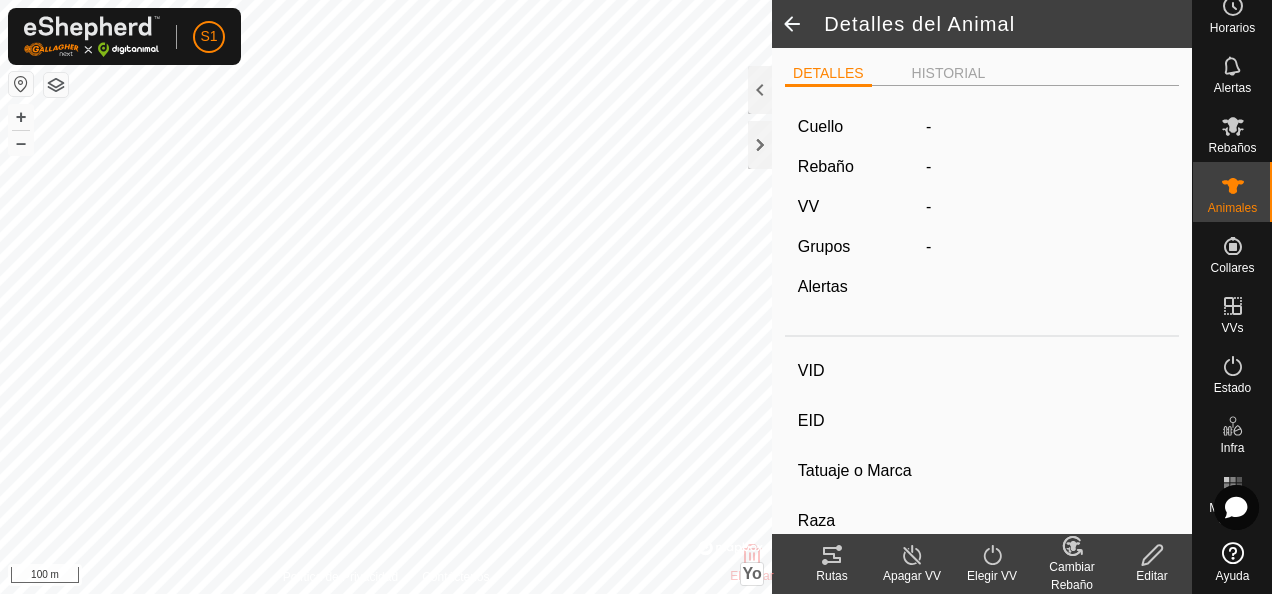 type on "TUERTA-CASINA" 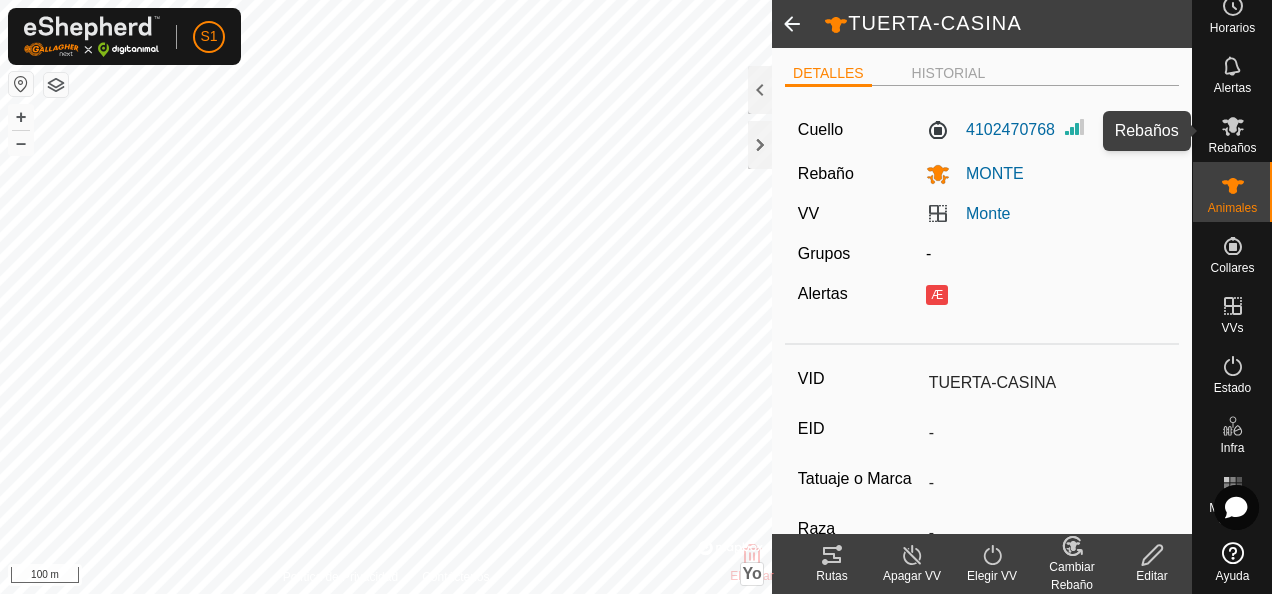 click 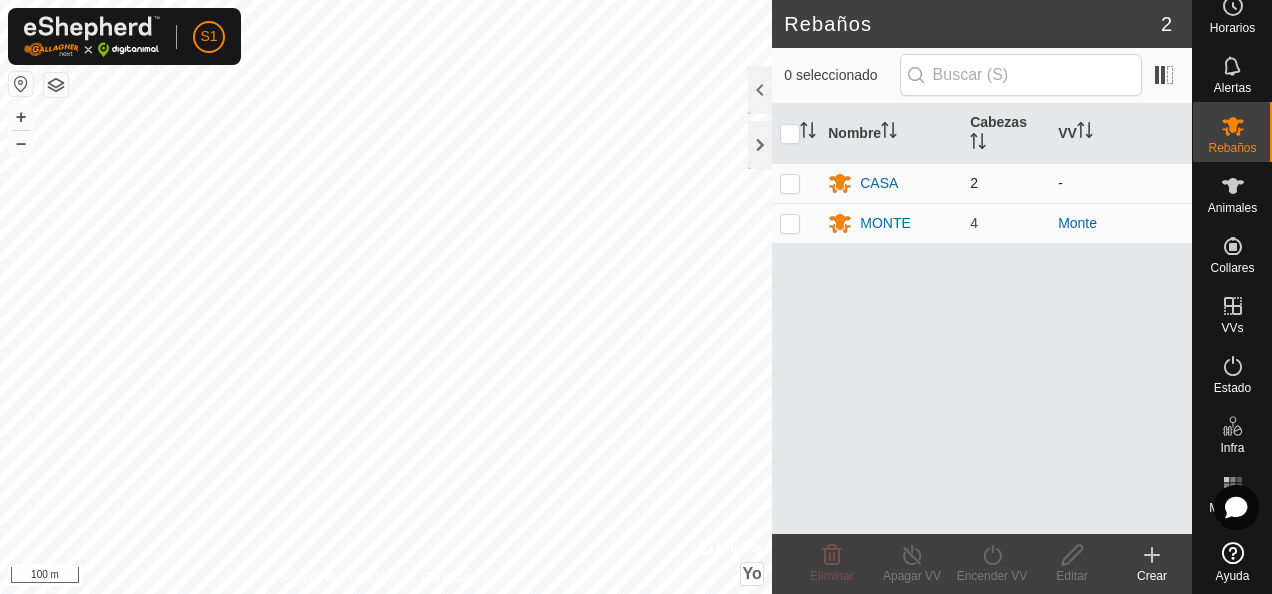 click at bounding box center (790, 183) 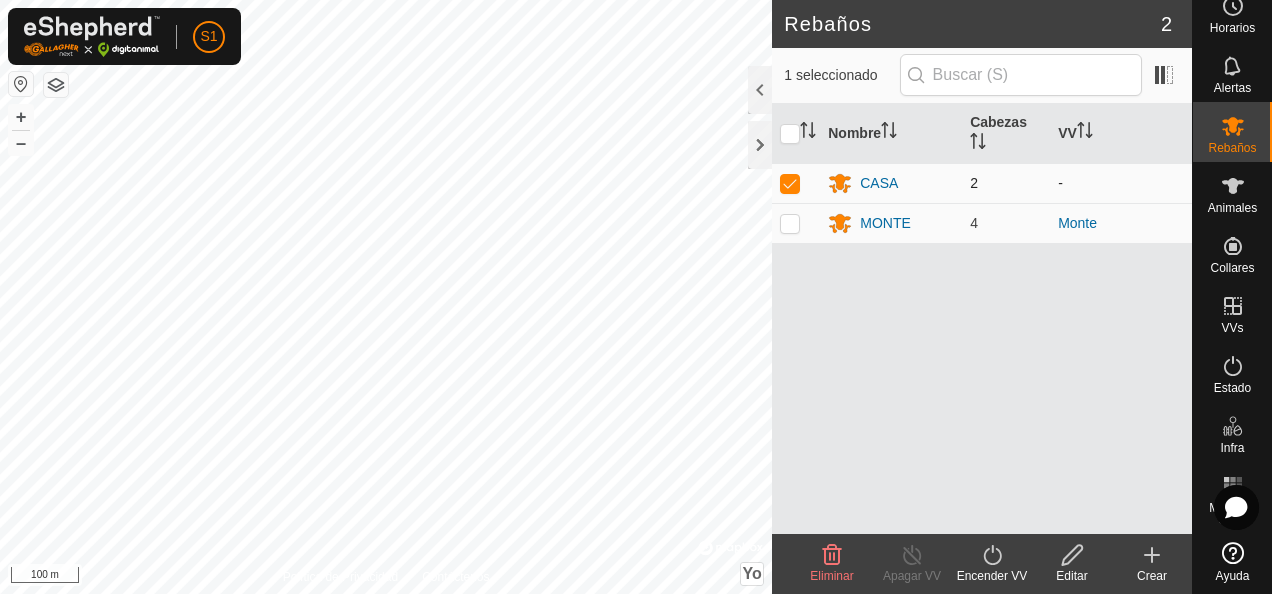 click at bounding box center [790, 183] 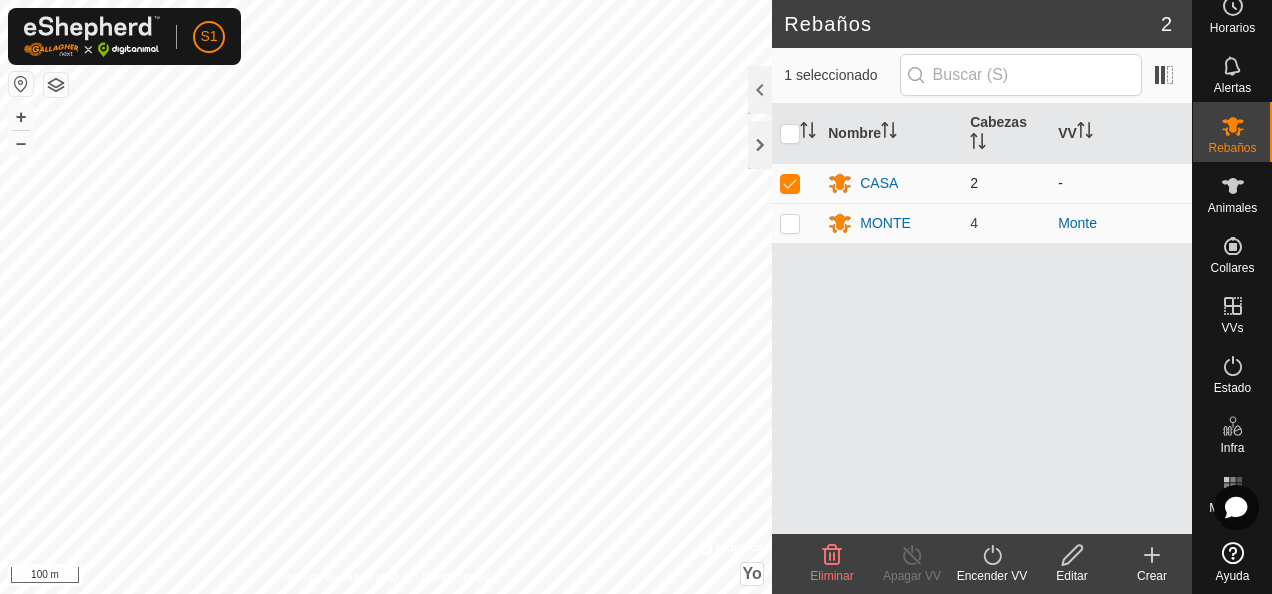 click at bounding box center [790, 183] 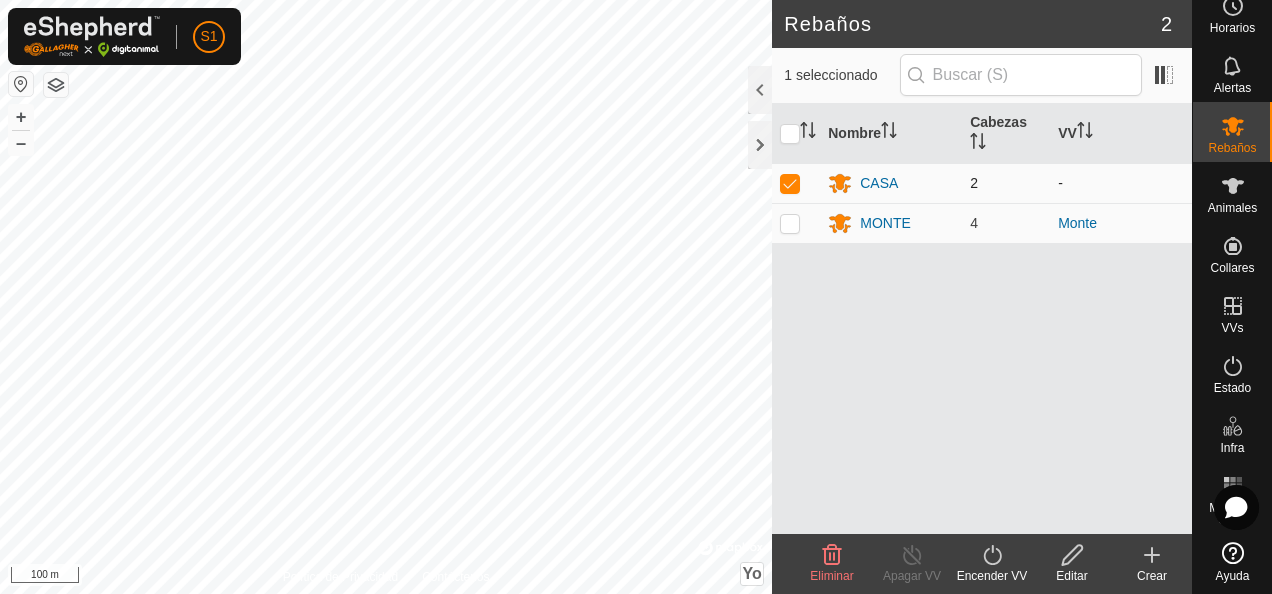 drag, startPoint x: 800, startPoint y: 172, endPoint x: 778, endPoint y: 184, distance: 25.059929 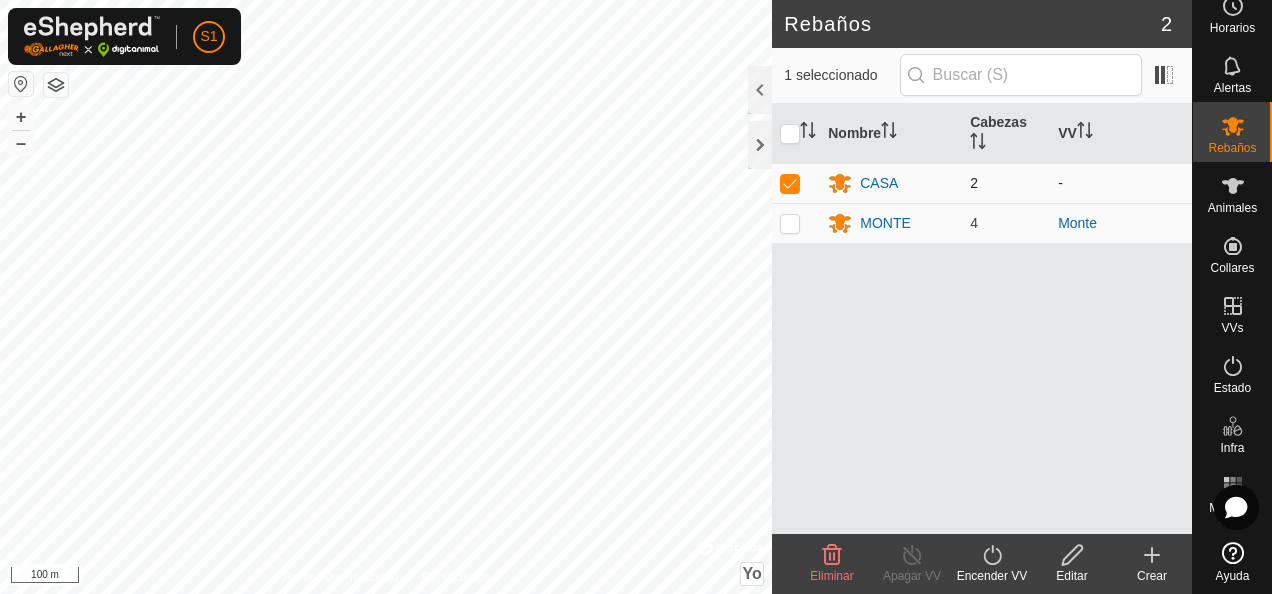 click at bounding box center [796, 183] 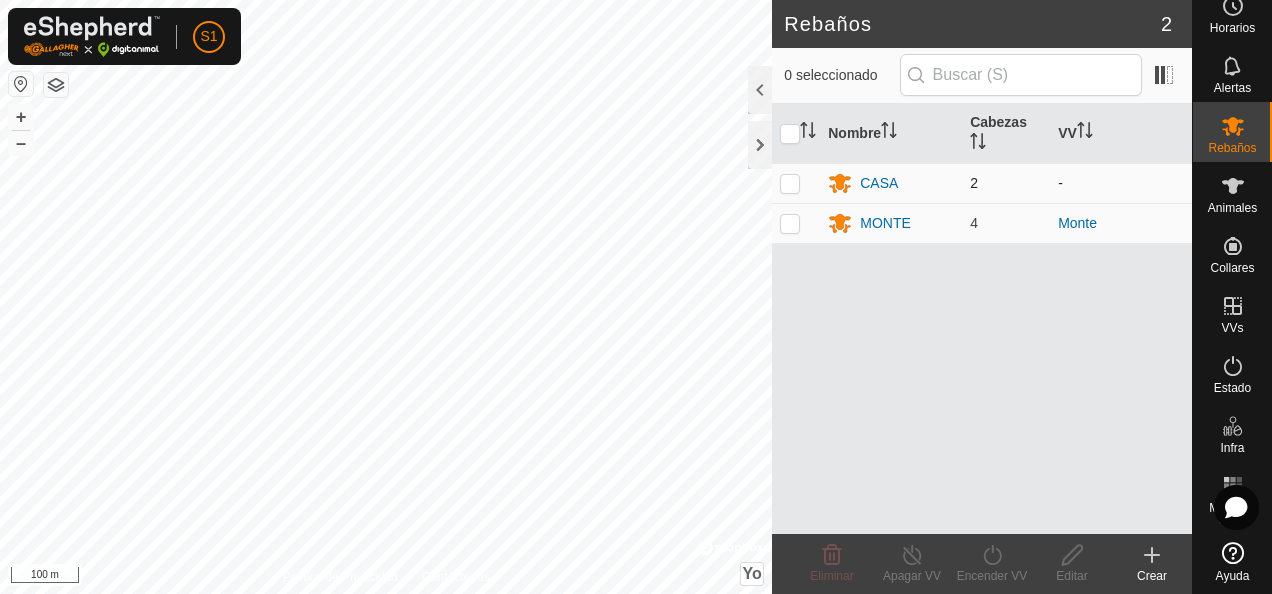 click at bounding box center (790, 183) 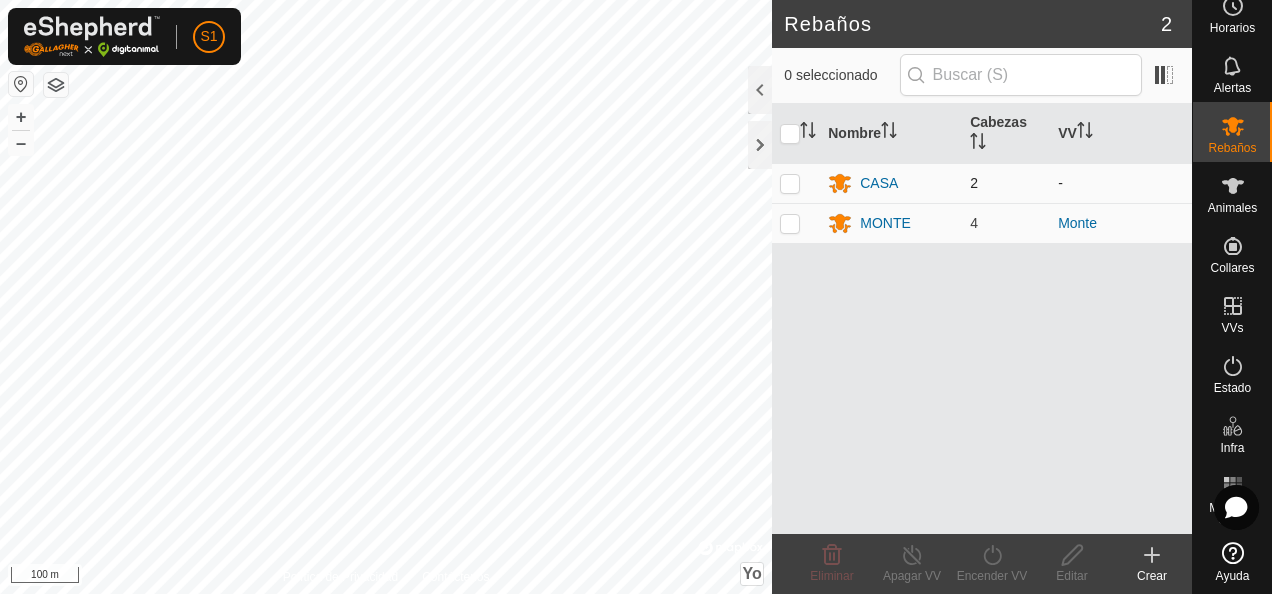 checkbox on "true" 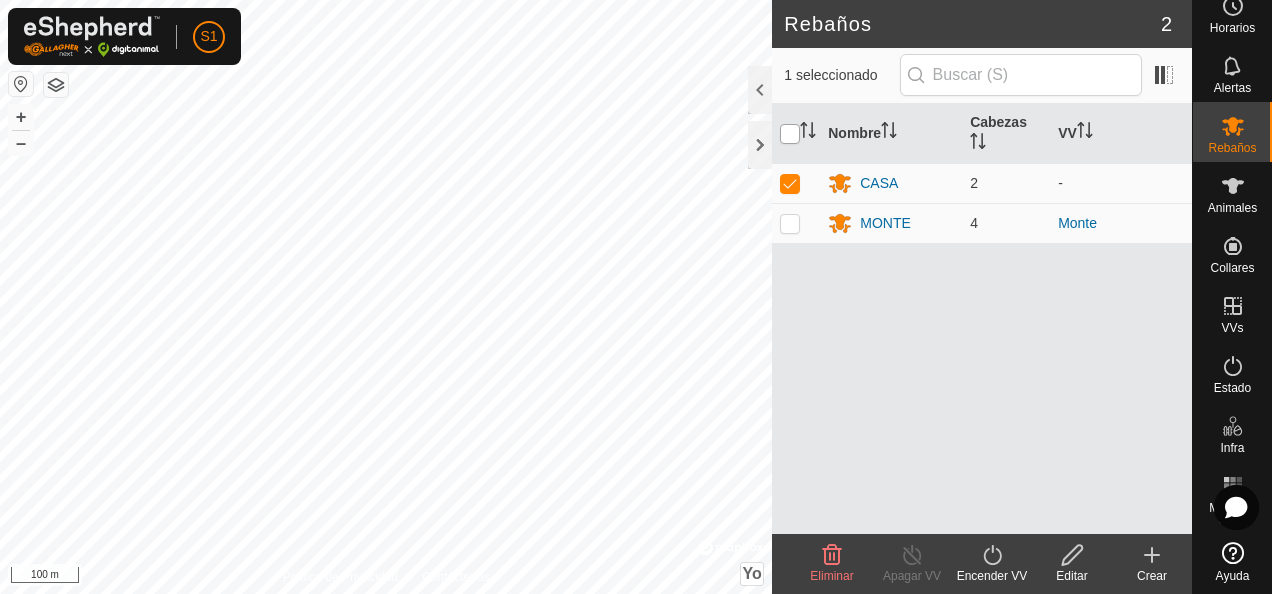 click at bounding box center [790, 134] 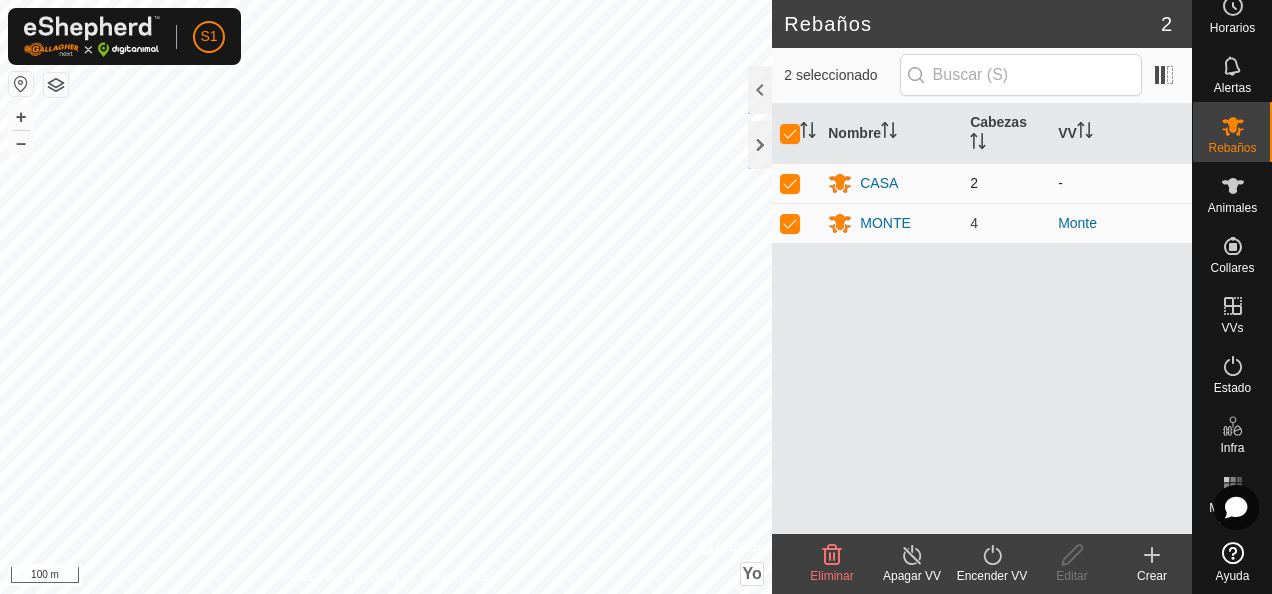 click at bounding box center [790, 183] 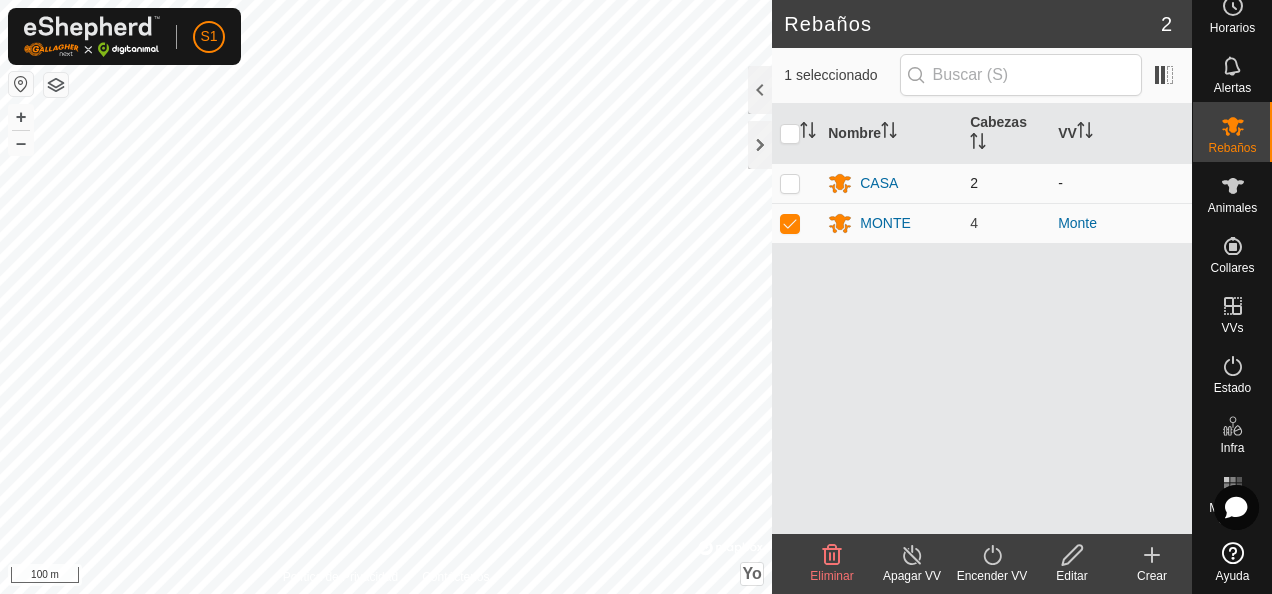click at bounding box center [790, 183] 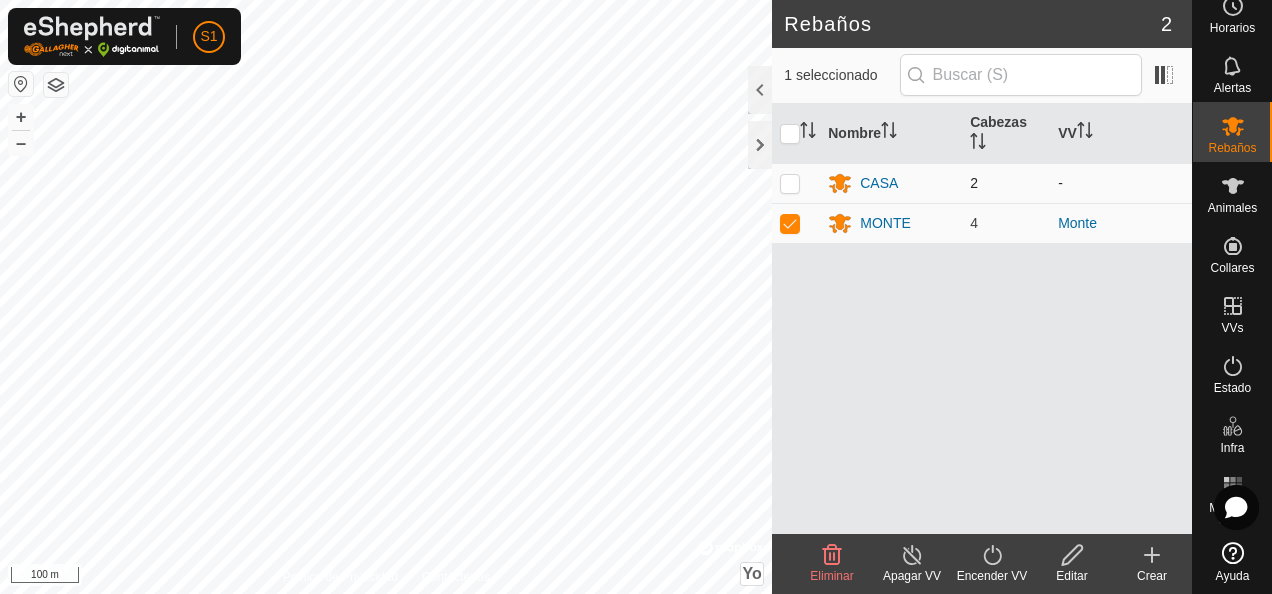 checkbox on "true" 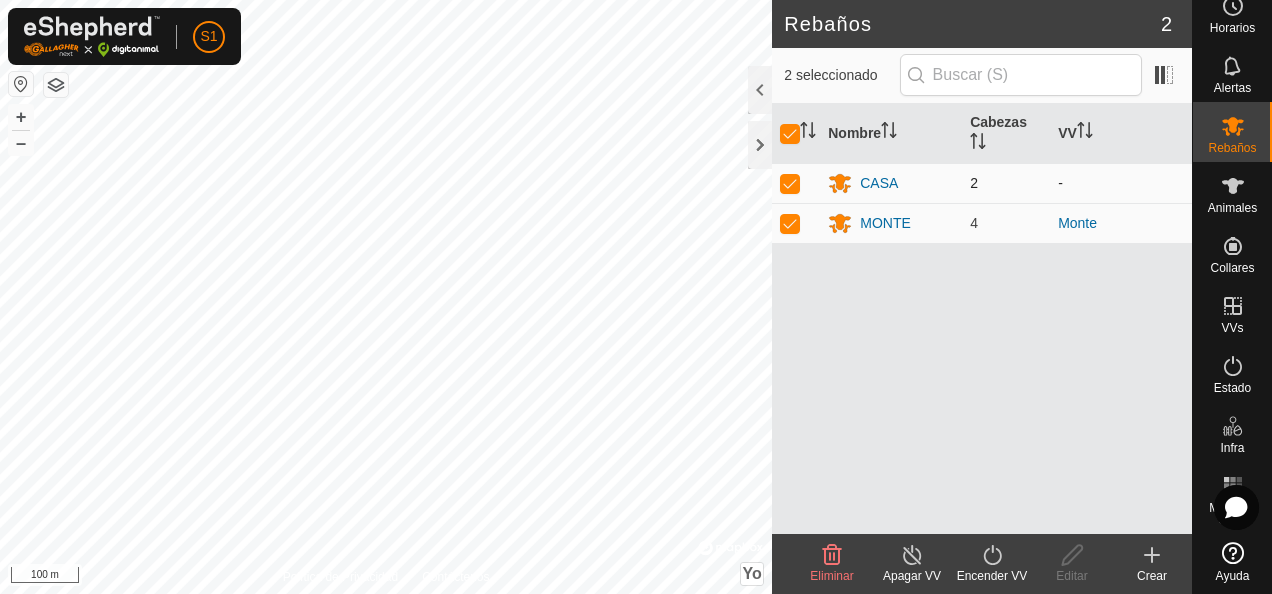 click on "2" at bounding box center (974, 183) 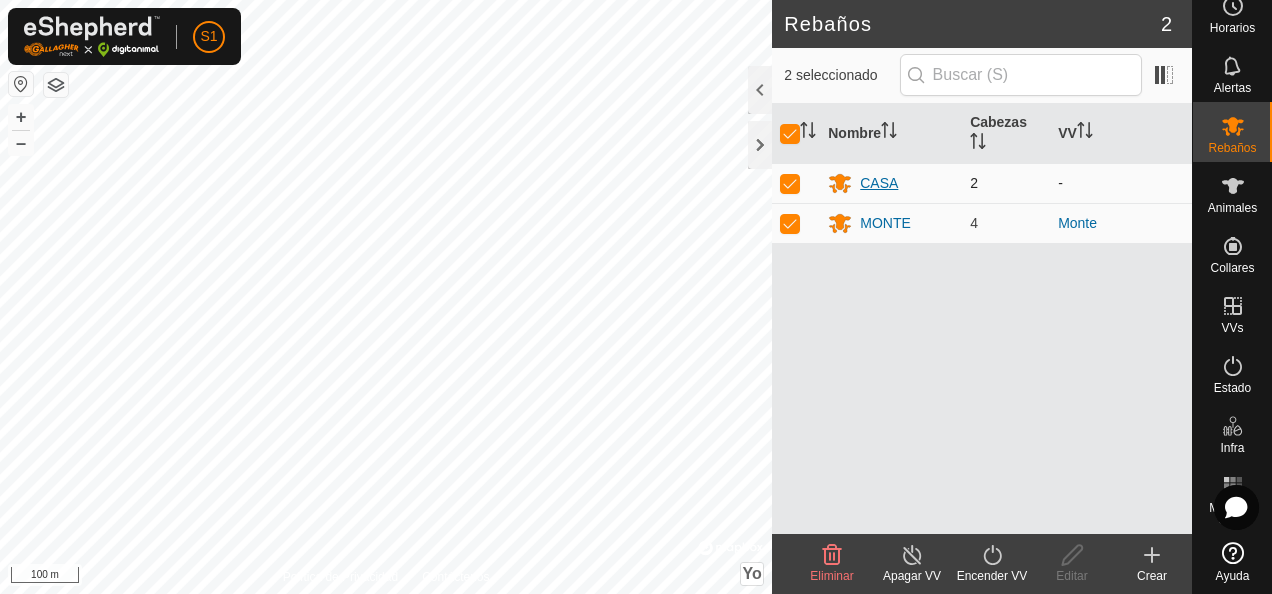 click on "CASA" at bounding box center [879, 183] 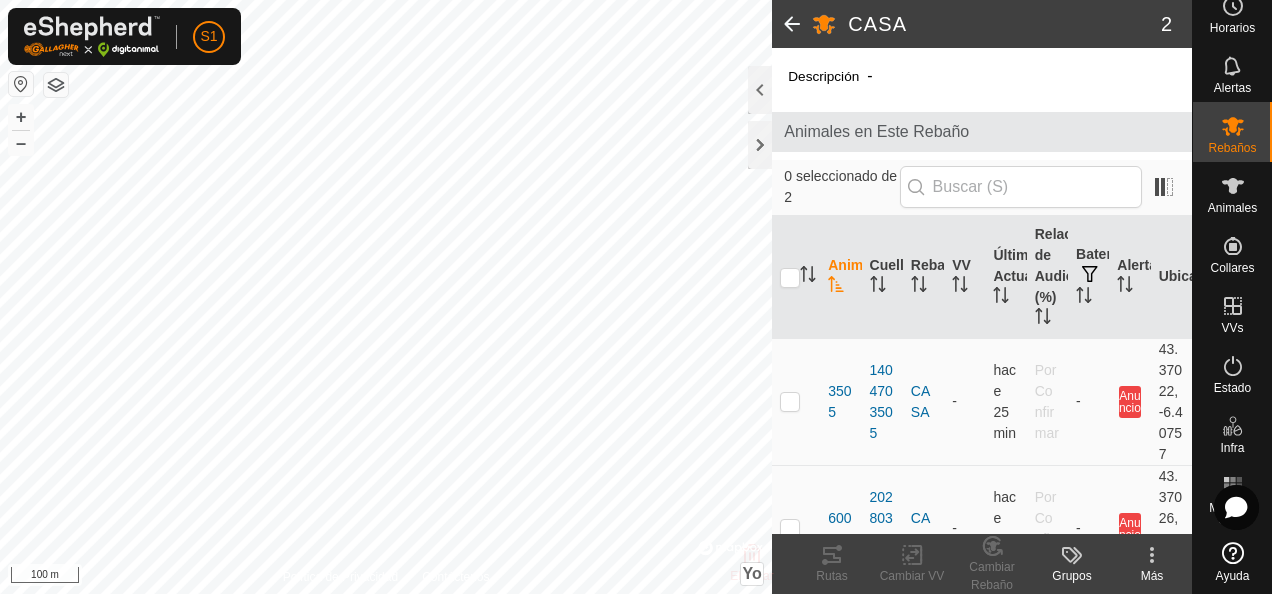 scroll, scrollTop: 56, scrollLeft: 0, axis: vertical 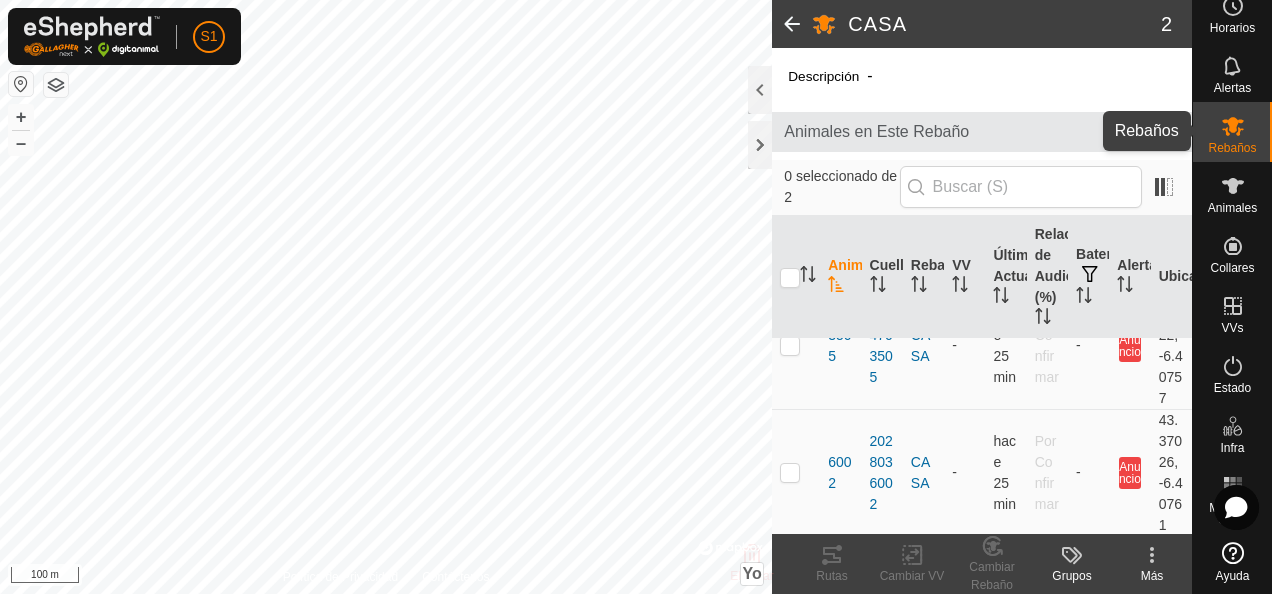 click at bounding box center [1233, 126] 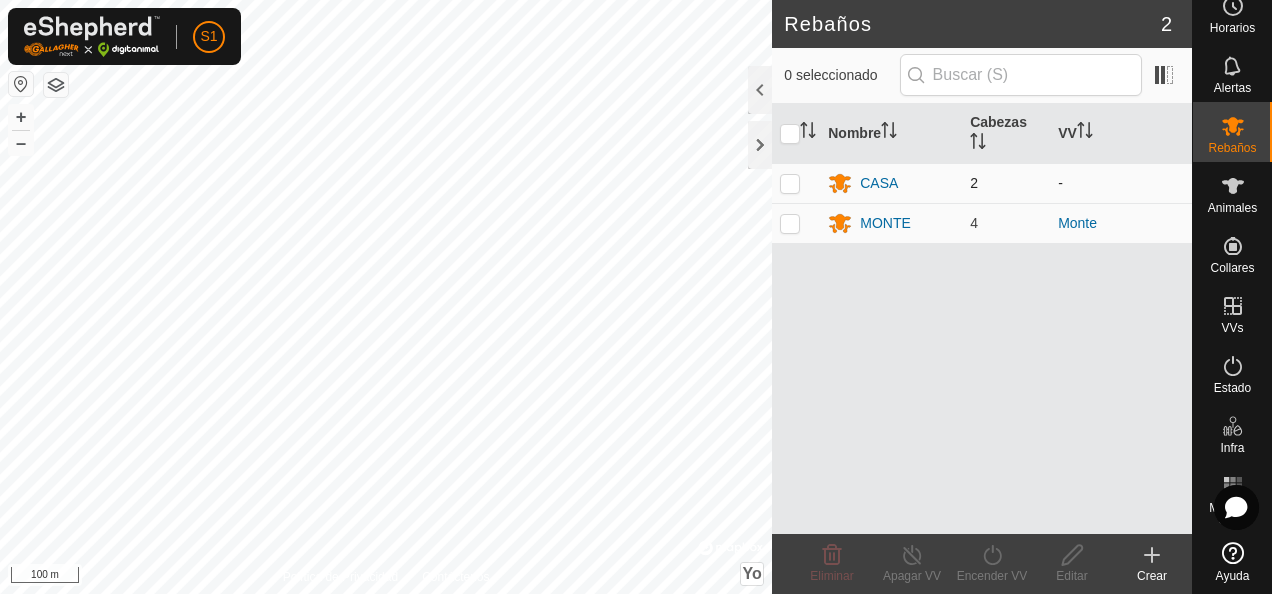 click at bounding box center [790, 183] 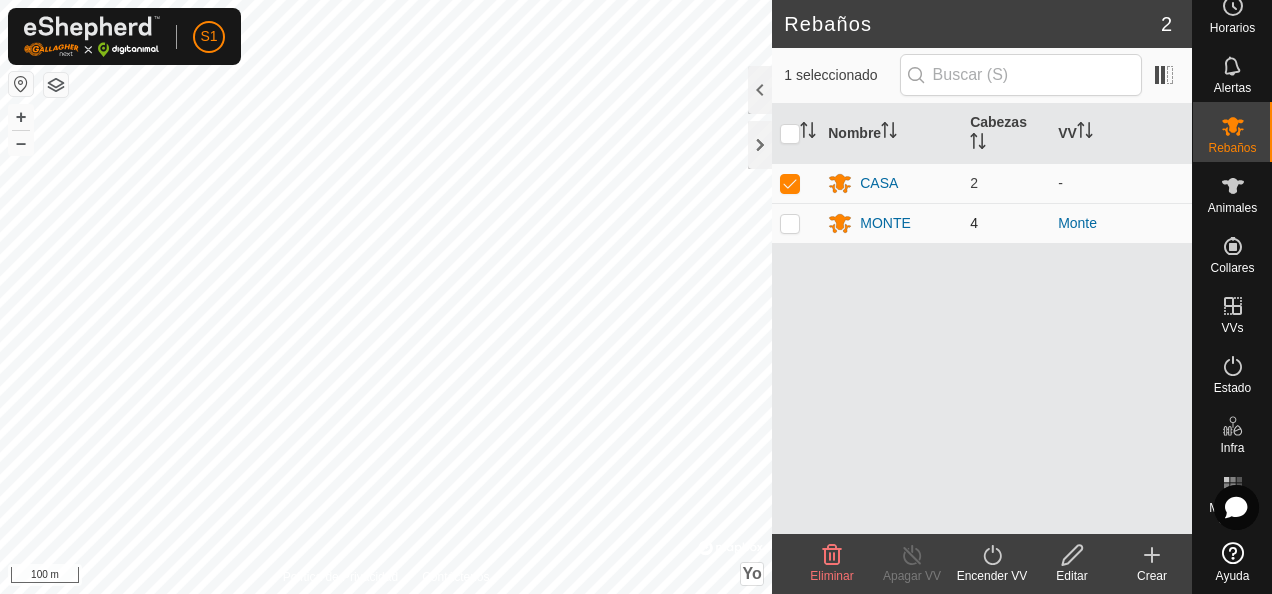 click at bounding box center (790, 223) 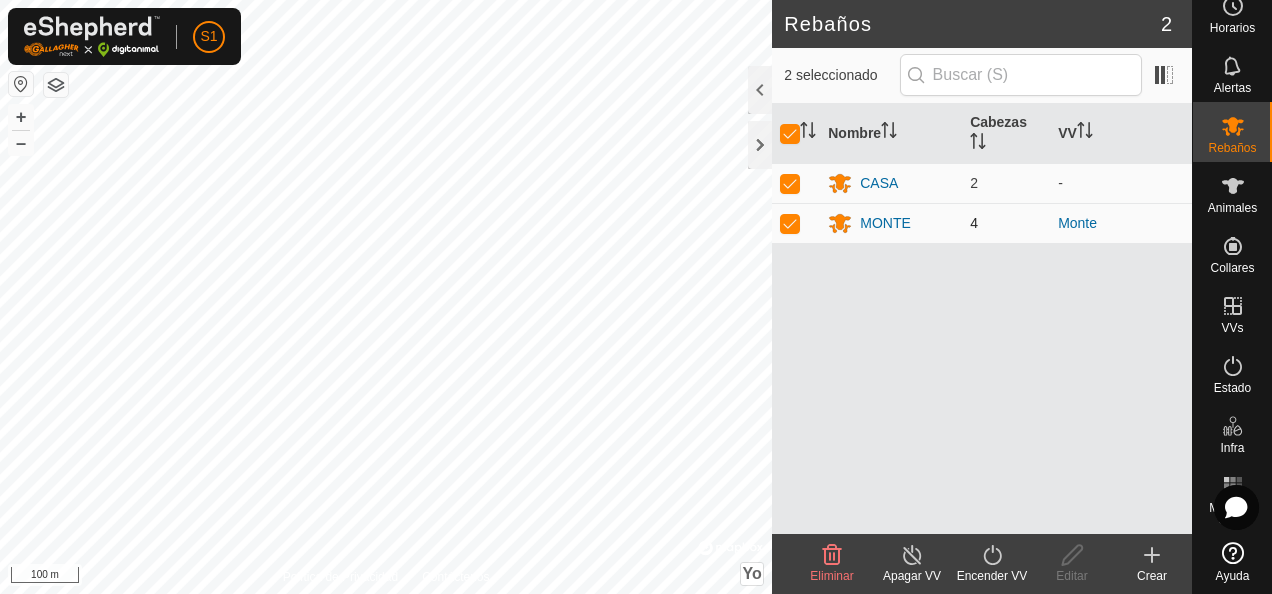 click at bounding box center [790, 223] 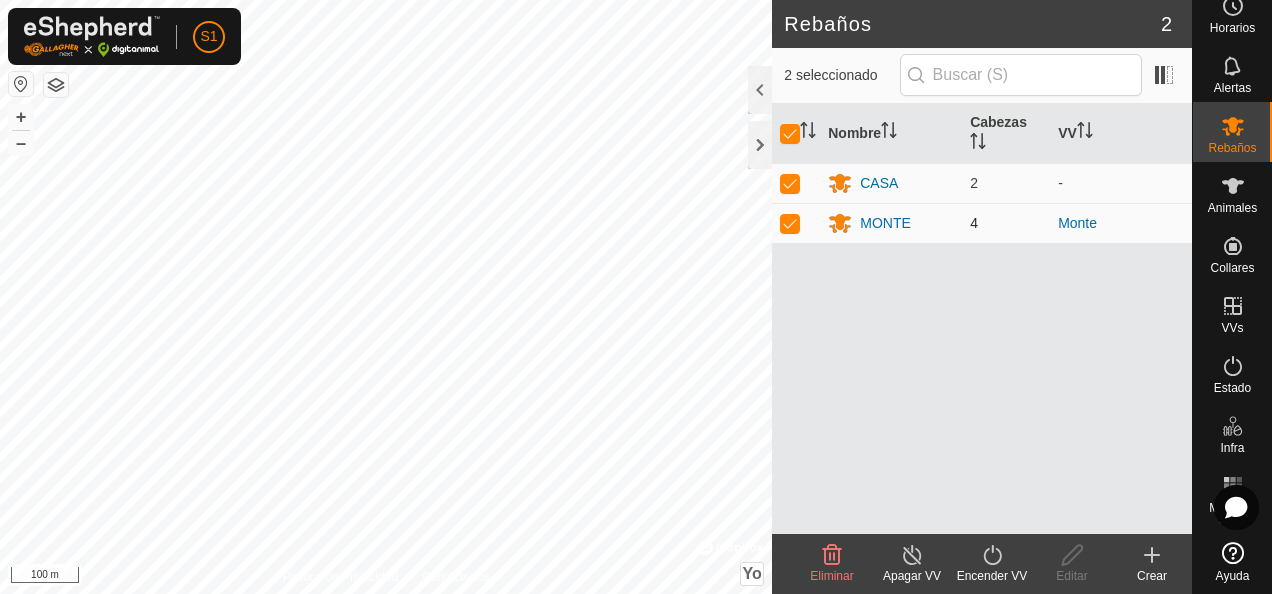 checkbox on "false" 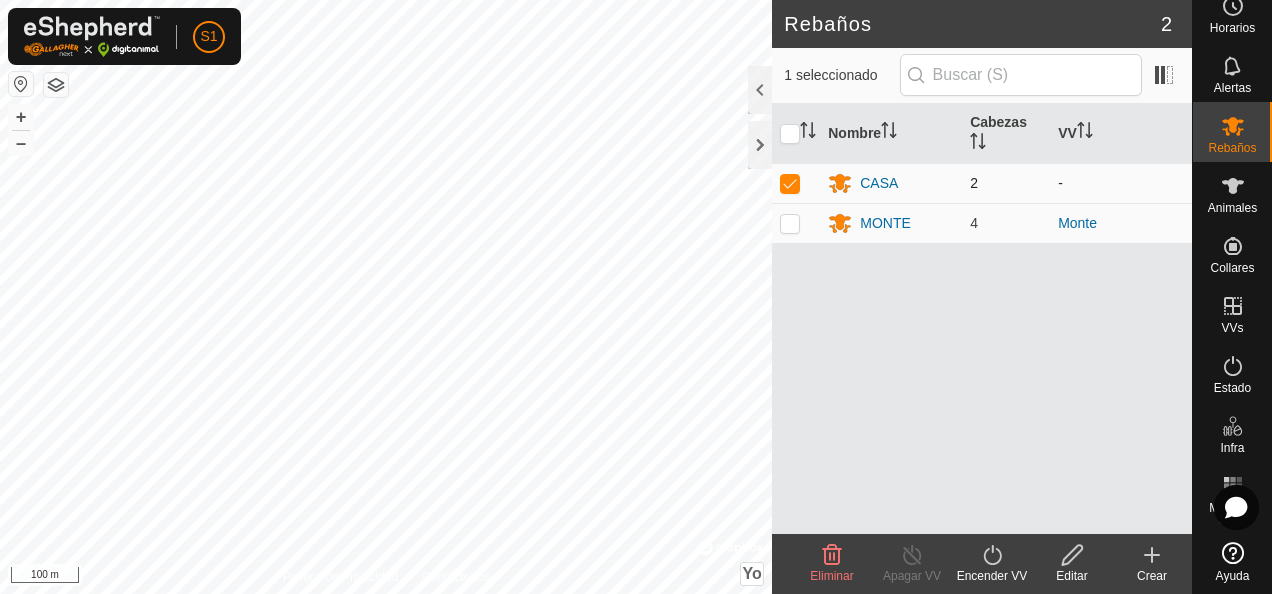 click at bounding box center [790, 183] 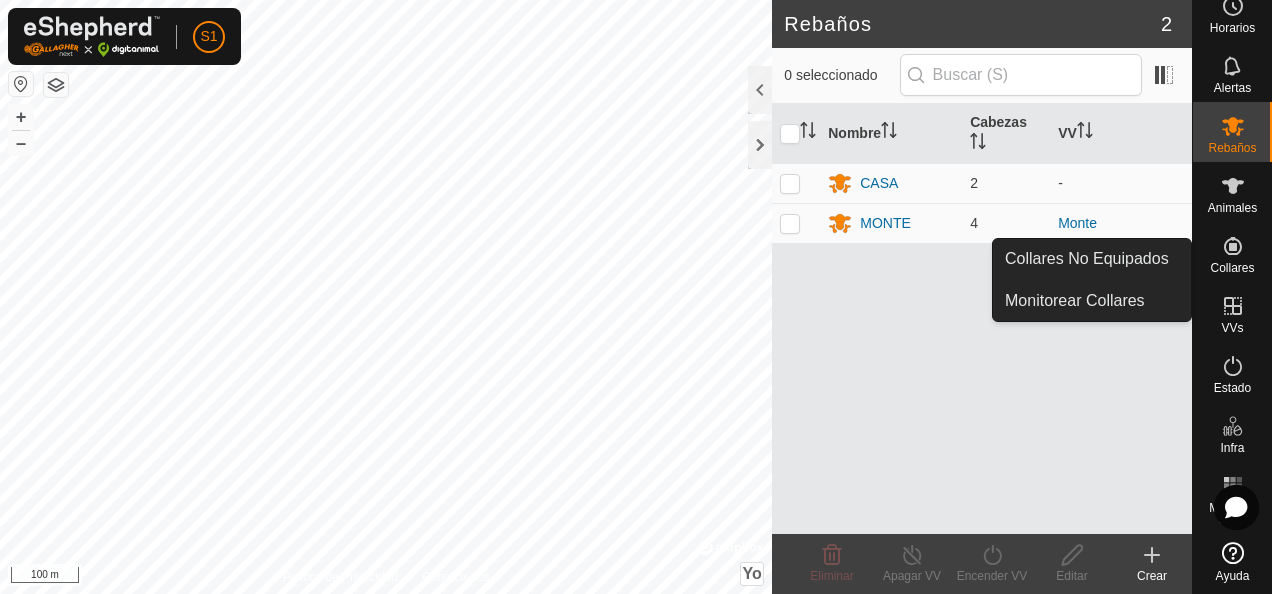 click 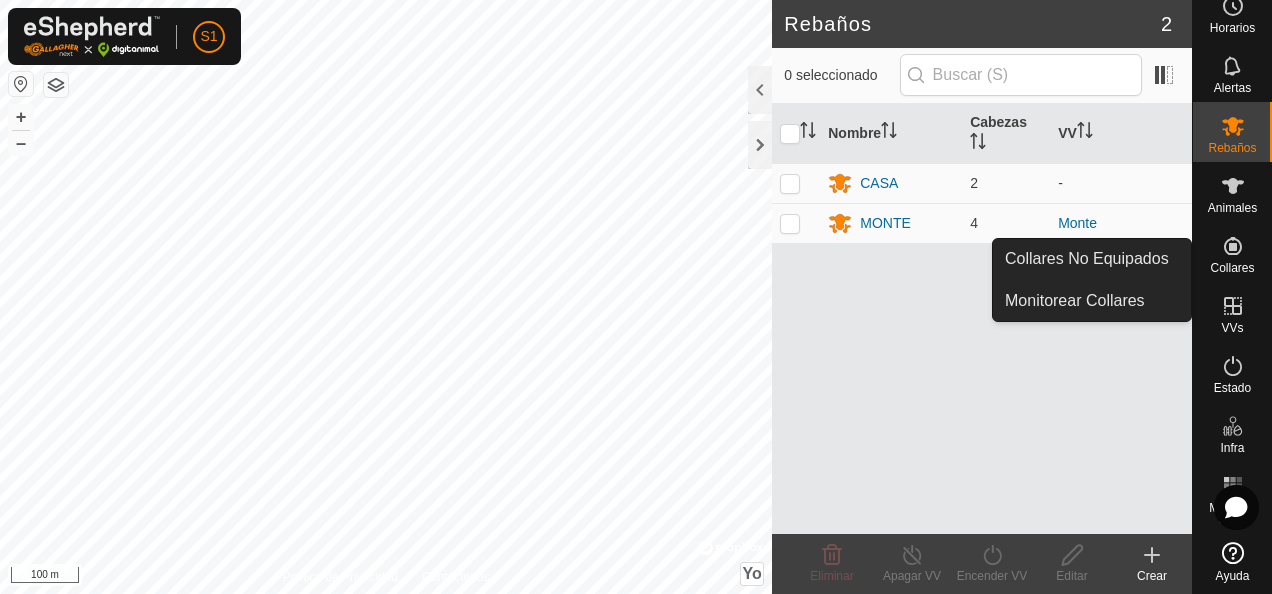 click 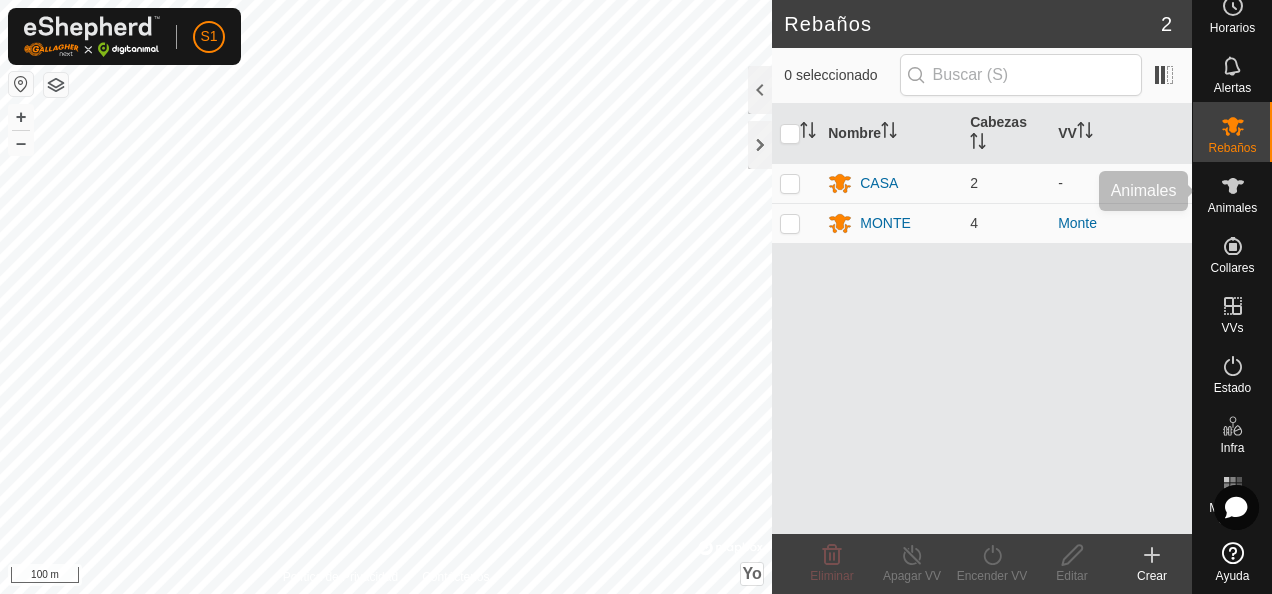 drag, startPoint x: 1233, startPoint y: 254, endPoint x: 1214, endPoint y: 201, distance: 56.302753 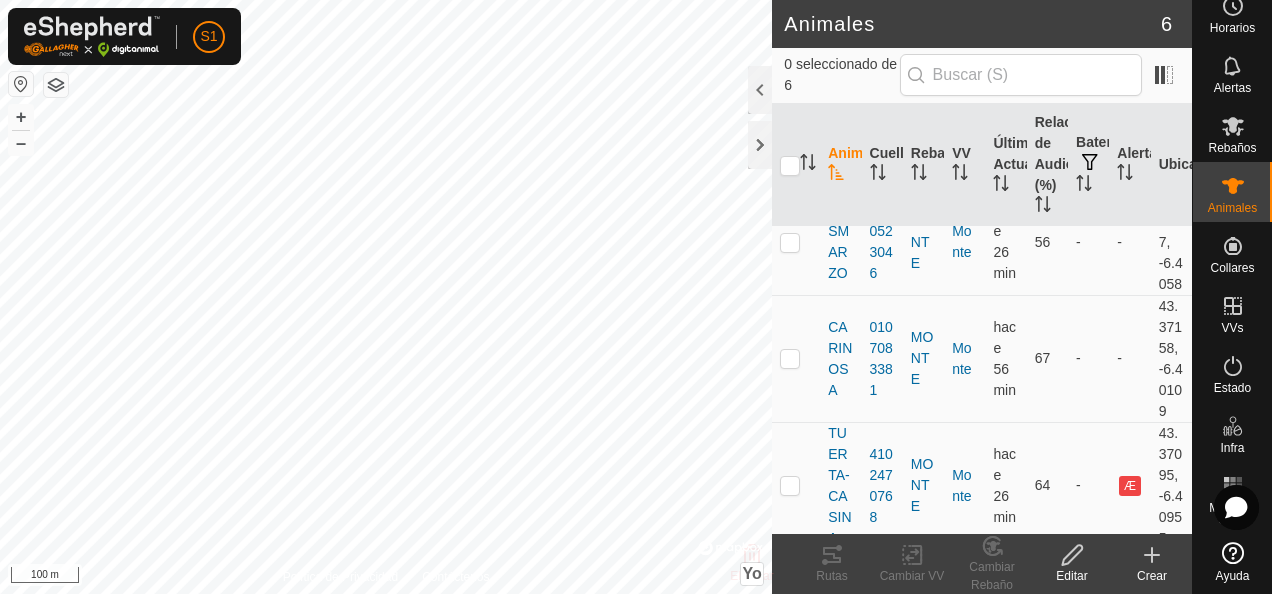 scroll, scrollTop: 430, scrollLeft: 0, axis: vertical 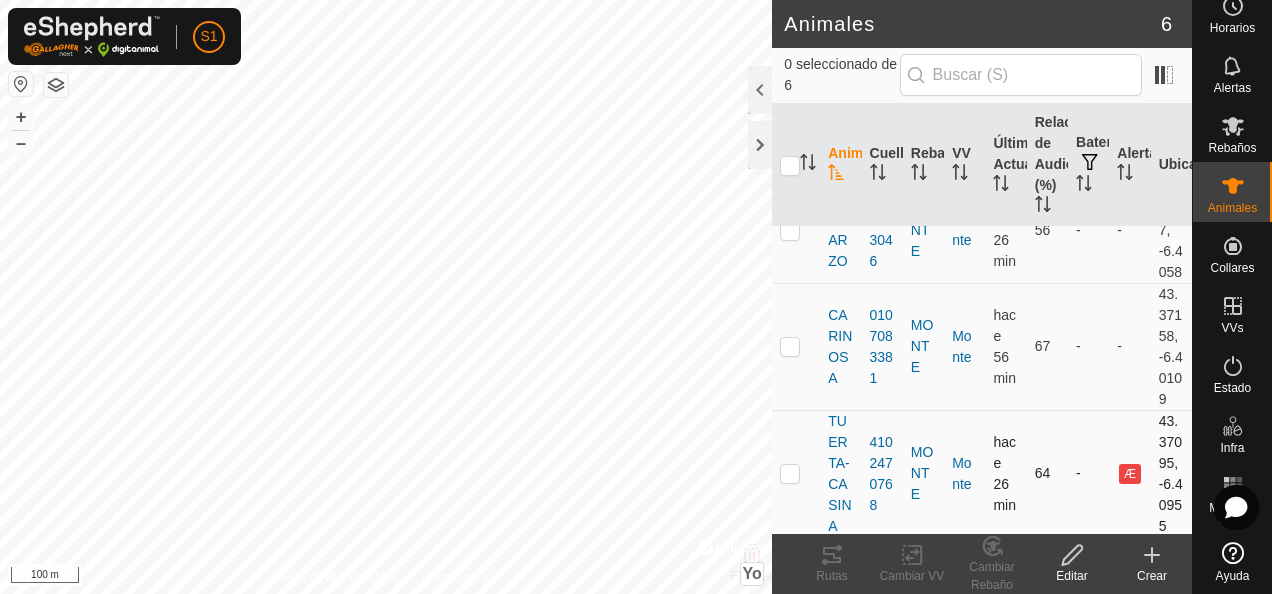 click at bounding box center (790, 473) 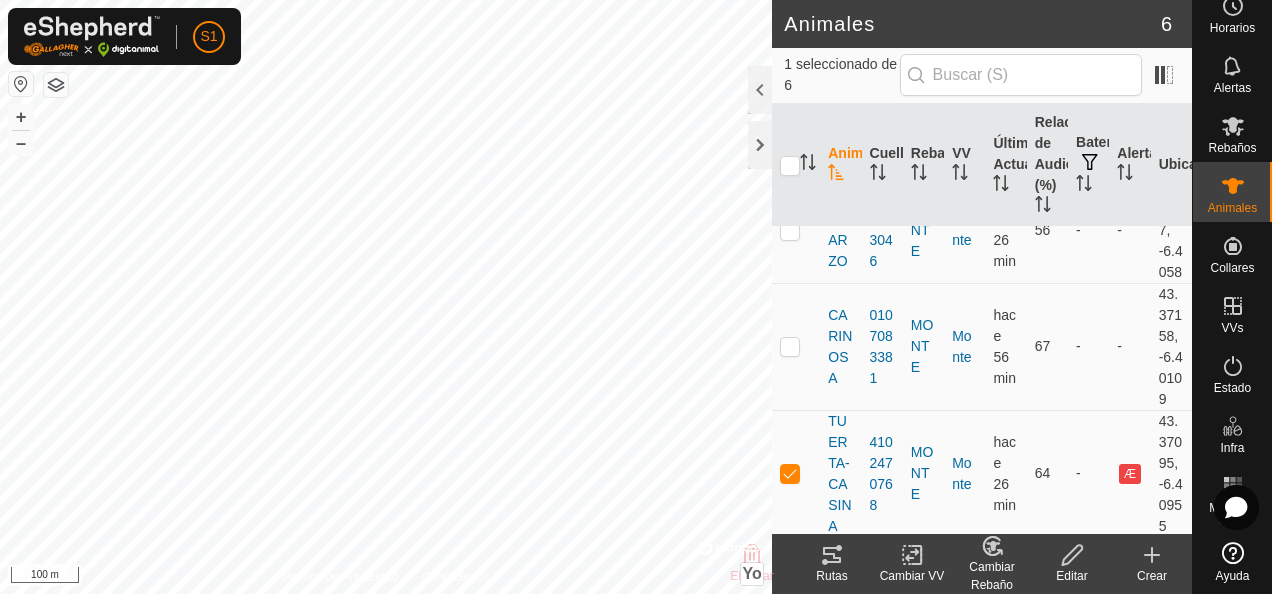 click on "Cambiar VV" 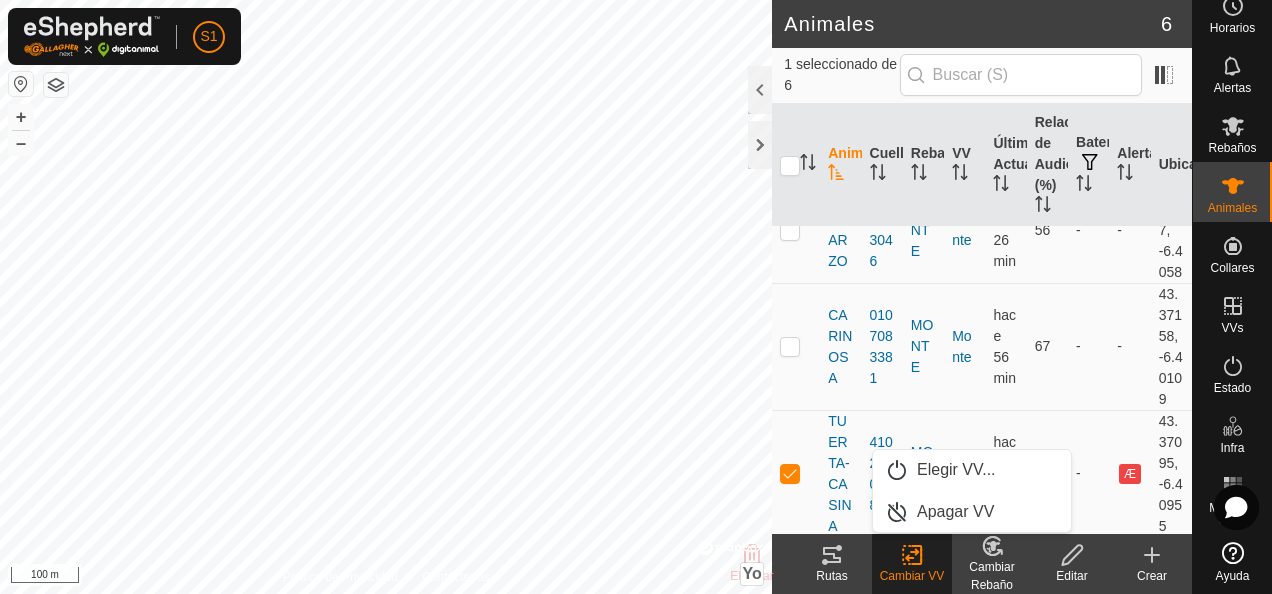 drag, startPoint x: 920, startPoint y: 568, endPoint x: 978, endPoint y: 564, distance: 58.137768 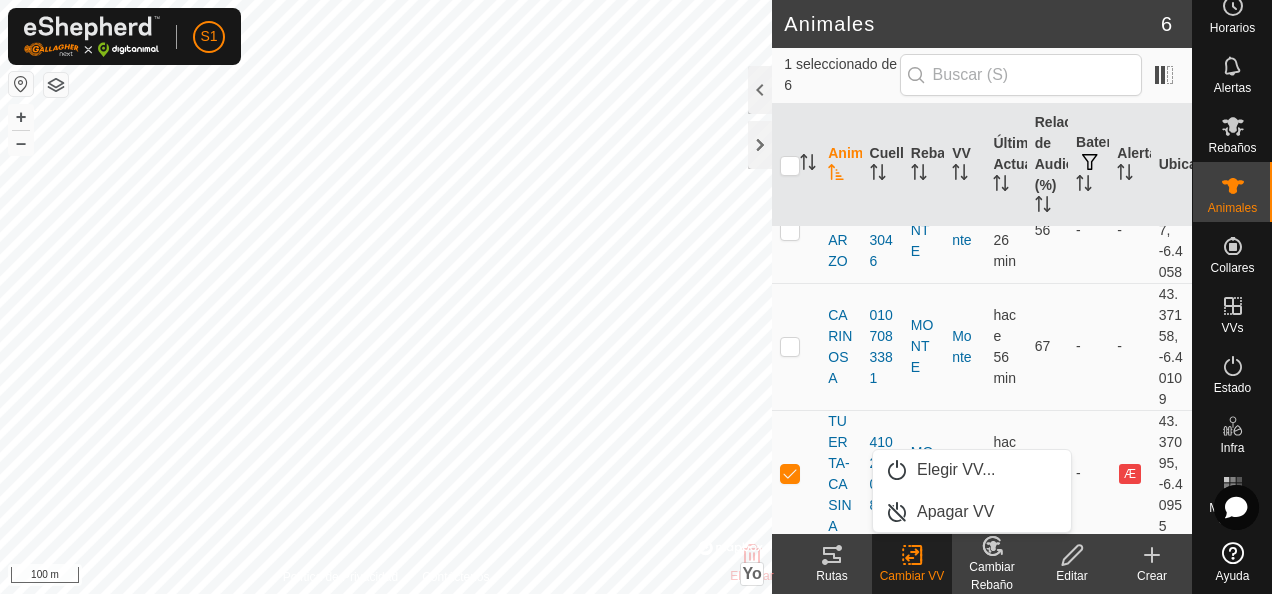 click on "Cambiar Rebaño" 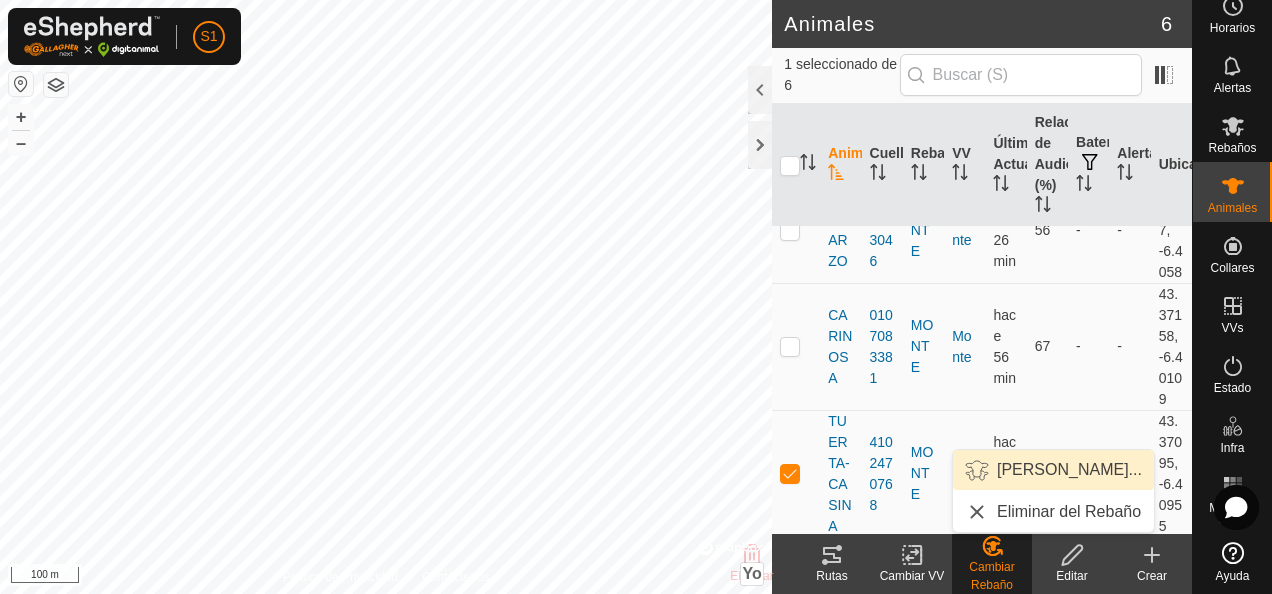 click on "Elegir Rebaño..." at bounding box center [1053, 470] 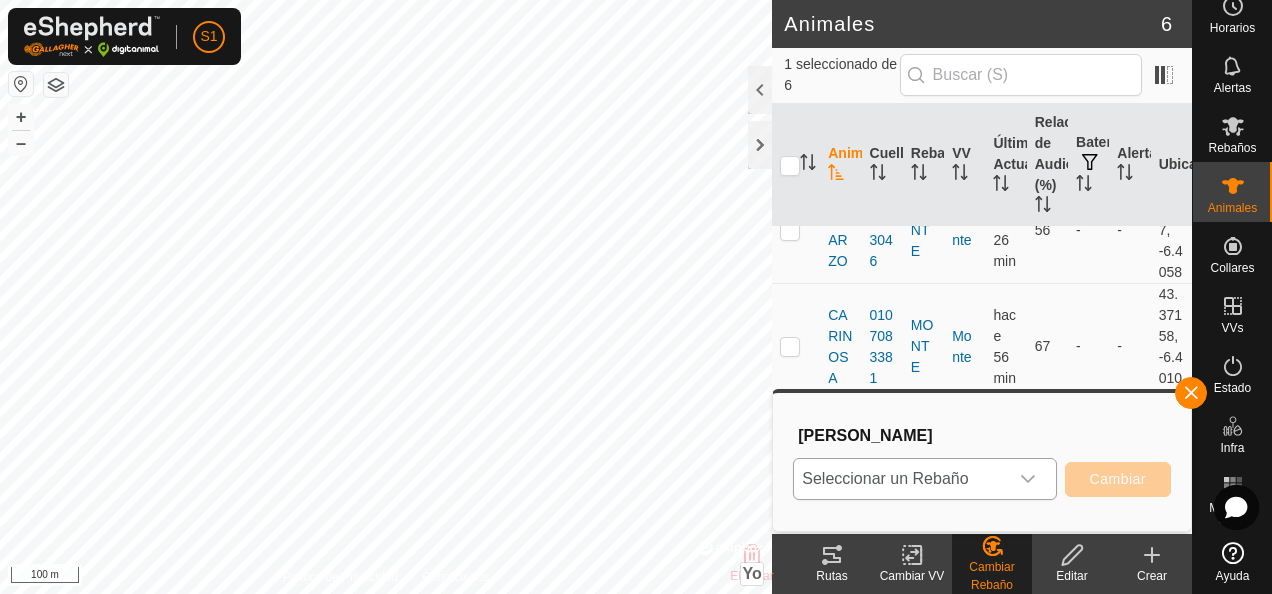 click 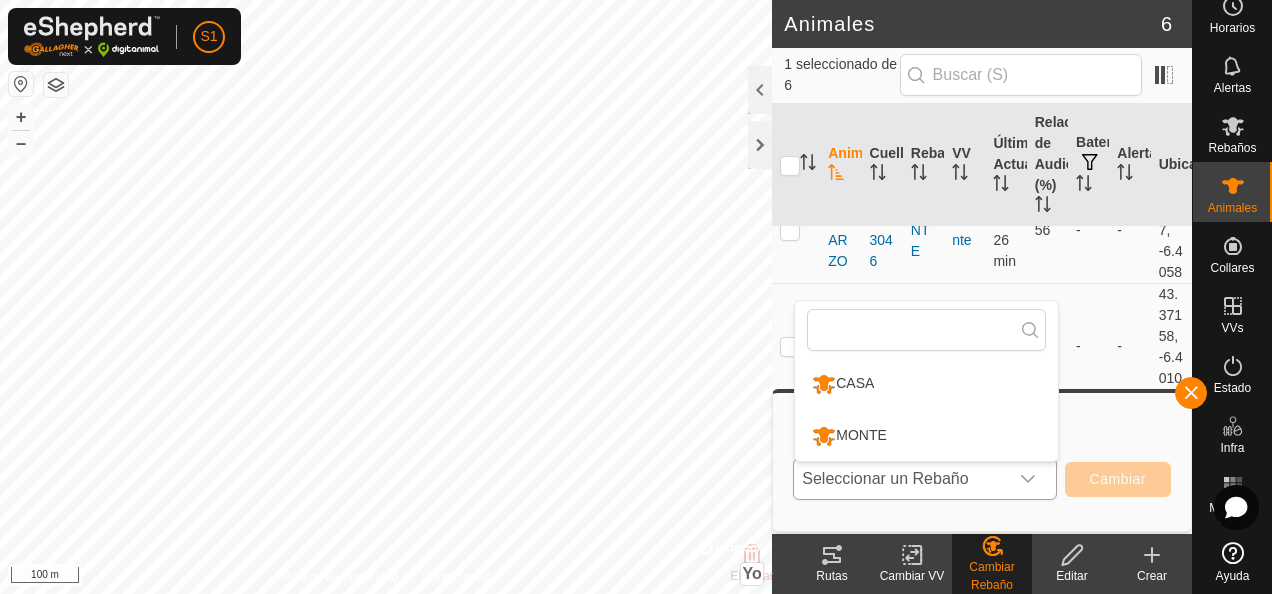 click on "CASA" at bounding box center [926, 384] 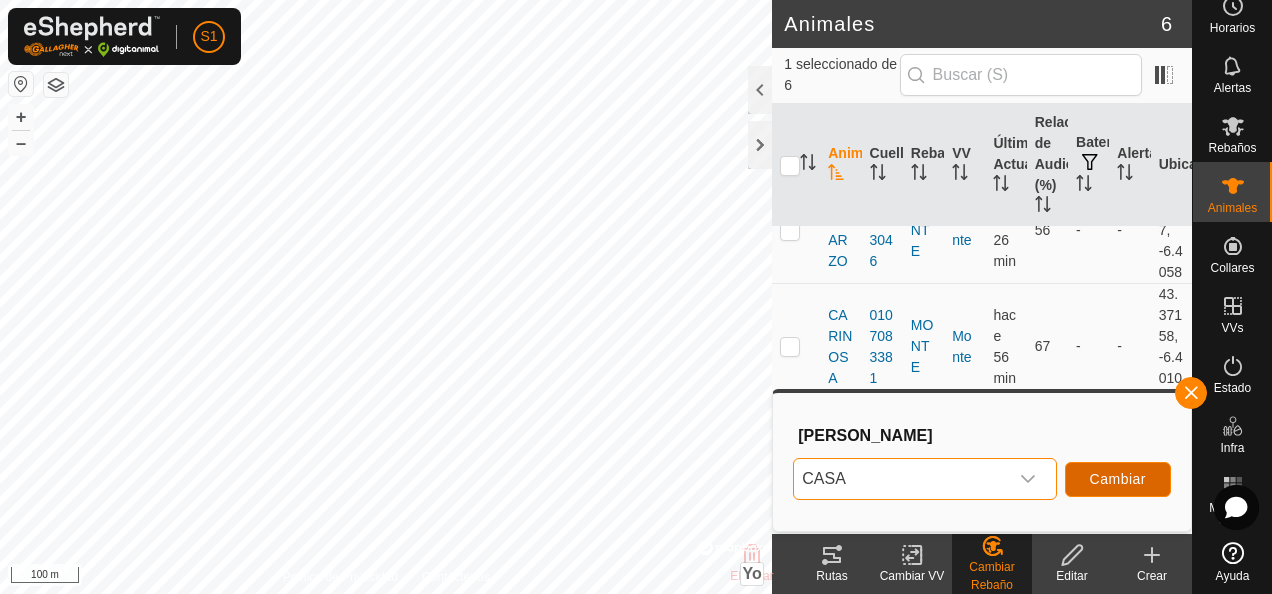 click on "Cambiar" at bounding box center (1118, 479) 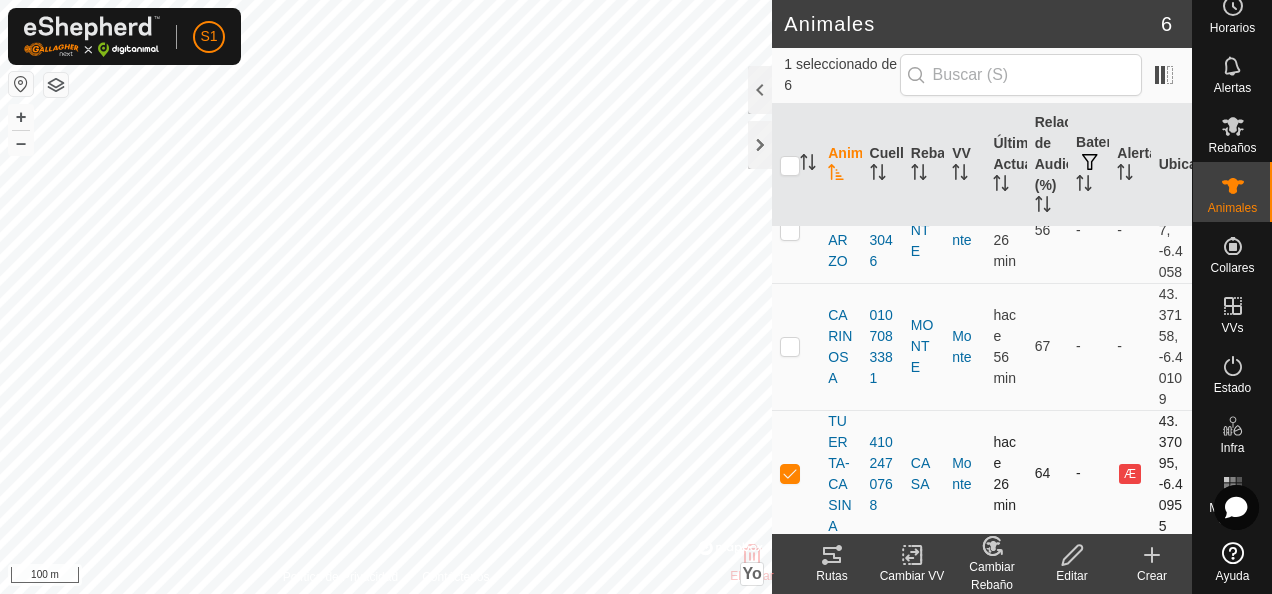 click at bounding box center [796, 473] 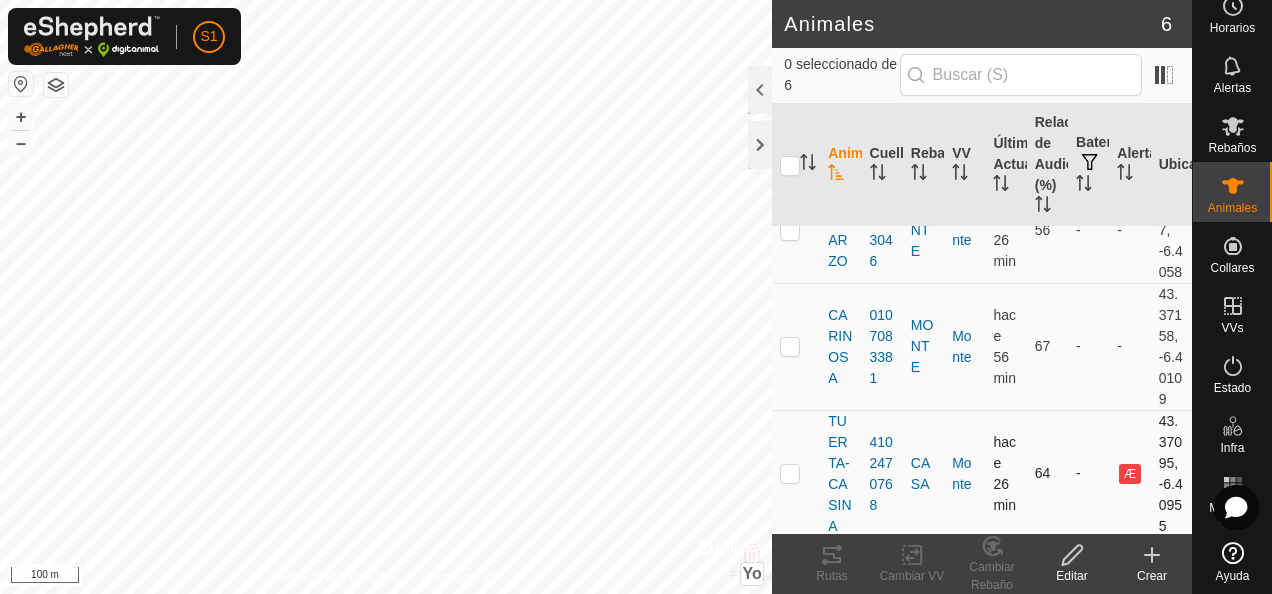 click at bounding box center [796, 473] 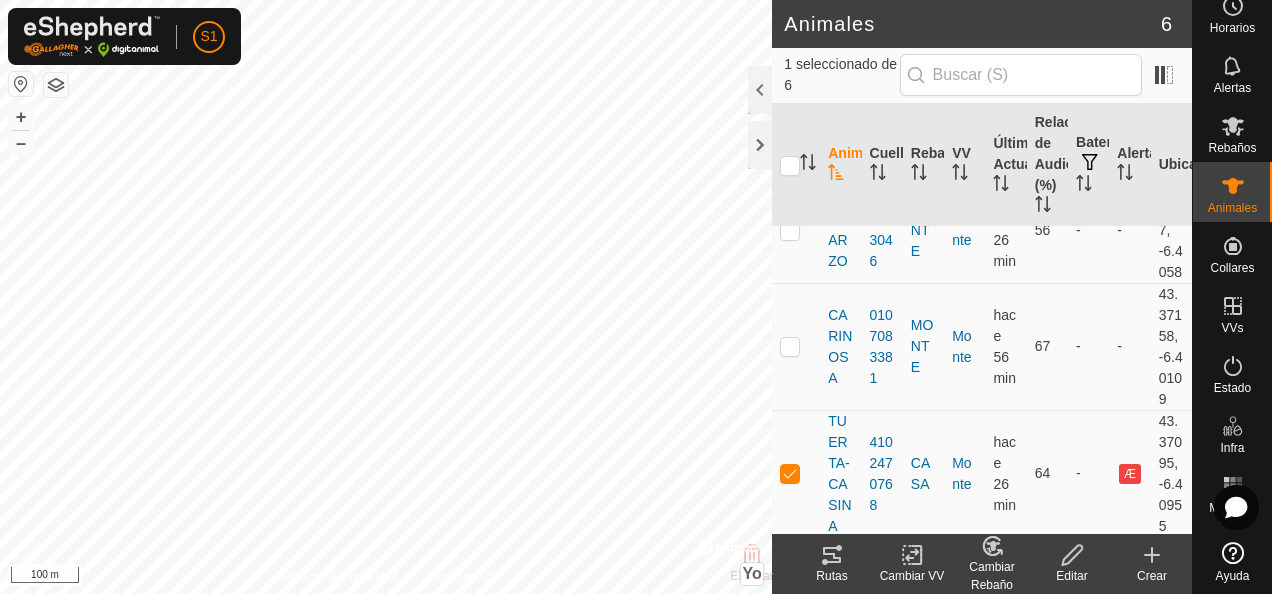 click 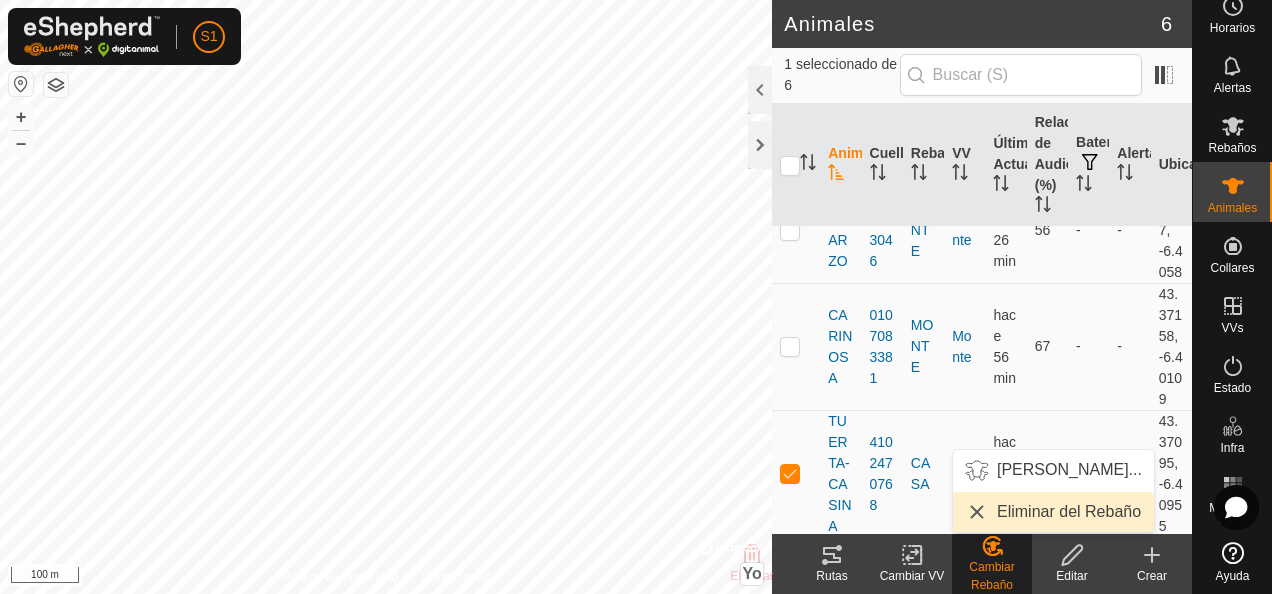 click on "Eliminar del Rebaño" at bounding box center (1053, 512) 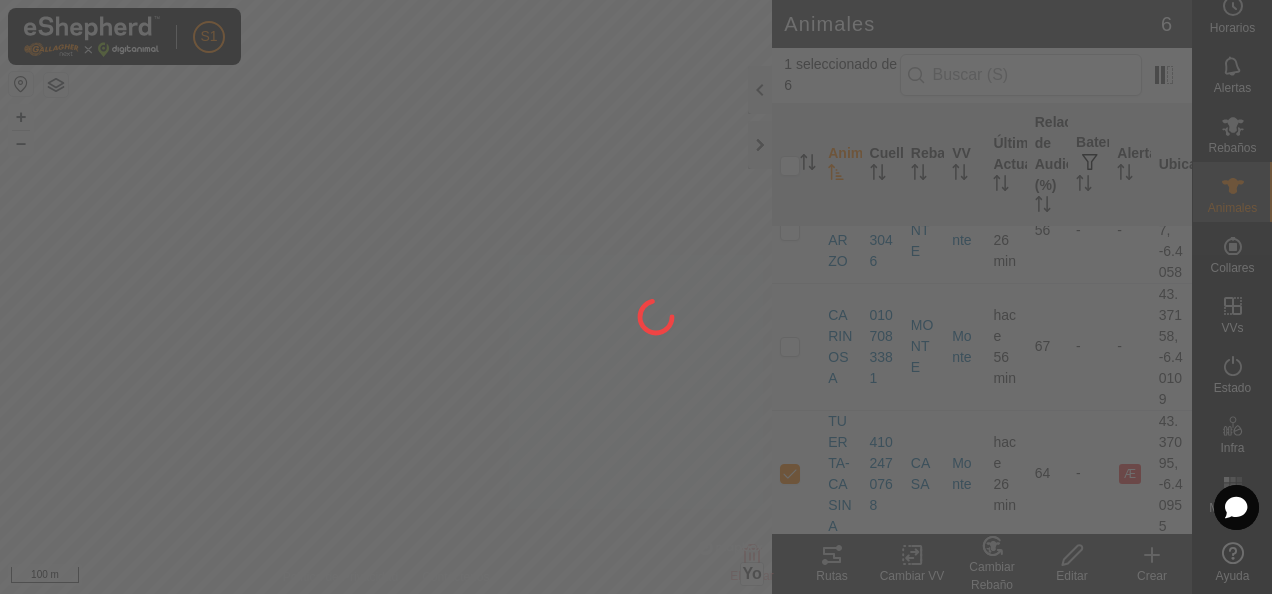 checkbox on "false" 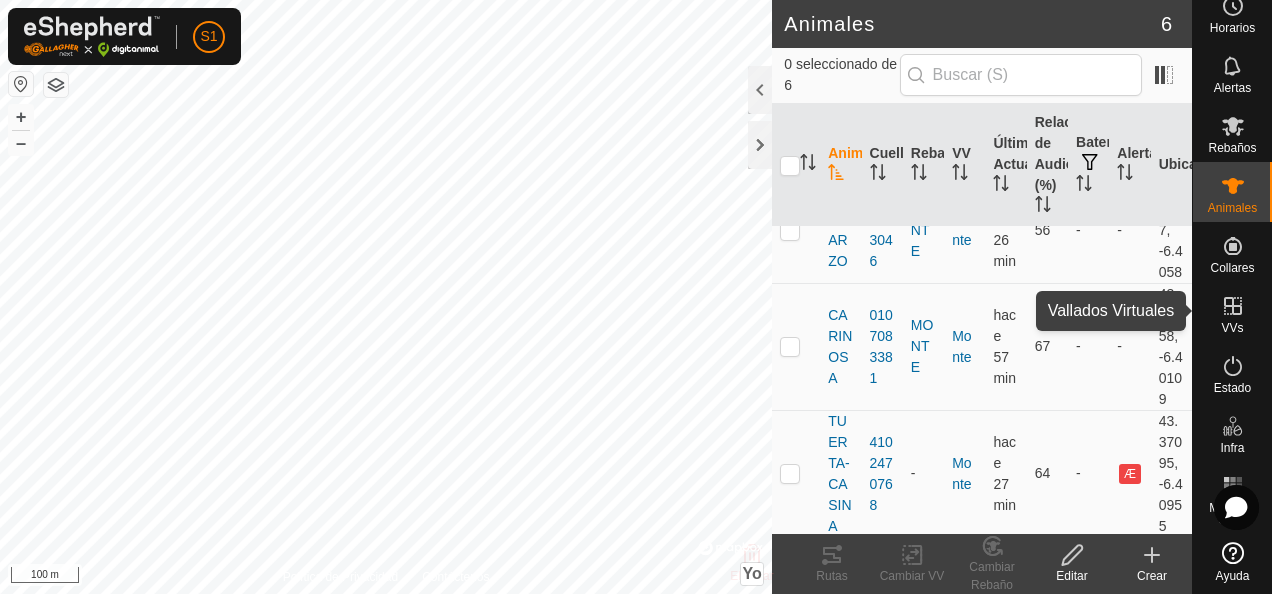 click 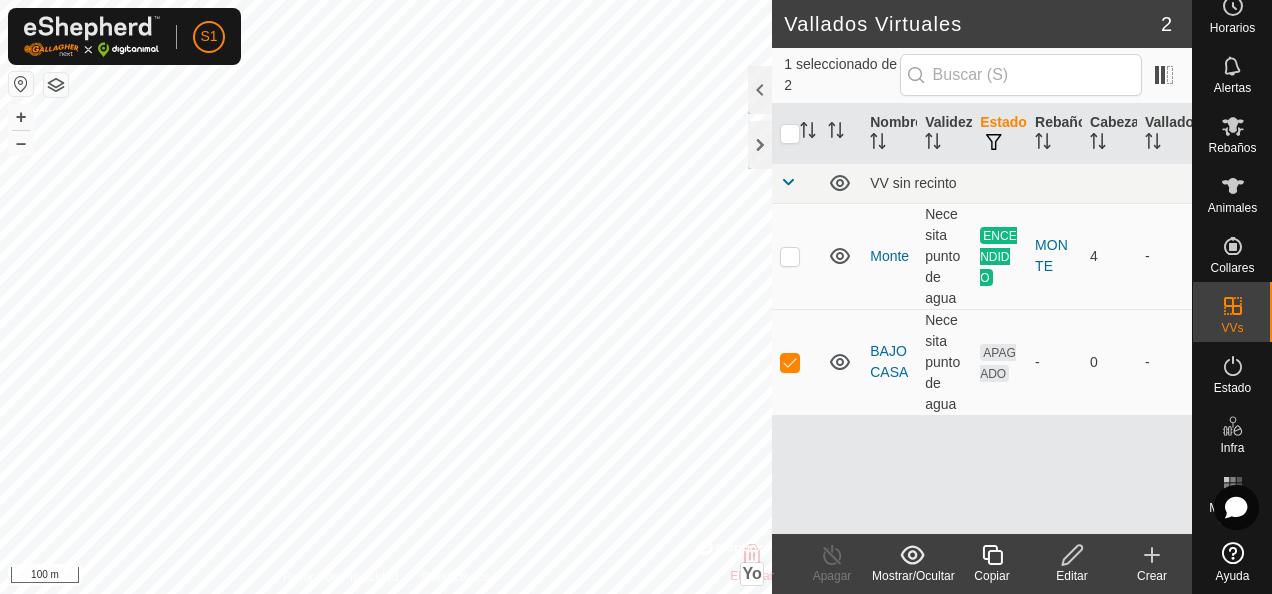 click 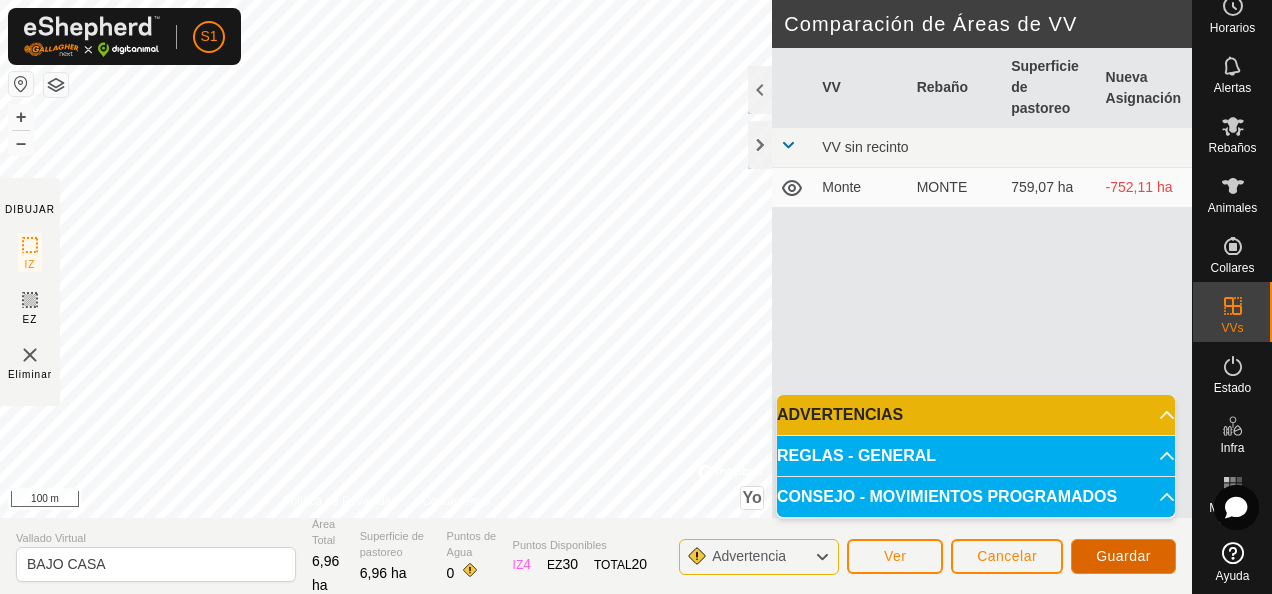 click on "Guardar" 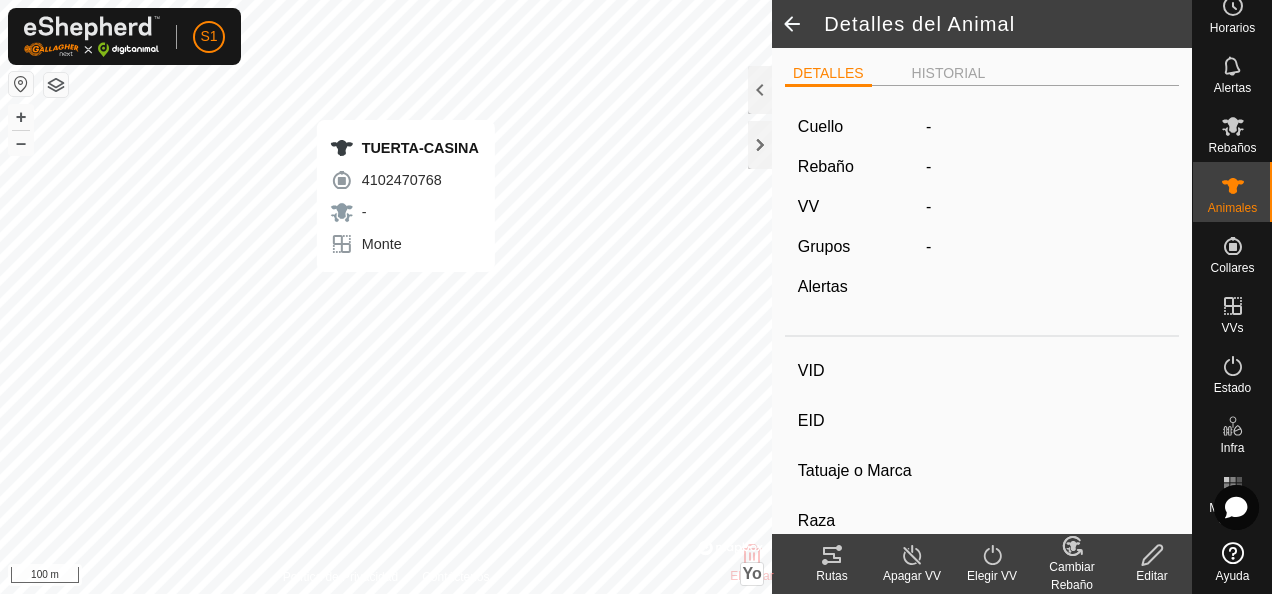 type on "TUERTA-CASINA" 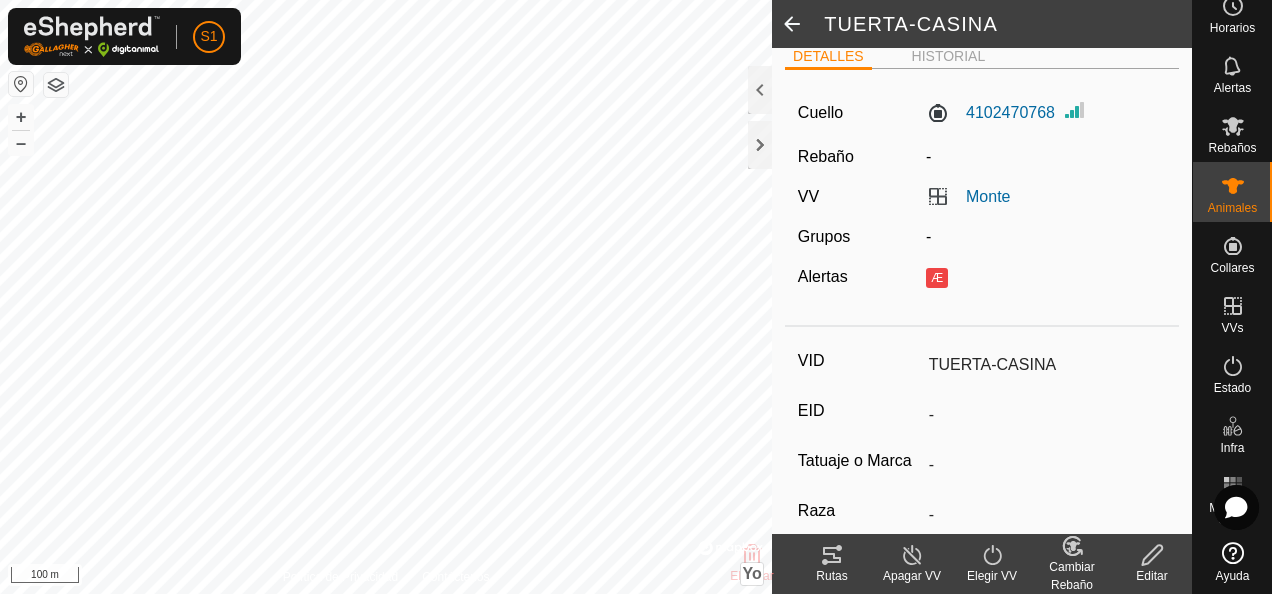 scroll, scrollTop: 0, scrollLeft: 0, axis: both 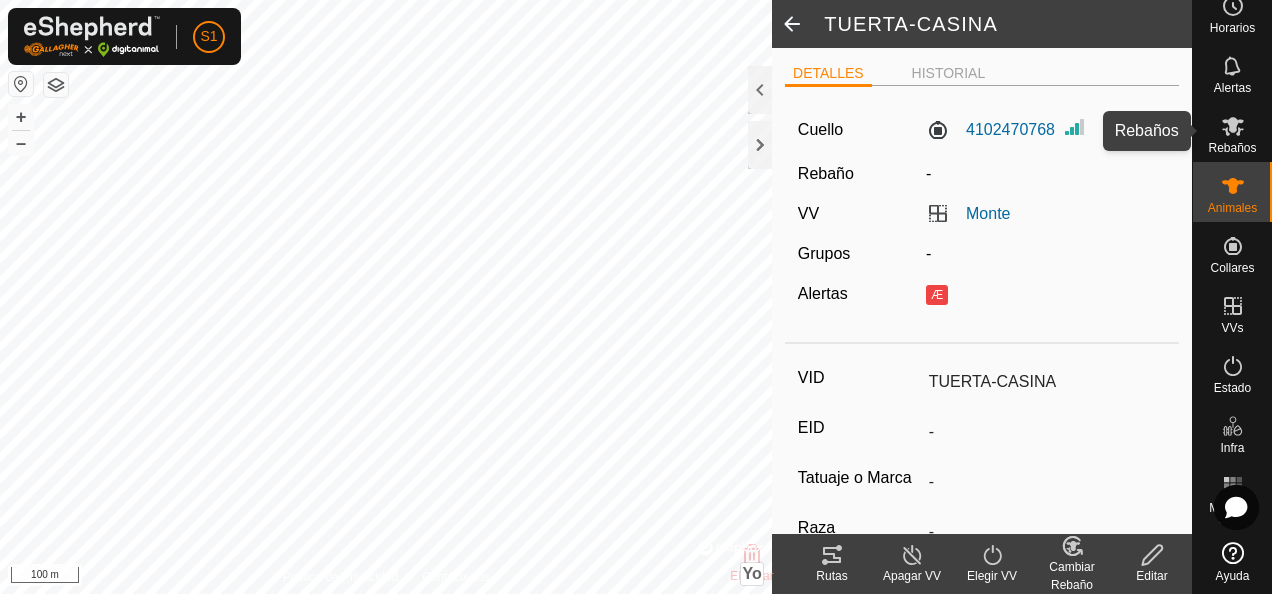 click 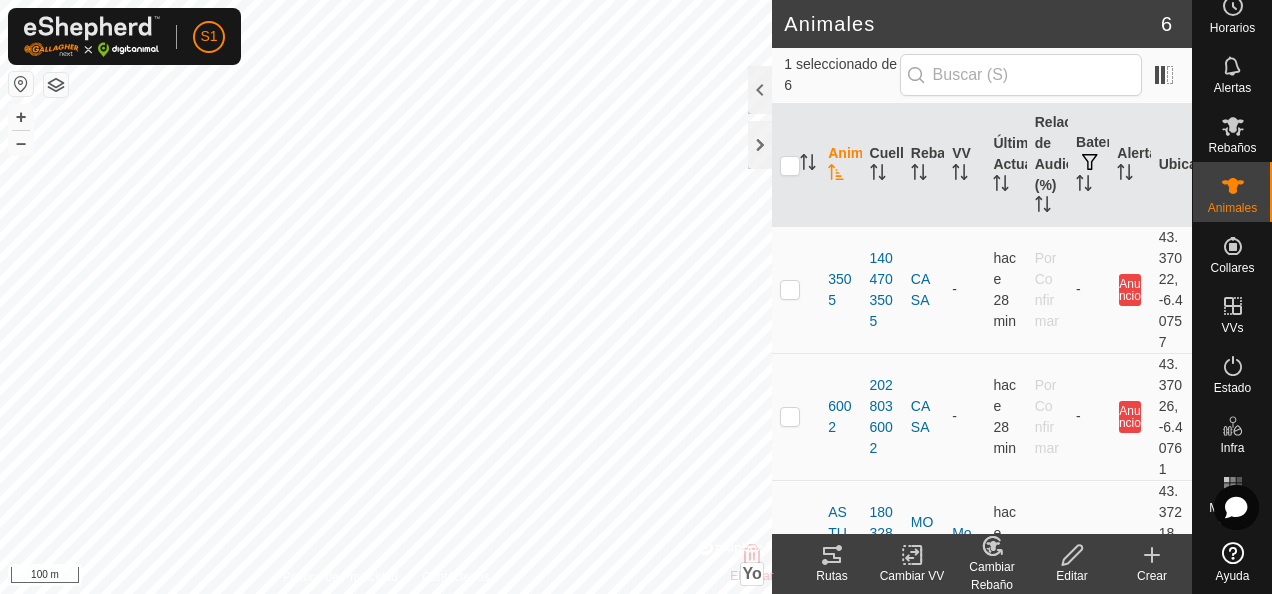 click on "Cambiar Rebaño" 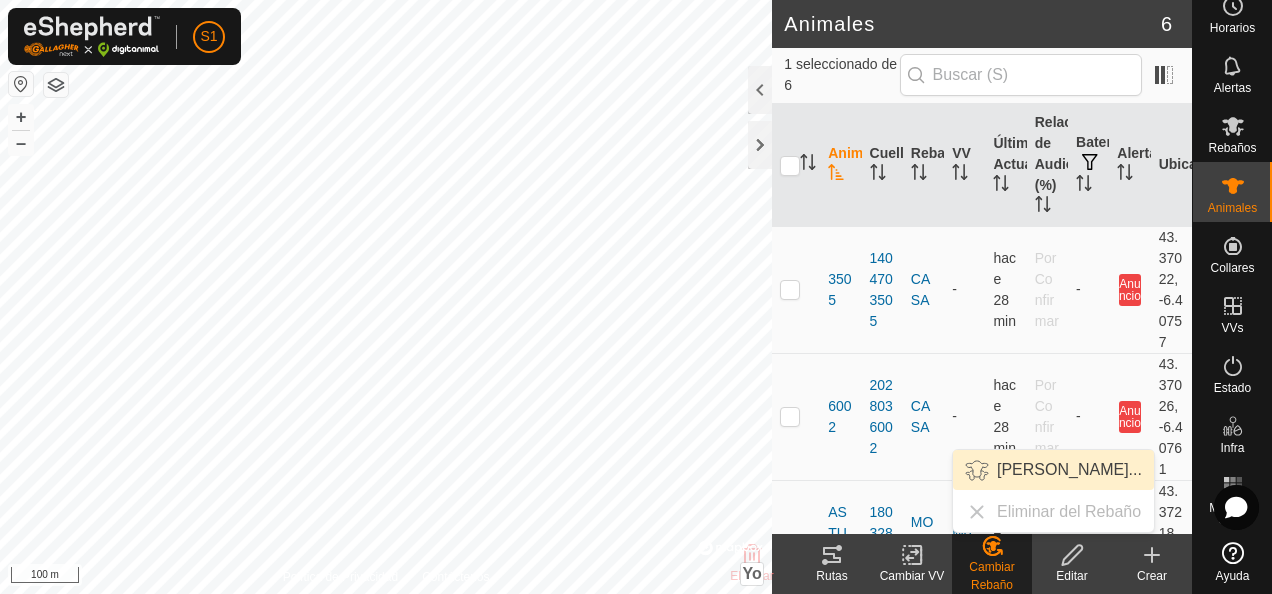 click on "Elegir Rebaño..." at bounding box center (1053, 470) 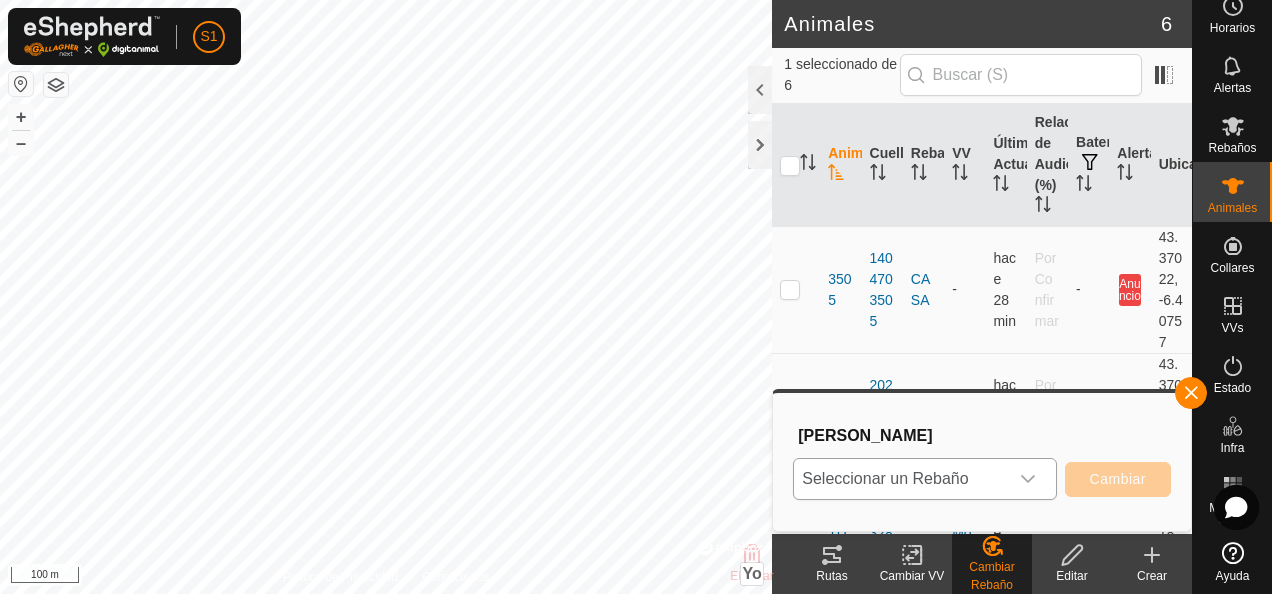 click 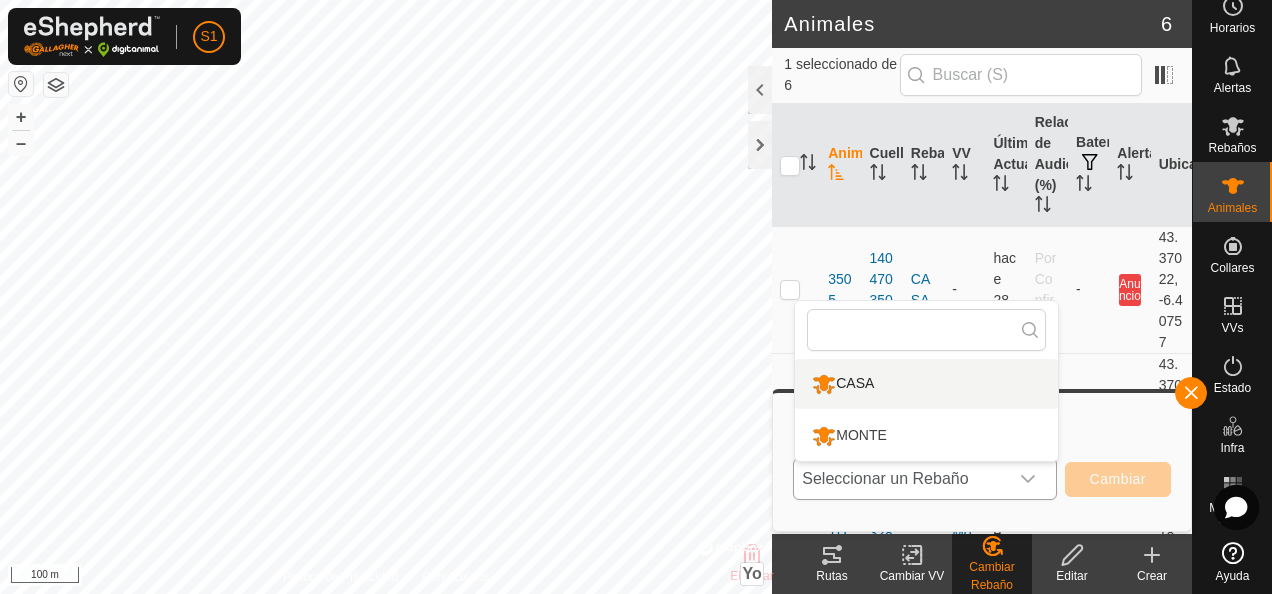 click on "CASA" at bounding box center (926, 384) 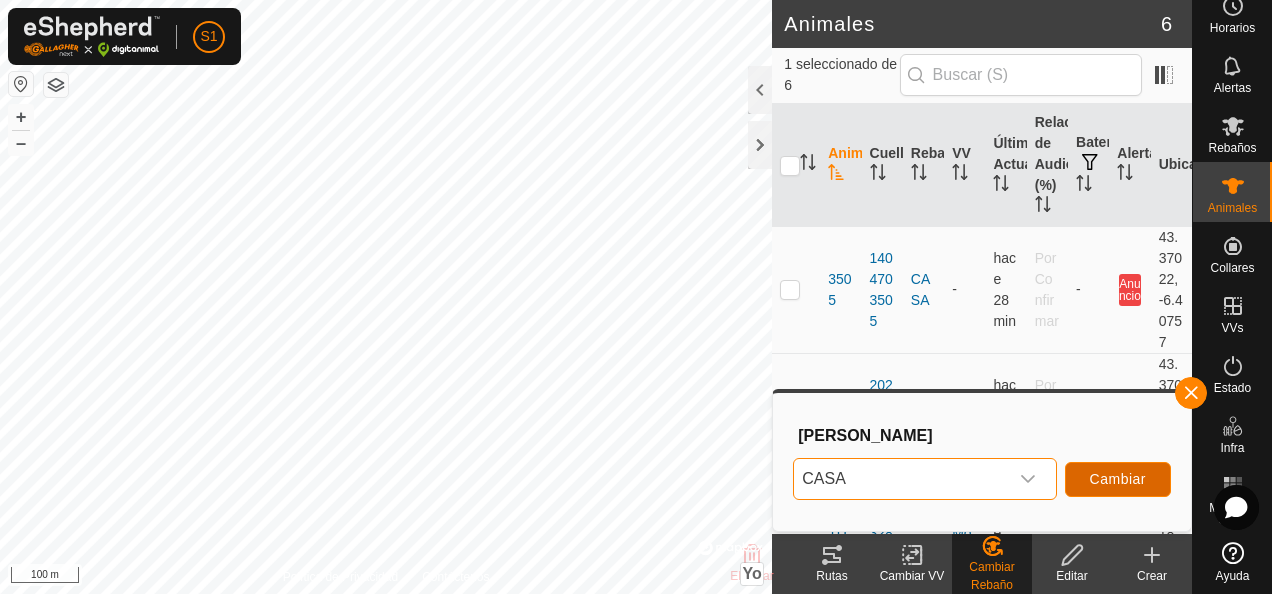 click on "Cambiar" at bounding box center [1118, 479] 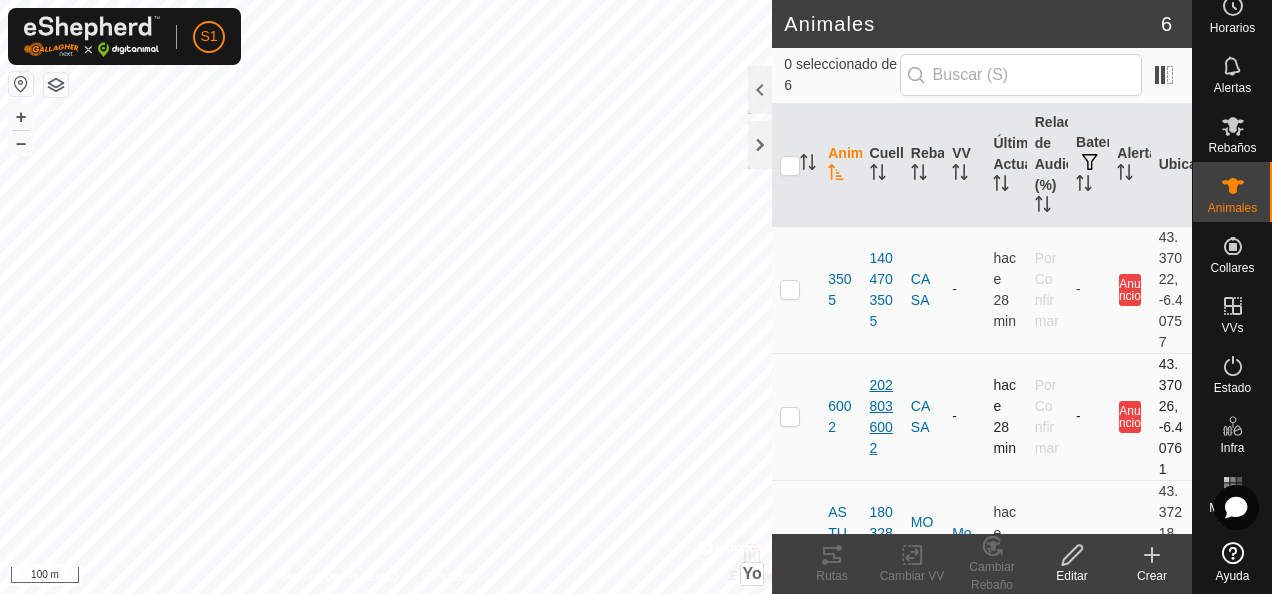 click on "Animales 6  0 seleccionado de 6   Animal   Cuello   Rebaño   VV   Última Actualización   Relación de Audio (%)   Batería   Alertas   Ubicación   3505   1404703505   CASA  -  hace 28 min  Por Confirmar  -  Anuncio   43.37022, -6.40757   6002   2028036002   CASA  -  hace 28 min  Por Confirmar  -  Anuncio   43.37026, -6.40761   ASTURIANA   1803287261   MONTE  Monte  hace 28 min  56  -  Æ   43.37218, -6.40575   BUSMARZO   1390523046   MONTE  Monte  hace 28 min  56  -  -   43.3727, -6.4058   CARINOSA   0107083381   MONTE  Monte  hace 58 min  67  -  -   43.37158, -6.40109   TUERTA-CASINA   4102470768   CASA  Monte  hace 28 min  64  -  Æ   43.37095, -6.40955  Eliminar  Rutas   Cambiar VV   Cambiar Rebaño   Editar   Crear  Política de Privacidad Contáctenos
TUERTA-CASINA
4102470768 -
Monte + – ⇧ Yo ©  Mapbox , ©  OpenStreetMap ,  Improve this map 100 m" 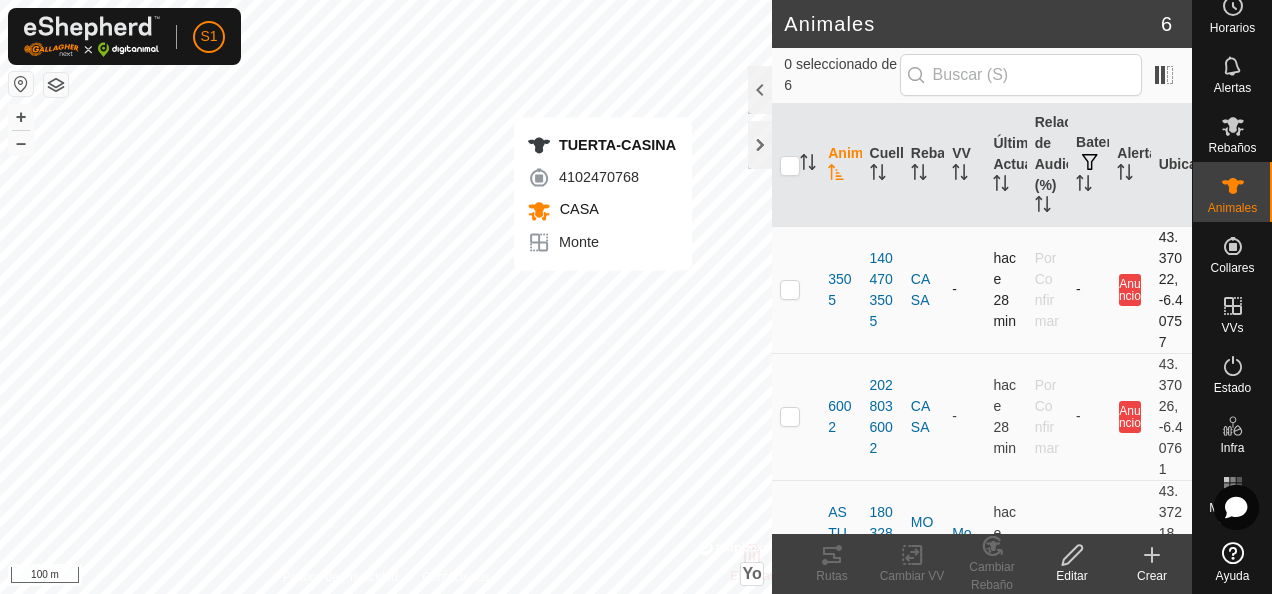 checkbox on "true" 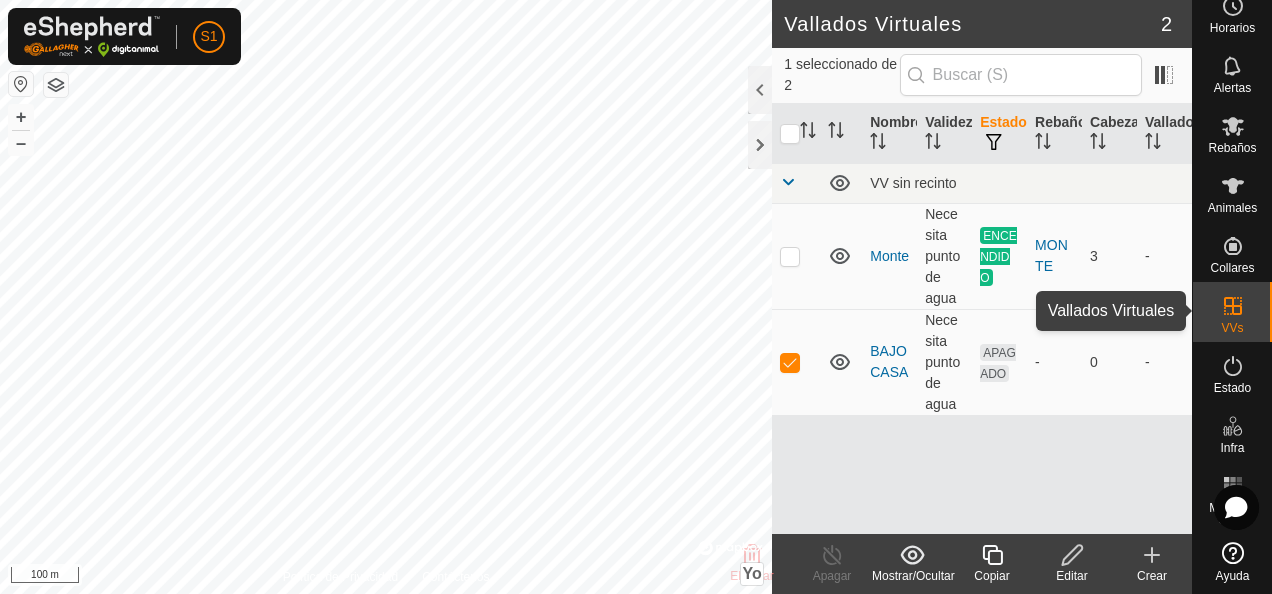 click at bounding box center (1233, 306) 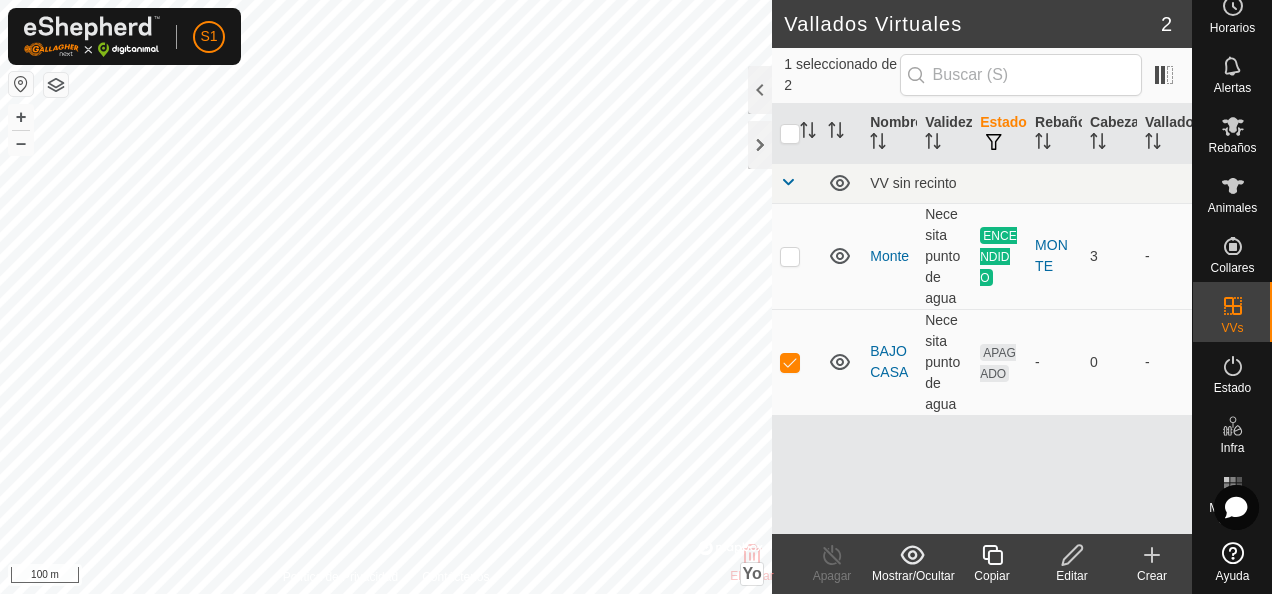 click on "APAGADO" at bounding box center (998, 363) 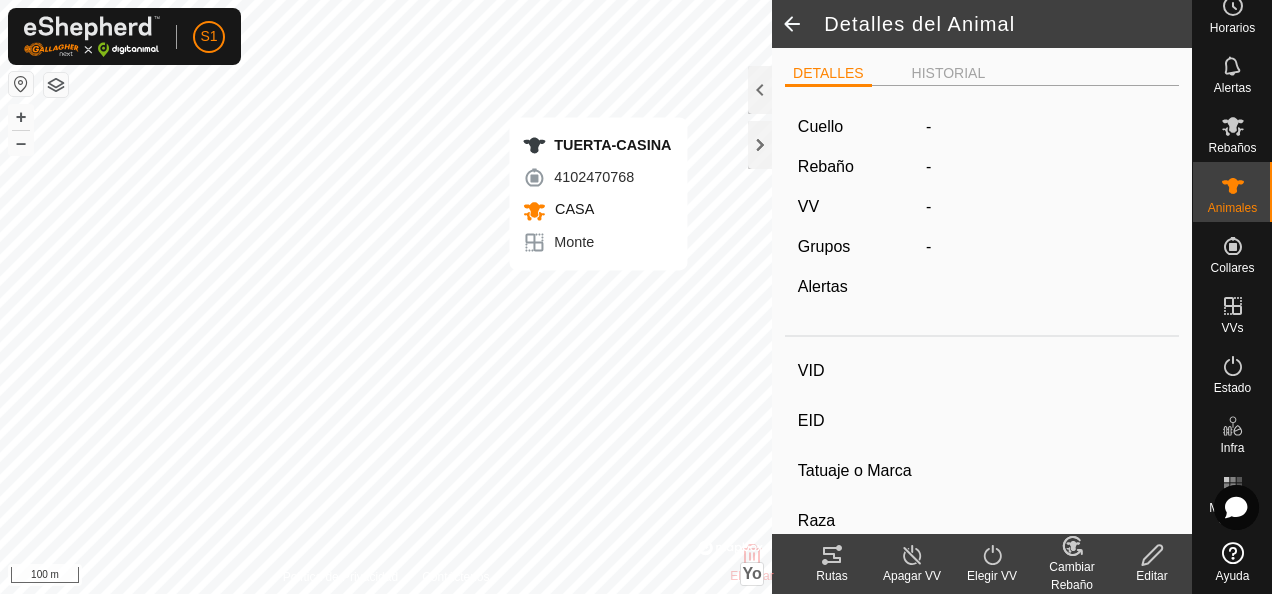 type on "TUERTA-CASINA" 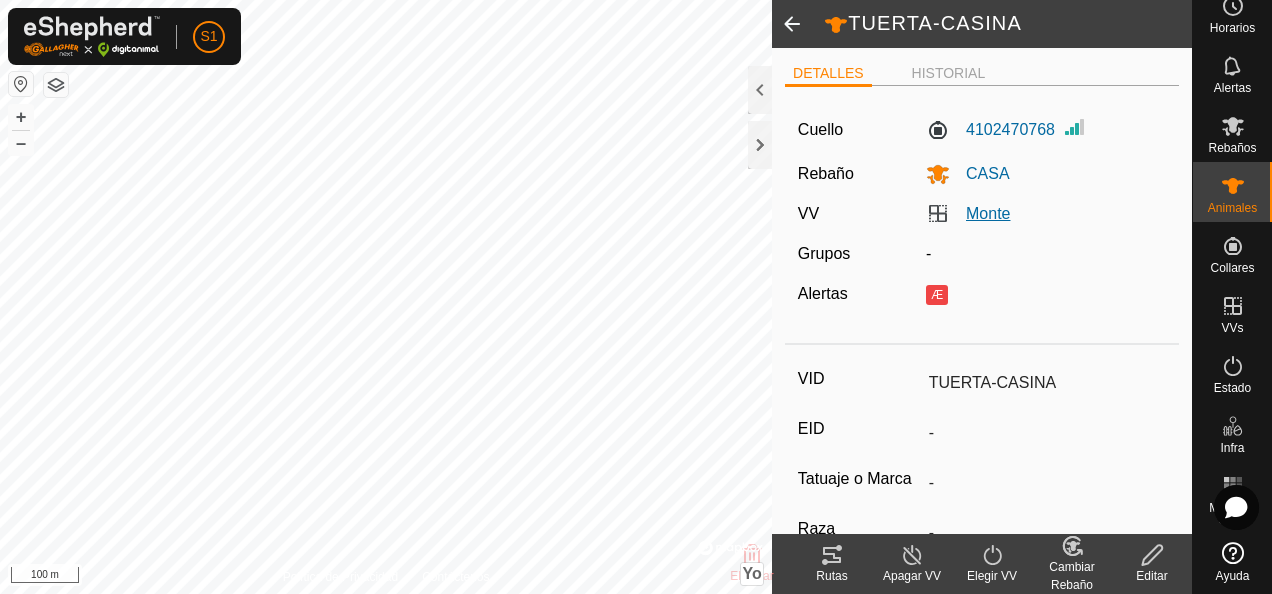 click on "Monte" 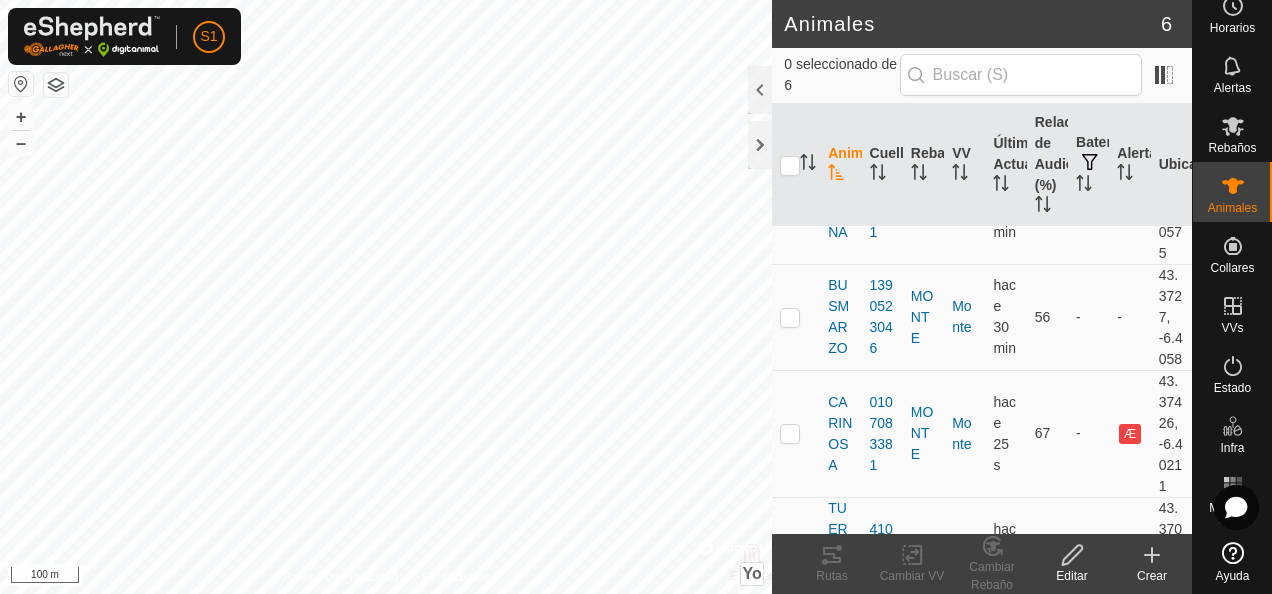 scroll, scrollTop: 430, scrollLeft: 0, axis: vertical 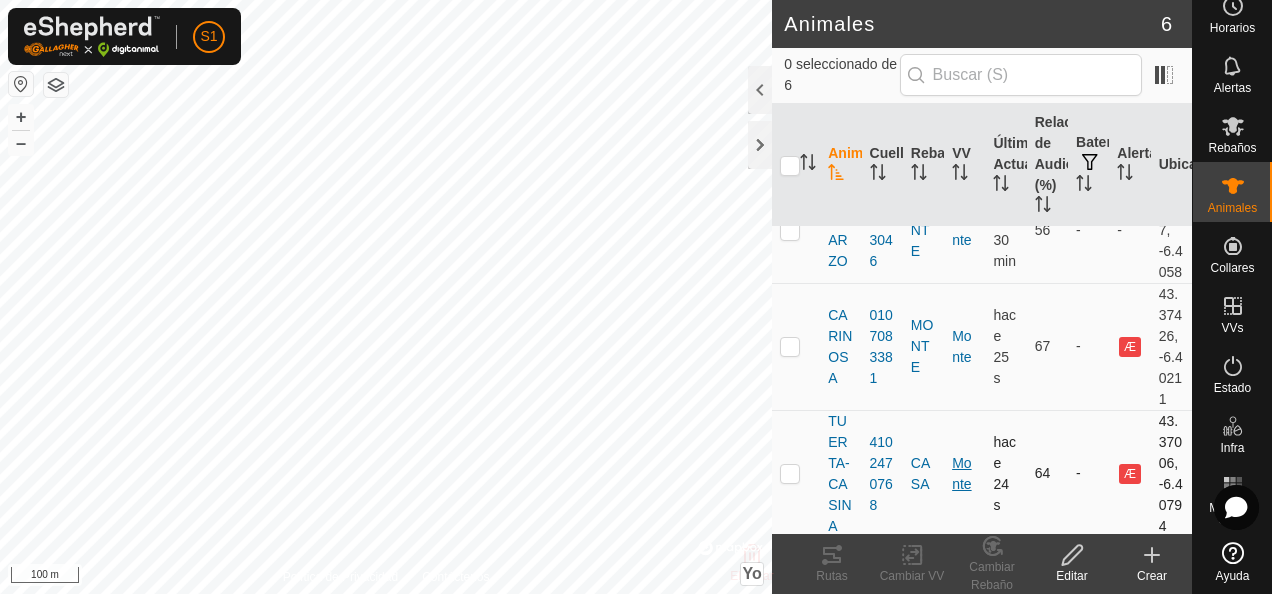 click on "Monte" at bounding box center (961, 473) 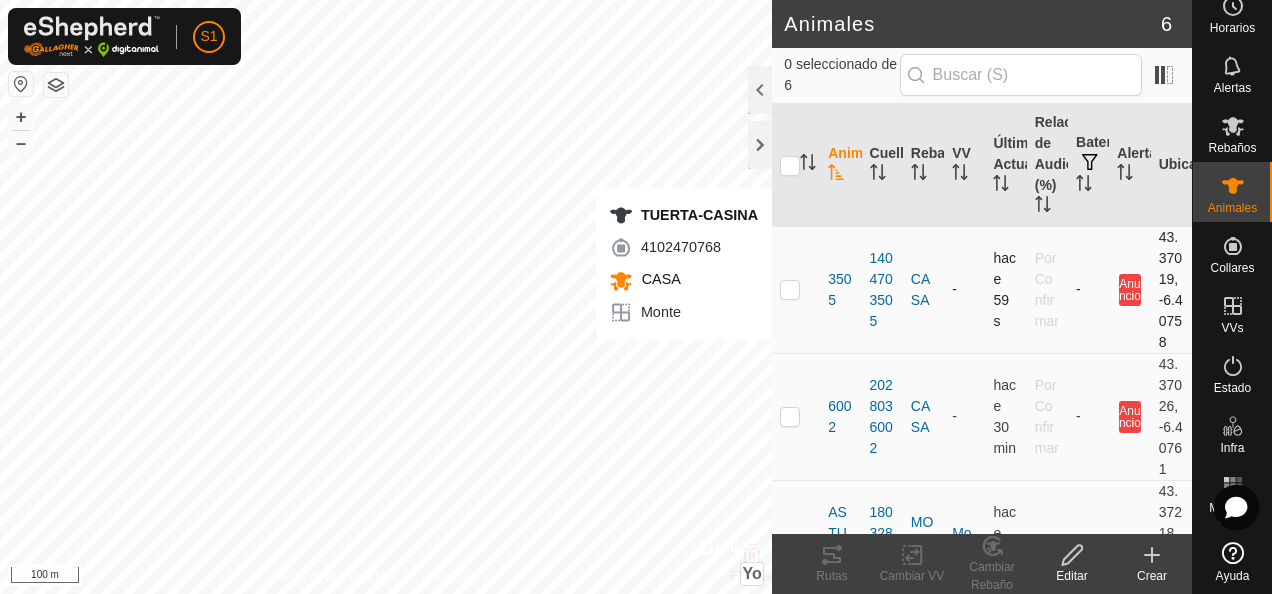 checkbox on "true" 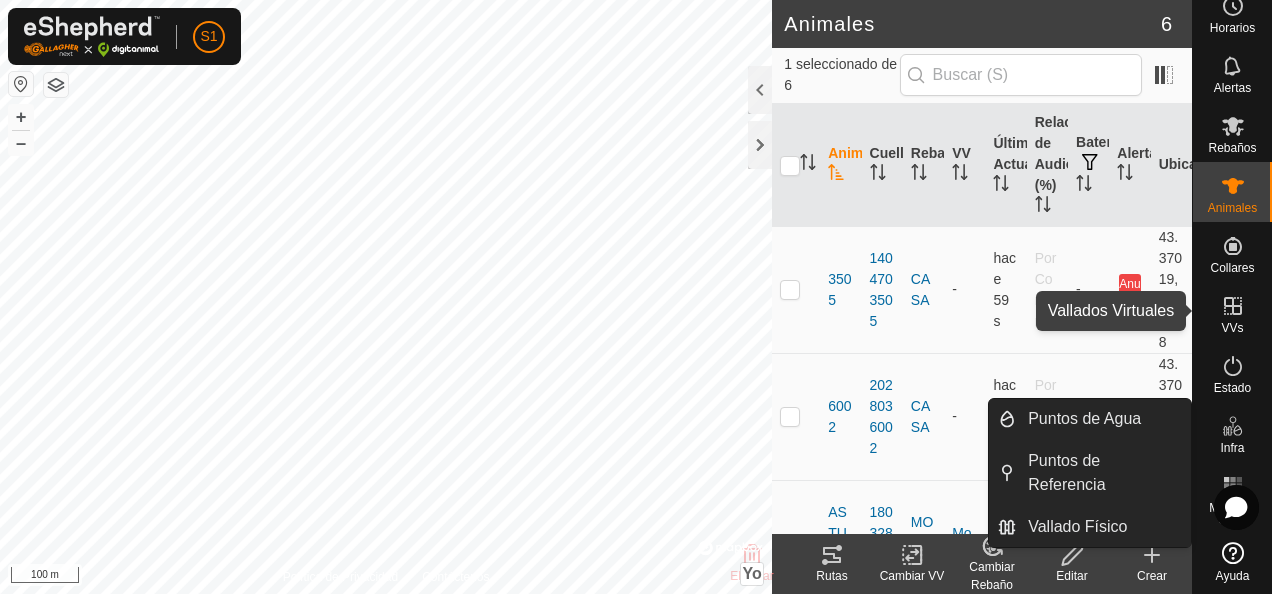 click on "VVs" at bounding box center (1232, 312) 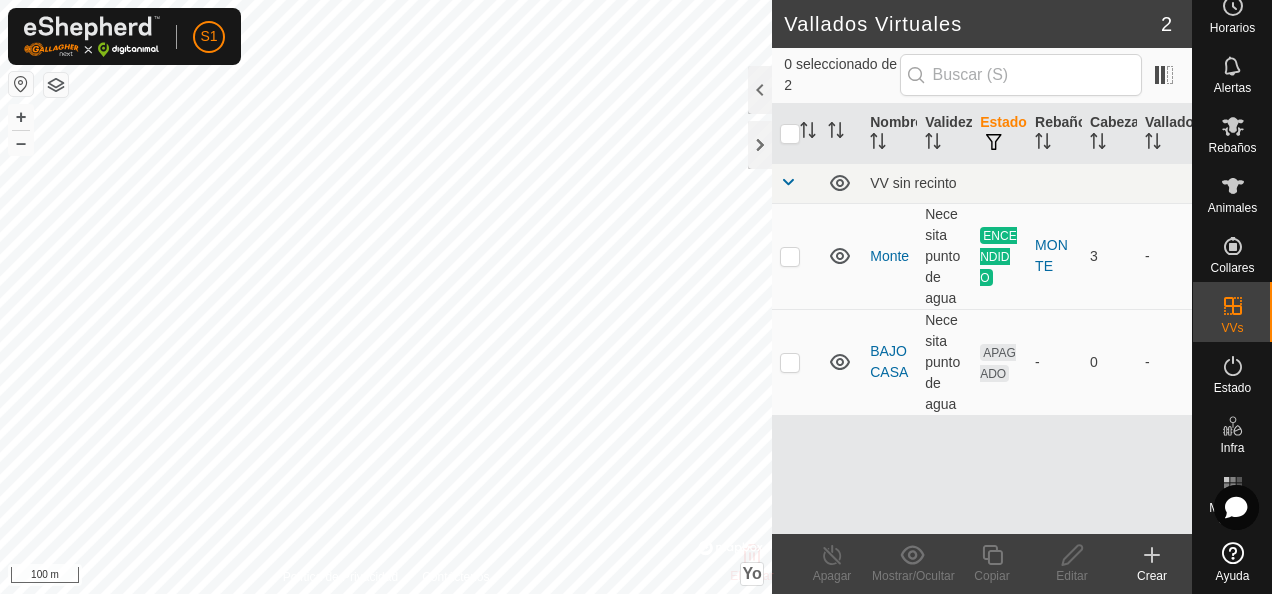 click on "-" at bounding box center [1164, 362] 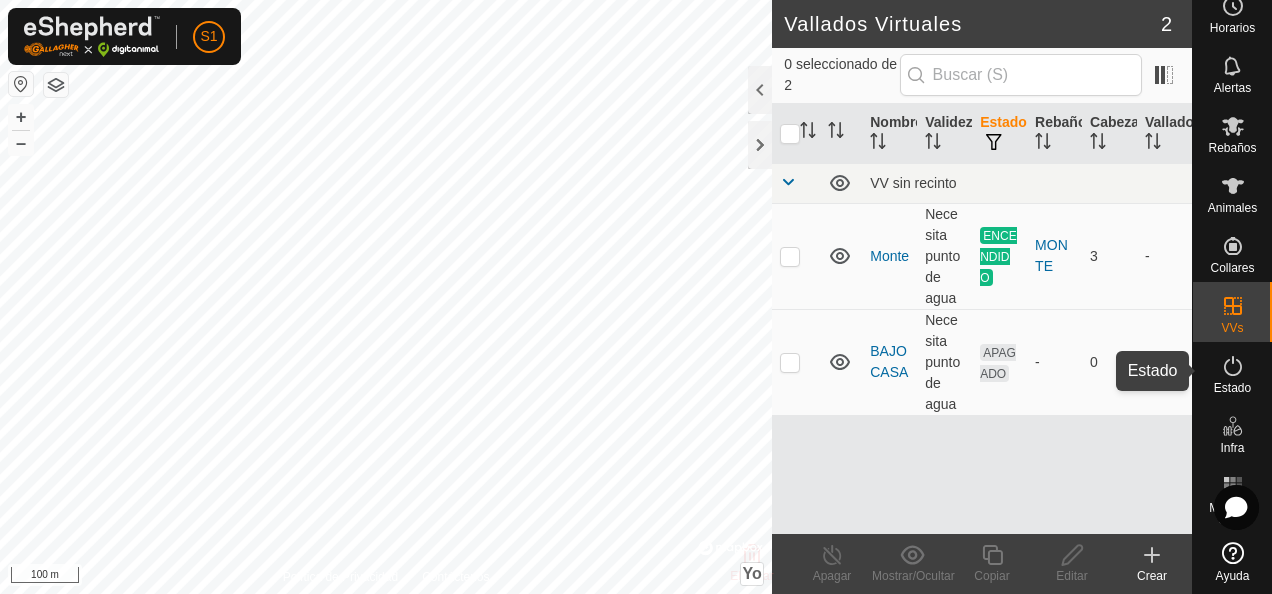 click 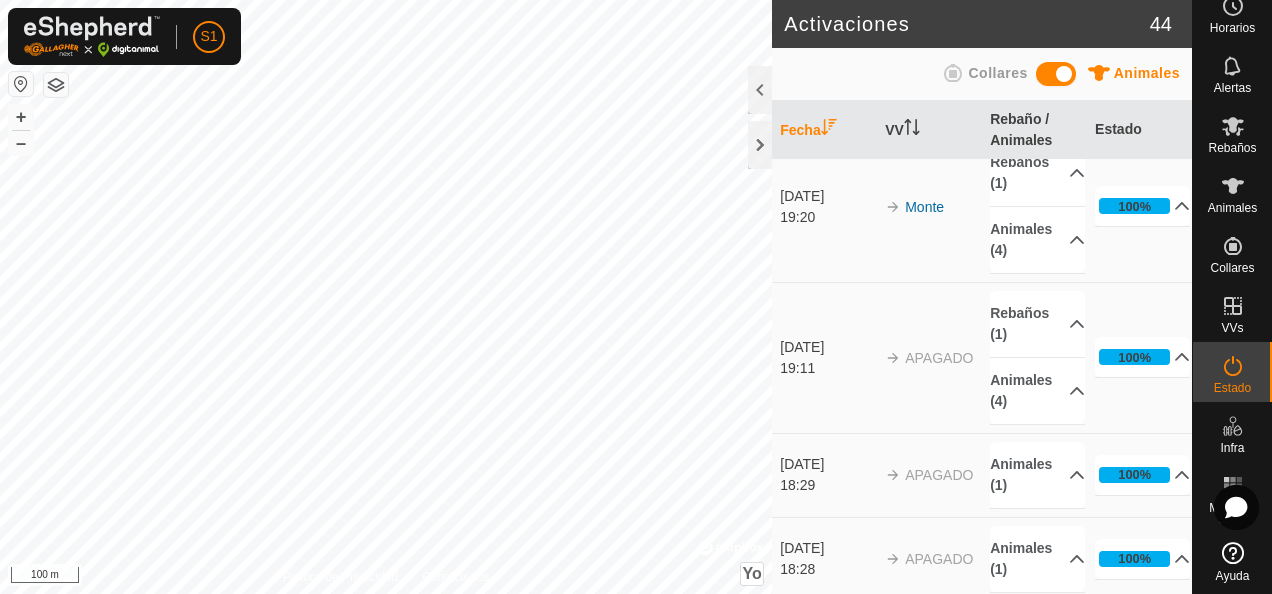 scroll, scrollTop: 0, scrollLeft: 0, axis: both 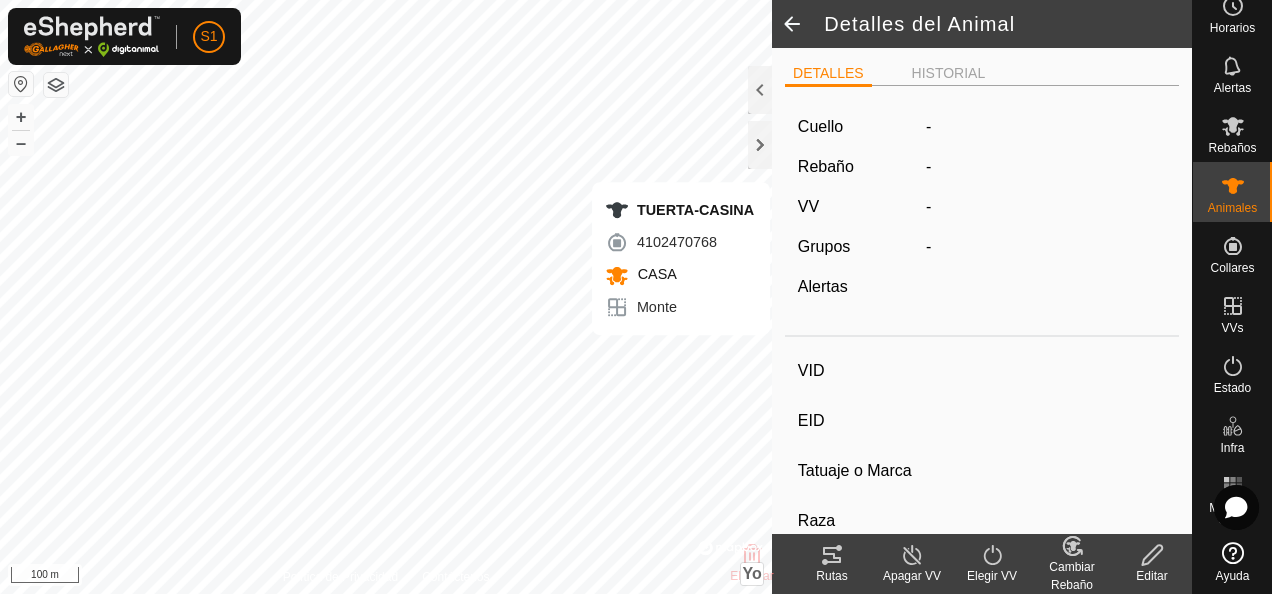 type on "TUERTA-CASINA" 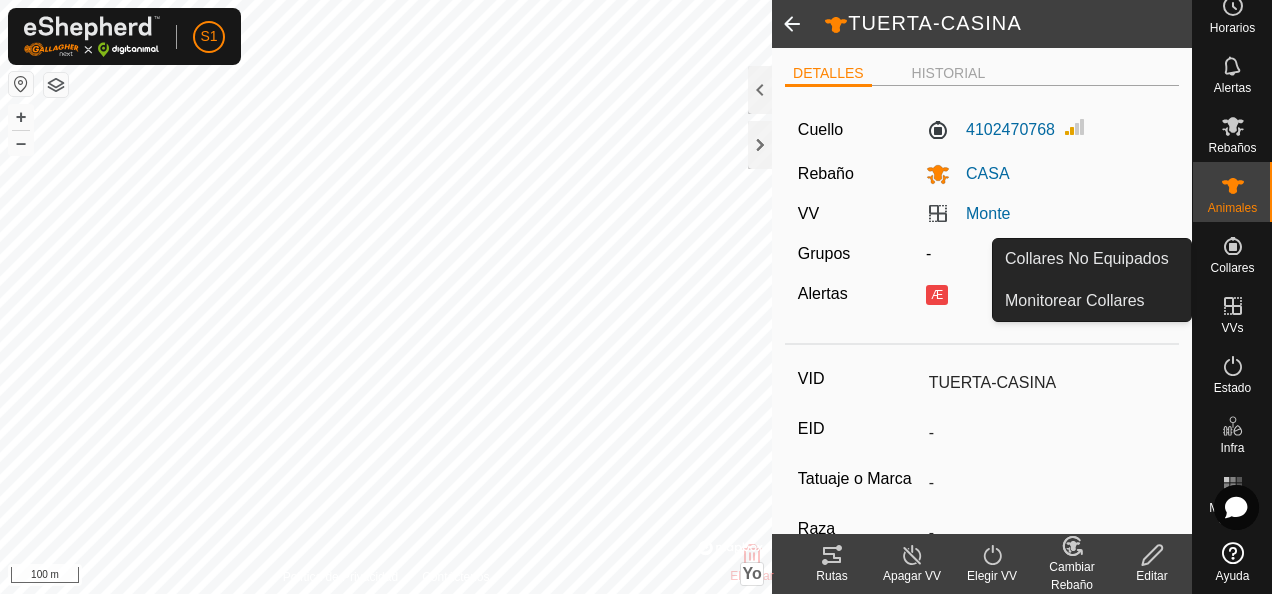 click on "Collares" at bounding box center [1232, 252] 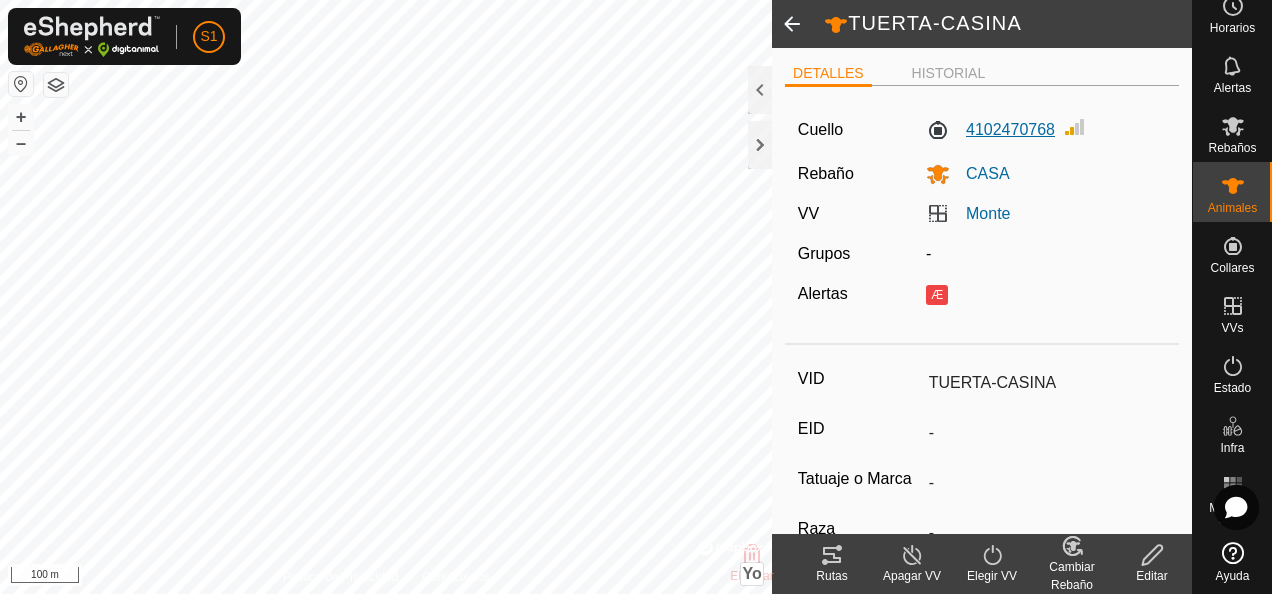 click on "4102470768" 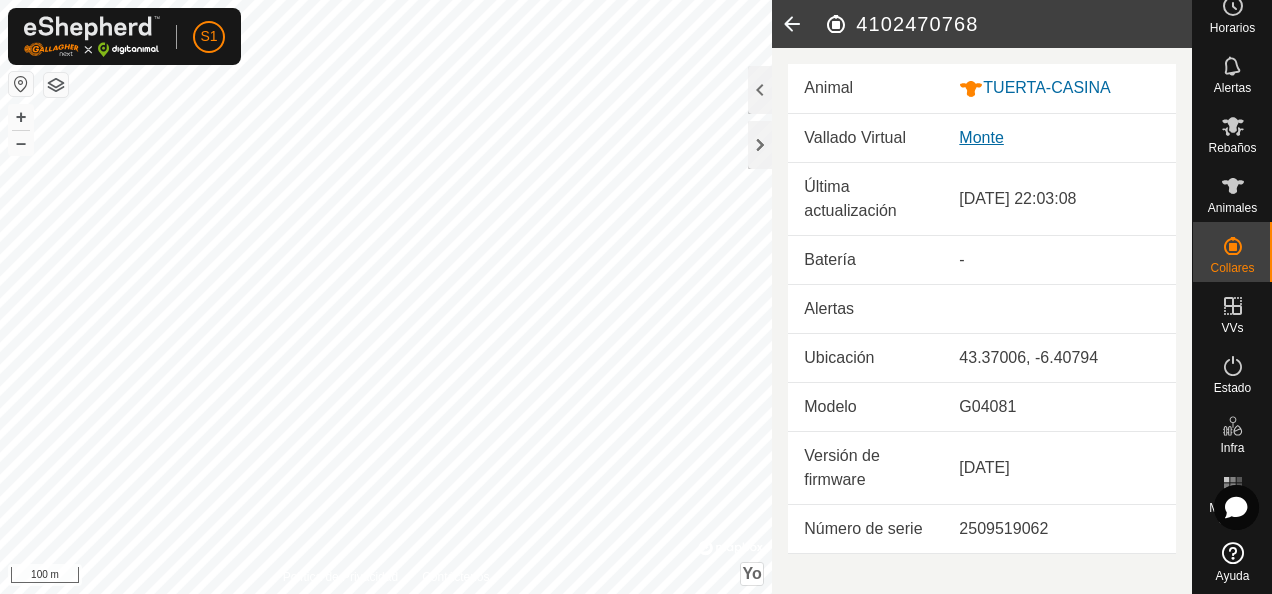 click on "Monte" at bounding box center [981, 137] 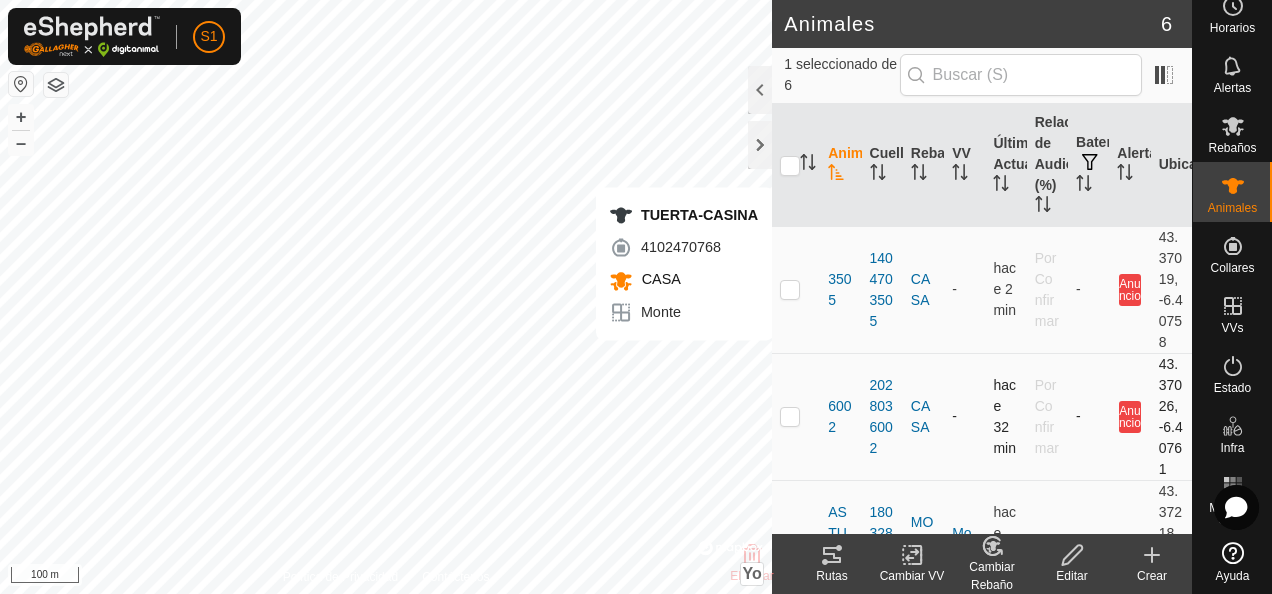 checkbox on "false" 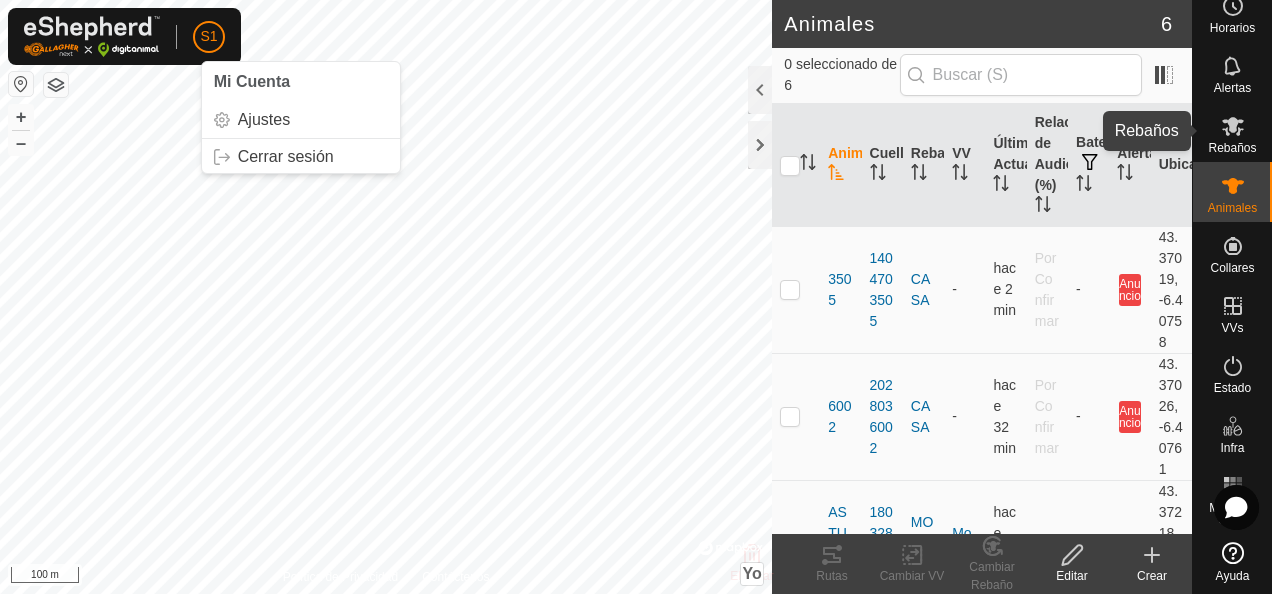 click 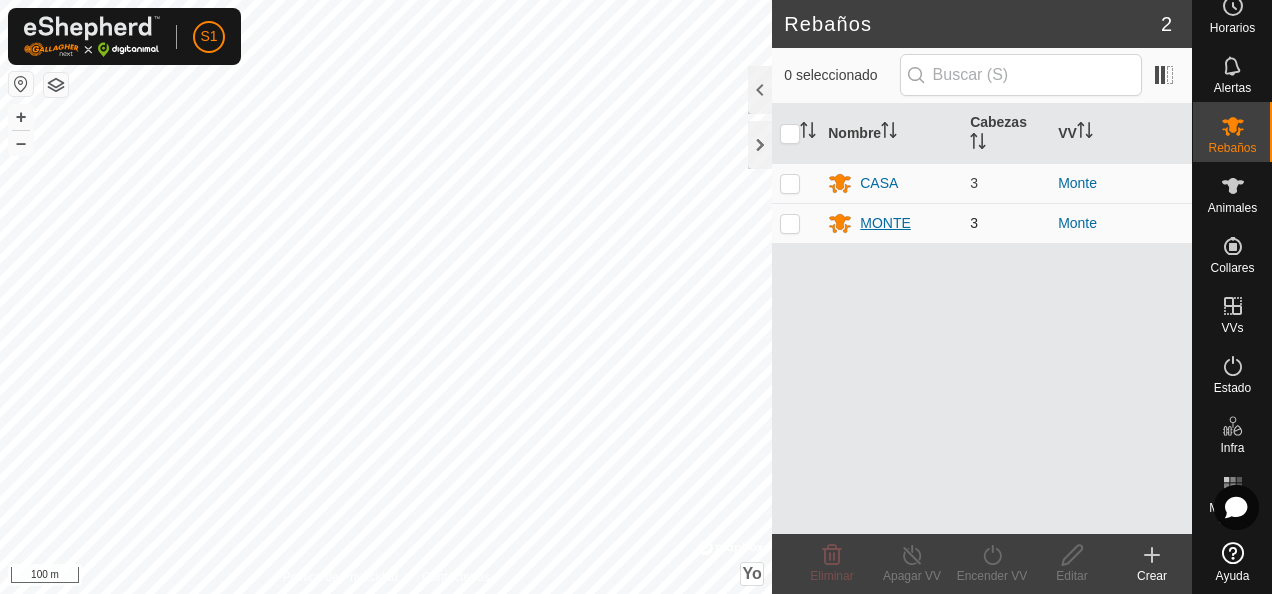 click on "MONTE" at bounding box center (885, 223) 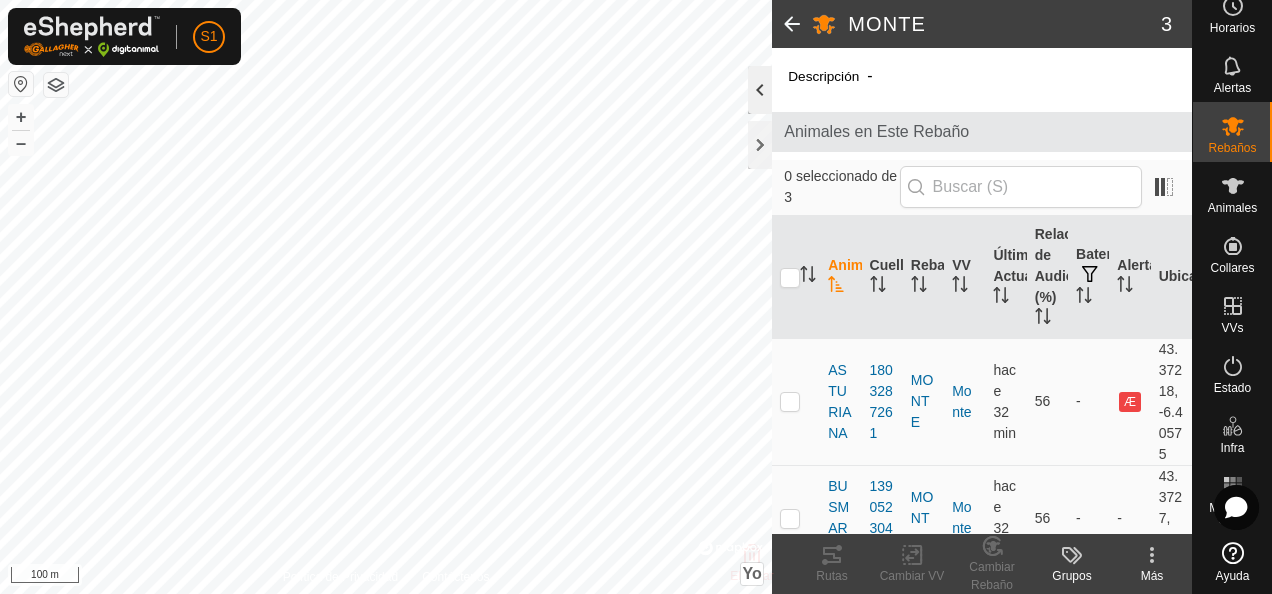 click 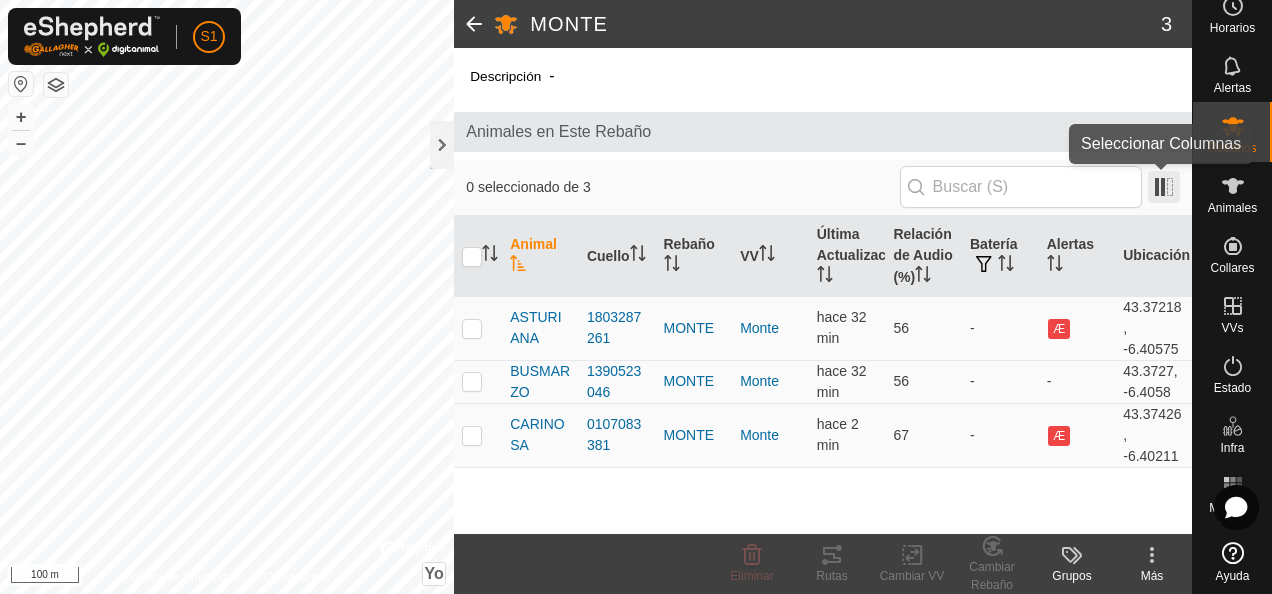 click at bounding box center (1164, 187) 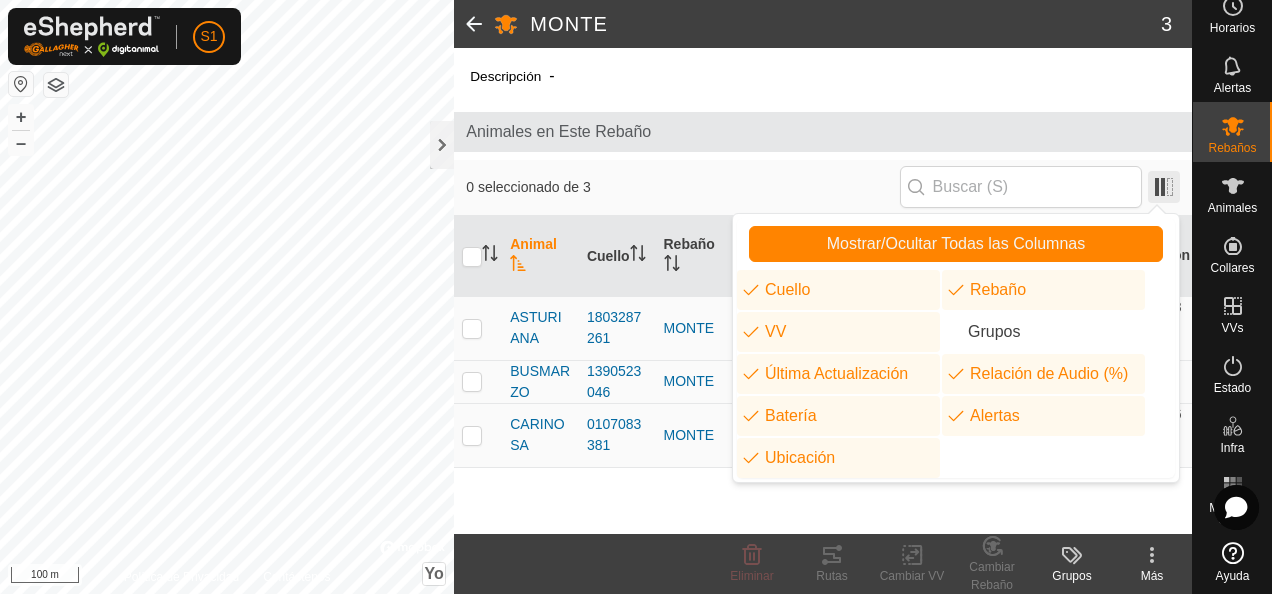 click at bounding box center (1164, 187) 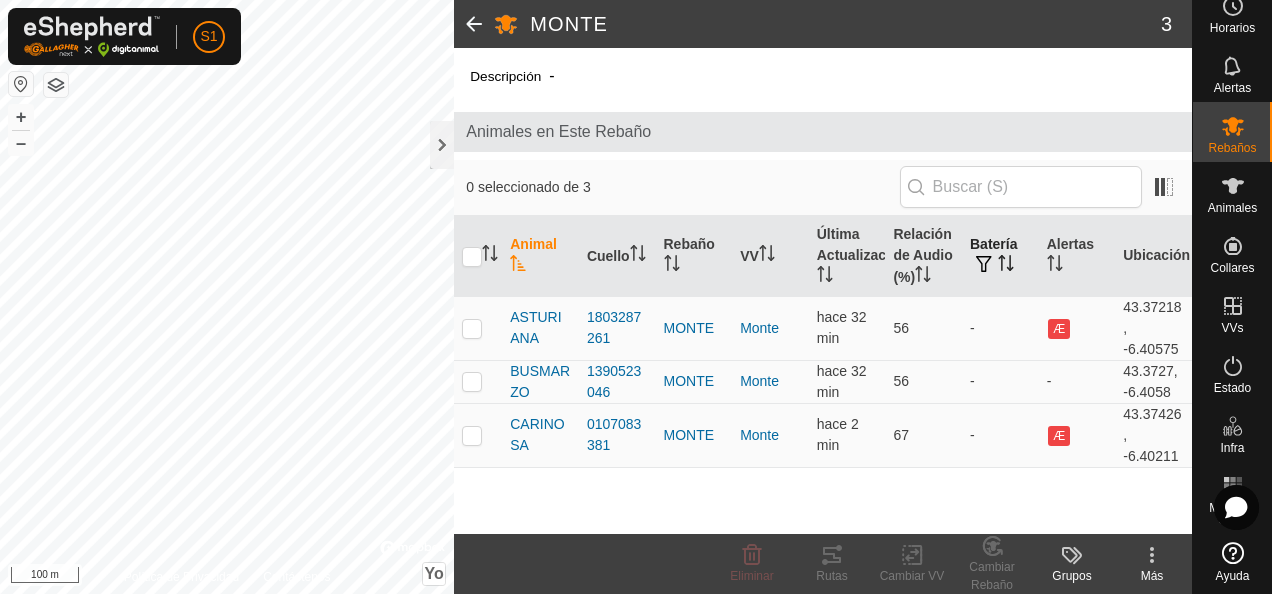 click at bounding box center (984, 264) 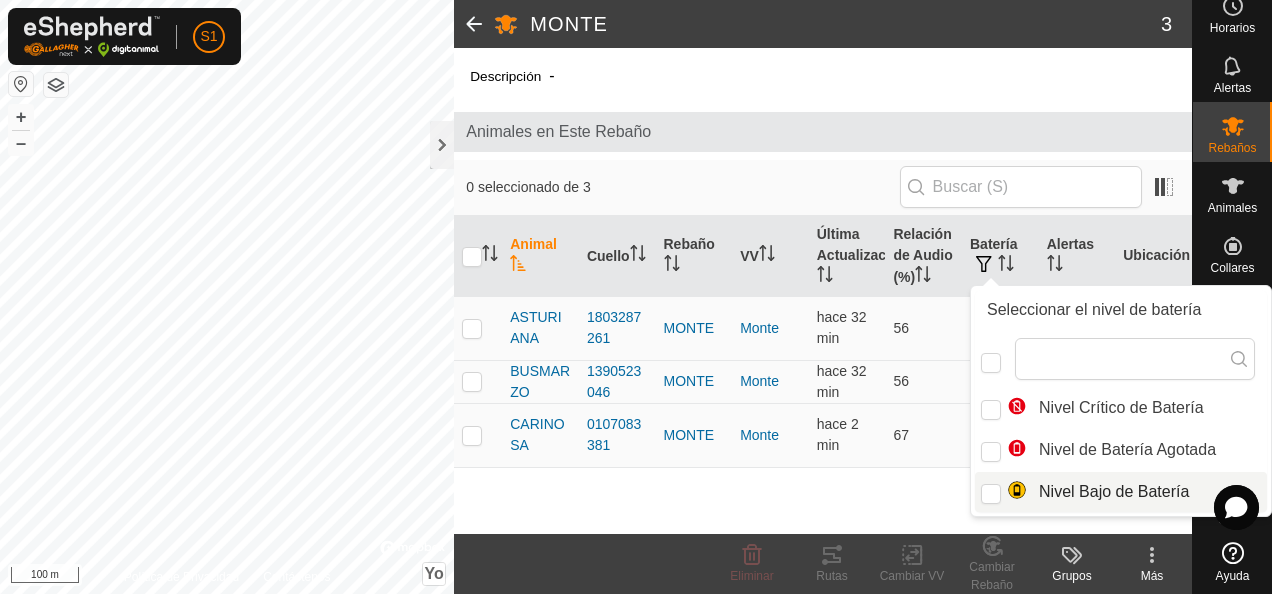 click on "Seleccionar el nivel de batería  Los resultados de la búsqueda están disponibles  Nivel Crítico de Batería Nivel de Batería Agotada Nivel Bajo de Batería  No hay ningún elemento seleccionado" at bounding box center (1121, 401) 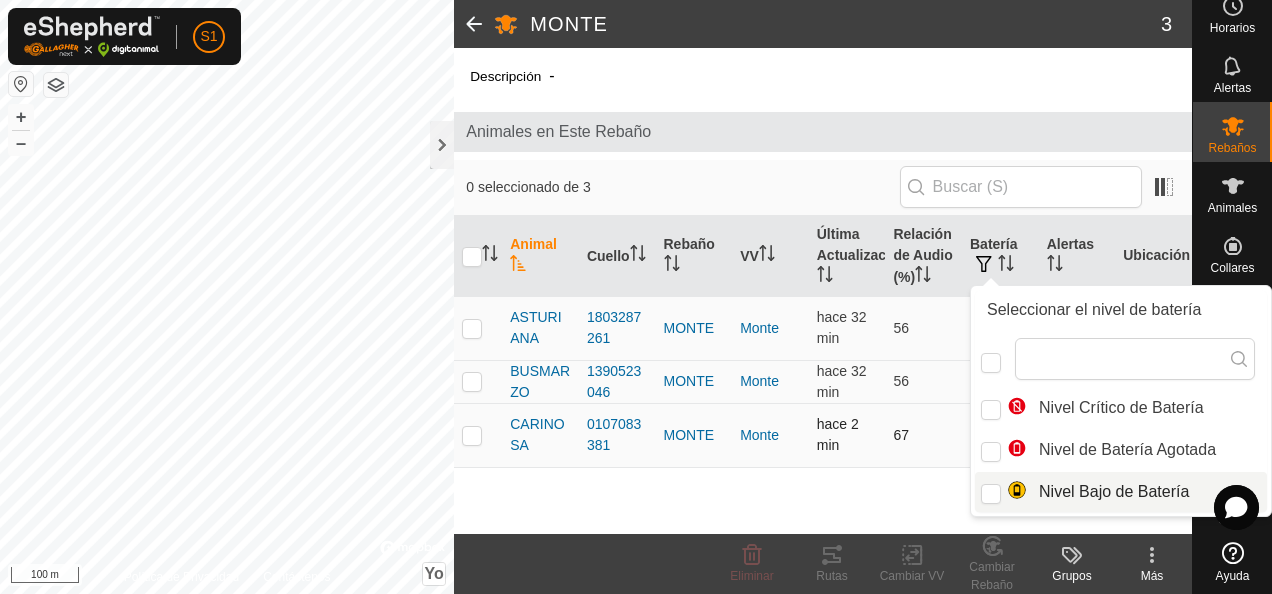 click on "67" at bounding box center (923, 435) 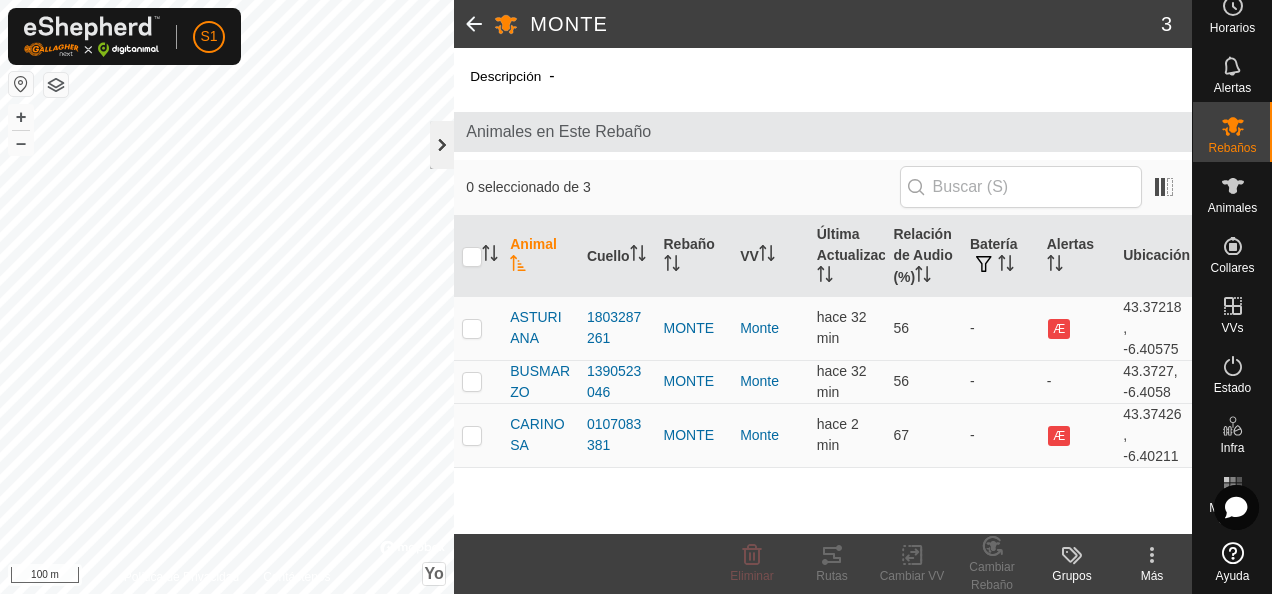 click 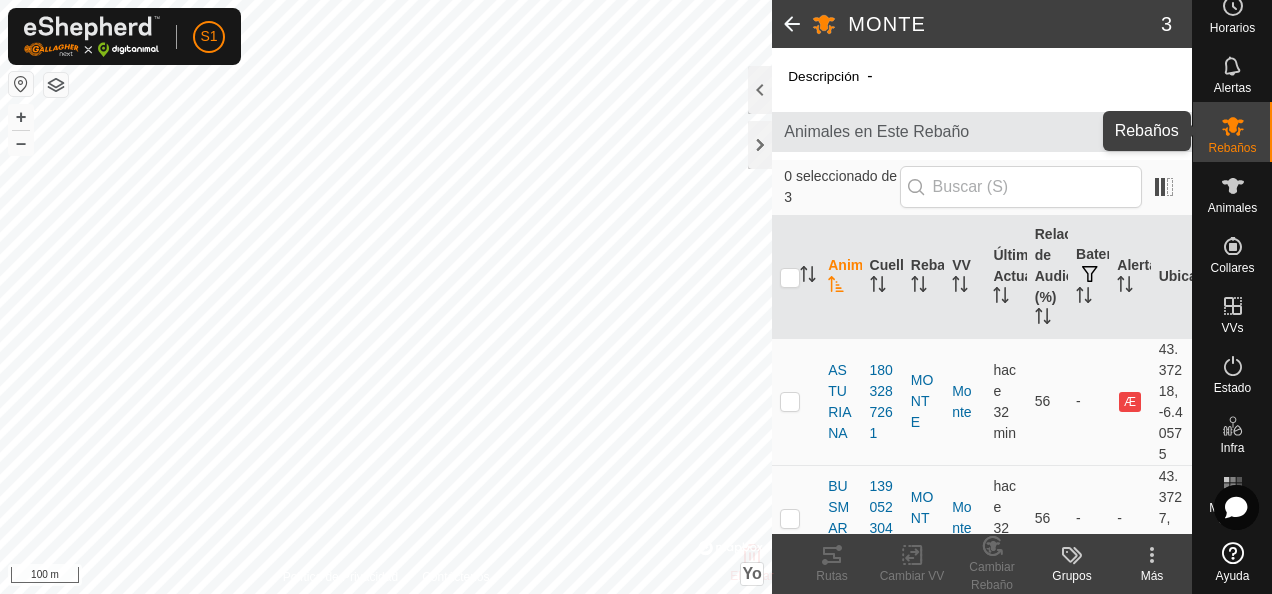 click 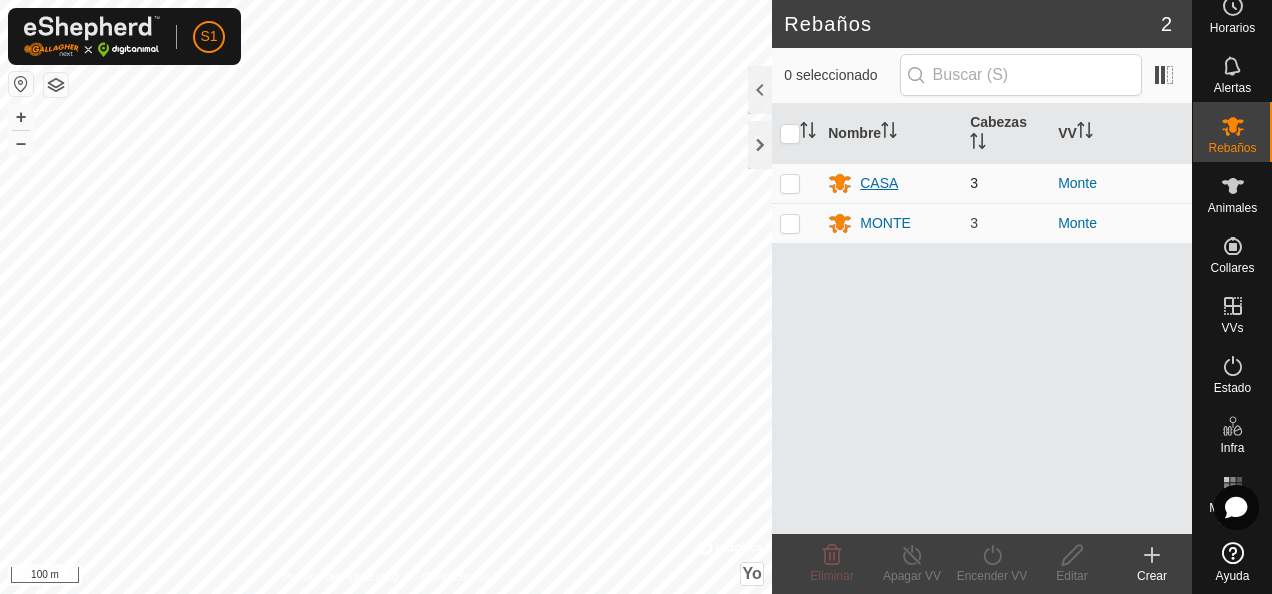 click on "CASA" at bounding box center (879, 183) 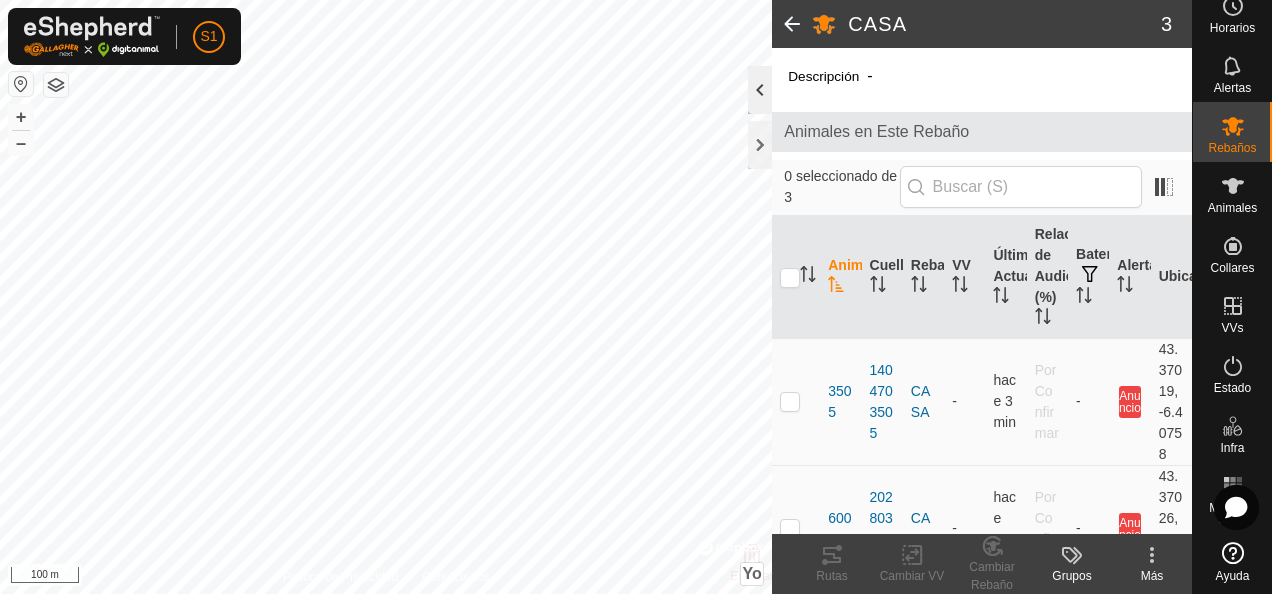 click 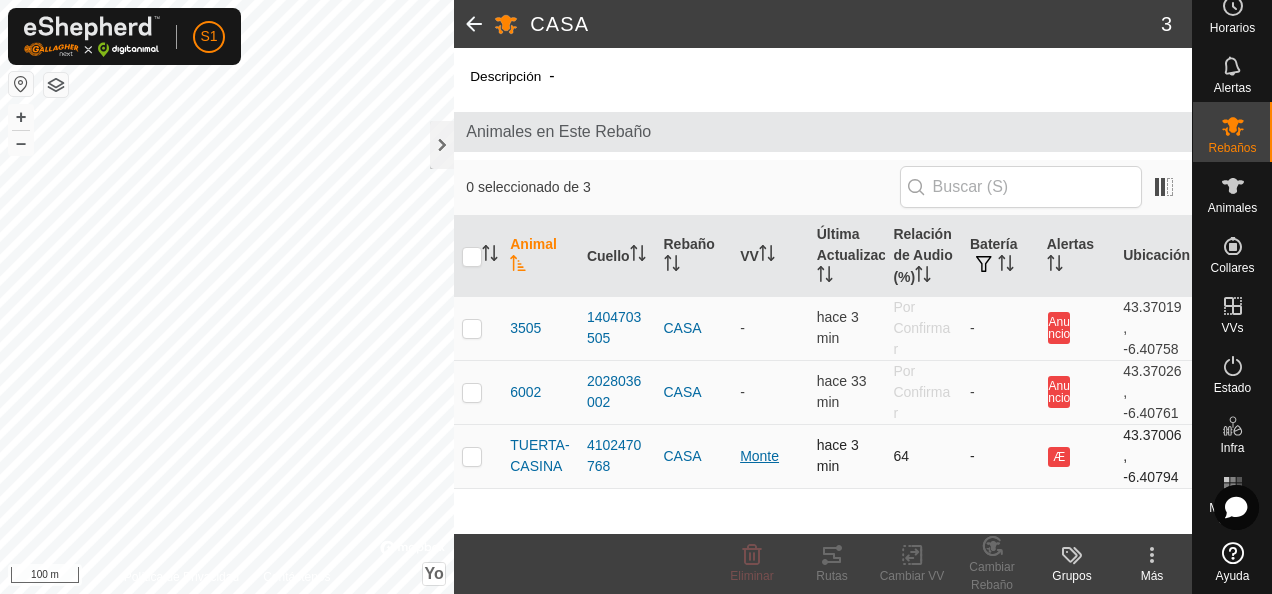 click on "Monte" at bounding box center (759, 456) 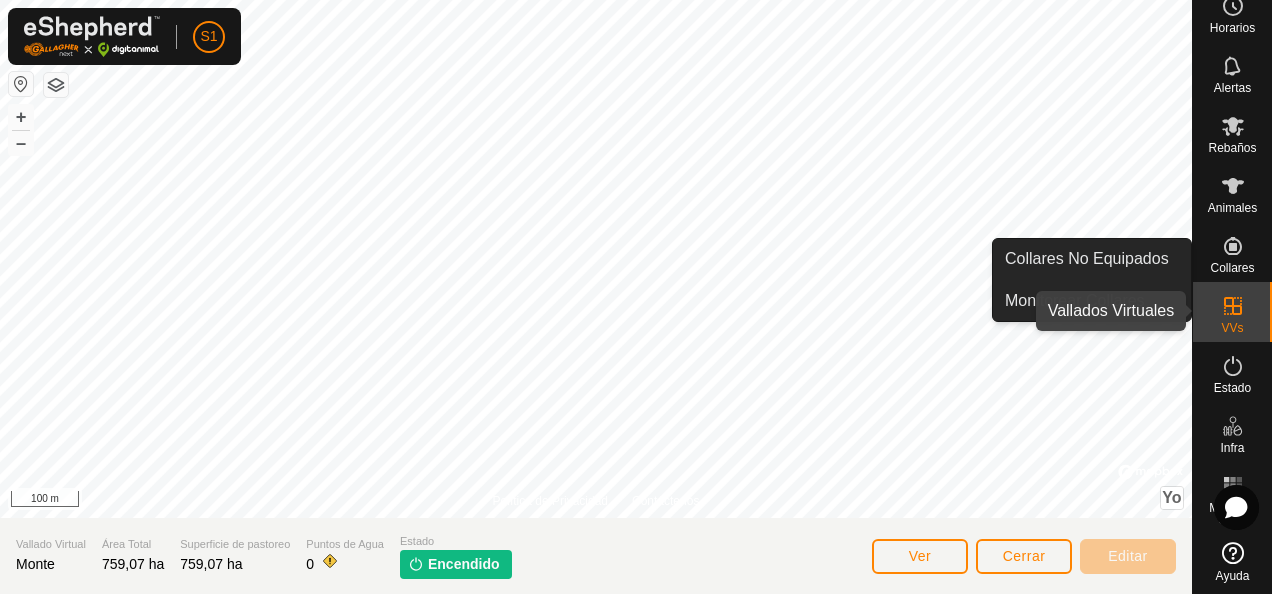 click 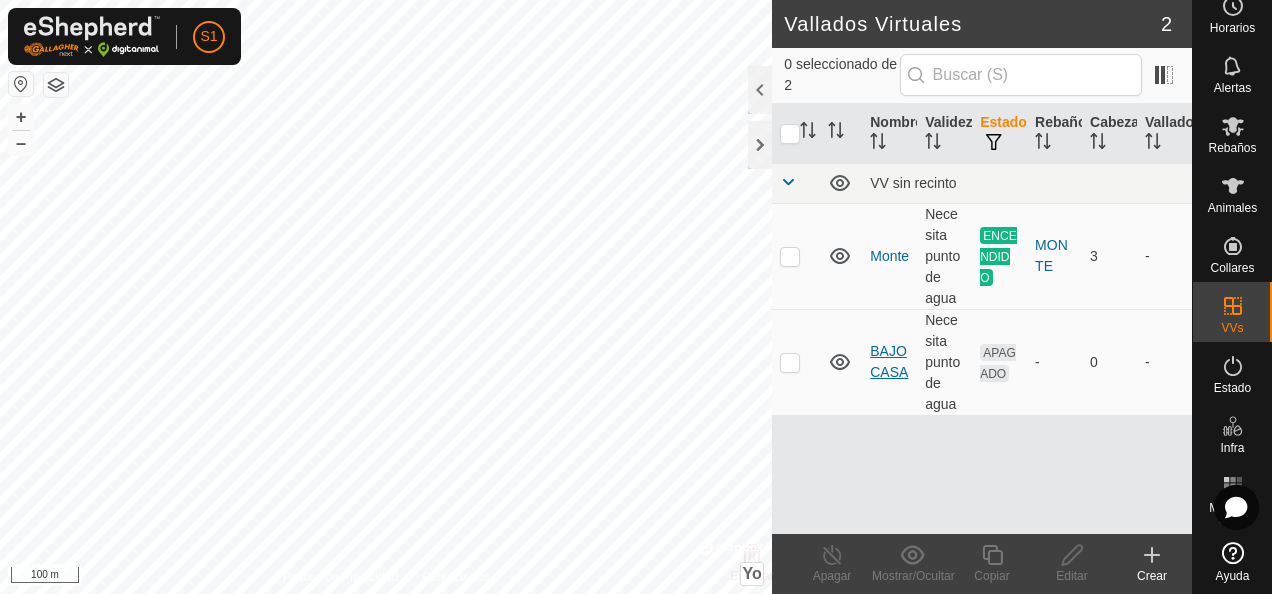 click on "BAJO CASA" at bounding box center [889, 361] 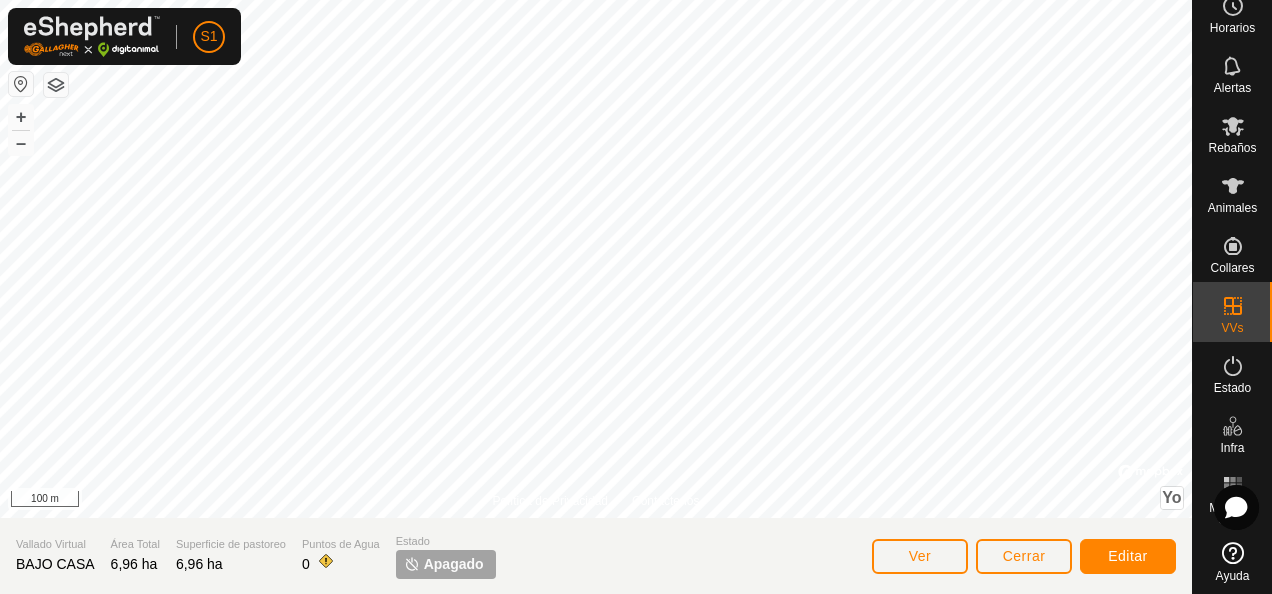 click on "Apagado" 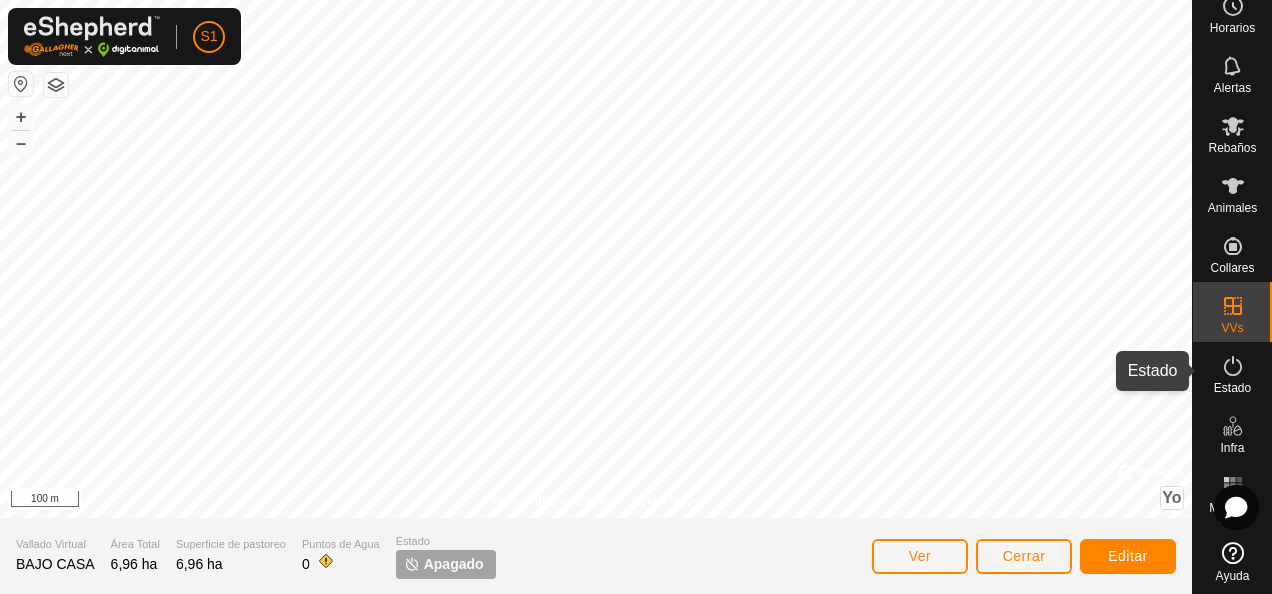 click 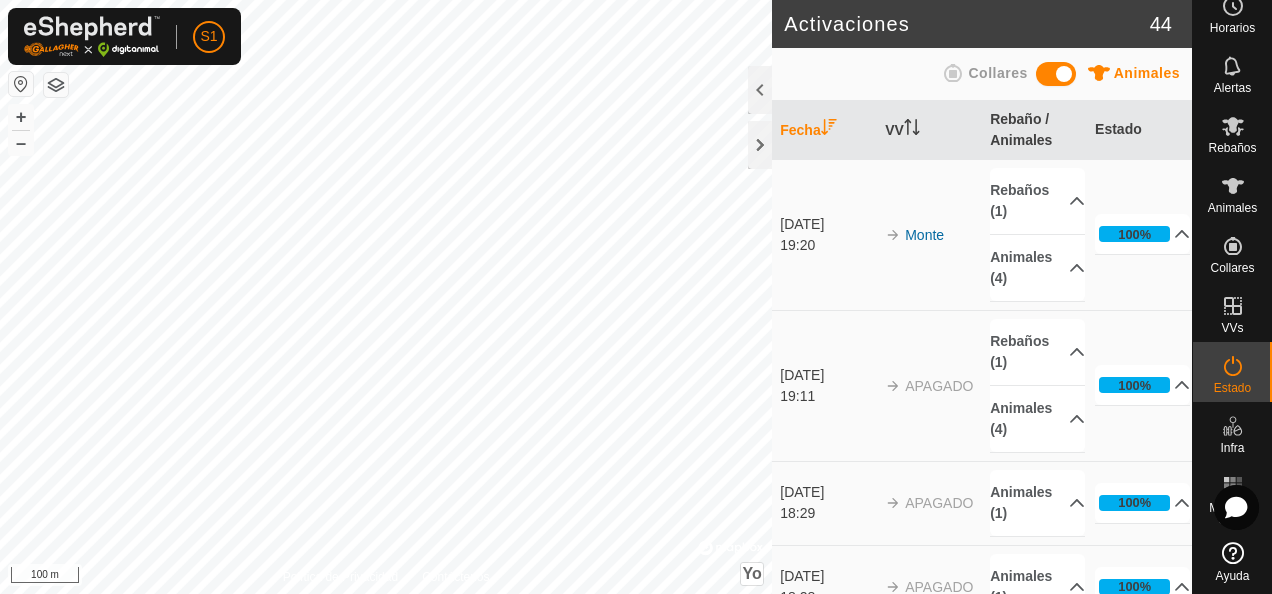 click at bounding box center [1233, 366] 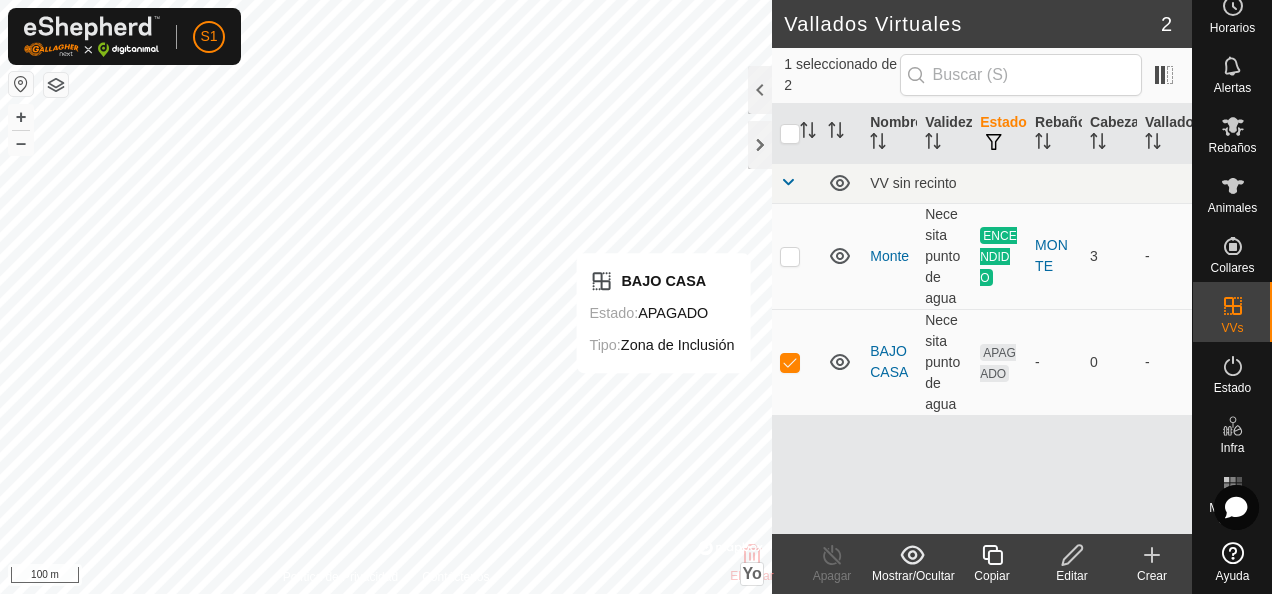 click on "APAGADO" at bounding box center [998, 363] 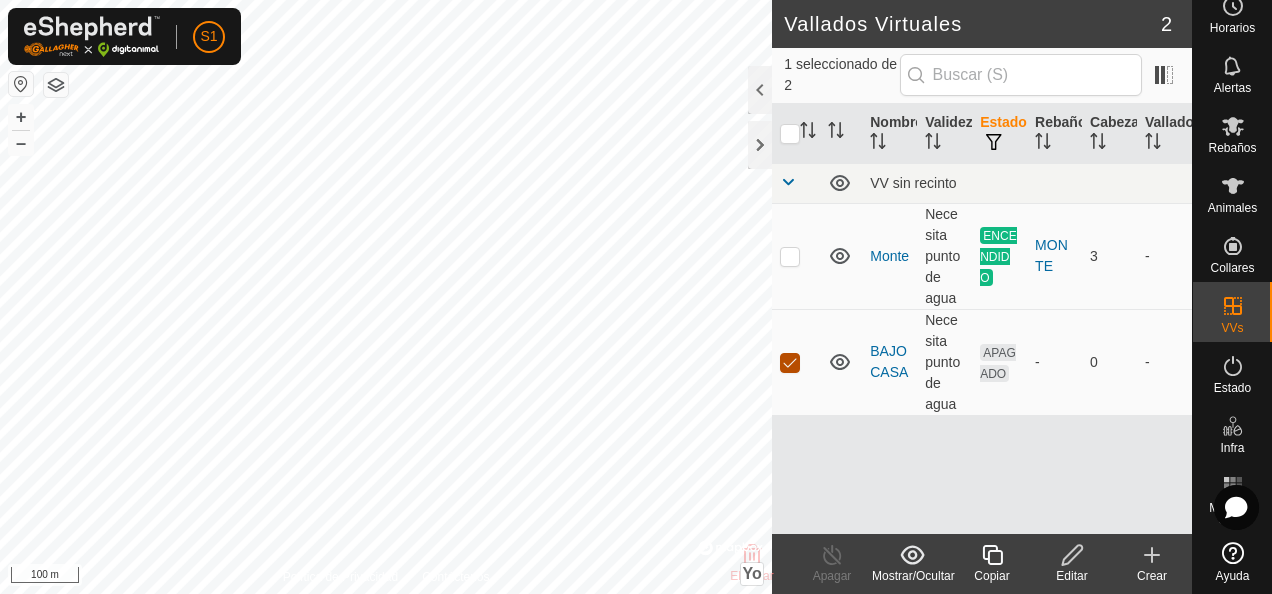click at bounding box center (790, 363) 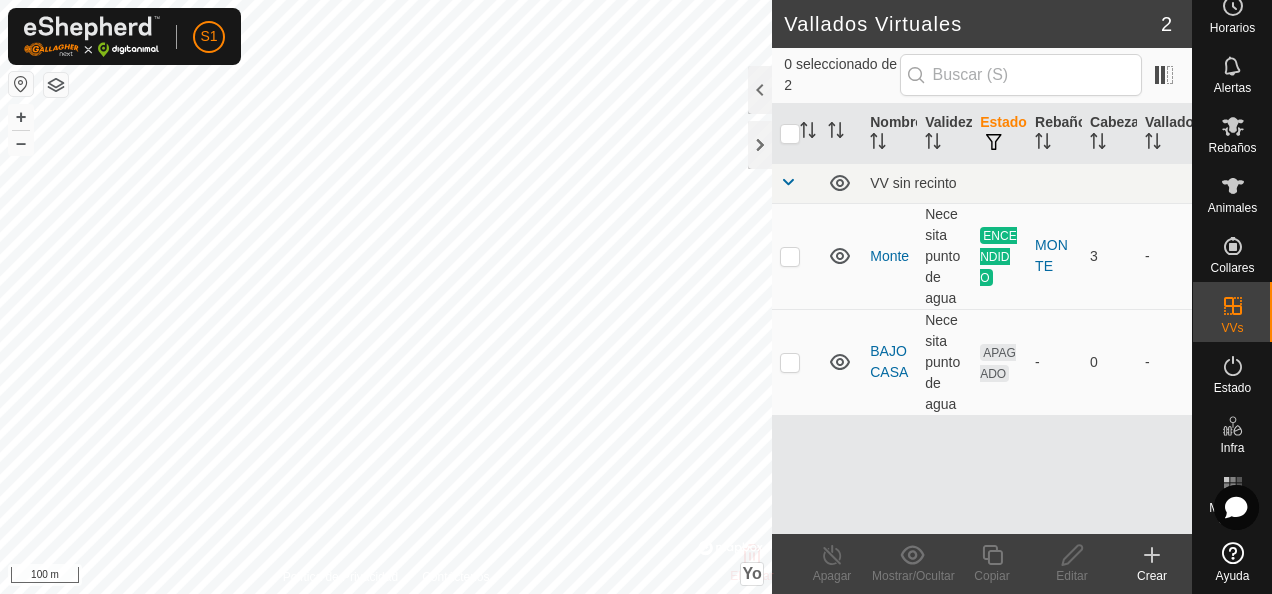 click on "Necesita punto de agua" at bounding box center [944, 362] 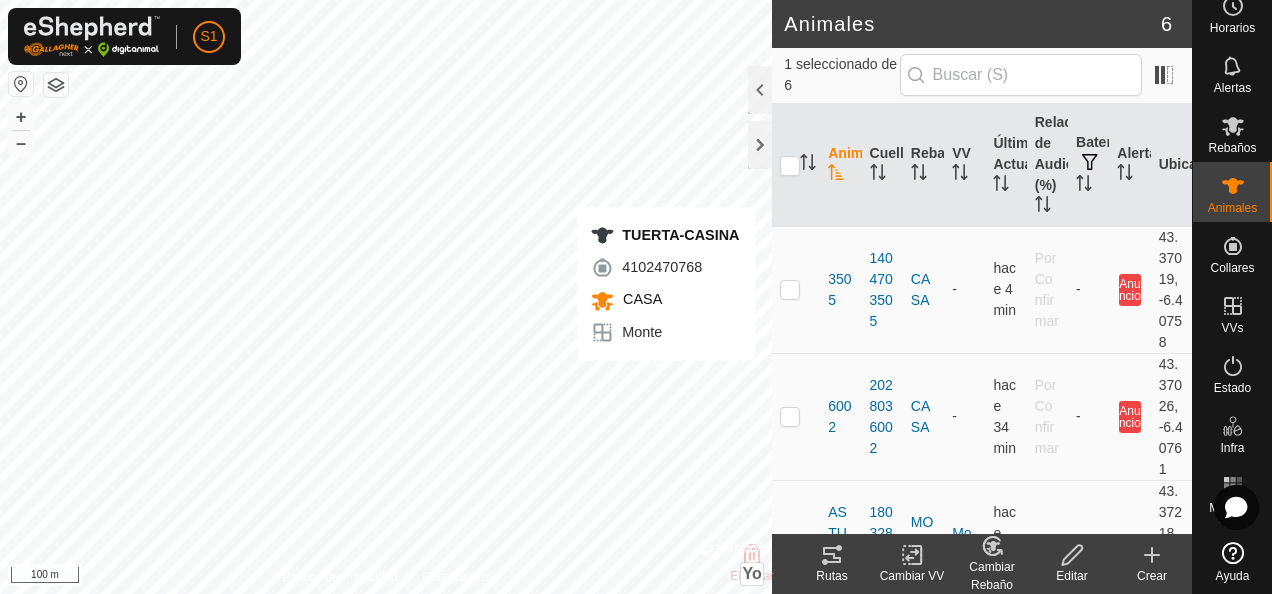 checkbox on "false" 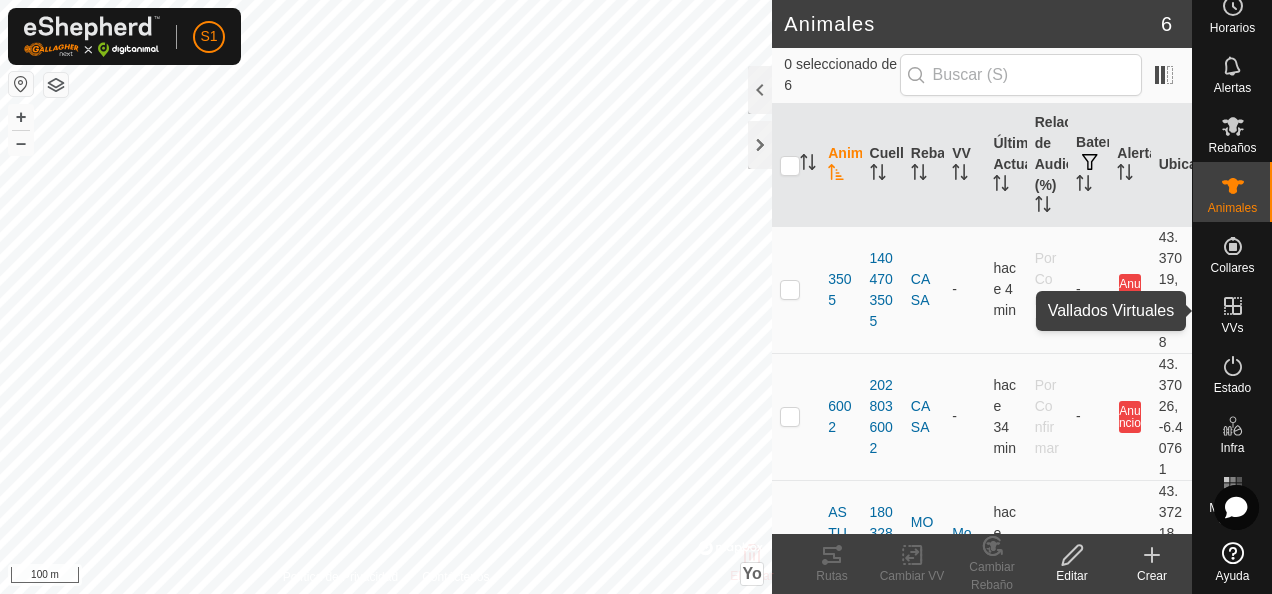 click 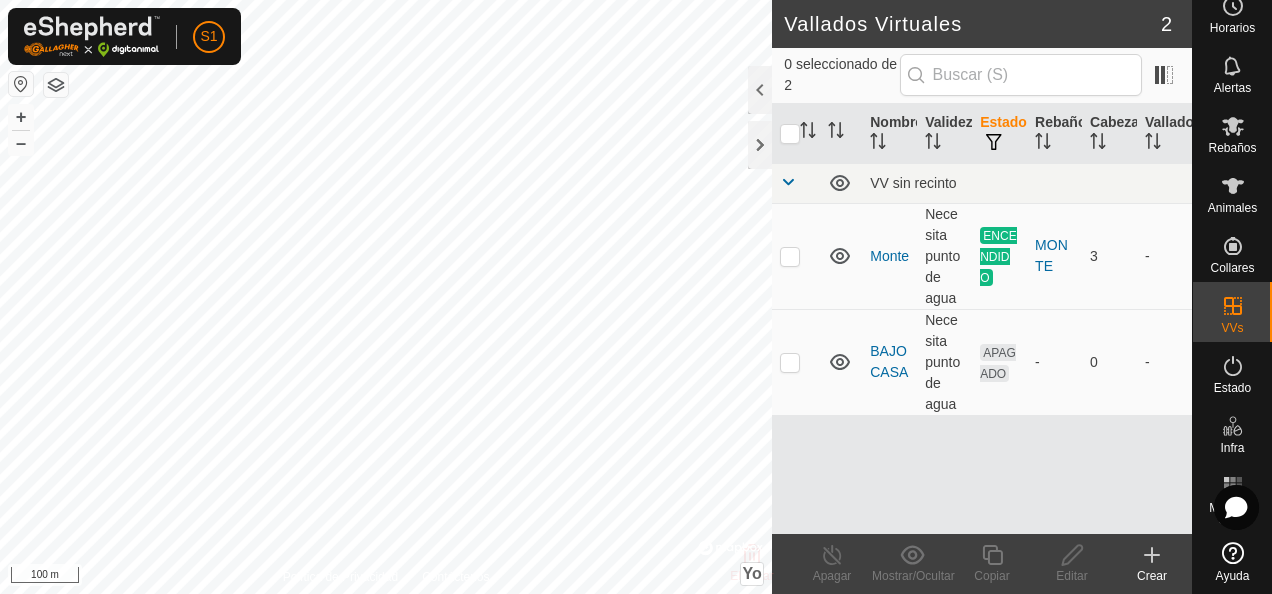 click on "APAGADO" at bounding box center (998, 363) 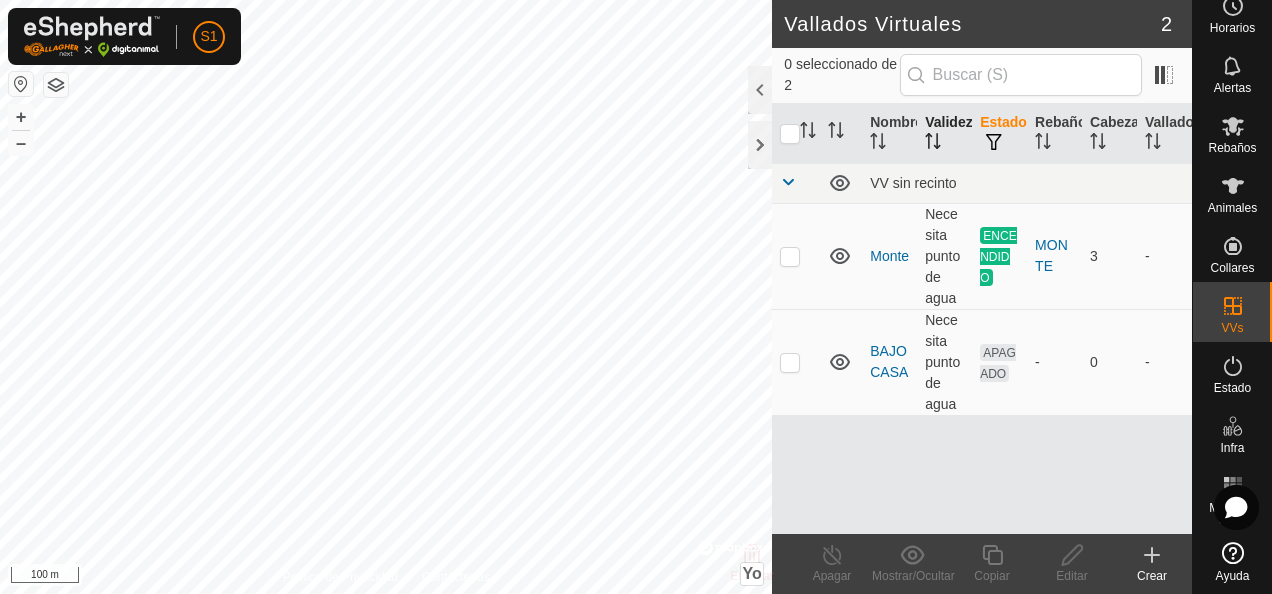 click on "Validez" at bounding box center [944, 134] 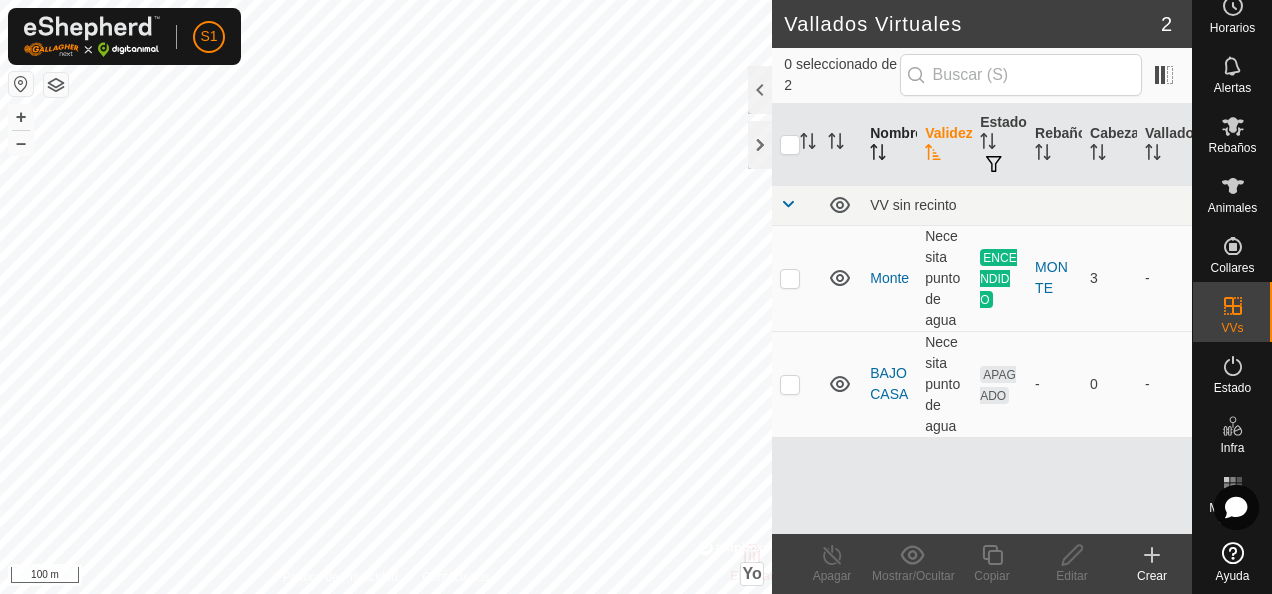 click 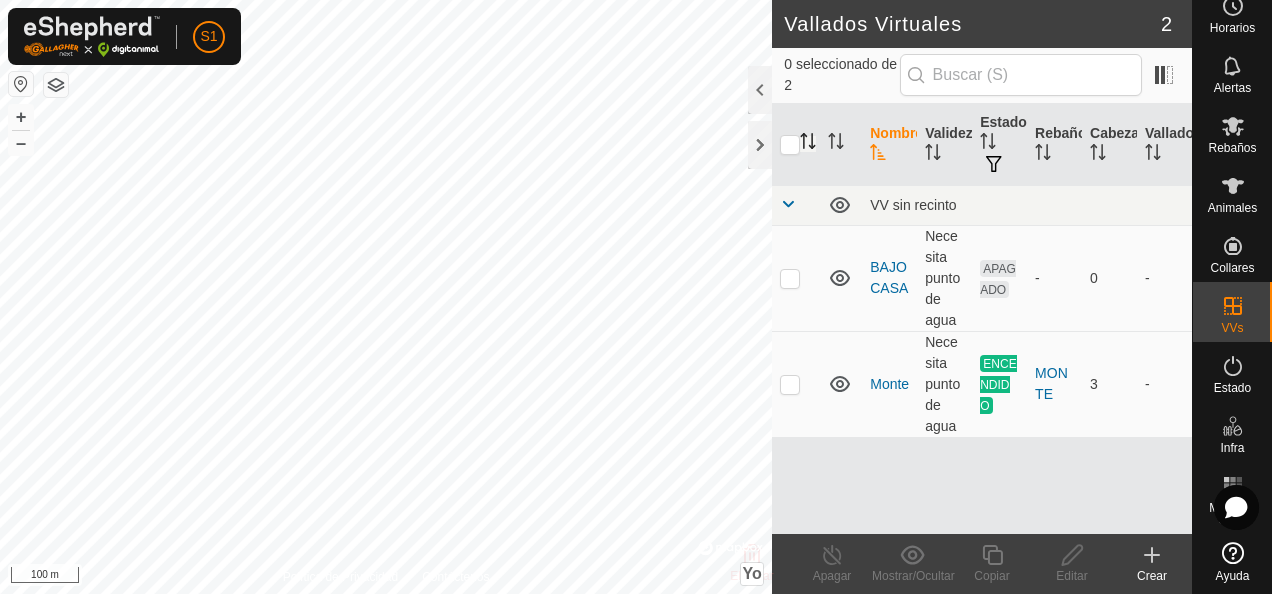 click 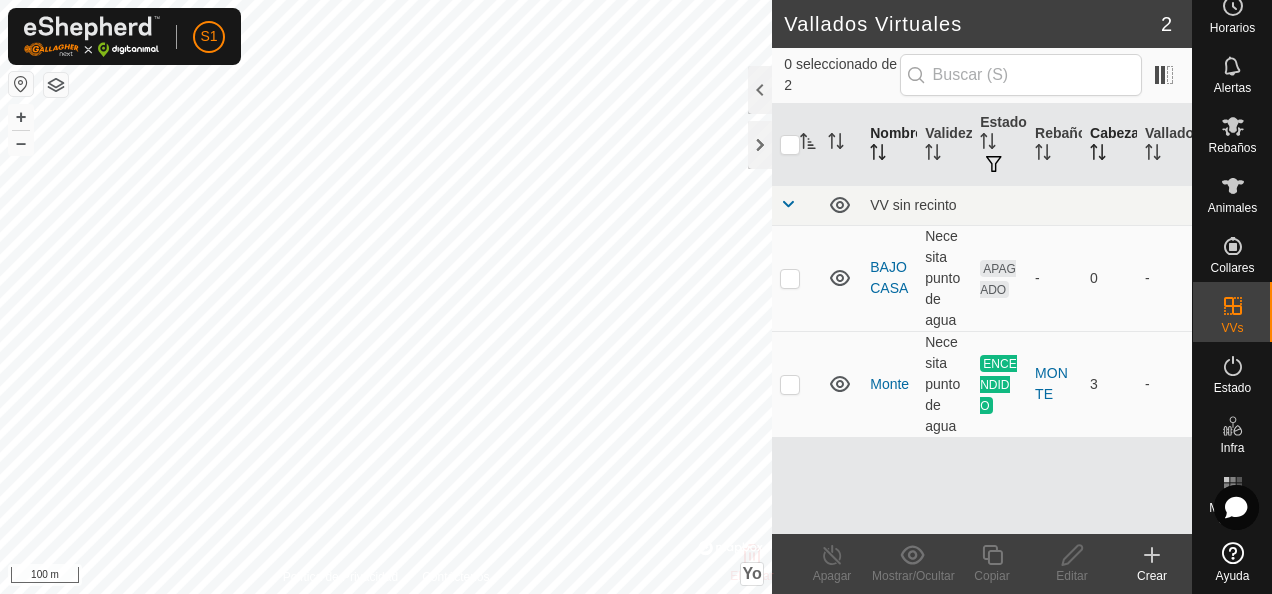 click on "Cabezas" at bounding box center [1109, 145] 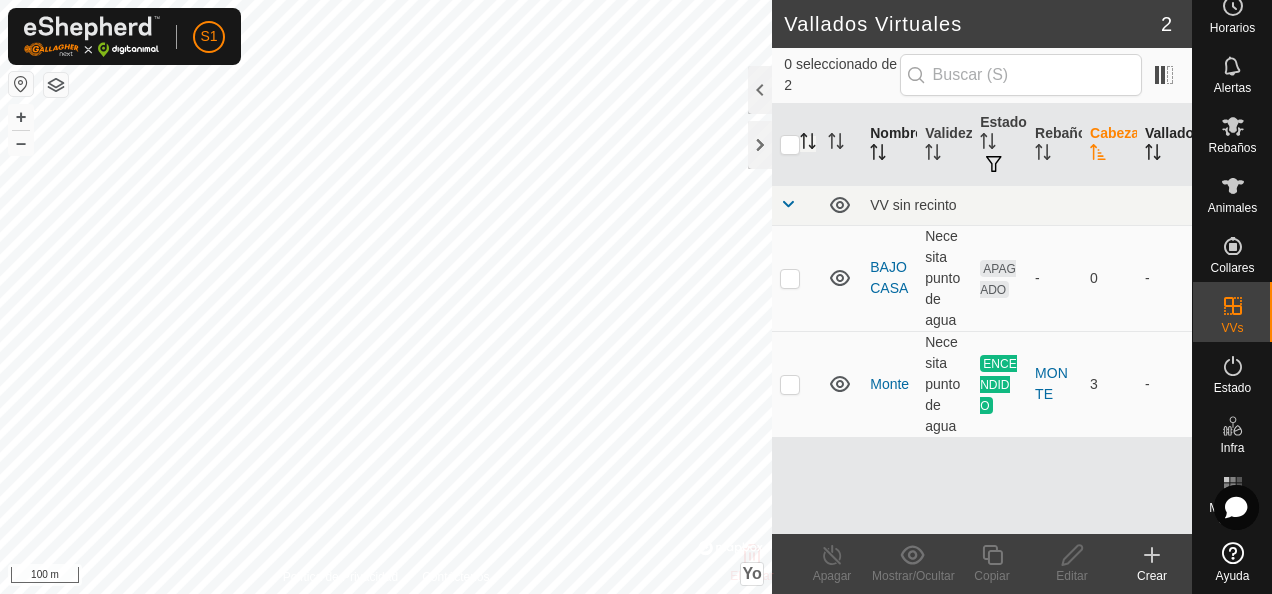 click on "Vallado" at bounding box center (1169, 133) 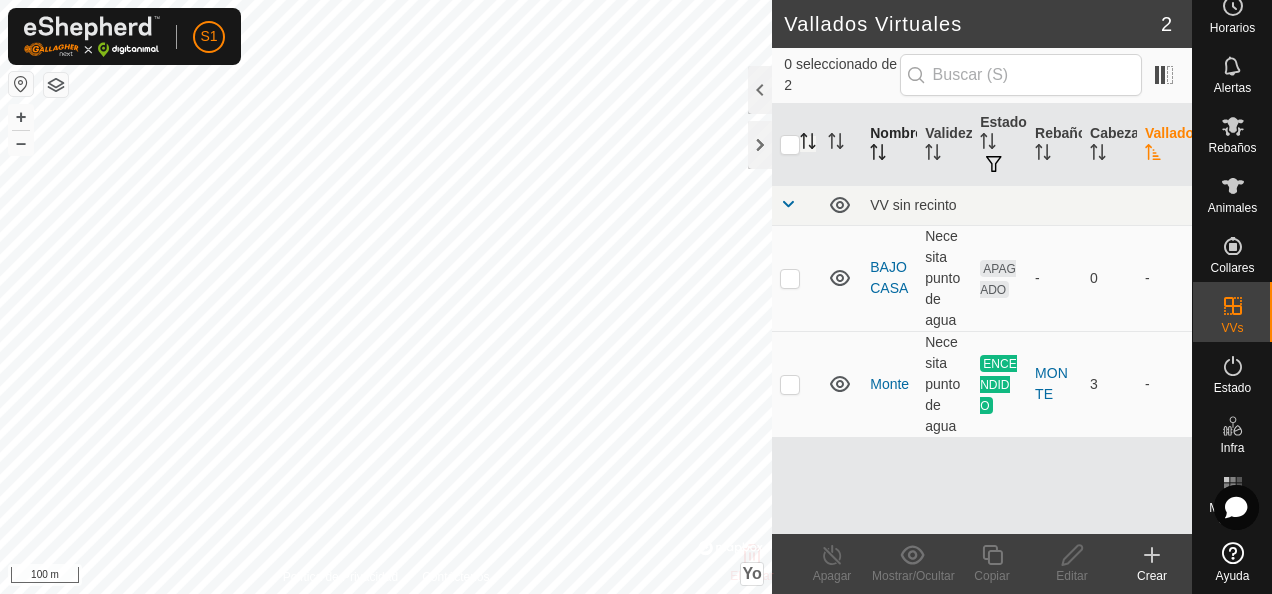 click on "APAGADO" at bounding box center [998, 279] 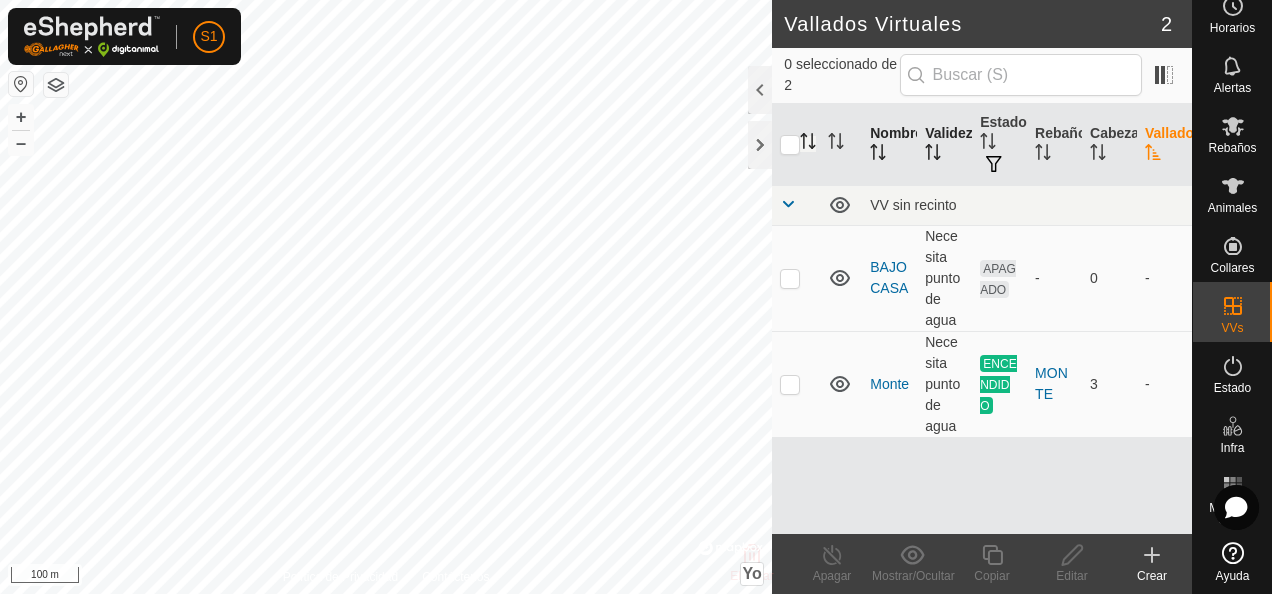 drag, startPoint x: 1104, startPoint y: 142, endPoint x: 956, endPoint y: 177, distance: 152.08221 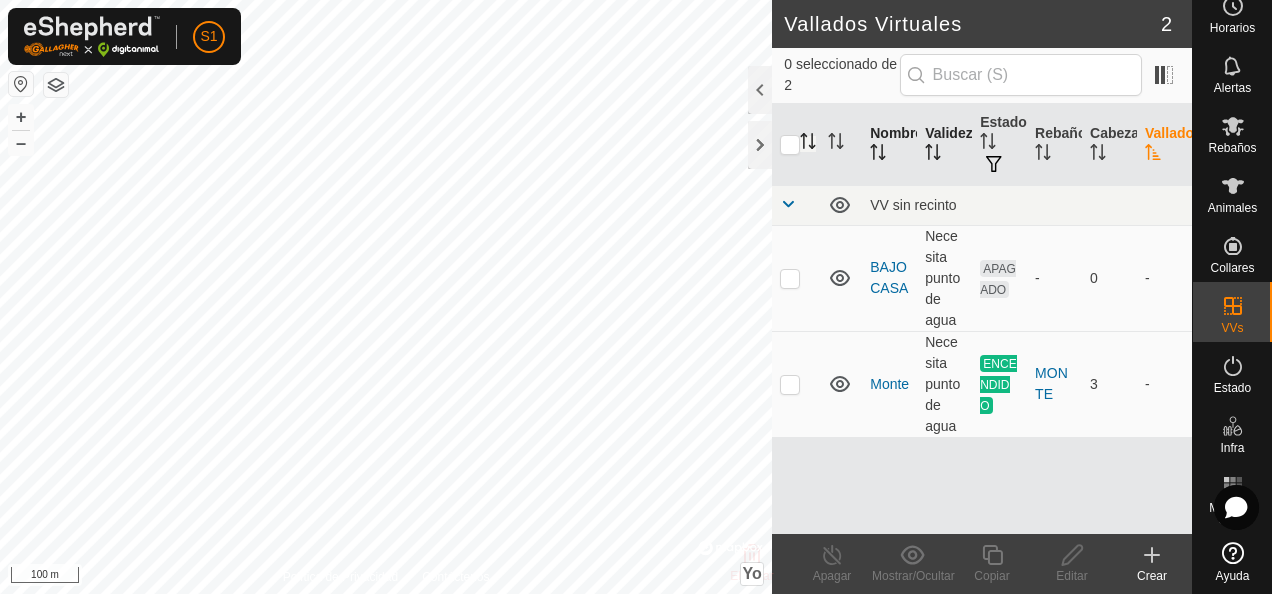 click on "Nombre   Validez   Estado   Rebaño   Cabezas   Vallado" at bounding box center [982, 145] 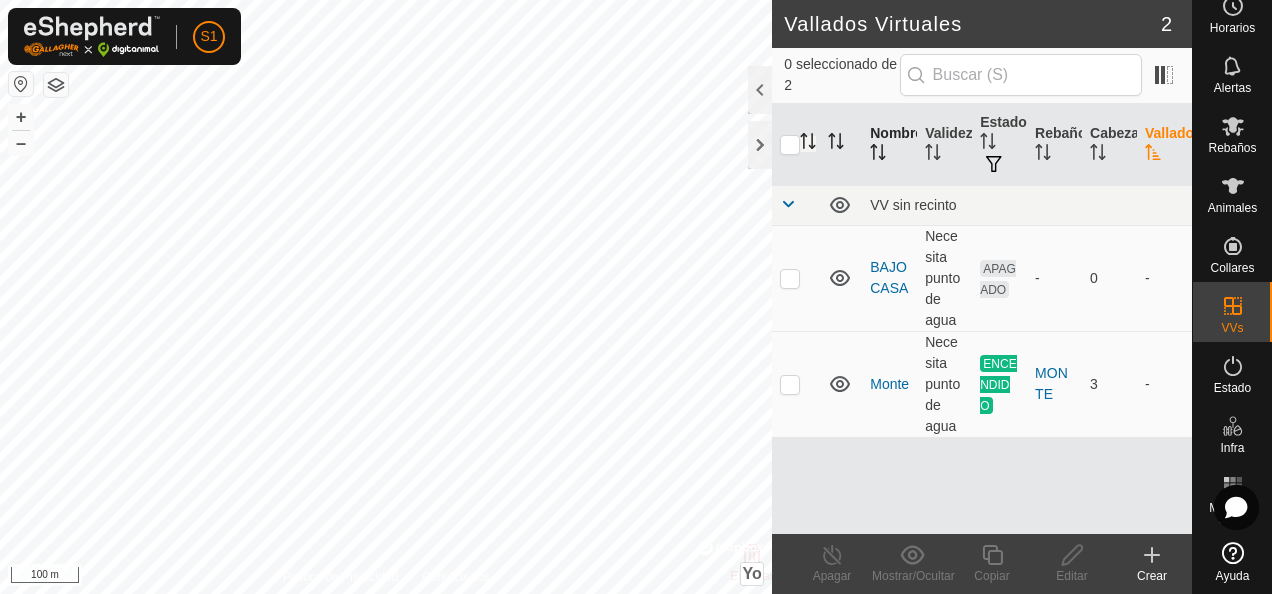drag, startPoint x: 1138, startPoint y: 120, endPoint x: 830, endPoint y: 160, distance: 310.58655 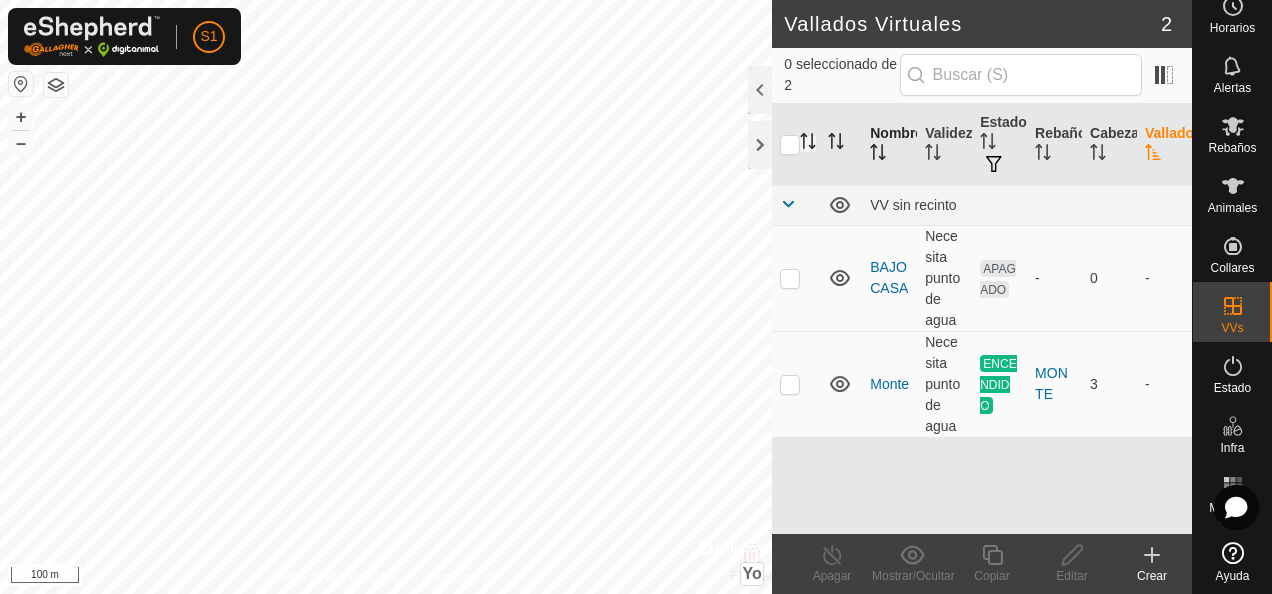 click on "Nombre   Validez   Estado   Rebaño   Cabezas   Vallado" at bounding box center [982, 145] 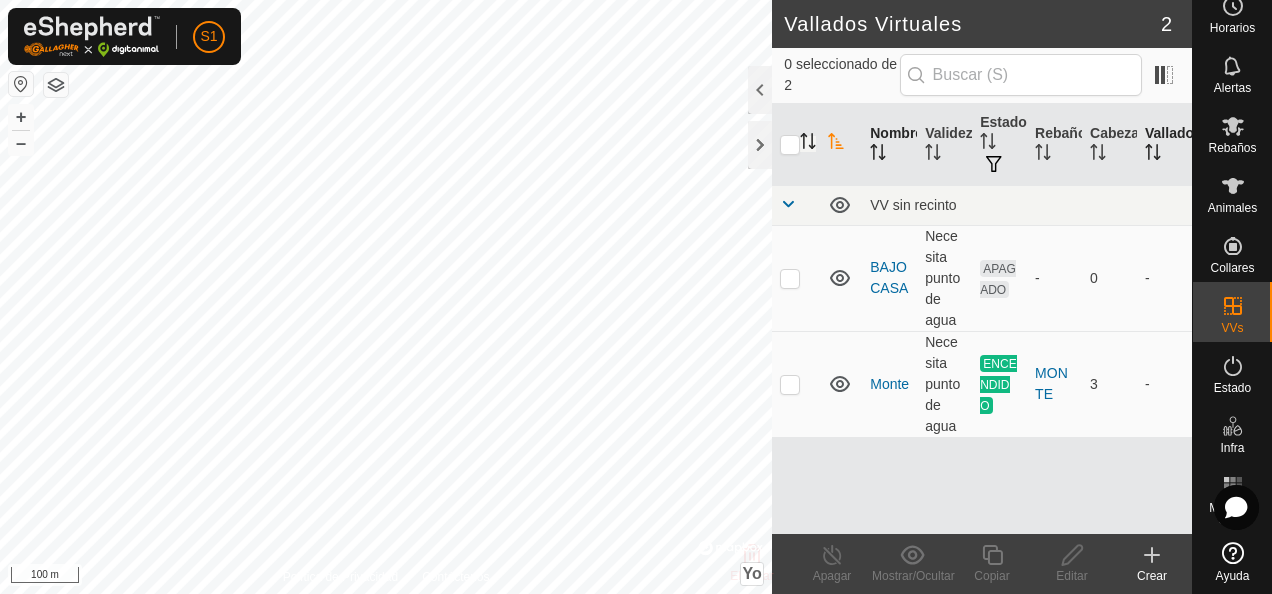 click on "Vallado" at bounding box center [1164, 145] 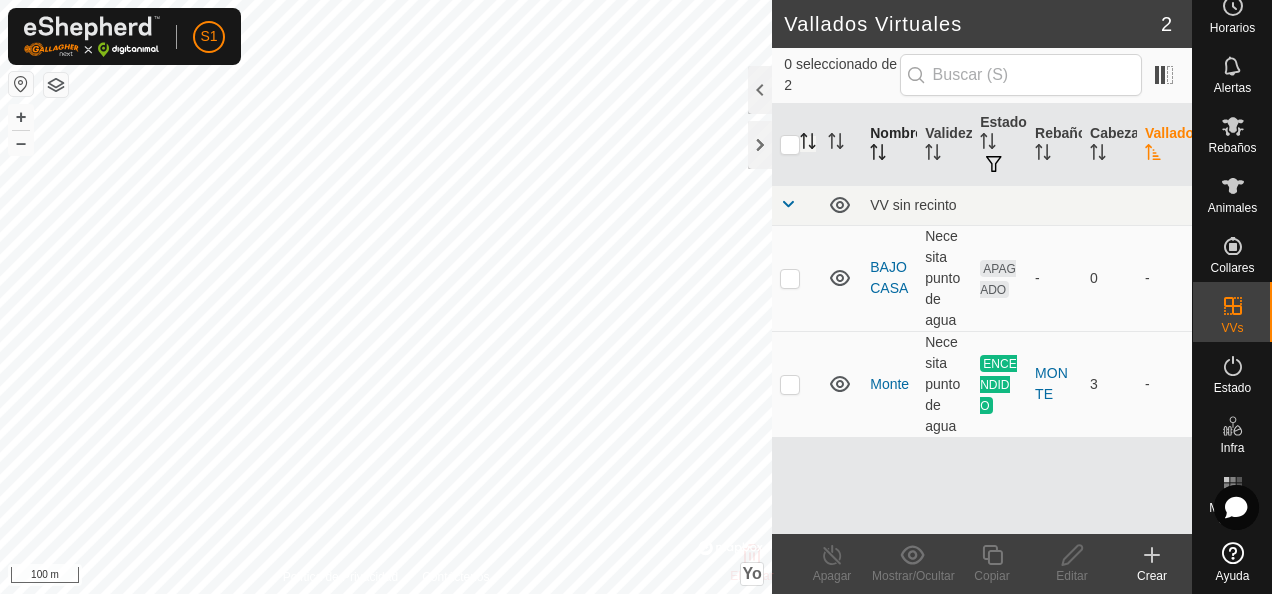 click on "APAGADO" at bounding box center [999, 278] 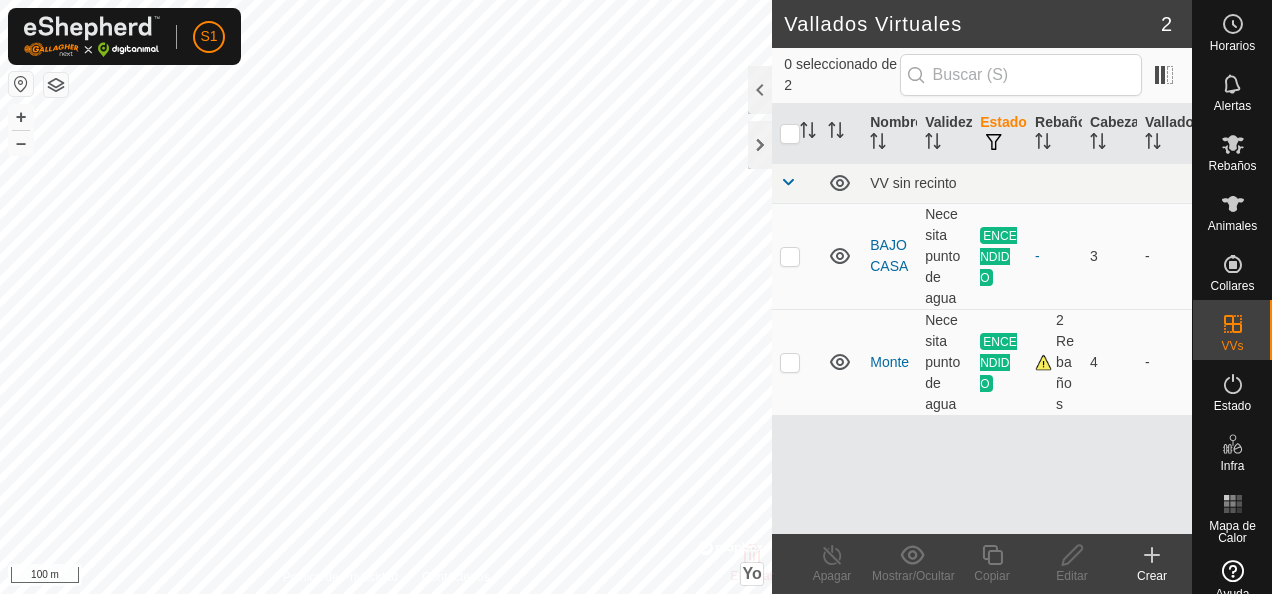 scroll, scrollTop: 0, scrollLeft: 0, axis: both 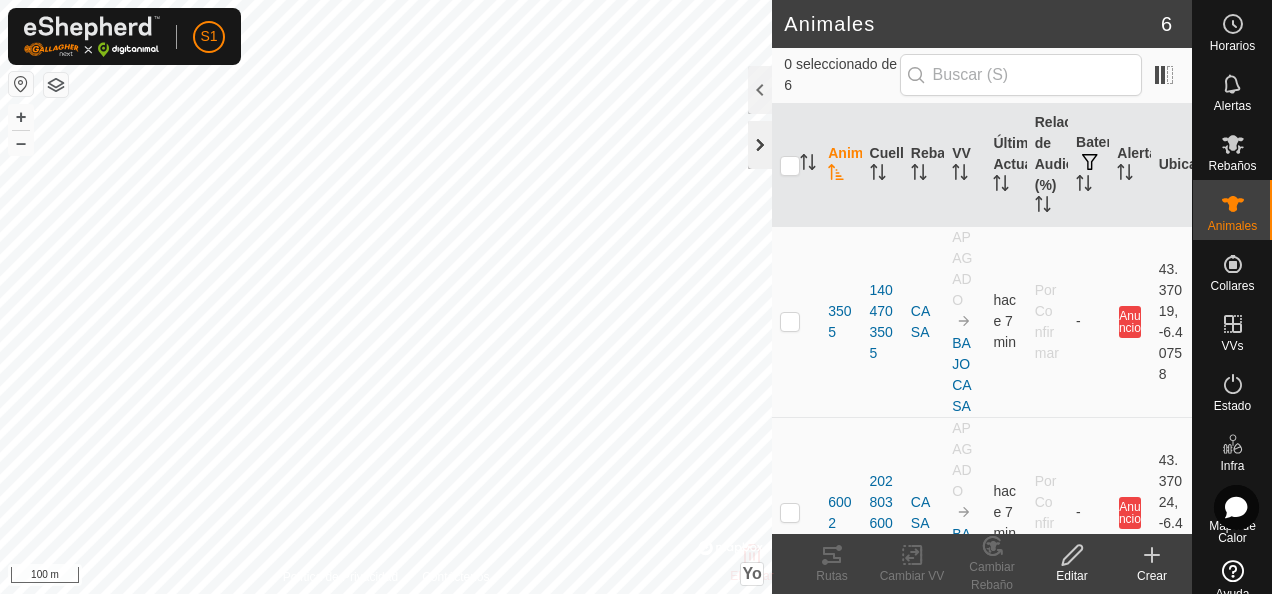 click 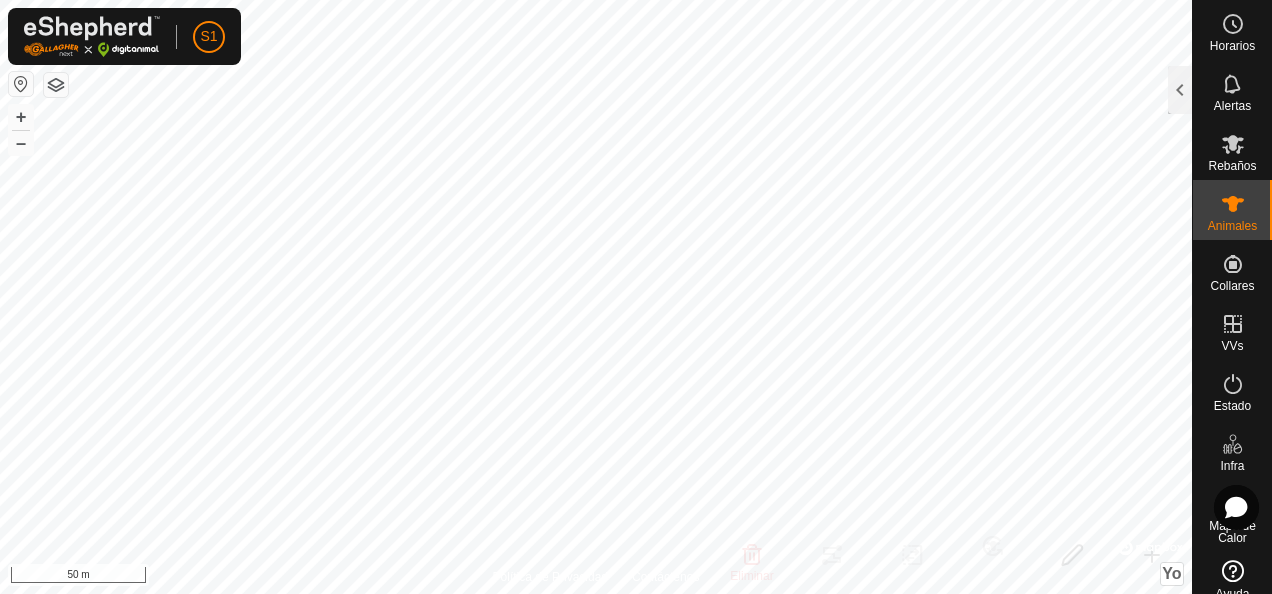 click on "S1 Horarios Alertas Rebaños Animales Collares VVs Estado Infra Mapa de Calor Ayuda Animales 6  0 seleccionado de 6   Animal   Cuello   Rebaño   VV   Última Actualización   Relación de Audio (%)   Batería   Alertas   Ubicación   3505   1404703505   CASA  APAGADO BAJO CASA  hace 7 min  Por Confirmar  -  Anuncio   43.37019, -6.40758   6002   2028036002   CASA  APAGADO BAJO CASA  hace 7 min  Por Confirmar  -  Anuncio   43.37024, -6.40749   ASTURIANA   1803287261   MONTE  Monte  hace 7 min  56  -  Æ   43.37218, -6.40575   BUSMARZO   1390523046   MONTE  Monte  hace 7 min  56  -  -   43.3727, -6.4058   CARINOSA   0107083381   MONTE  Monte  hace 7 min  67  -  Æ   43.37426, -6.40211   TUERTA-CASINA   4102470768   CASA  Monte BAJO CASA  hace 7 min  64  -  Æ   43.37006, -6.40794  Eliminar  Rutas   Cambiar VV   Cambiar Rebaño   Editar   Crear  Política de Privacidad Contáctenos + – ⇧ Yo ©  Mapbox , ©  OpenStreetMap ,  Improve this map 50 m" at bounding box center (636, 297) 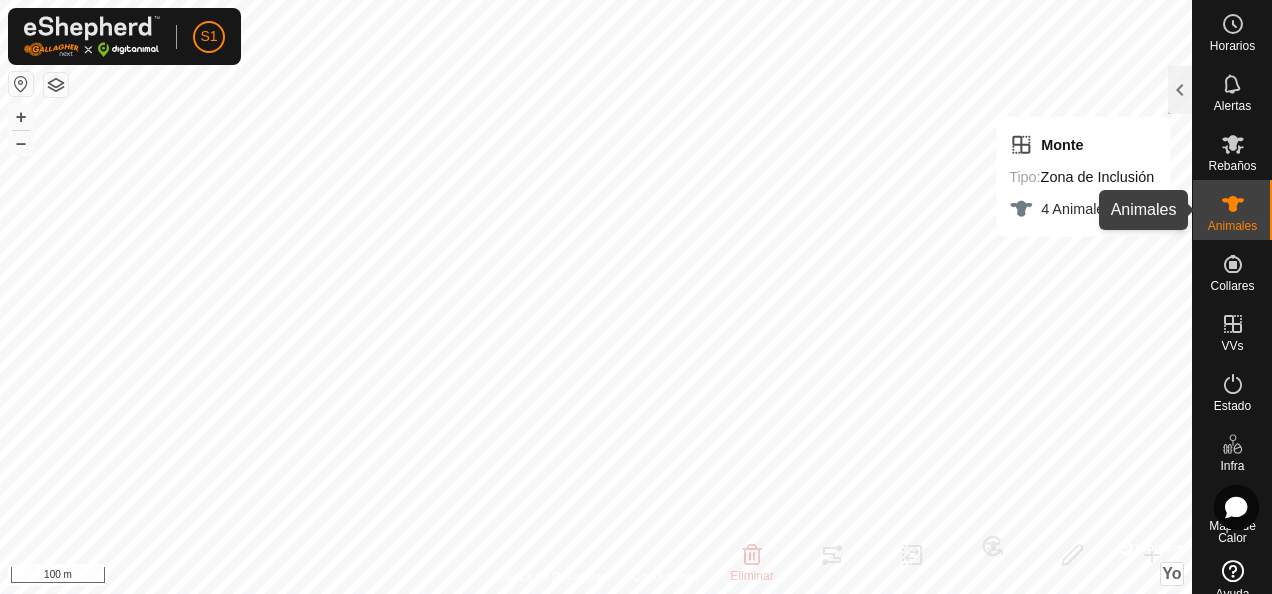 click 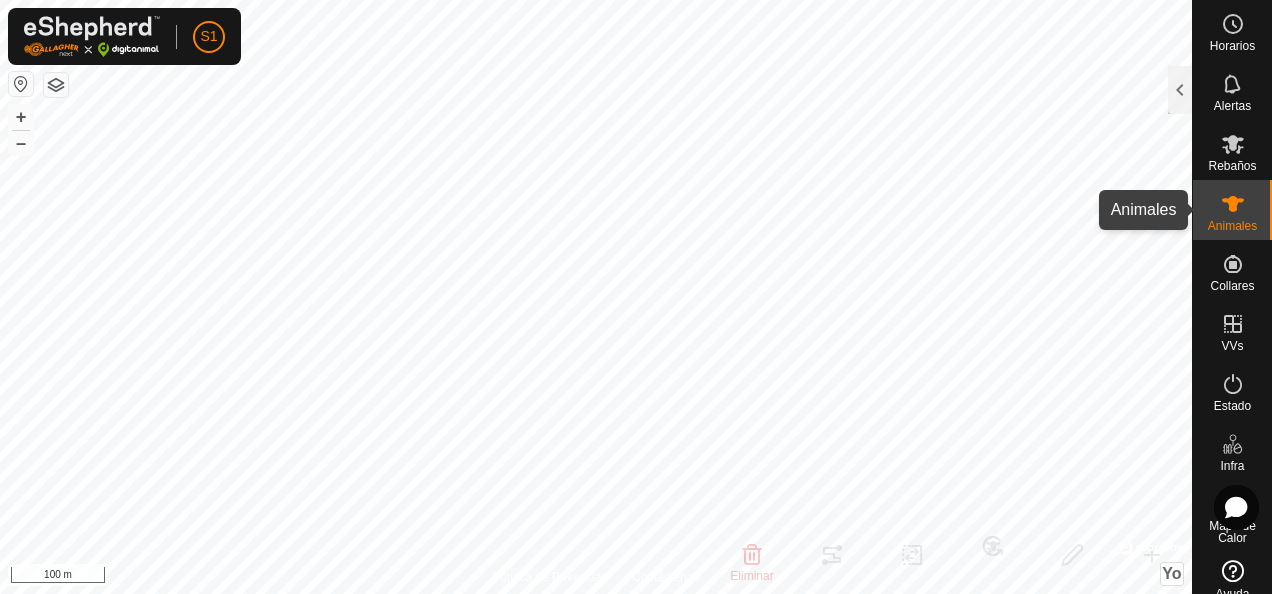 click on "Animales" at bounding box center (1232, 226) 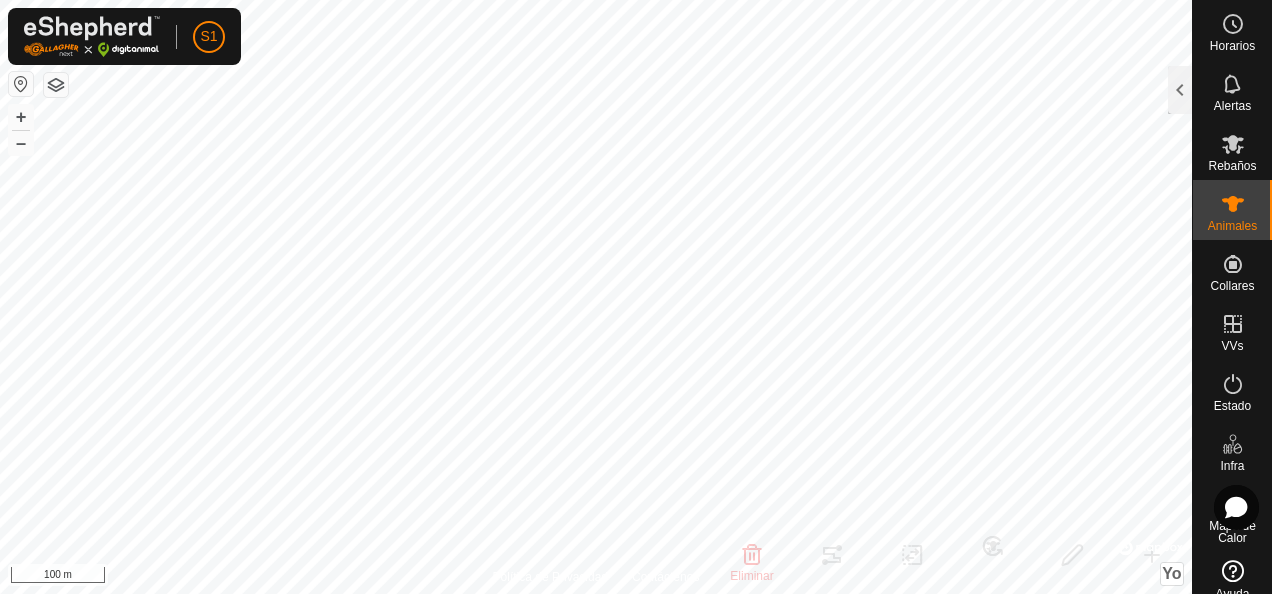 click 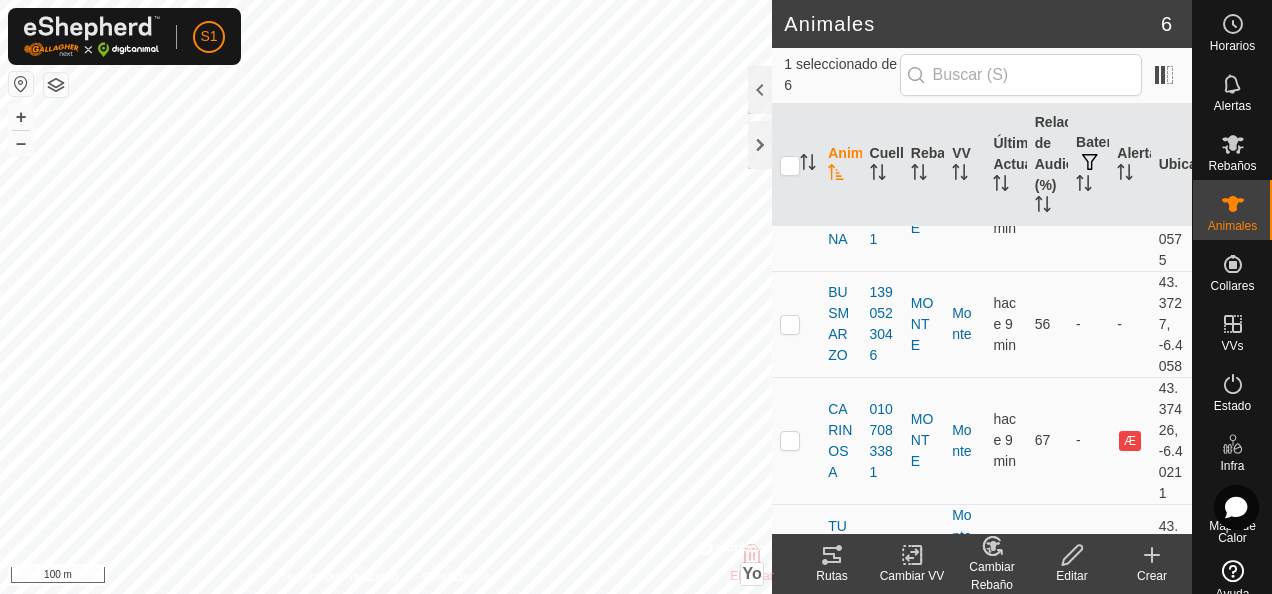 scroll, scrollTop: 579, scrollLeft: 0, axis: vertical 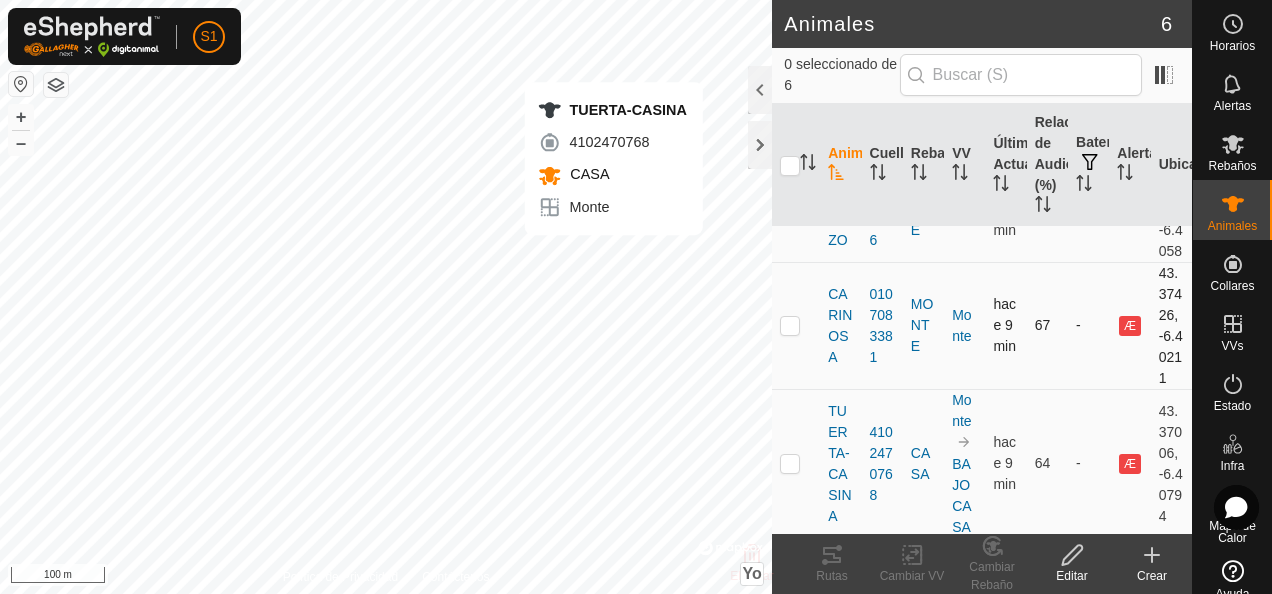 checkbox on "true" 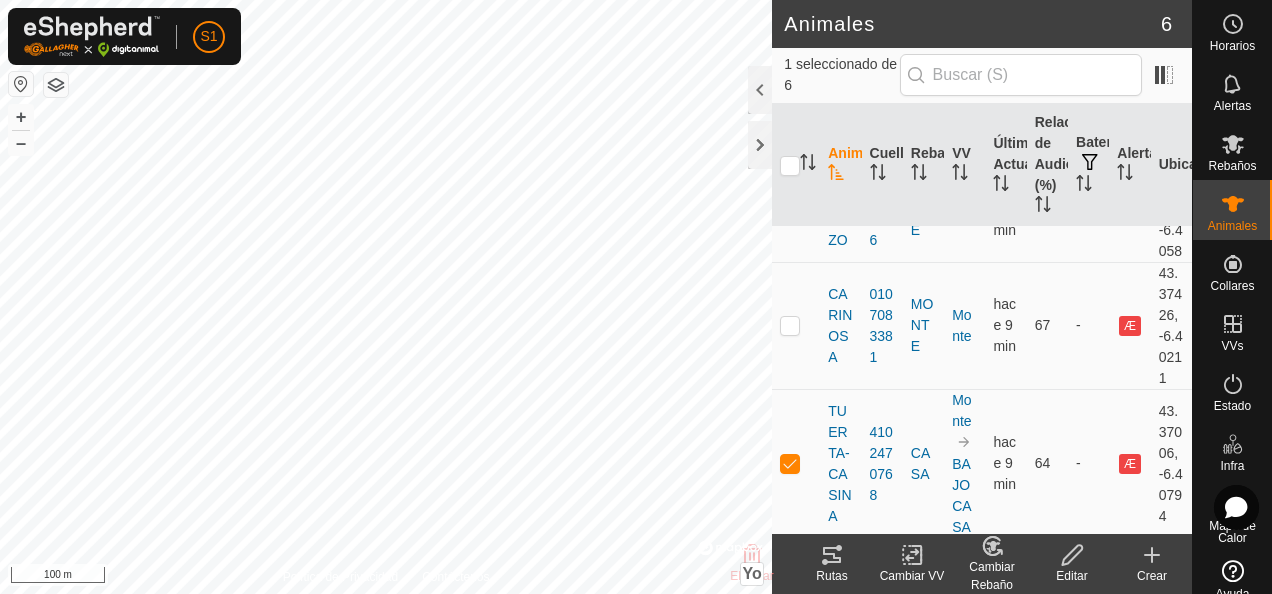 click on "Rutas" 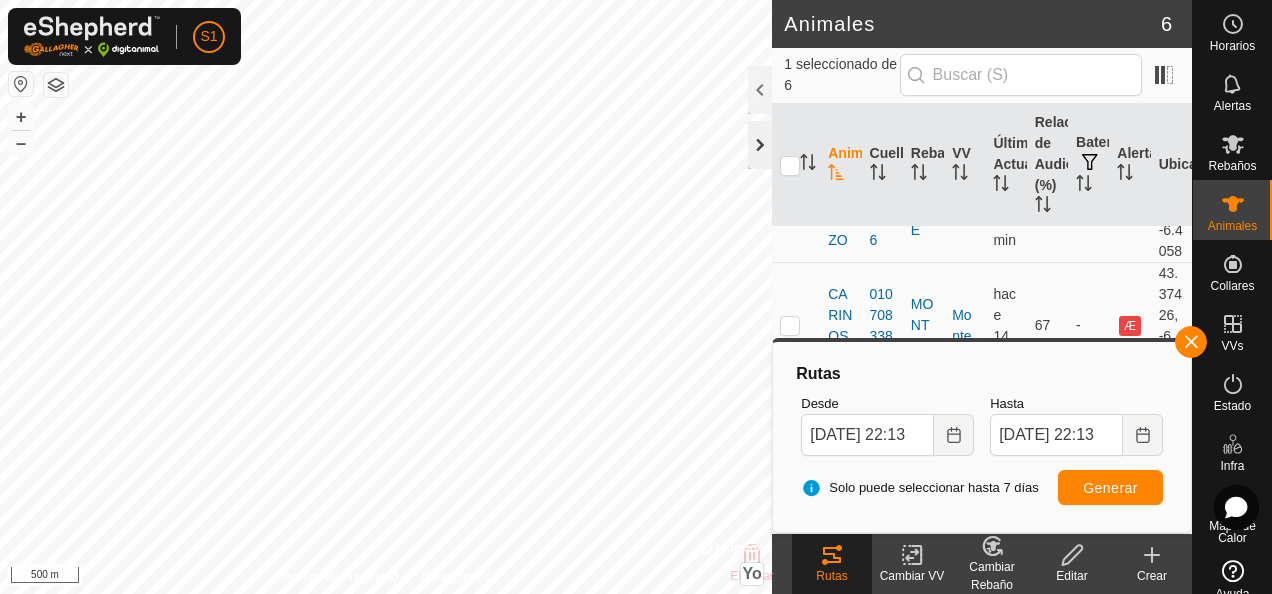 click 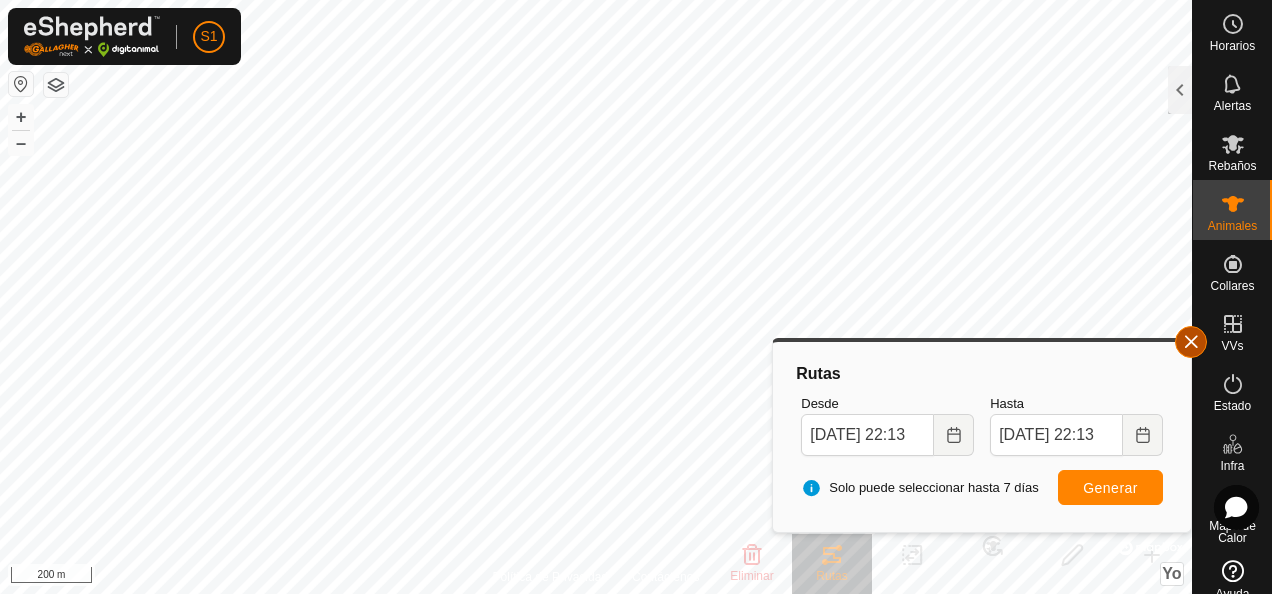 click at bounding box center (1191, 342) 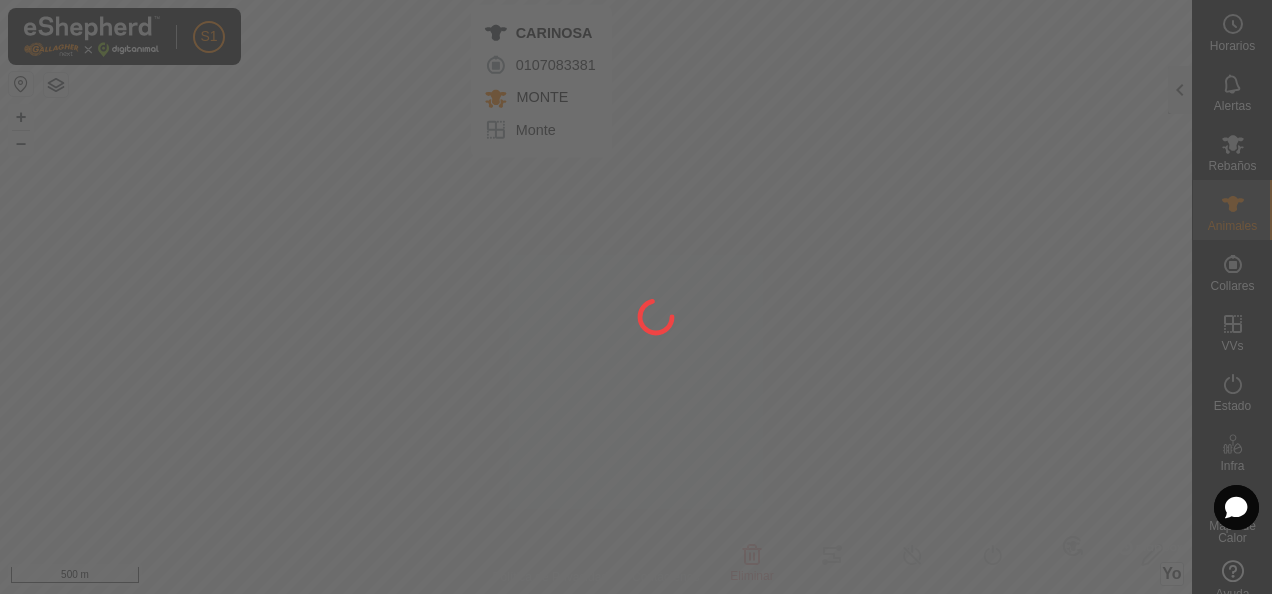 type on "CARINOSA" 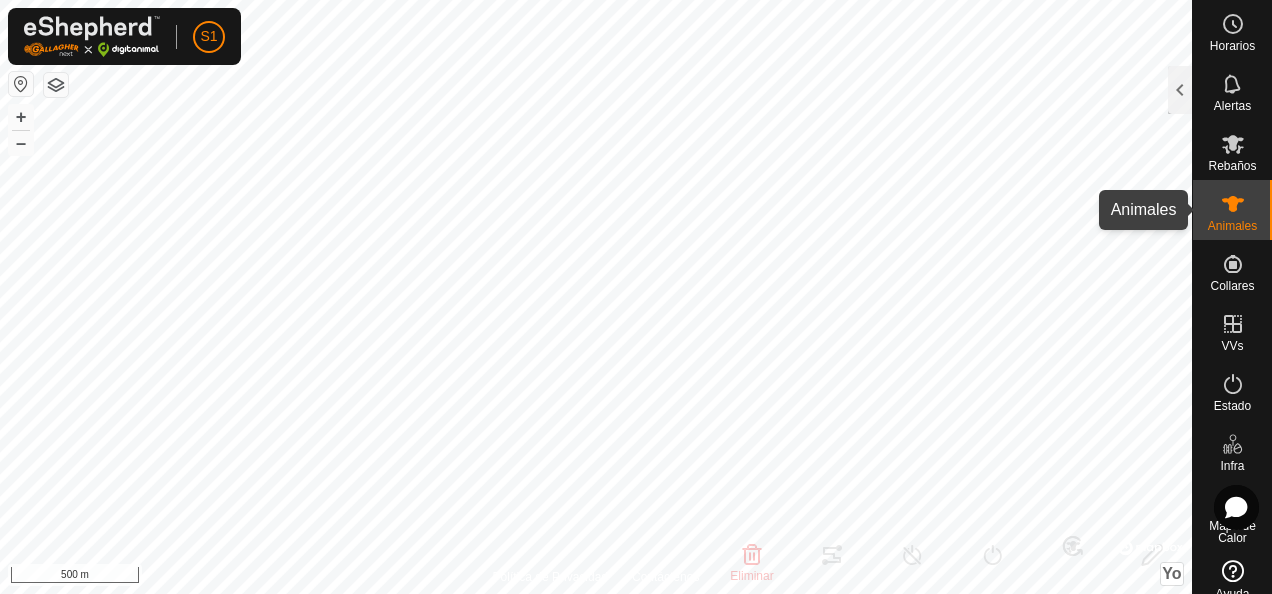 click 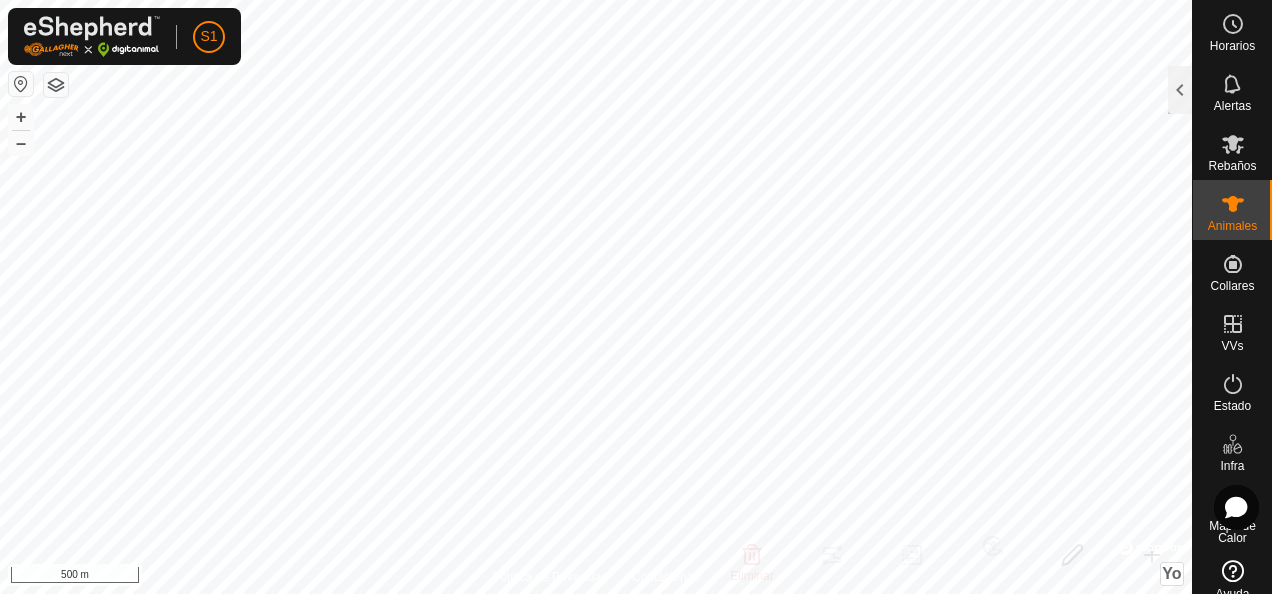 click 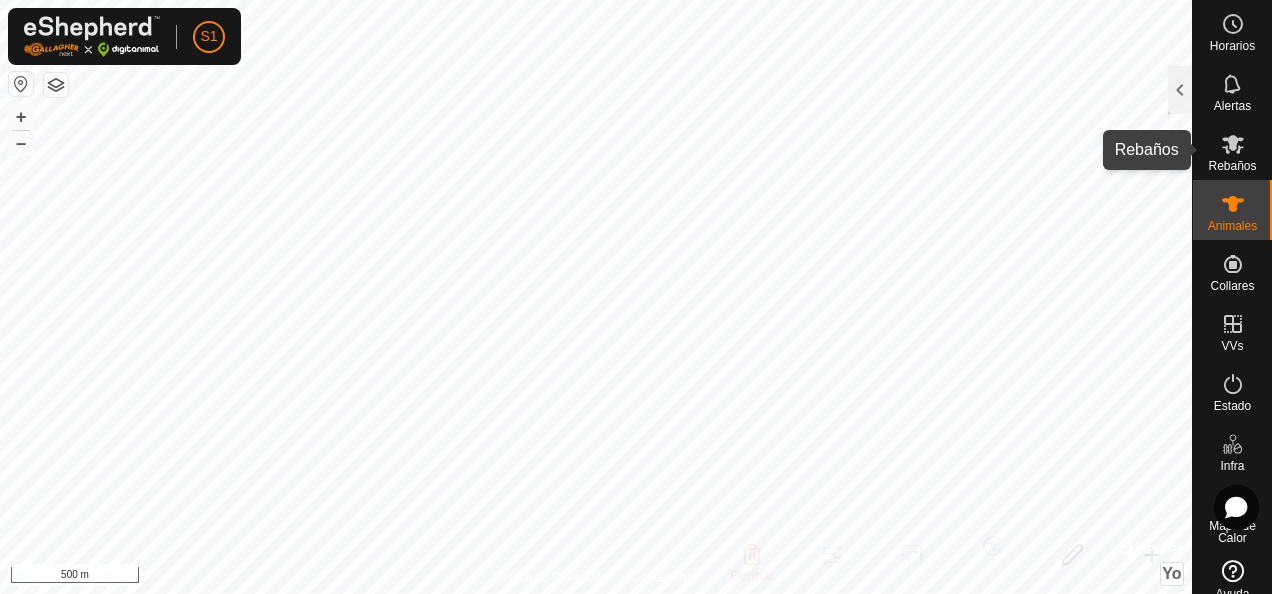 click 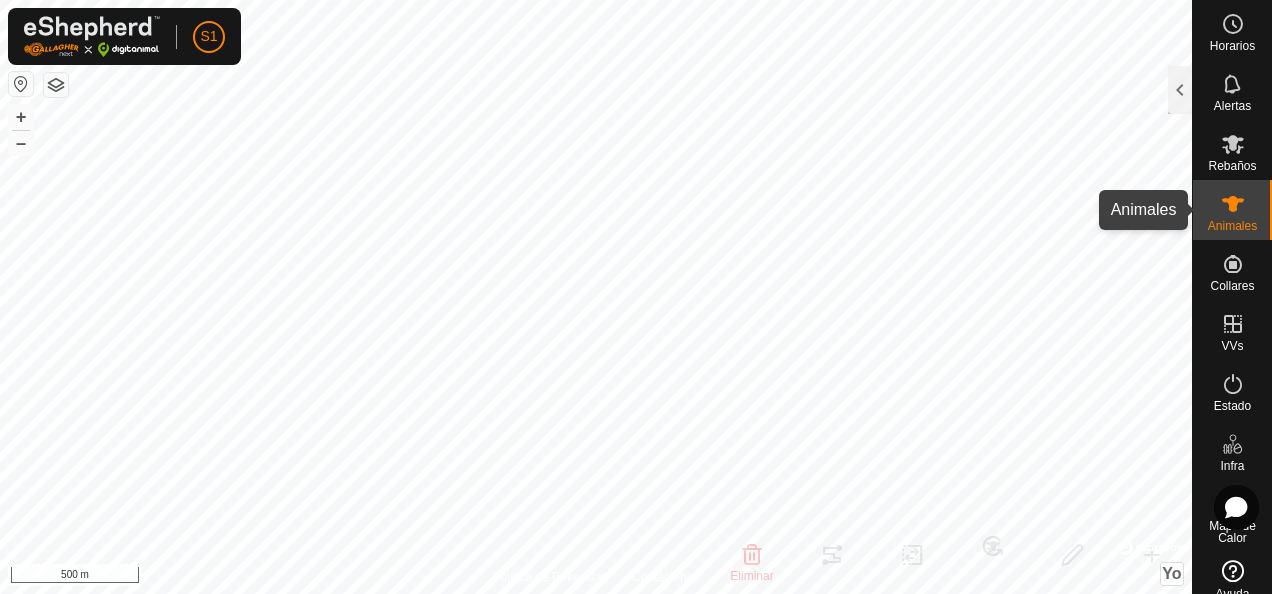 click at bounding box center (1233, 204) 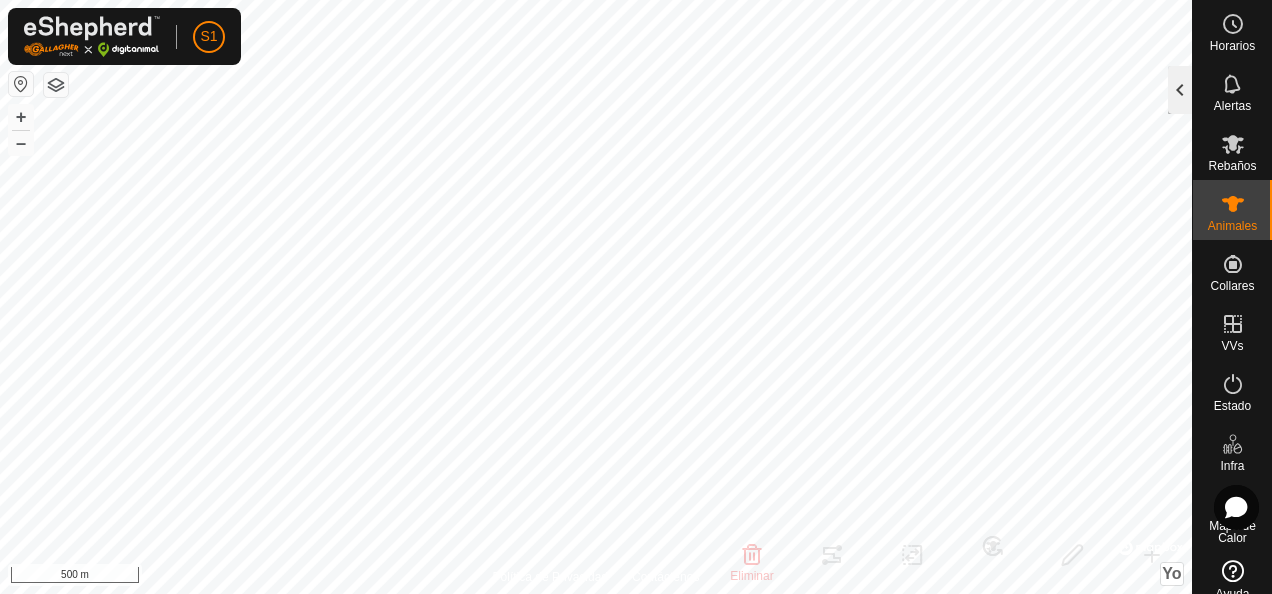 click 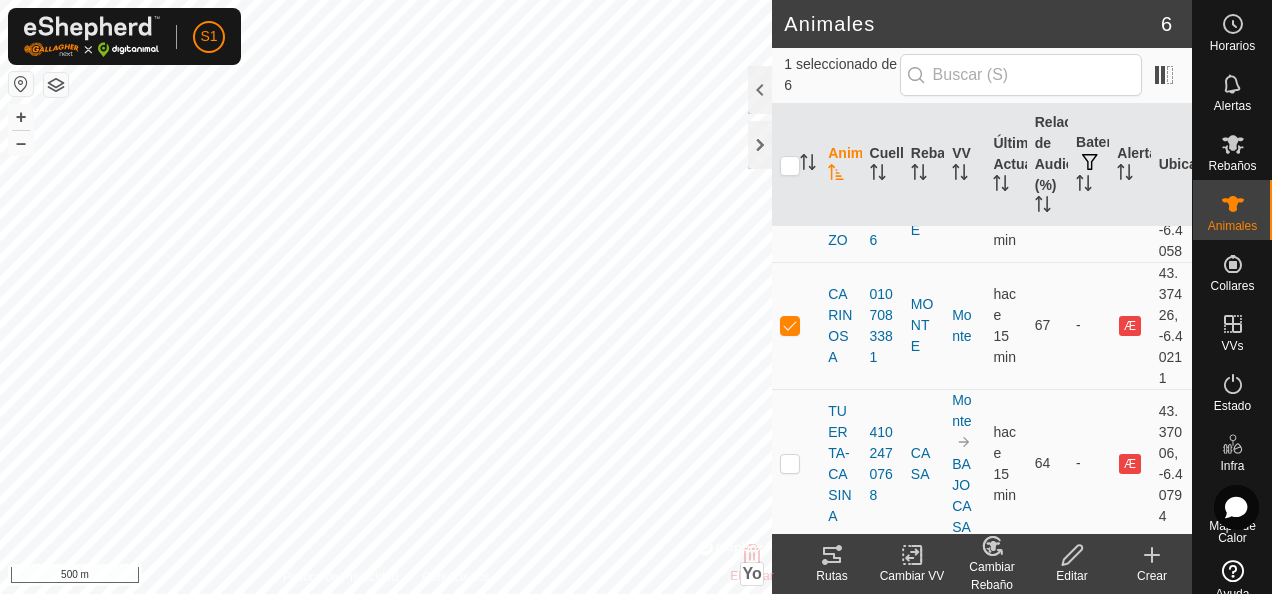scroll, scrollTop: 479, scrollLeft: 0, axis: vertical 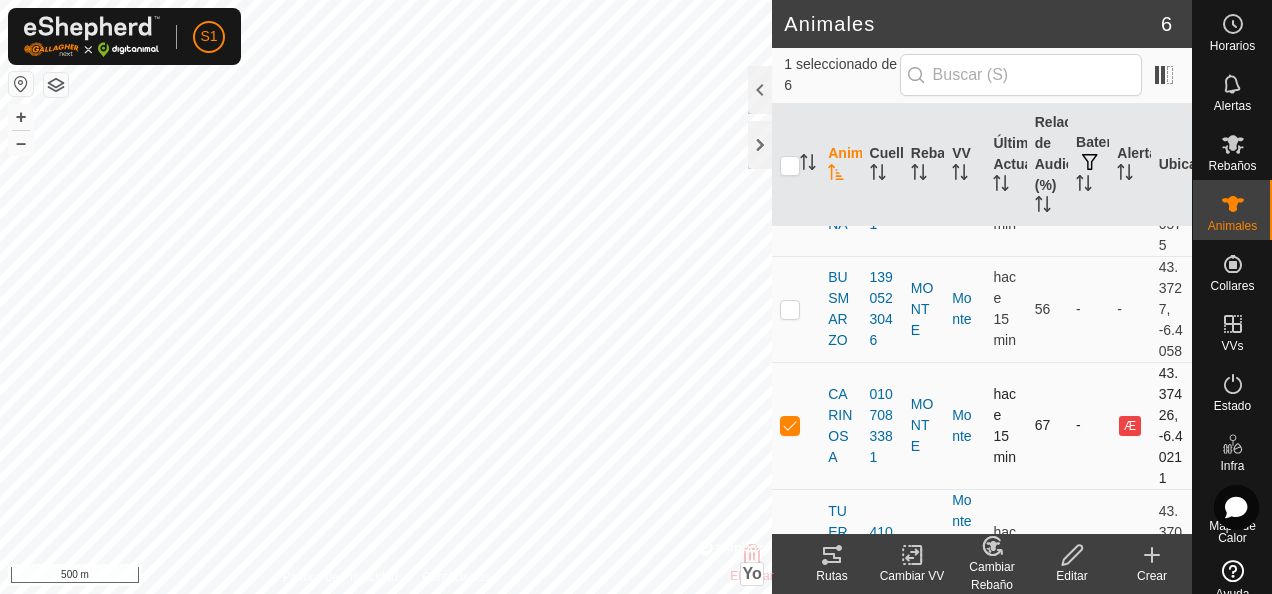 click at bounding box center [790, 425] 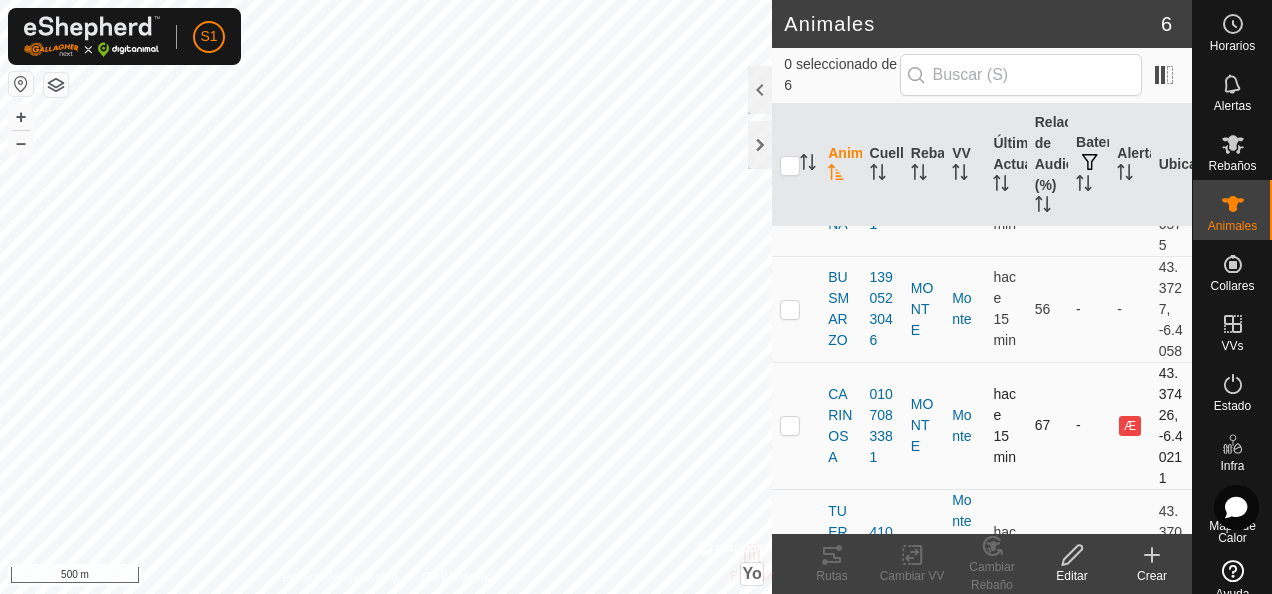 click at bounding box center (790, 425) 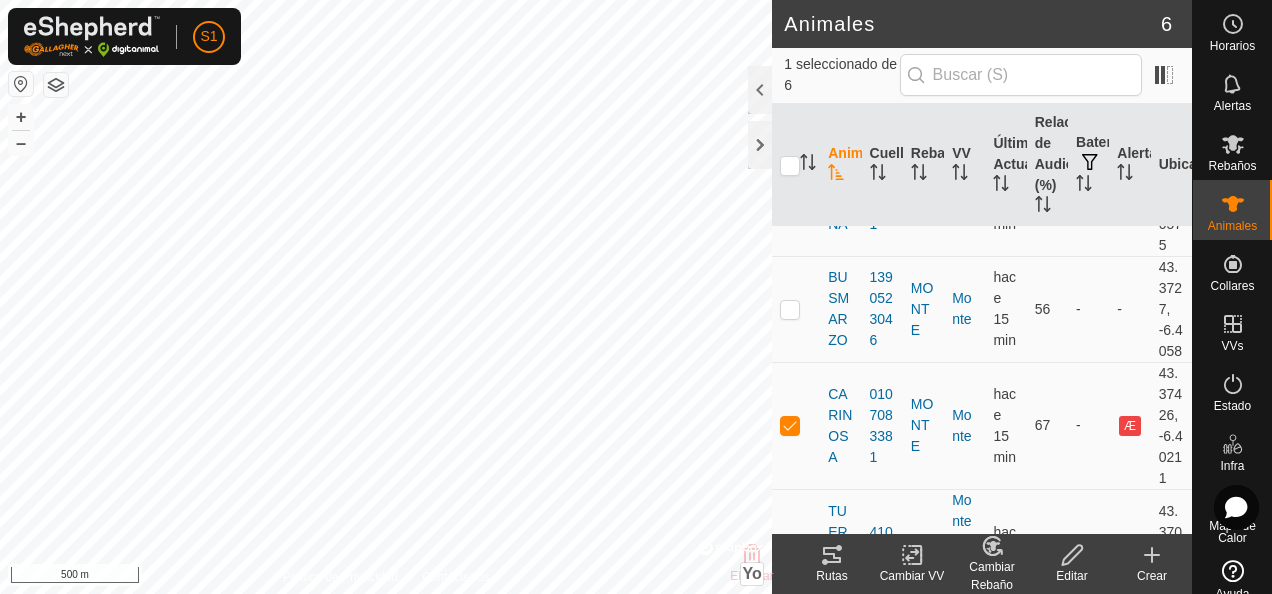 click on "Rutas" 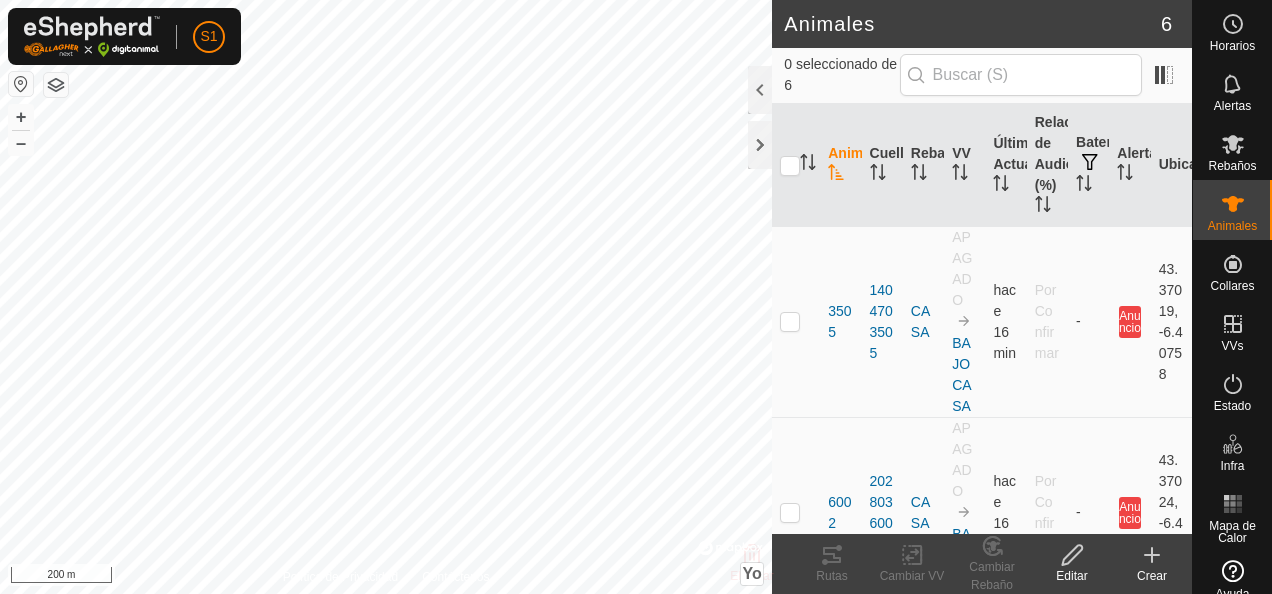 scroll, scrollTop: 0, scrollLeft: 0, axis: both 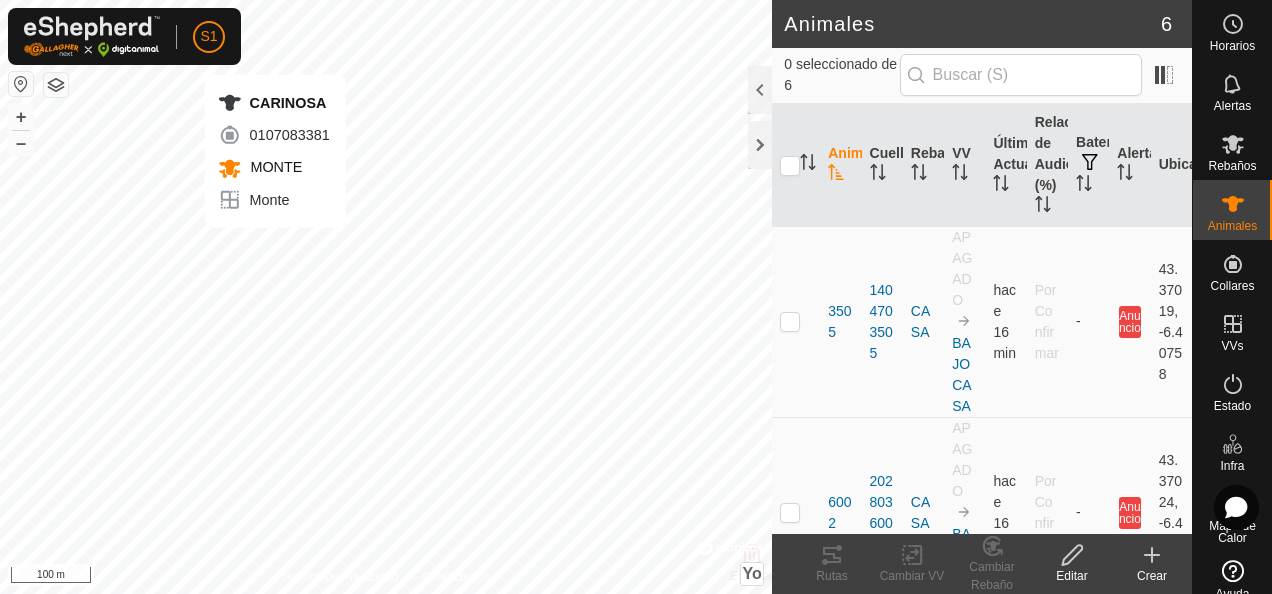 checkbox on "true" 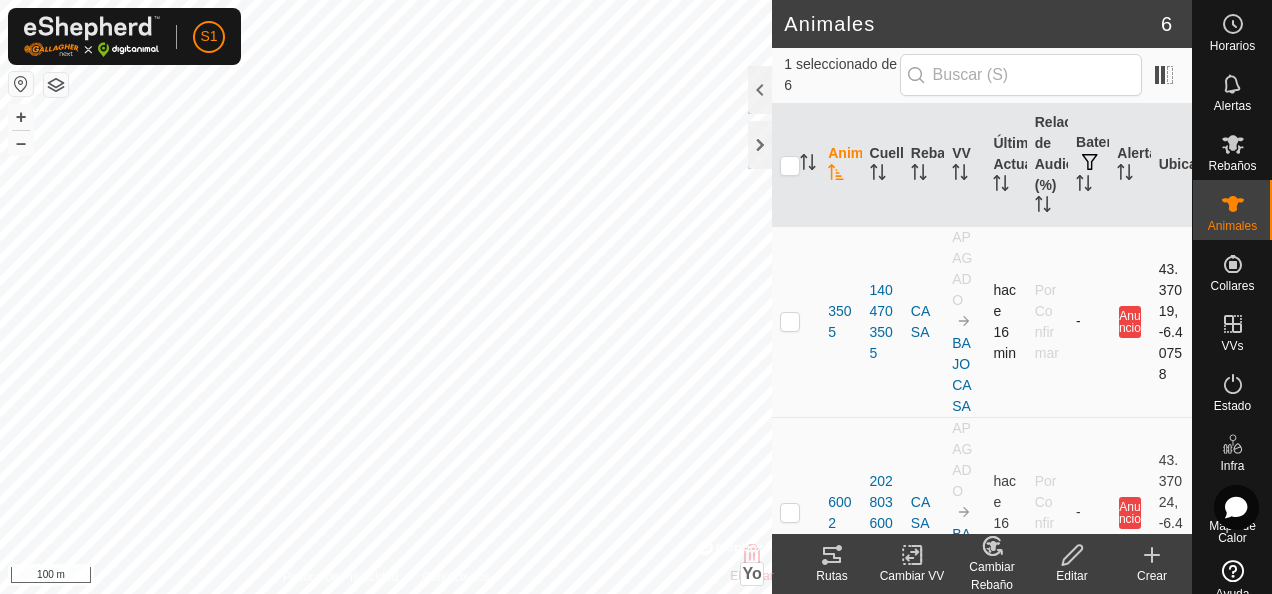 click at bounding box center (790, 321) 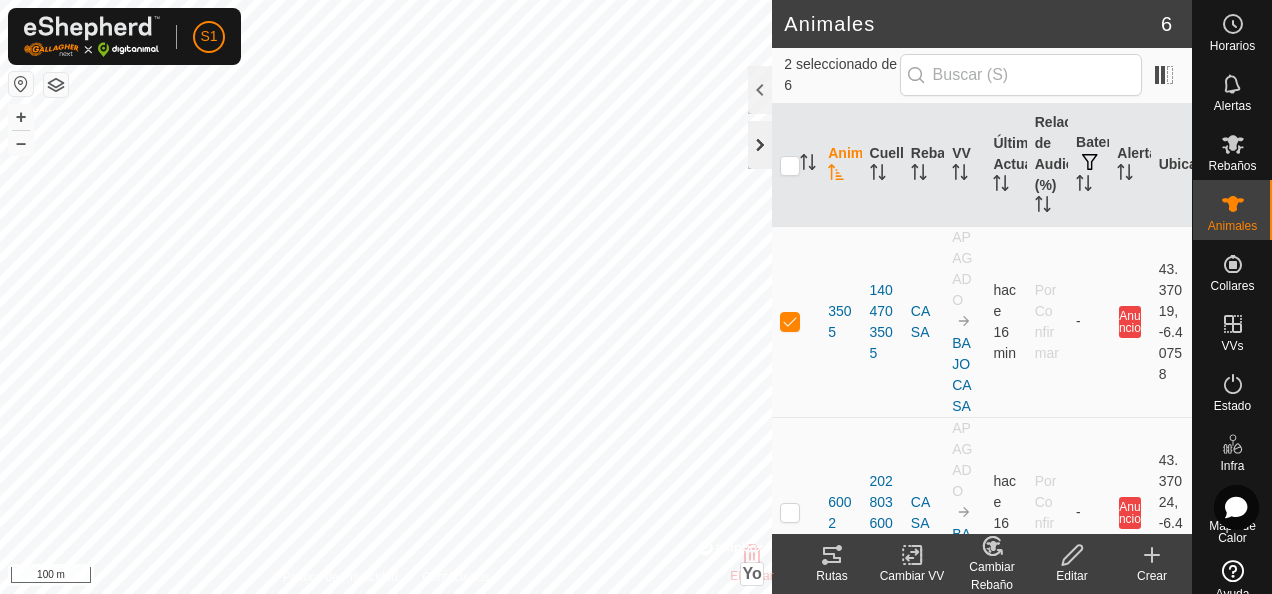 click 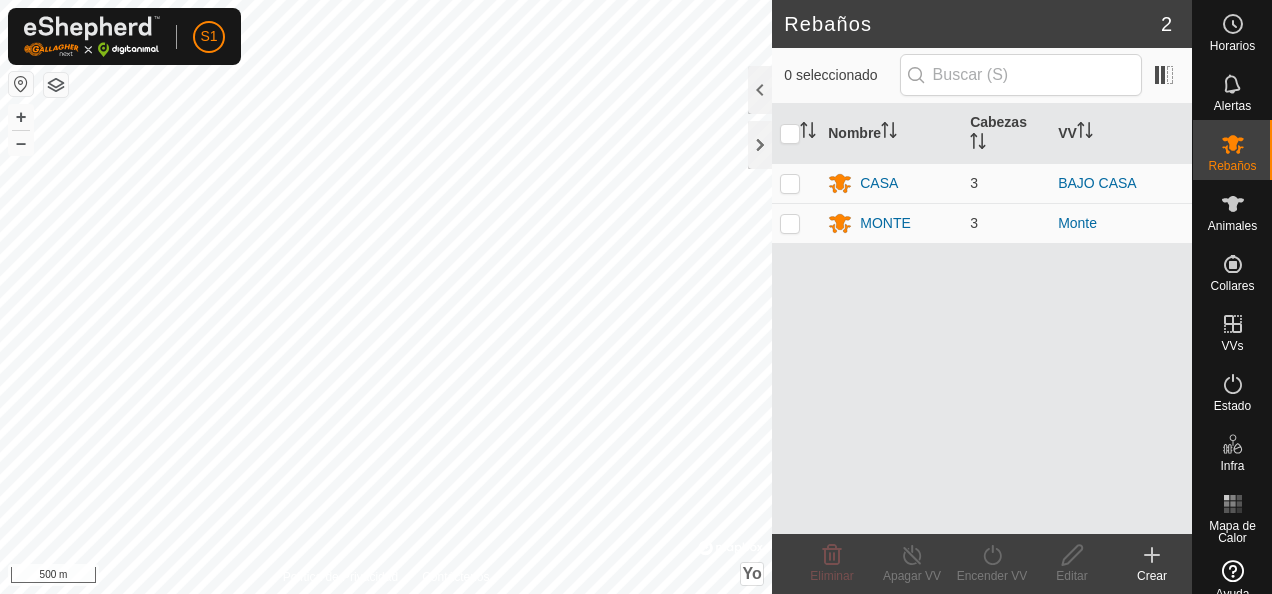 scroll, scrollTop: 0, scrollLeft: 0, axis: both 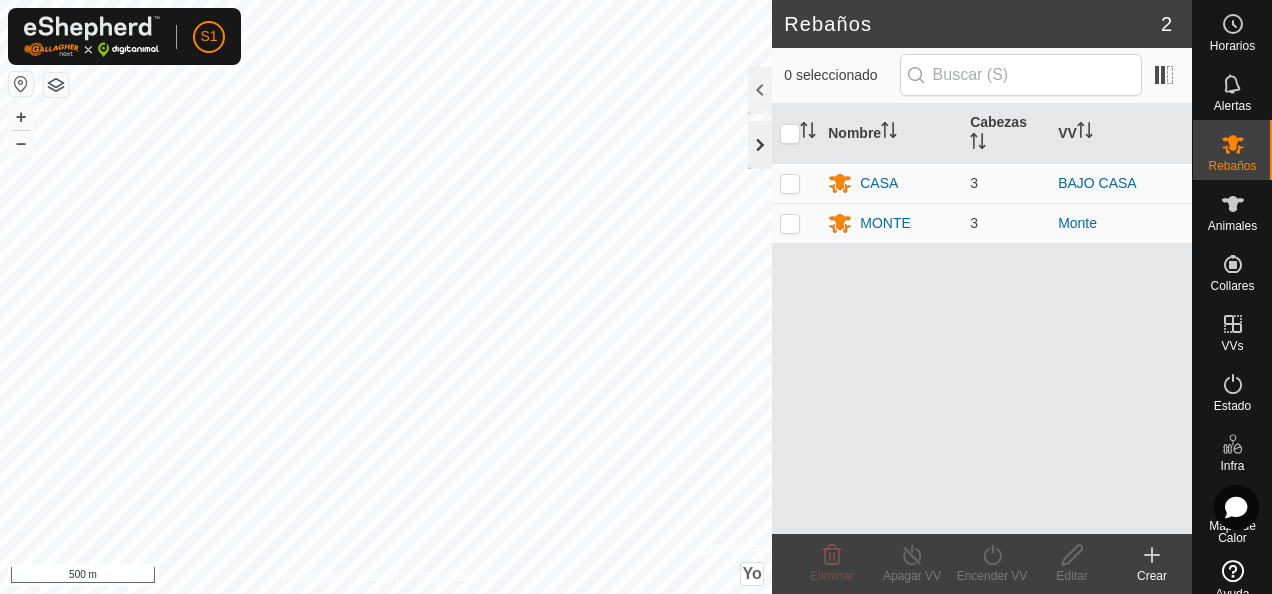 click 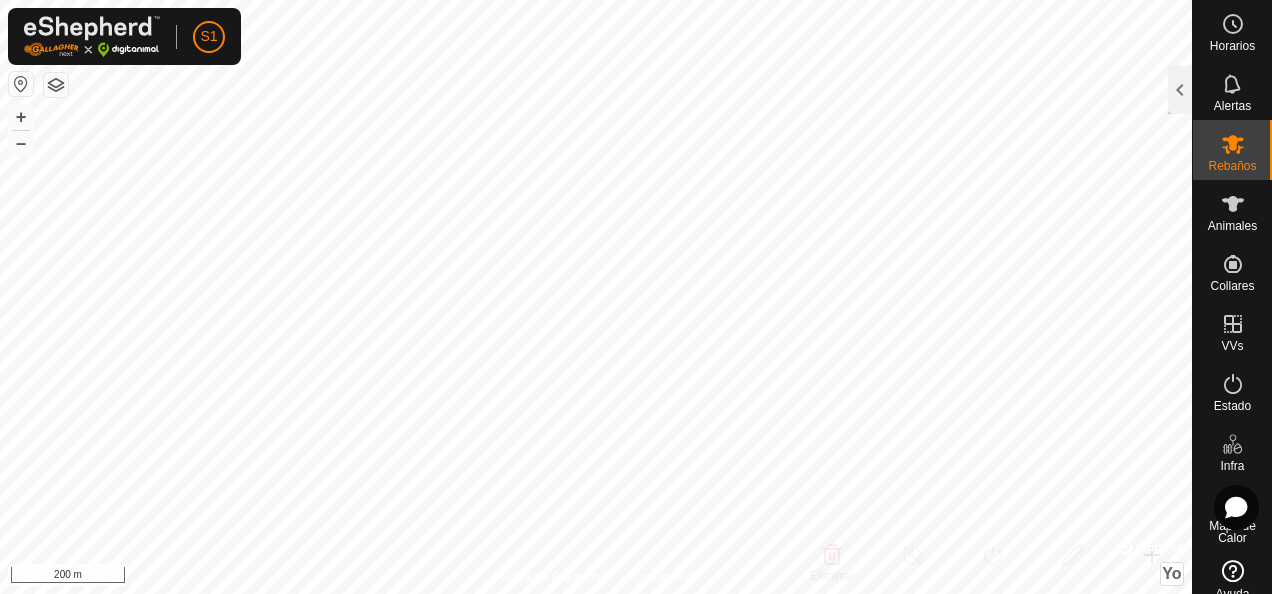 click on "S1 Horarios Alertas Rebaños Animales Collares VVs Estado Infra Mapa de Calor Ayuda Rebaños 2  0 seleccionado   Nombre   [PERSON_NAME]  CASA 3 BAJO CASA MONTE 3 Monte Eliminar  Apagar VV   Encender VV   Editar   Crear  Política de Privacidad Contáctenos + – ⇧ Yo ©  Mapbox , ©  OpenStreetMap ,  Improve this map 200 m" at bounding box center [636, 297] 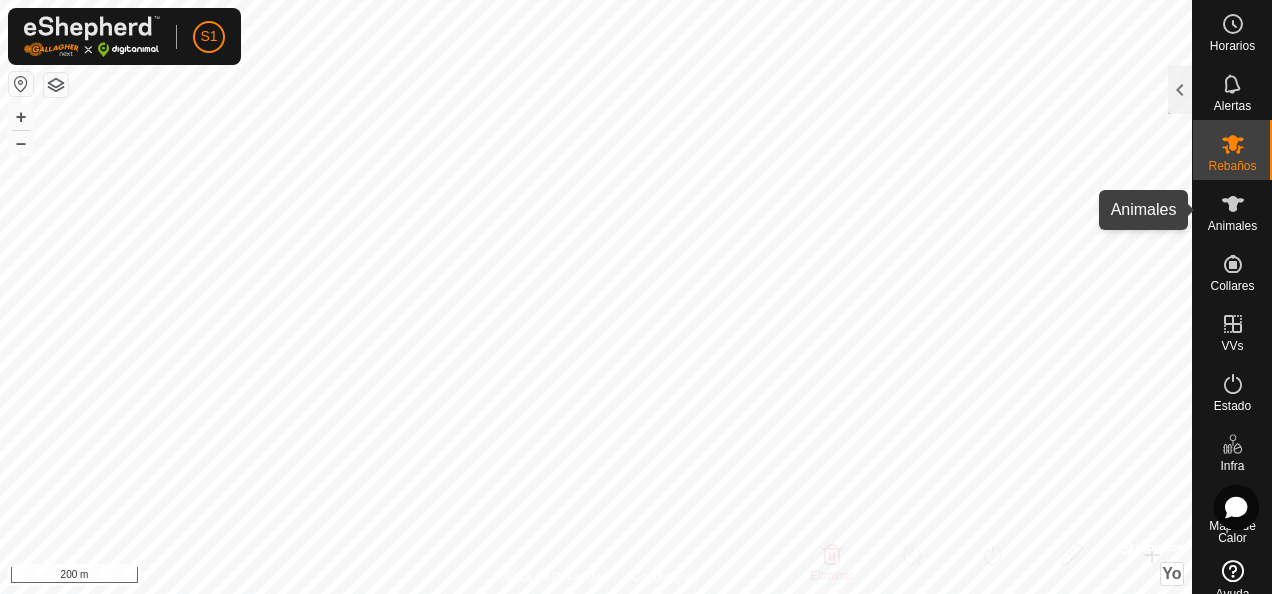 click 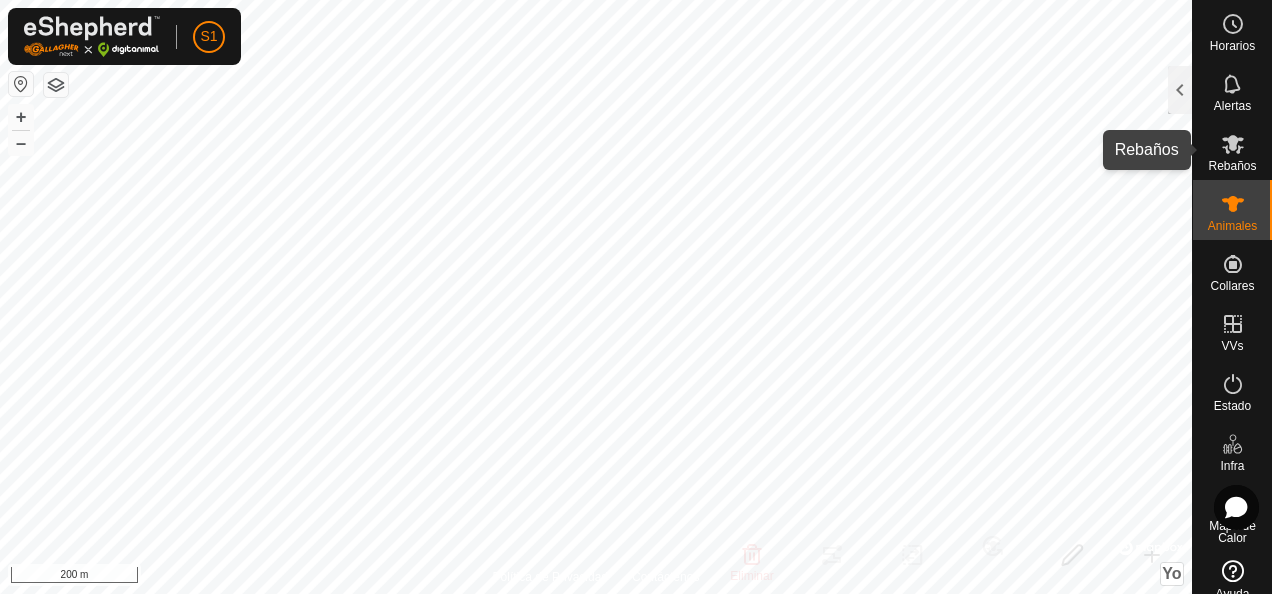 click at bounding box center [1233, 144] 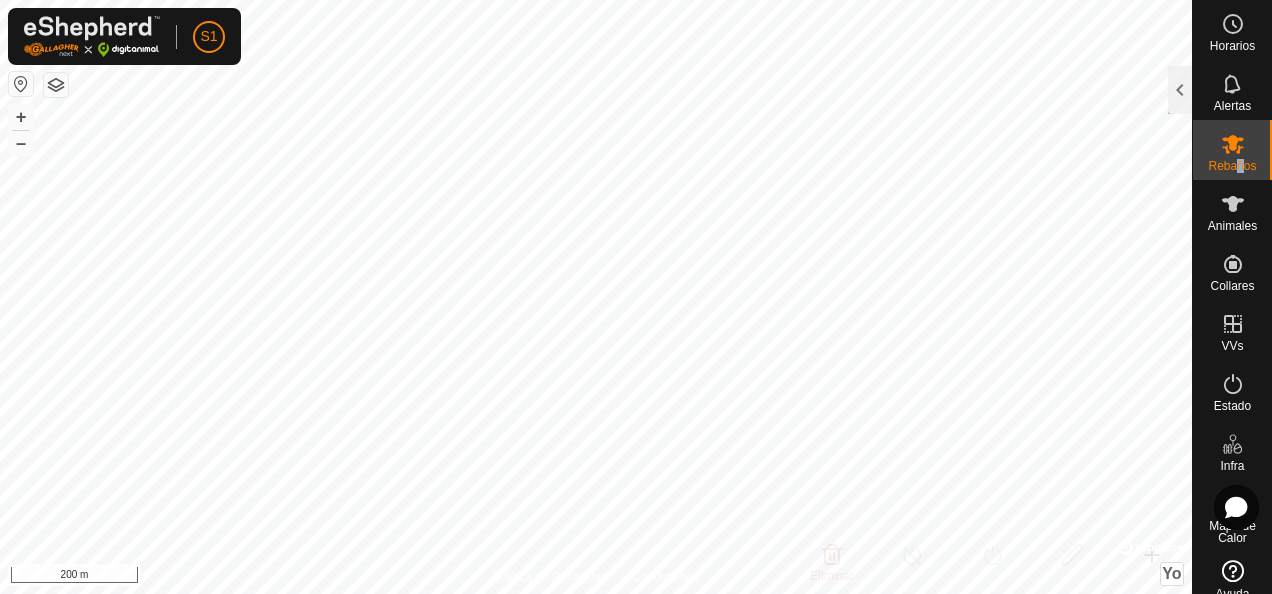 drag, startPoint x: 1213, startPoint y: 158, endPoint x: 1232, endPoint y: 162, distance: 19.416489 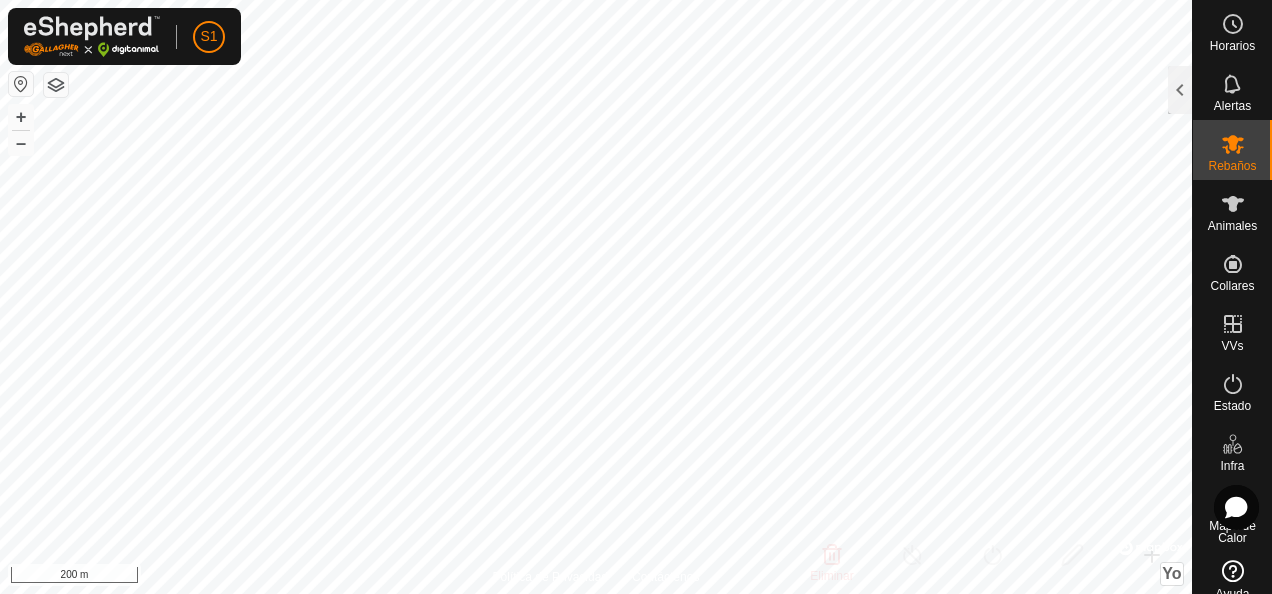 drag, startPoint x: 1232, startPoint y: 162, endPoint x: 1222, endPoint y: 153, distance: 13.453624 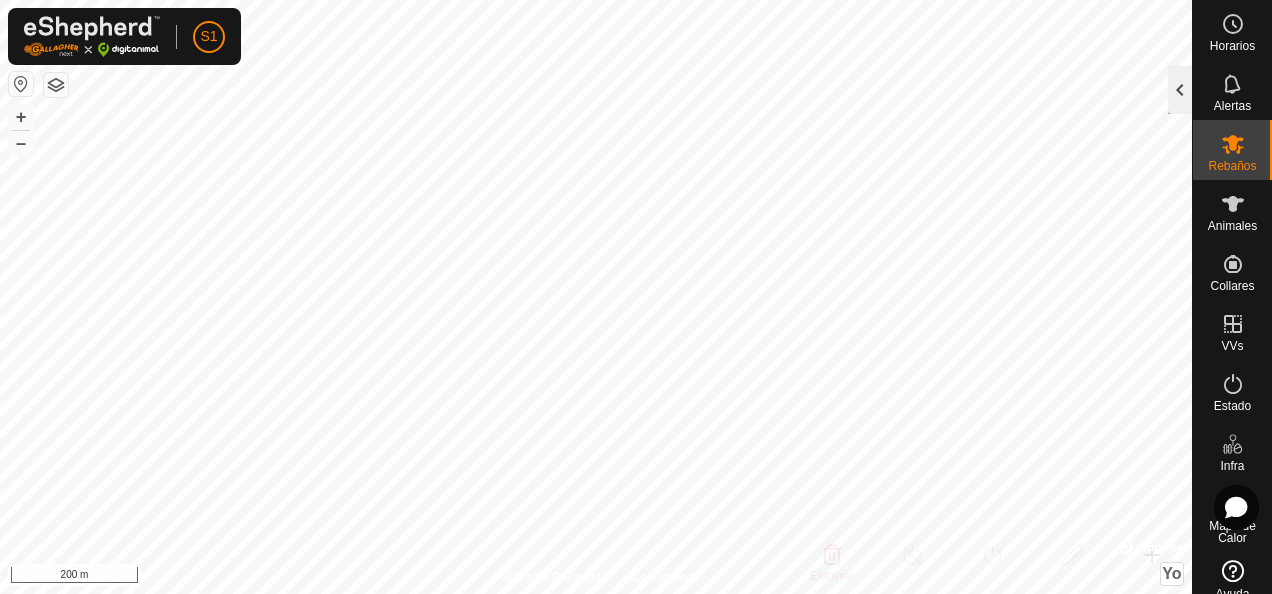 click 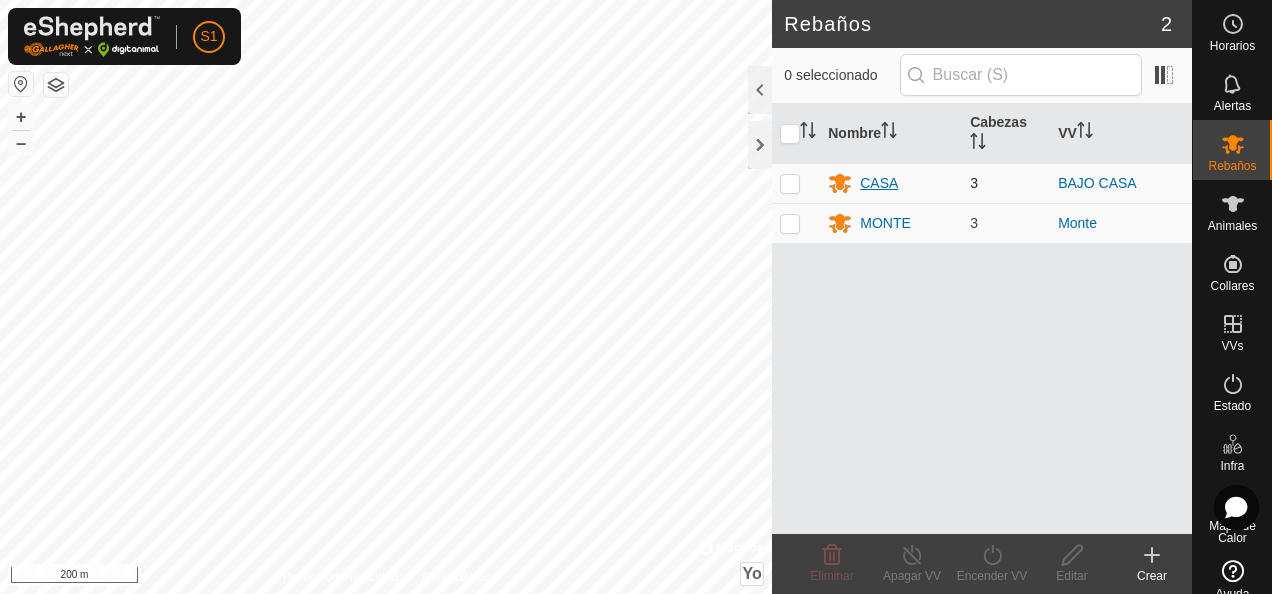 click on "CASA" at bounding box center [891, 183] 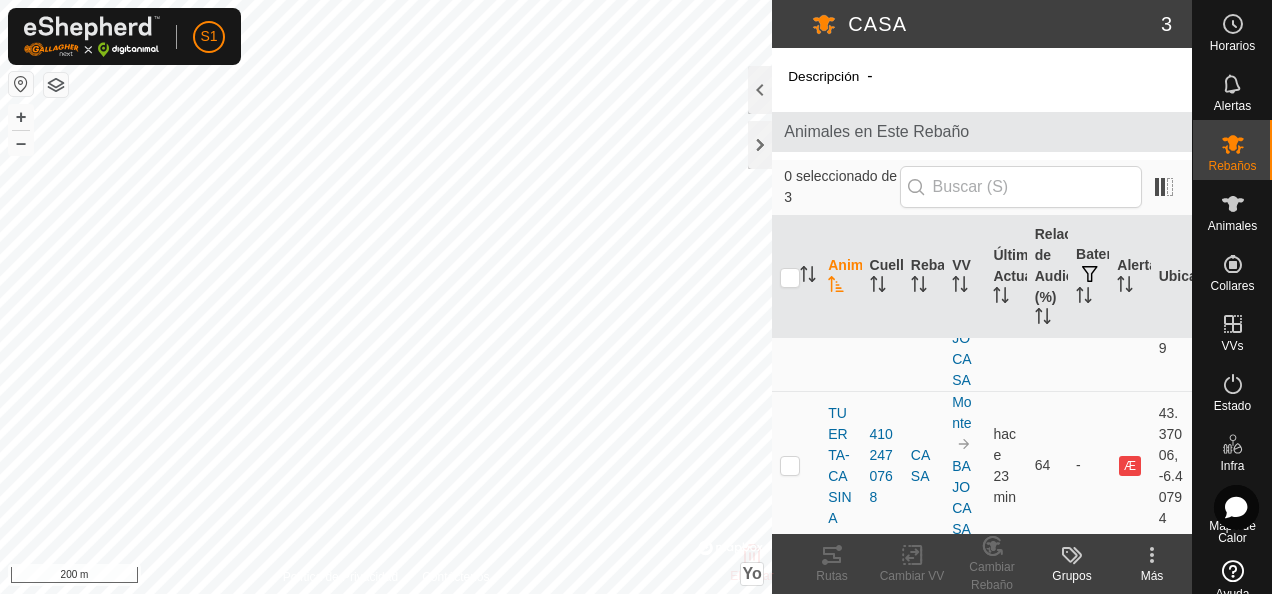 scroll, scrollTop: 332, scrollLeft: 0, axis: vertical 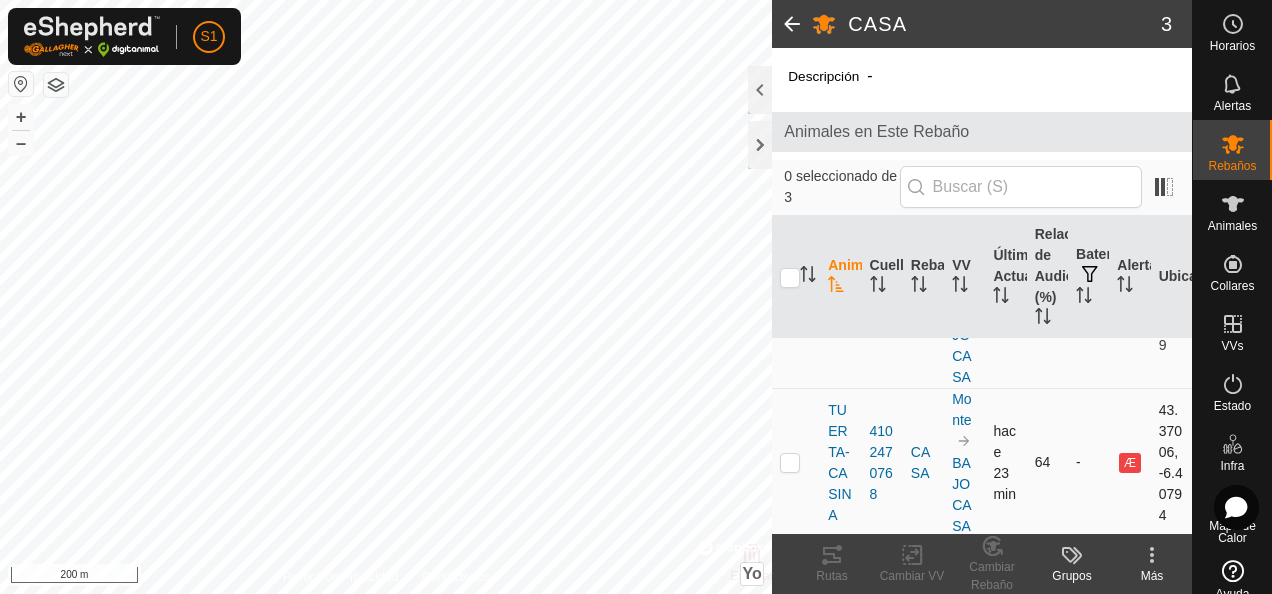 click at bounding box center (796, 462) 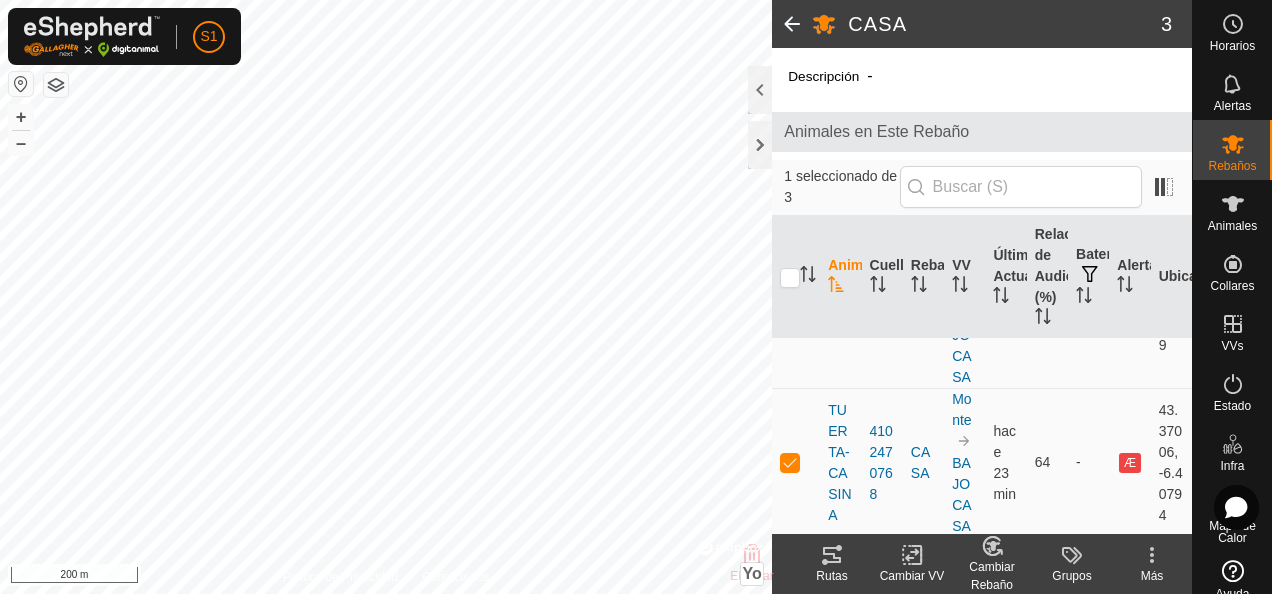 click 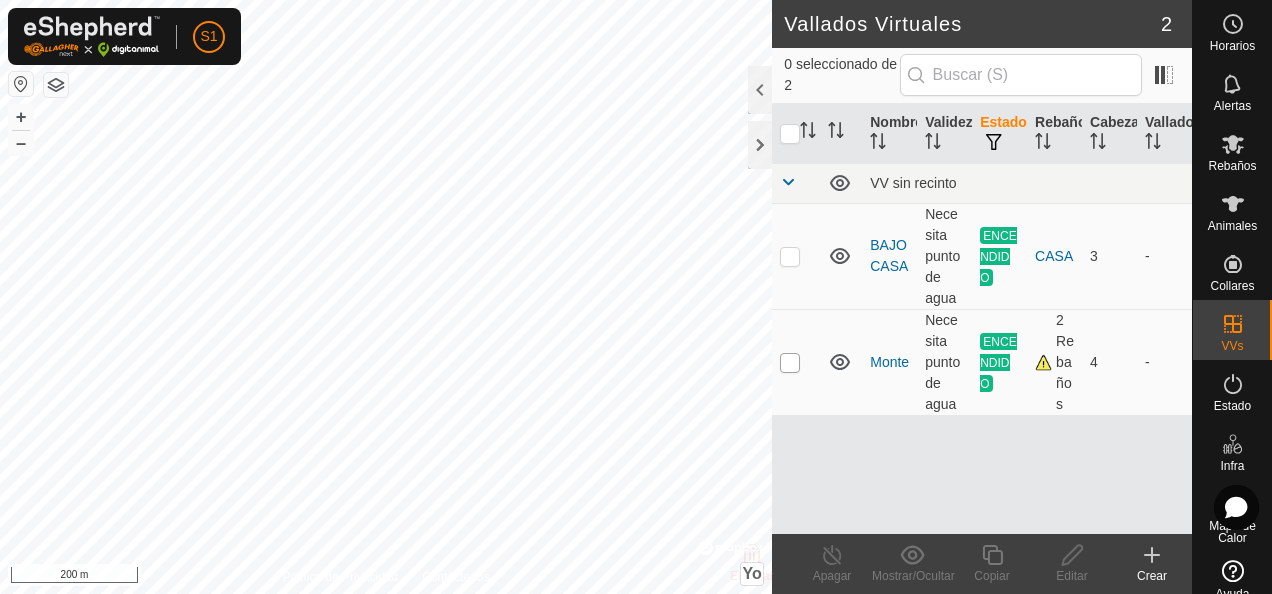 click at bounding box center (790, 363) 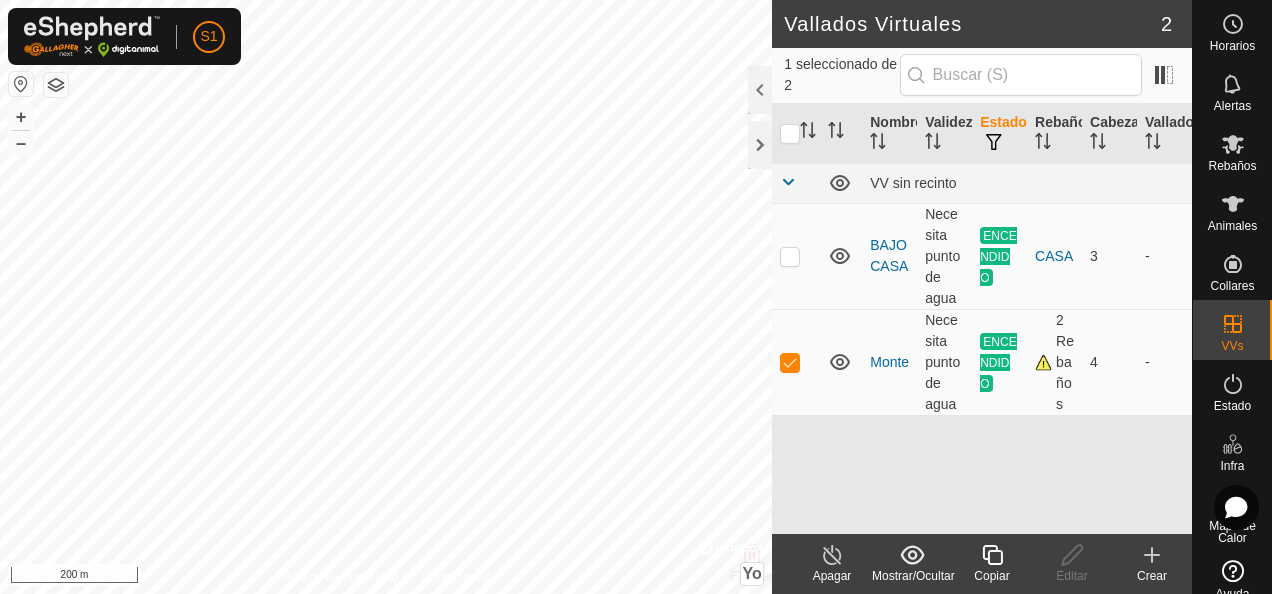 click 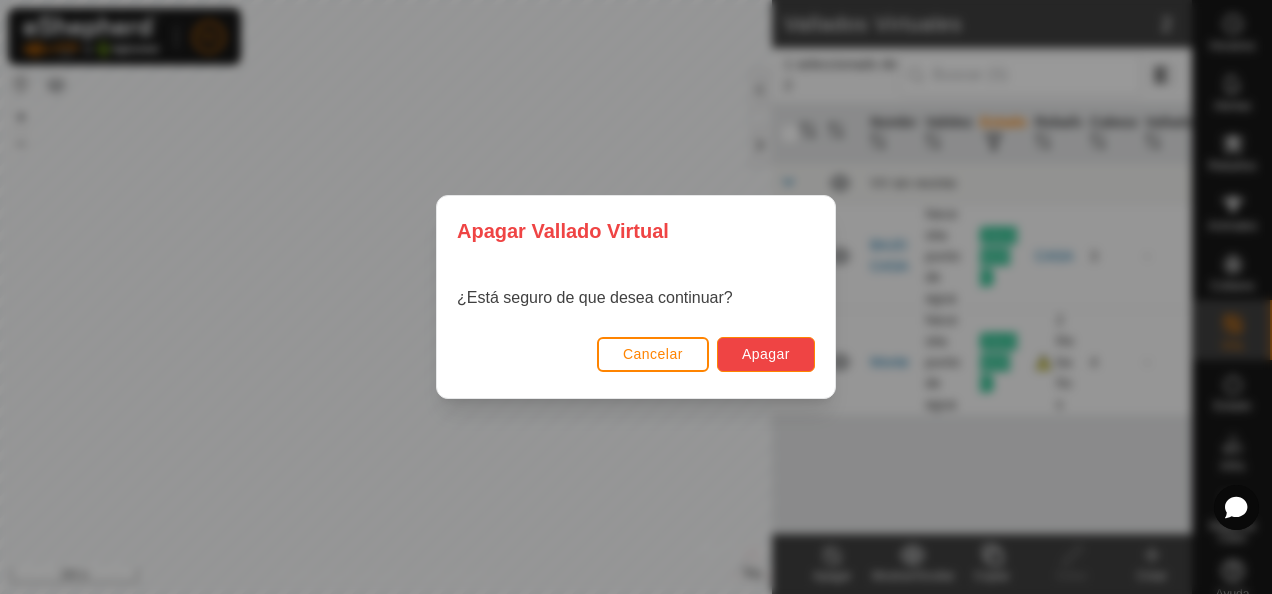 click on "Apagar" at bounding box center [766, 354] 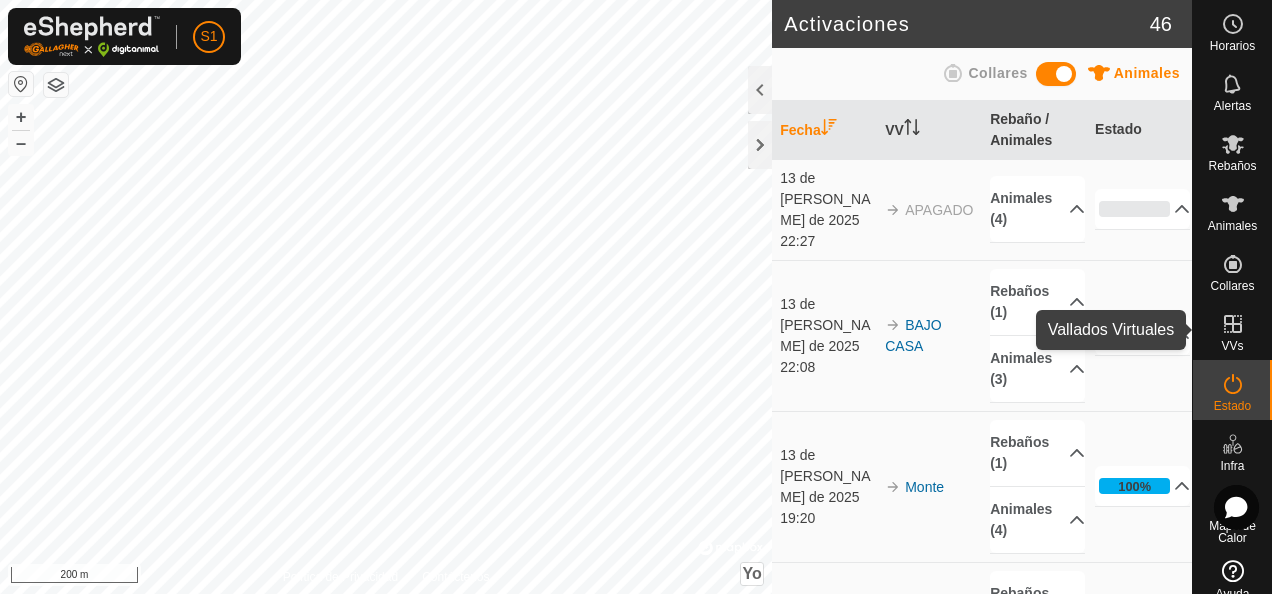 click 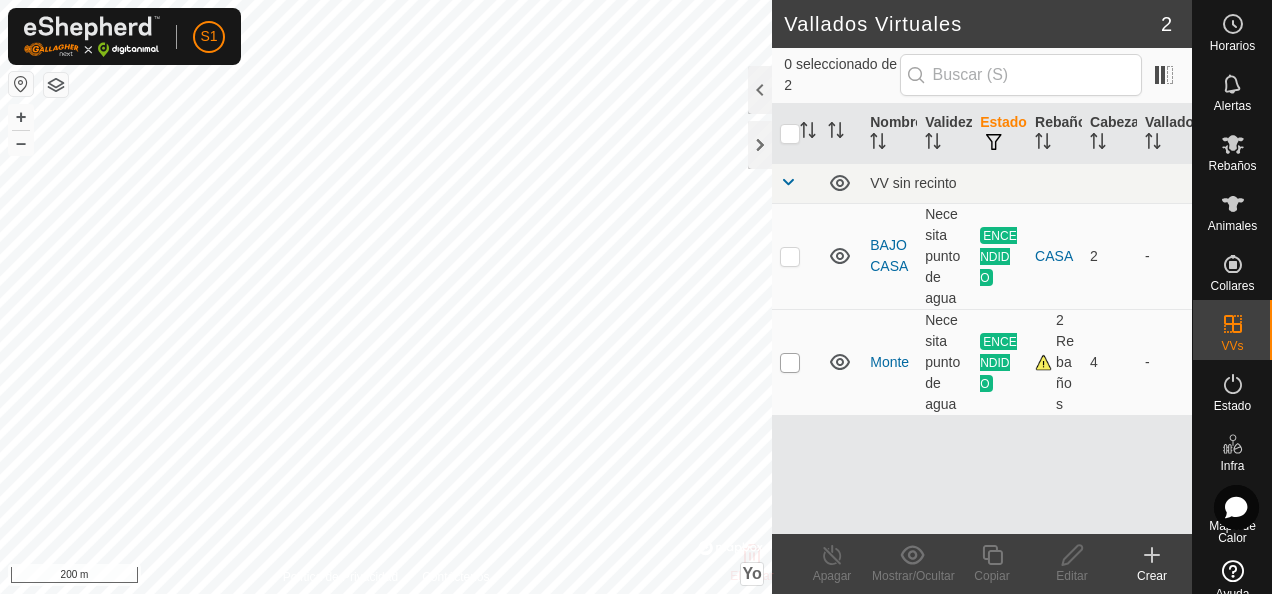 click at bounding box center [790, 363] 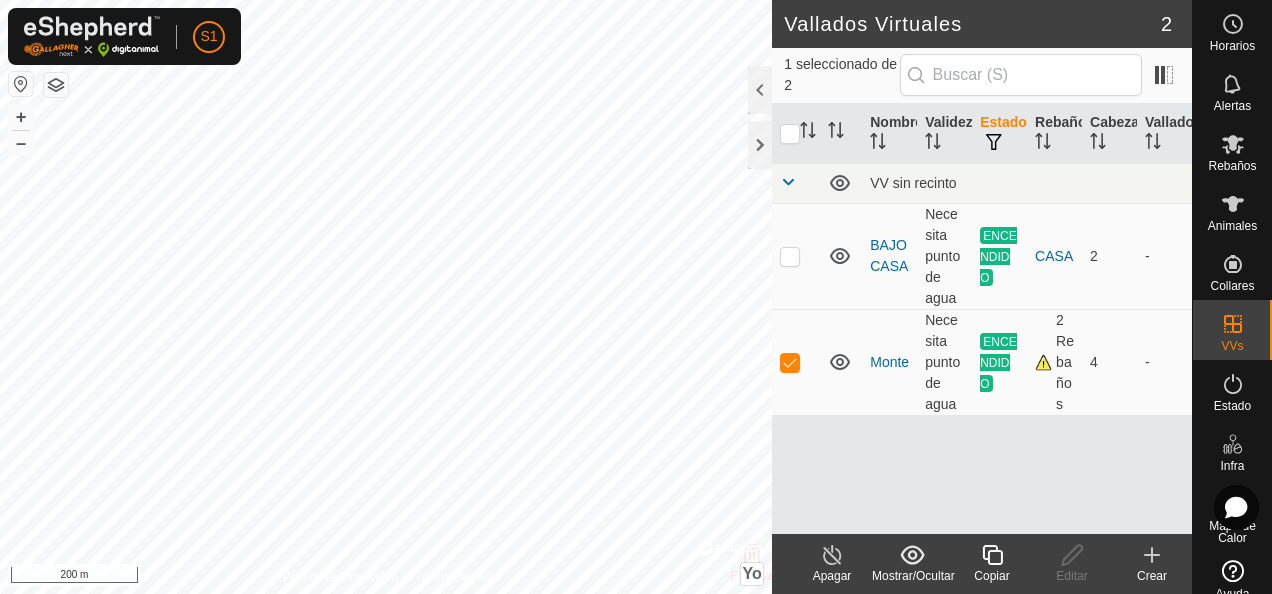 click 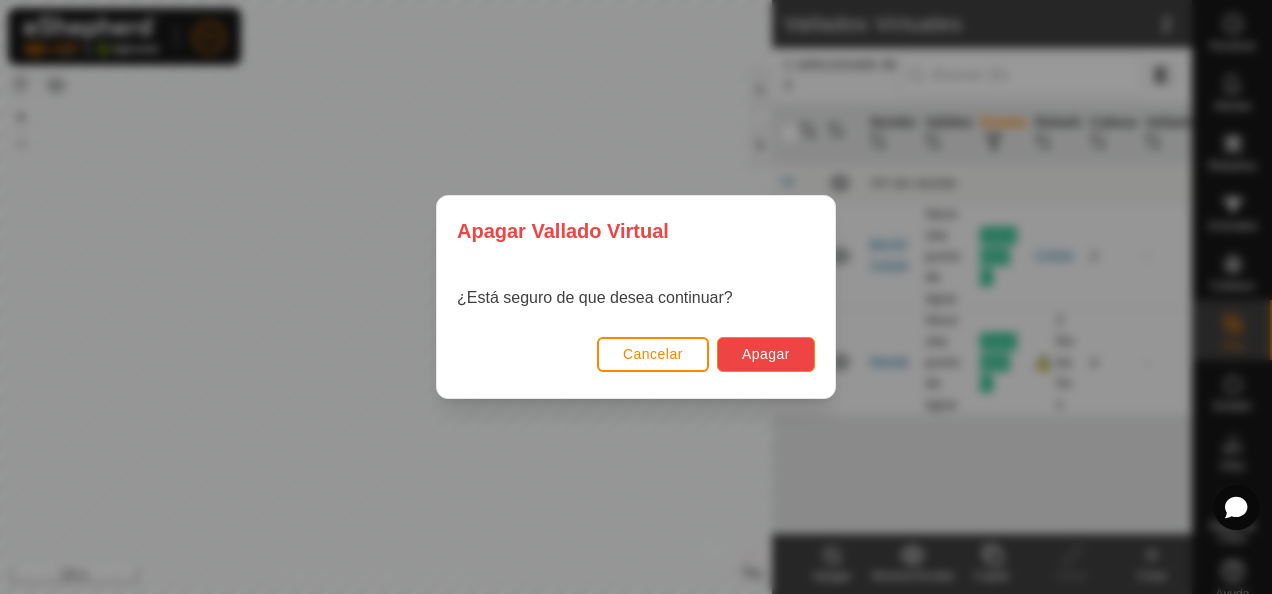click on "Apagar" at bounding box center [766, 354] 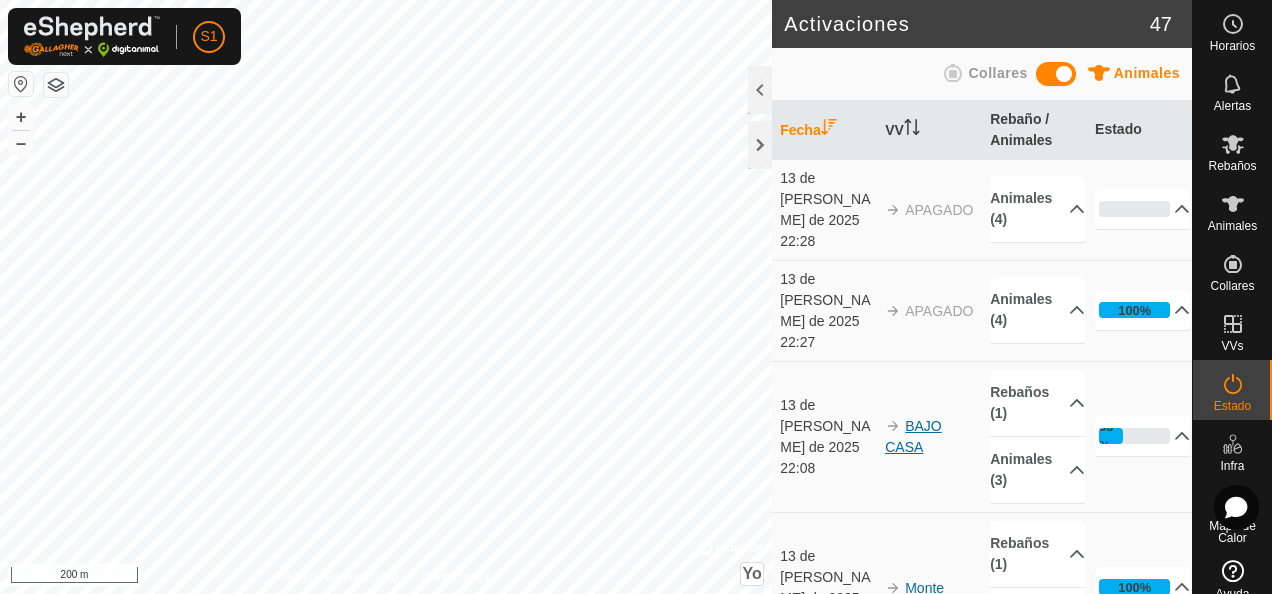 click on "BAJO CASA" at bounding box center [913, 436] 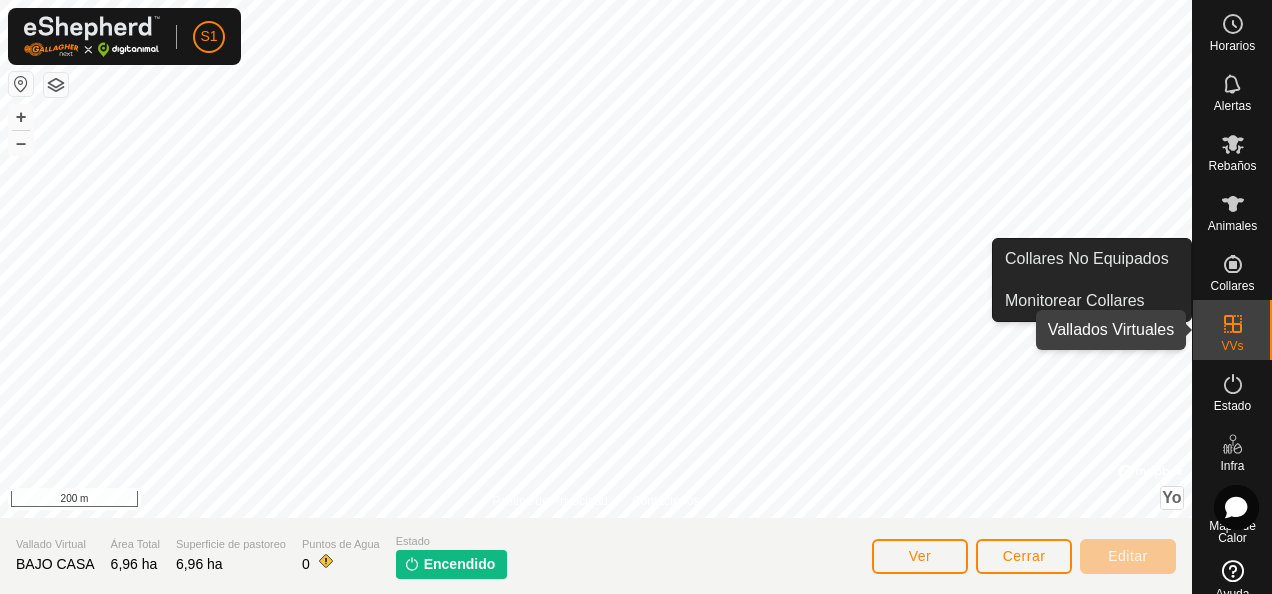 click 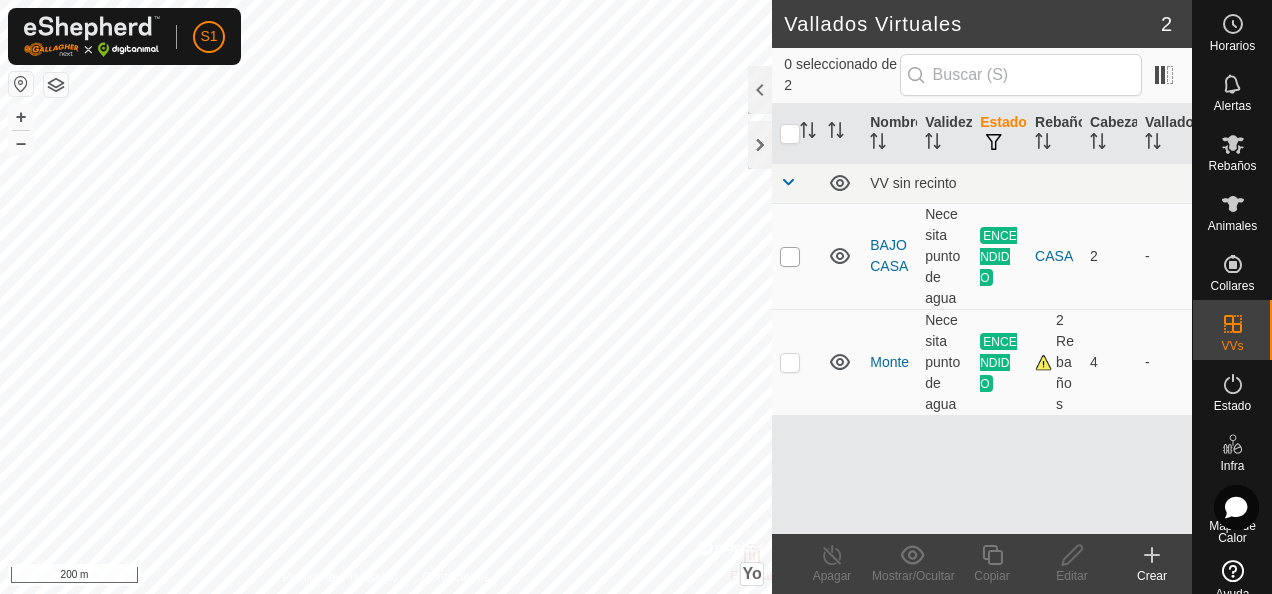 click at bounding box center (790, 257) 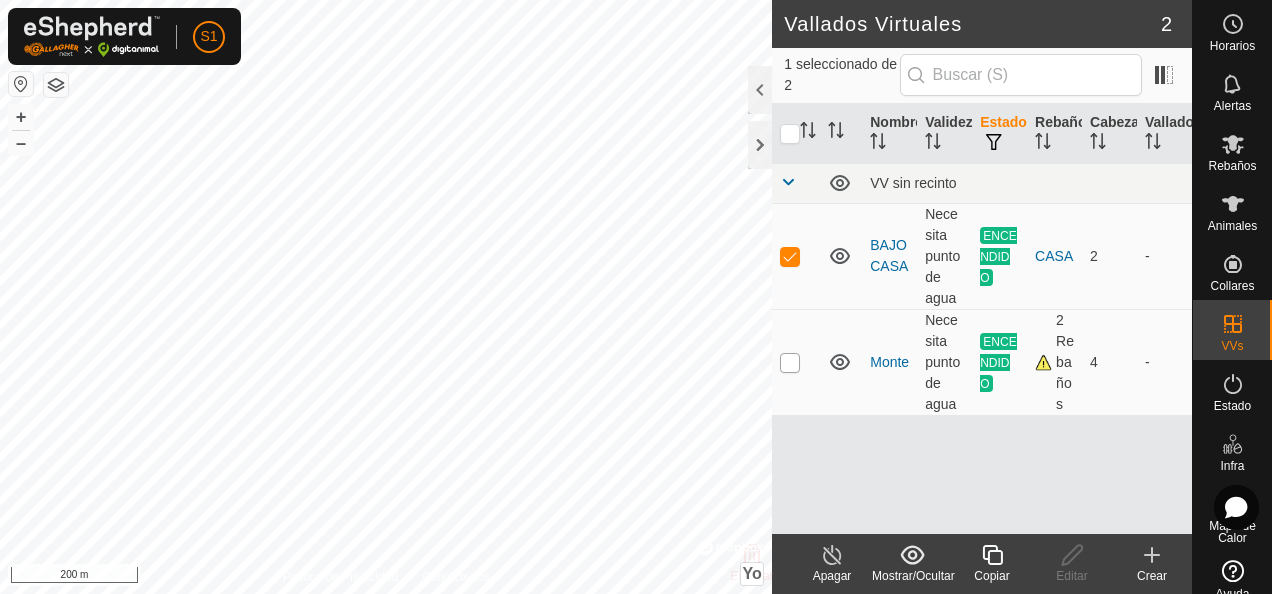 click at bounding box center (790, 363) 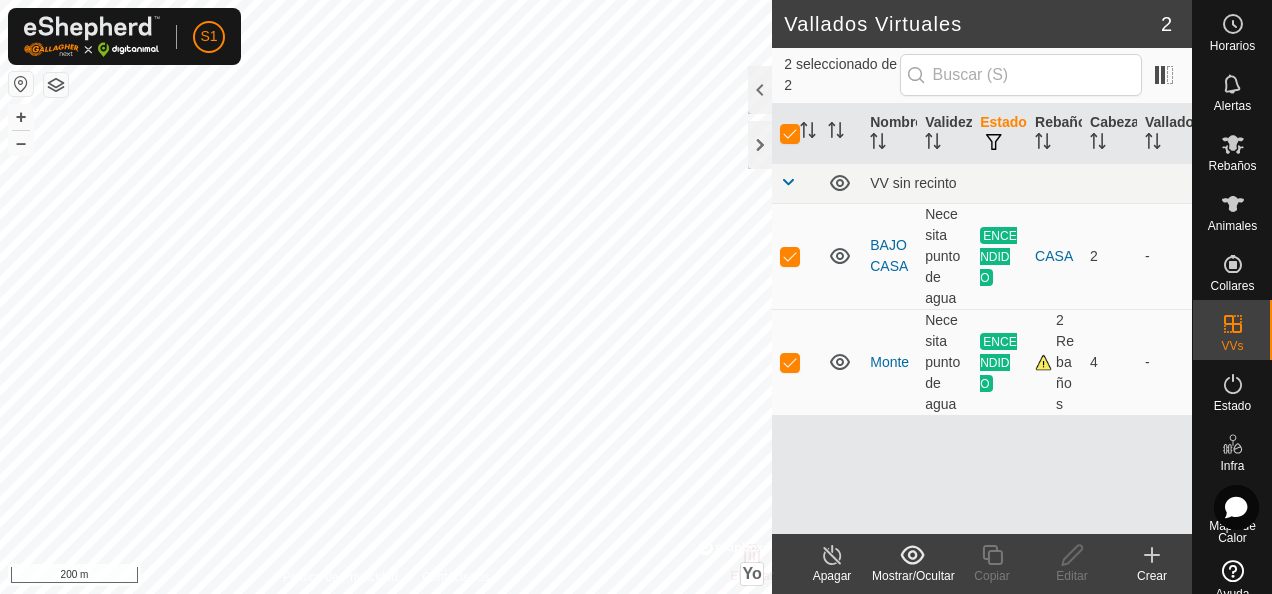click on "2 Rebaños" at bounding box center (1054, 362) 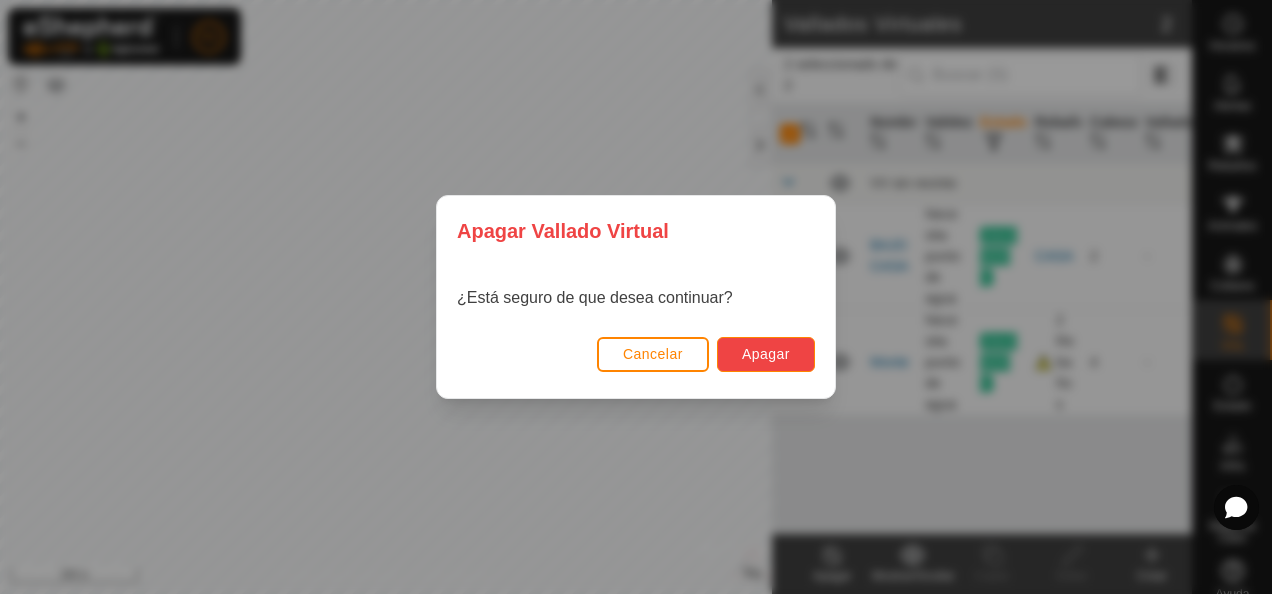 click on "Apagar" at bounding box center [766, 354] 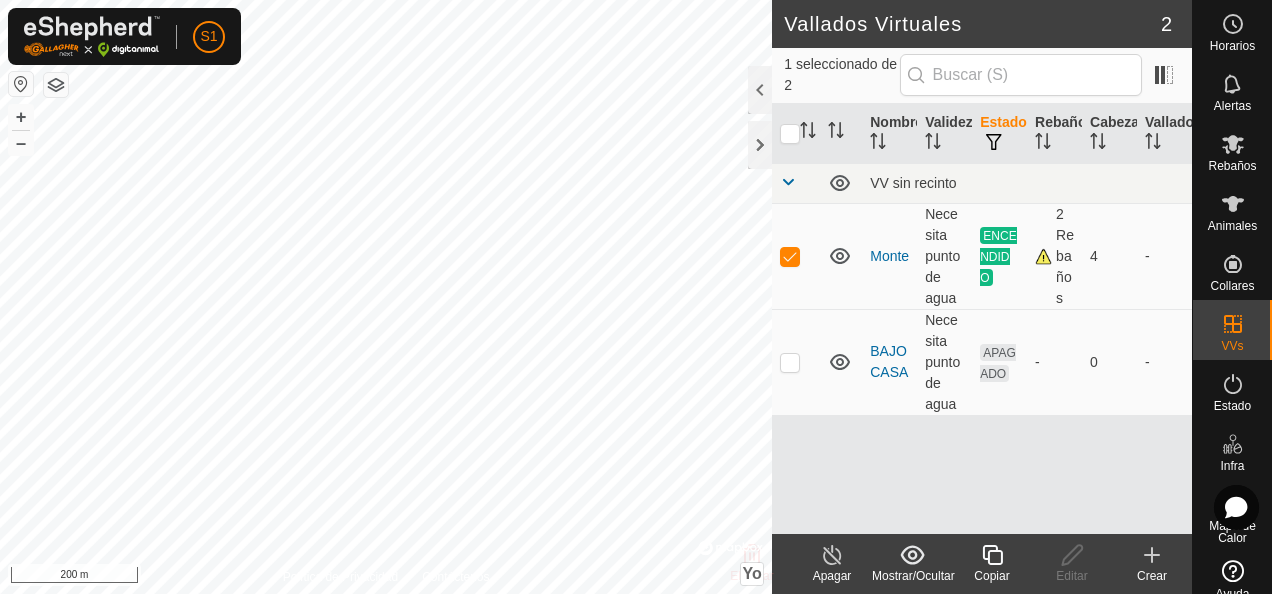 checkbox on "false" 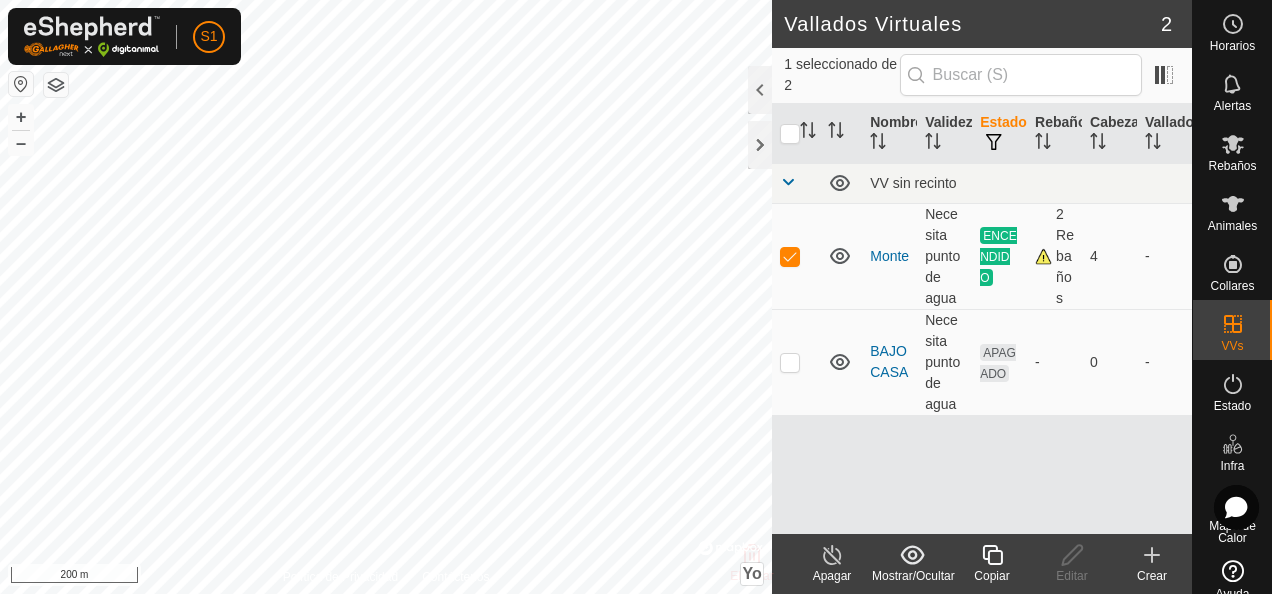 checkbox on "true" 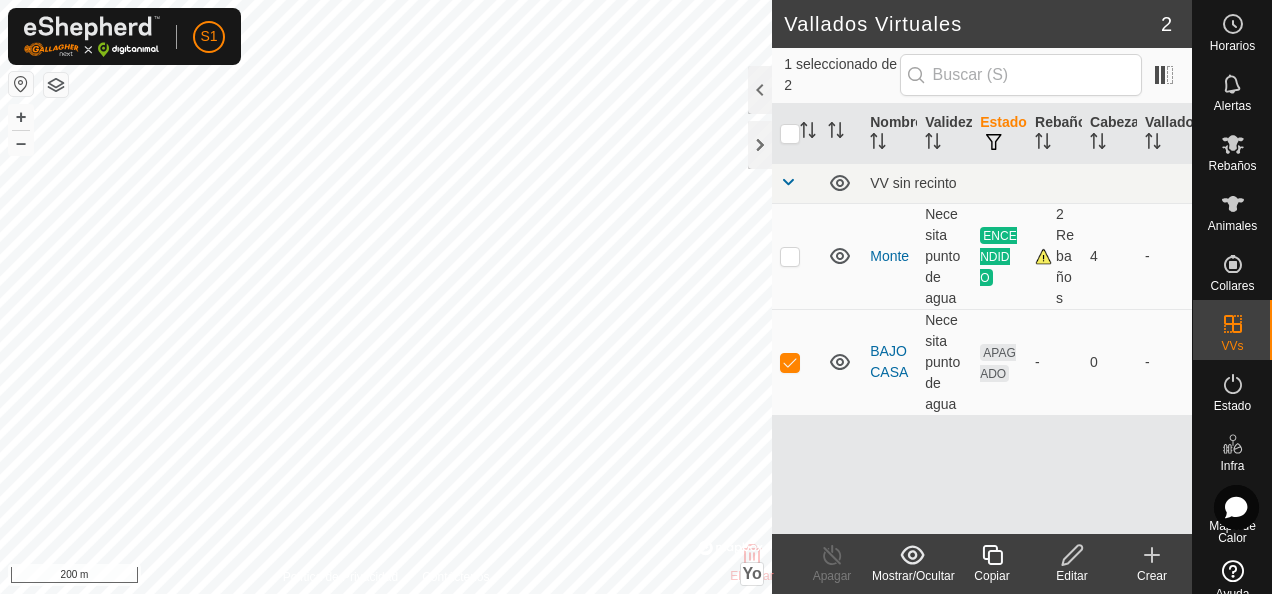 checkbox on "true" 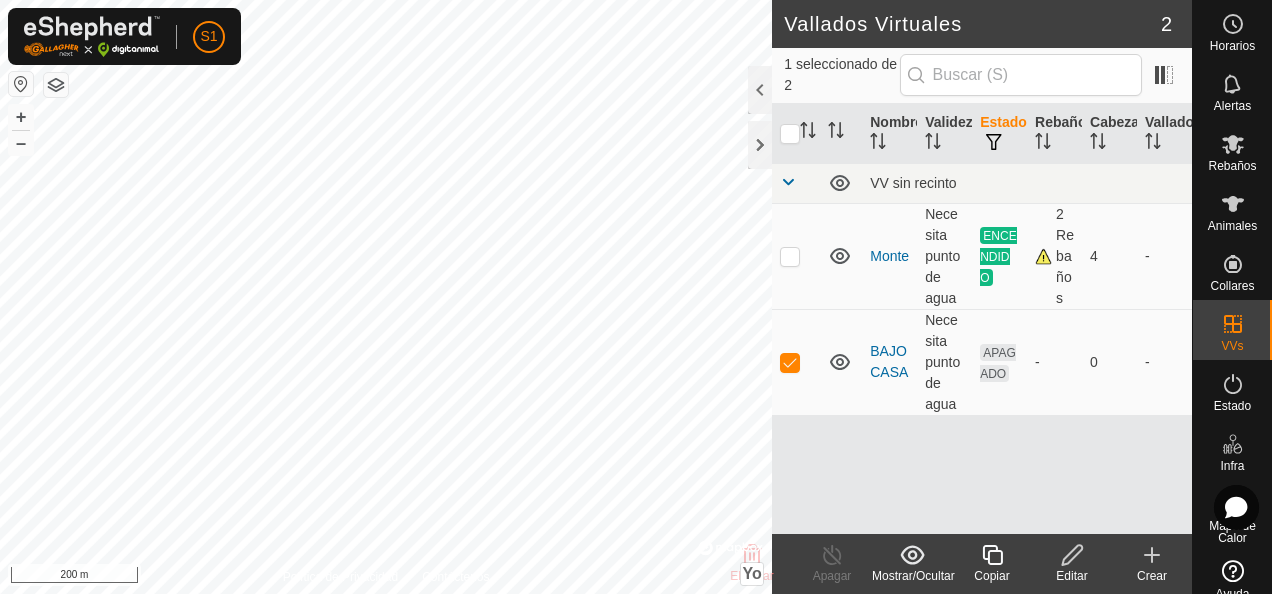checkbox on "false" 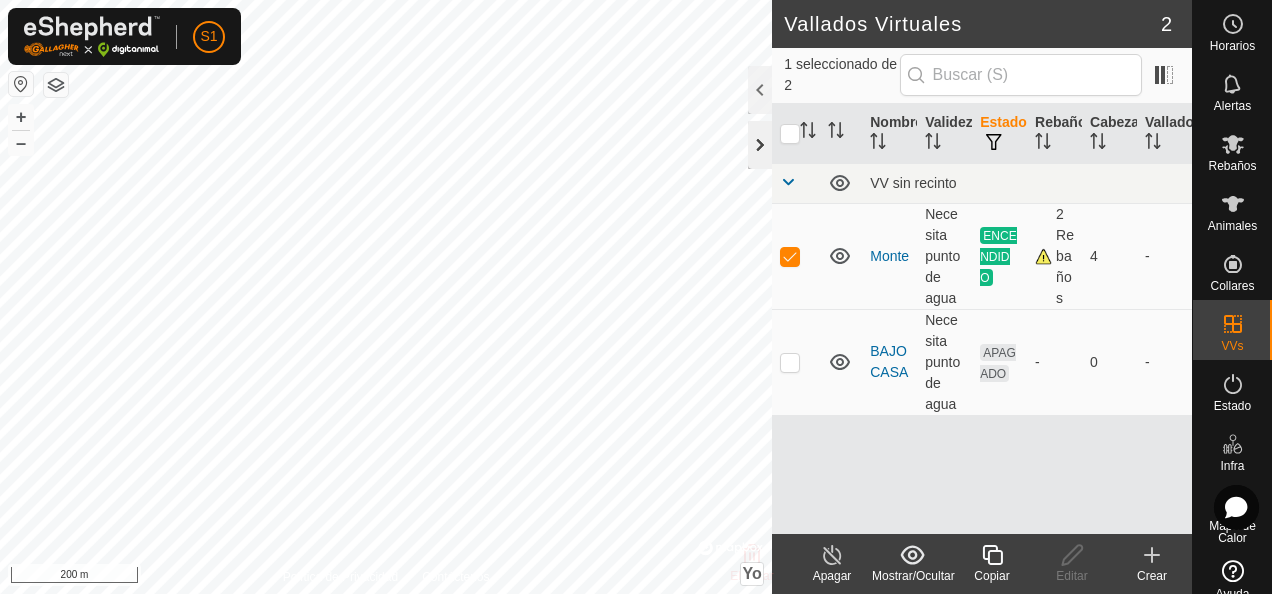 click 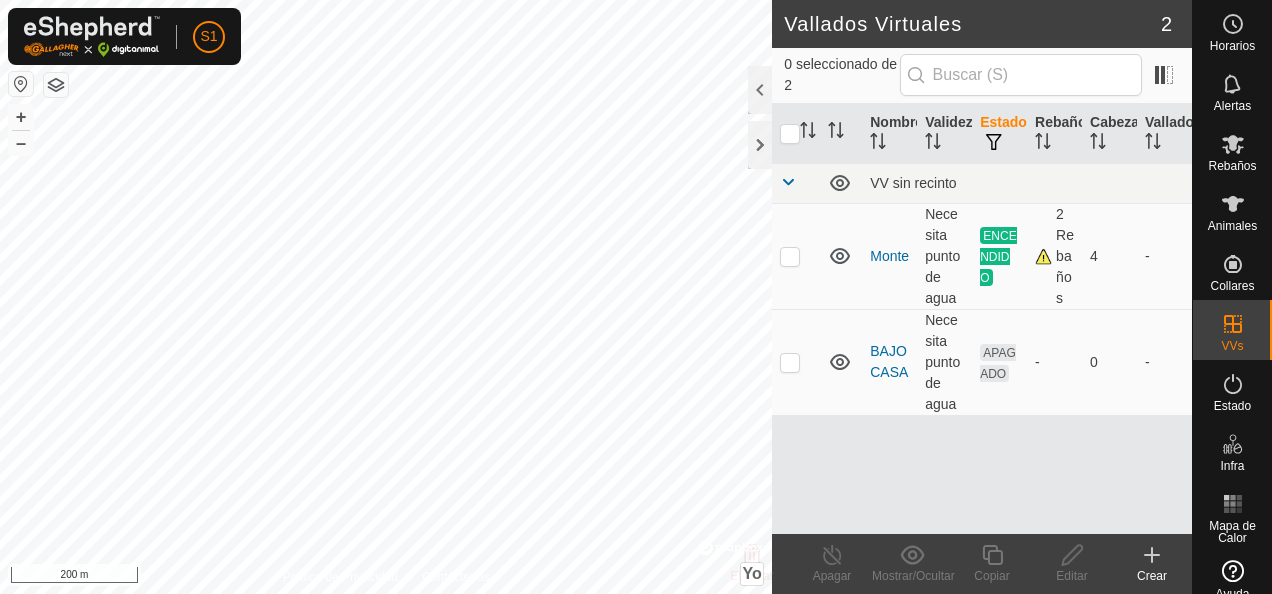 scroll, scrollTop: 0, scrollLeft: 0, axis: both 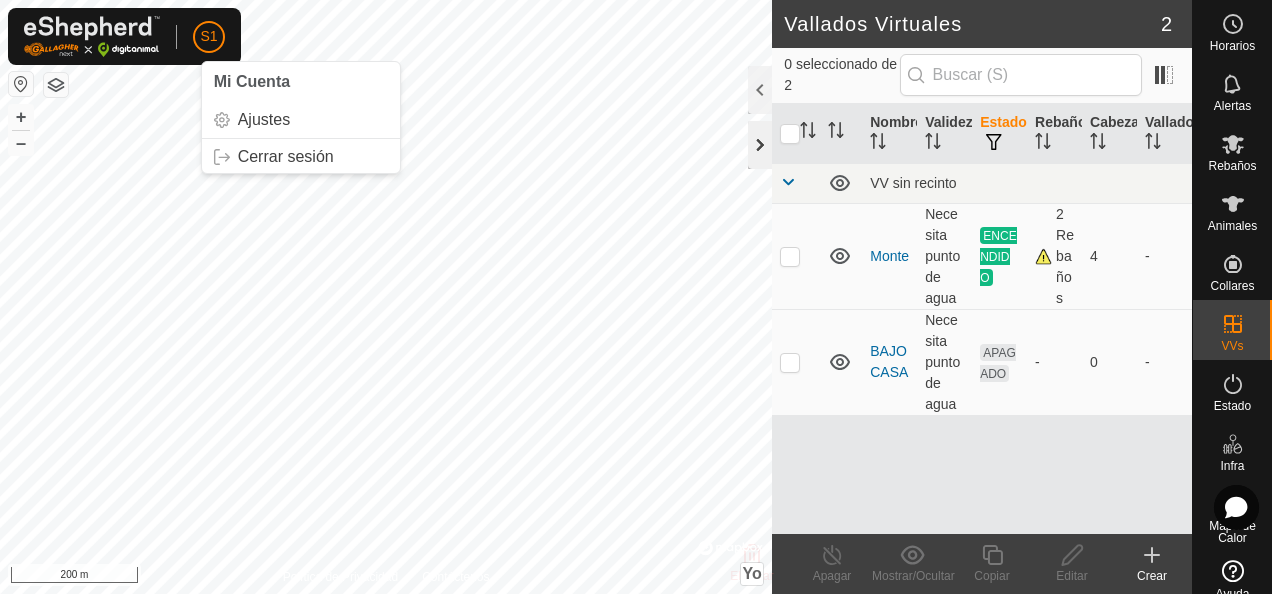 click 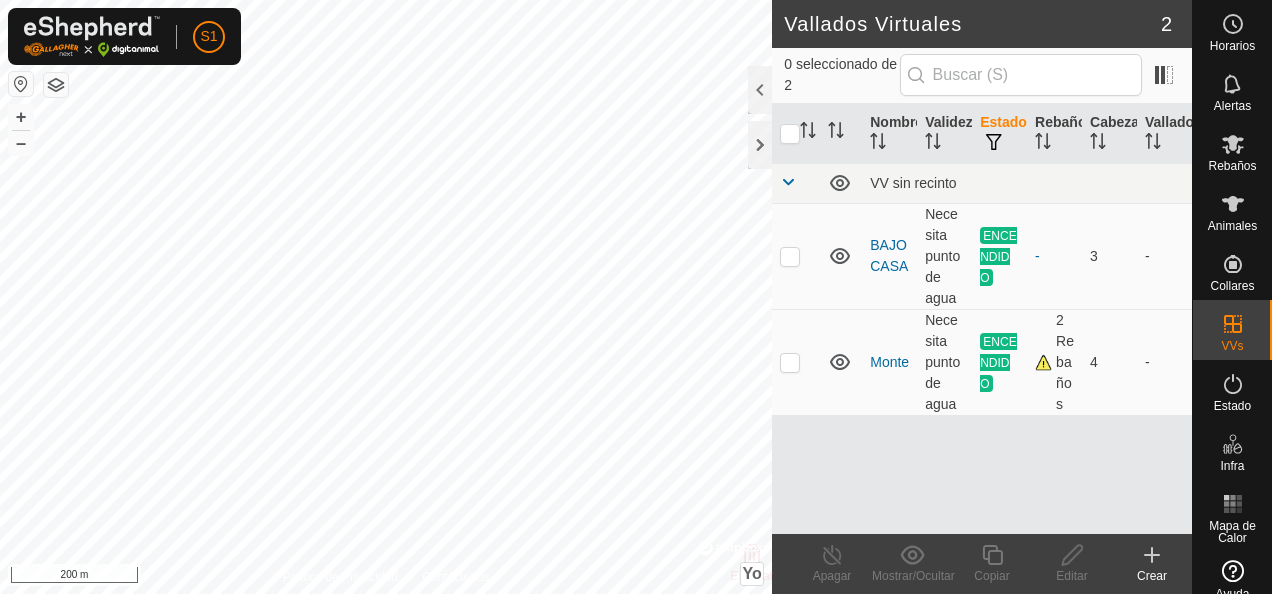 scroll, scrollTop: 0, scrollLeft: 0, axis: both 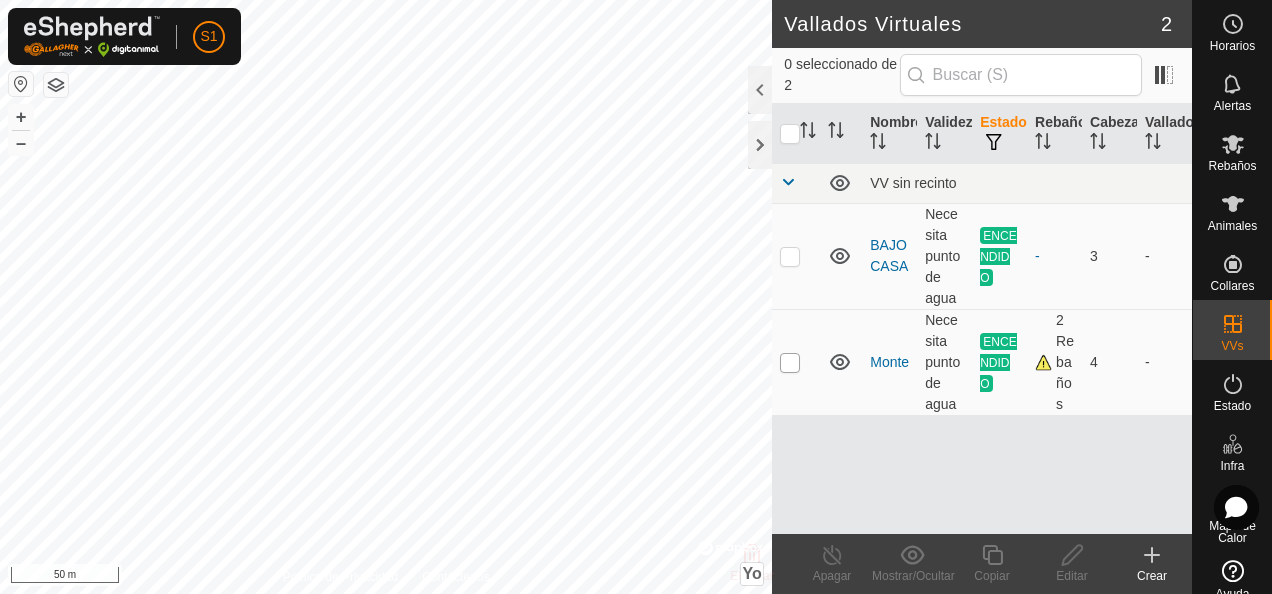 click at bounding box center [790, 363] 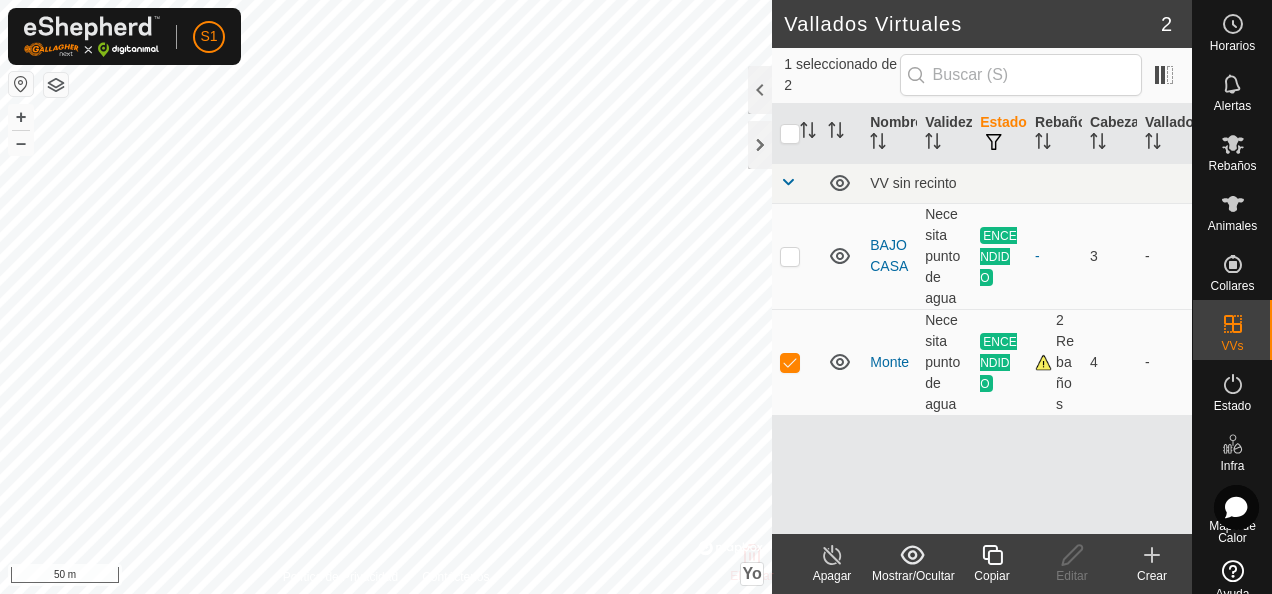 click 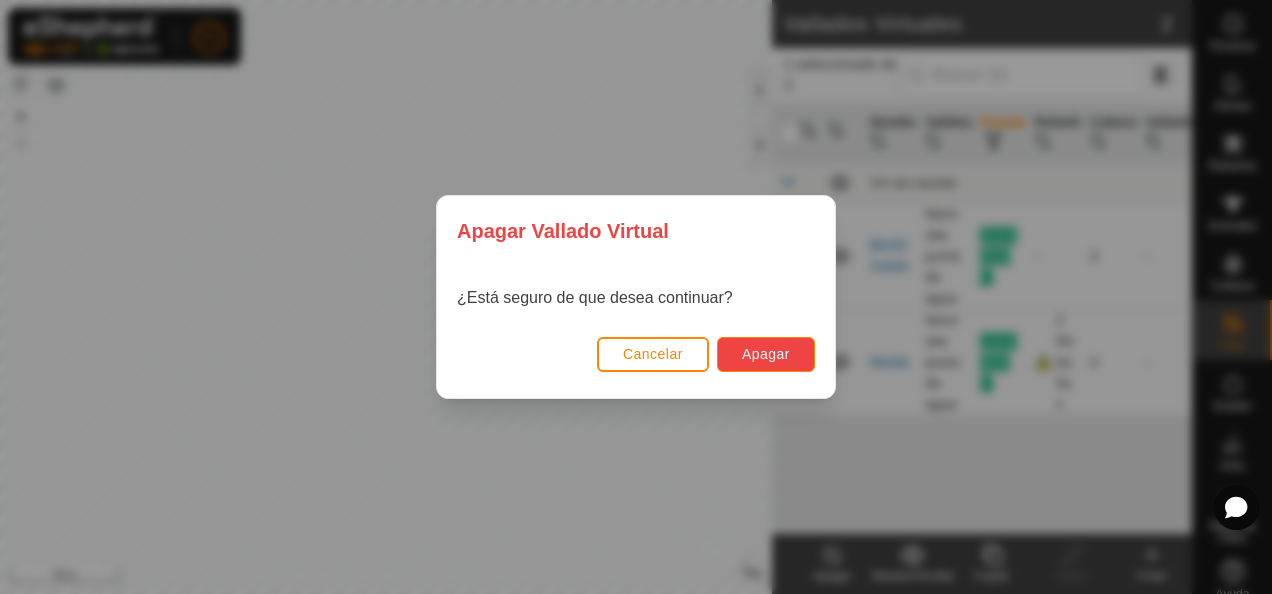 click on "Apagar" at bounding box center [766, 354] 